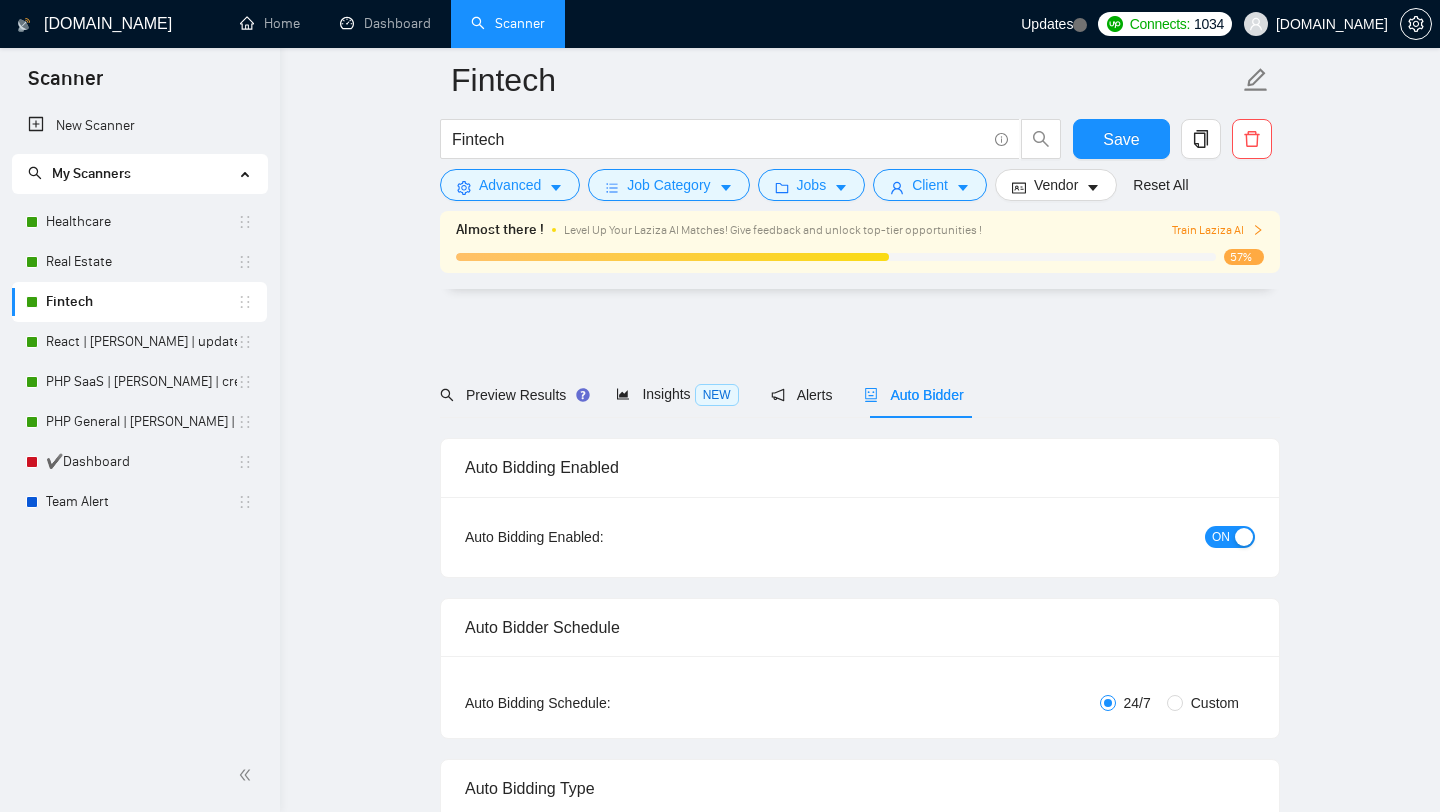 scroll, scrollTop: 2768, scrollLeft: 0, axis: vertical 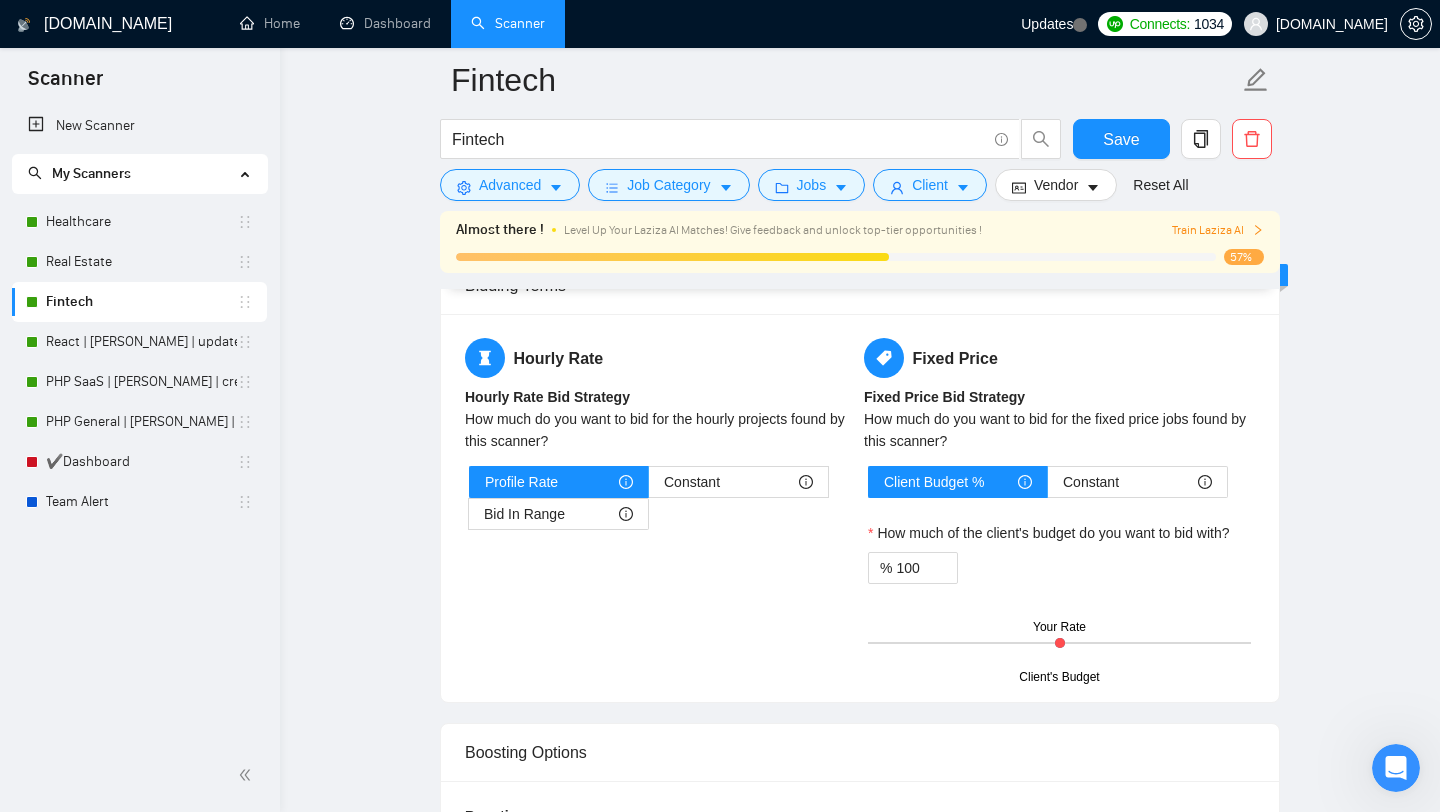 click on "Scanner" at bounding box center (508, 23) 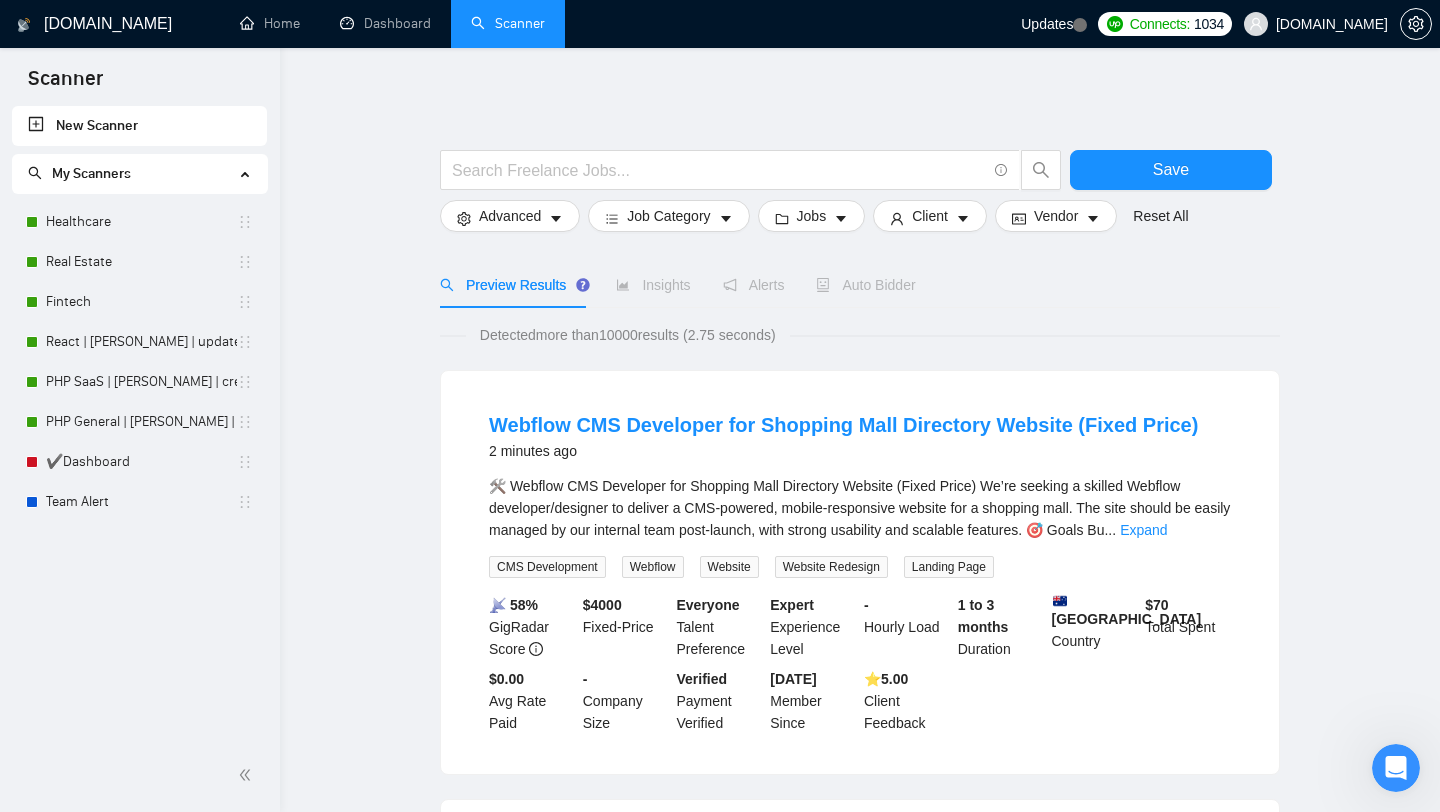 click on "[DOMAIN_NAME] Home Dashboard Scanner Updates
Connects: 1034 [DOMAIN_NAME] Save Advanced   Job Category   Jobs   Client   Vendor   Reset All Preview Results Insights Alerts Auto Bidder Detected  more than   10000  results   (2.75 seconds) Webflow CMS Developer for Shopping Mall Directory Website (Fixed Price) 2 minutes ago 🛠 Webflow CMS Developer for Shopping Mall Directory Website (Fixed Price)
We’re seeking a skilled Webflow developer/designer to deliver a CMS-powered, mobile-responsive website for a shopping mall. The site should be easily managed by our internal team post-launch, with strong usability and scalable features.
🎯 Goals
Bu ... Expand CMS Development Webflow Website Website Redesign Landing Page 📡   58% GigRadar Score   $ 4000 Fixed-Price Everyone Talent Preference Expert Experience Level - Hourly Load 1 to 3 months Duration   [GEOGRAPHIC_DATA] Country $ 70 Total Spent $0.00 Avg Rate Paid - Company Size Verified Payment Verified [DATE] ..." at bounding box center (860, 1371) 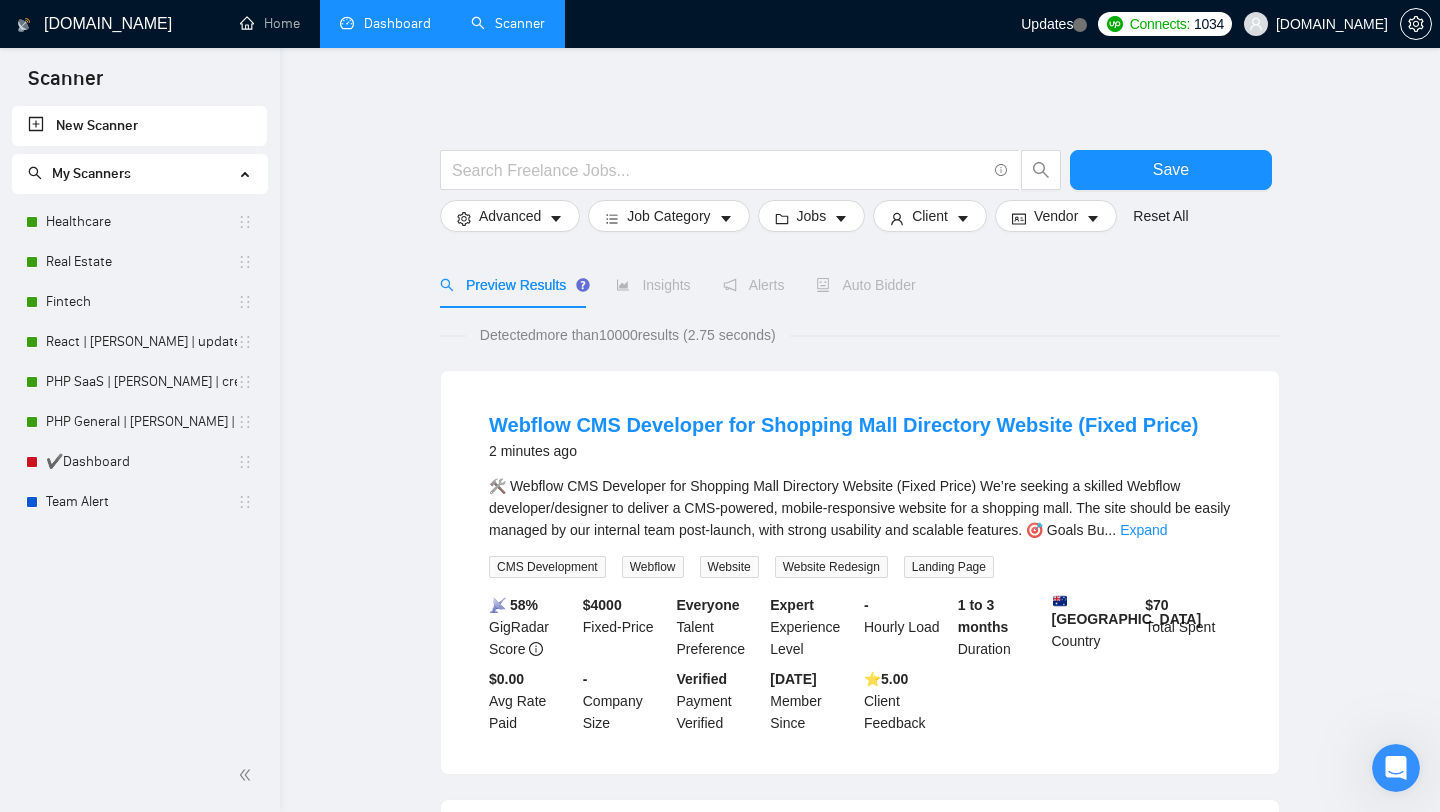 click on "Dashboard" at bounding box center (385, 23) 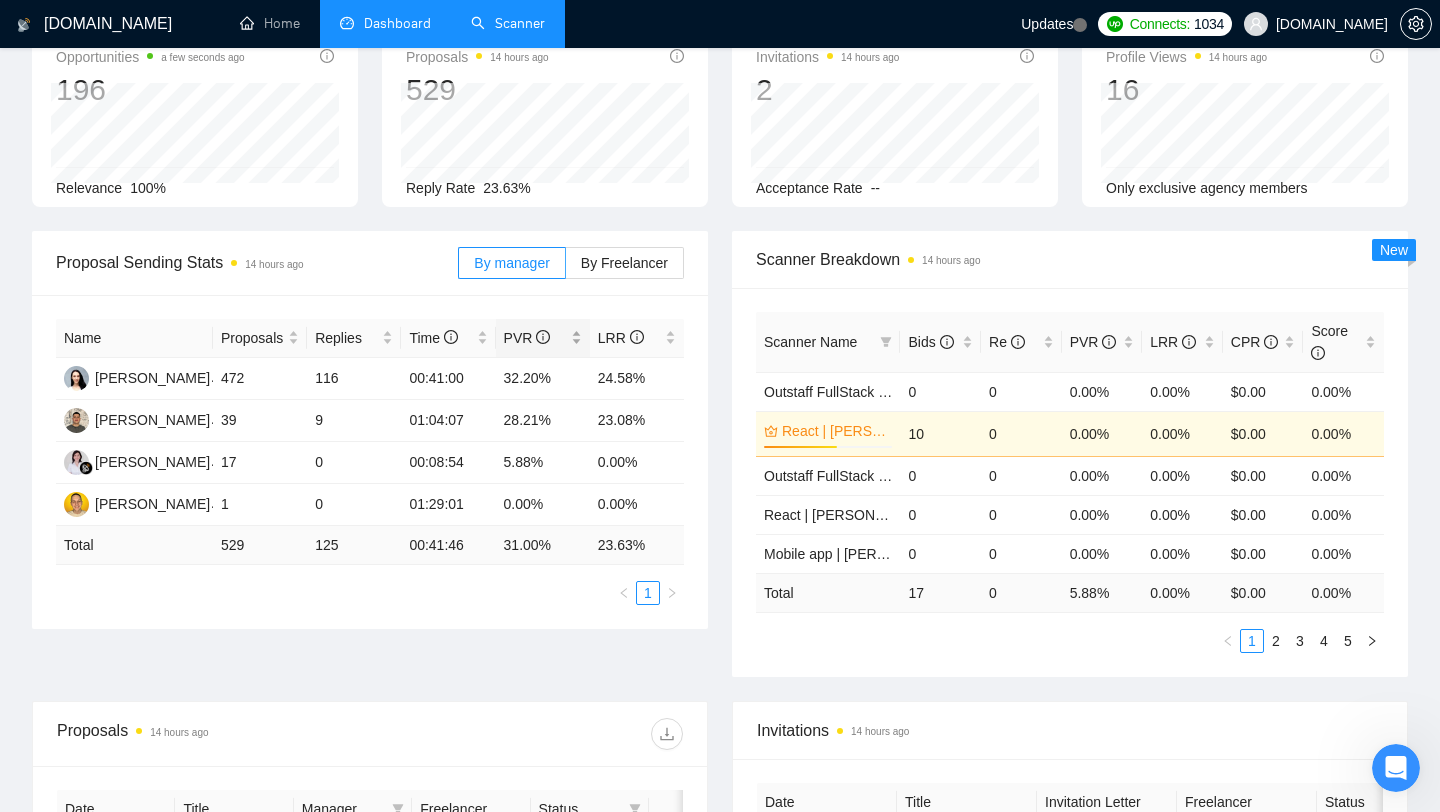 scroll, scrollTop: 0, scrollLeft: 0, axis: both 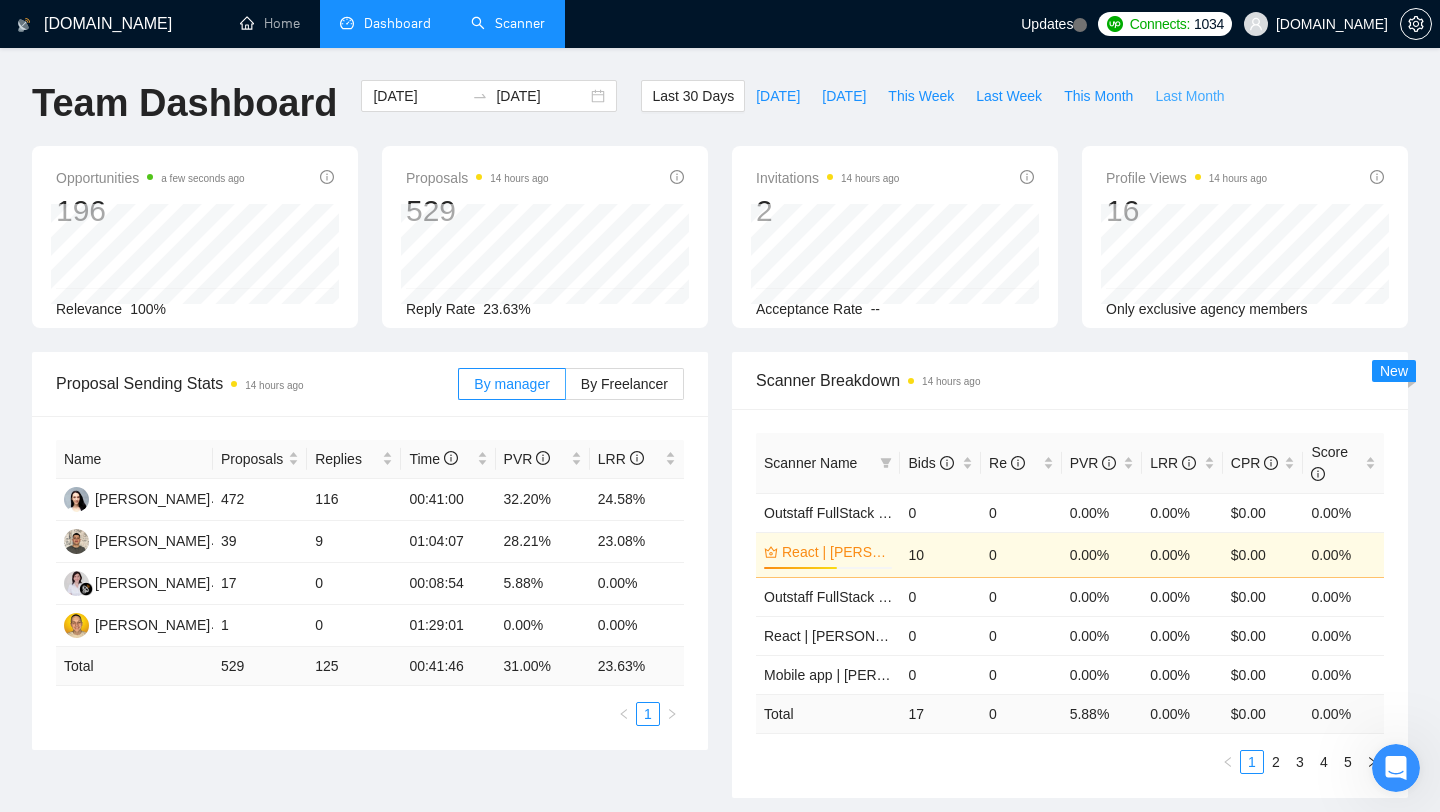 click on "Last Month" at bounding box center (1189, 96) 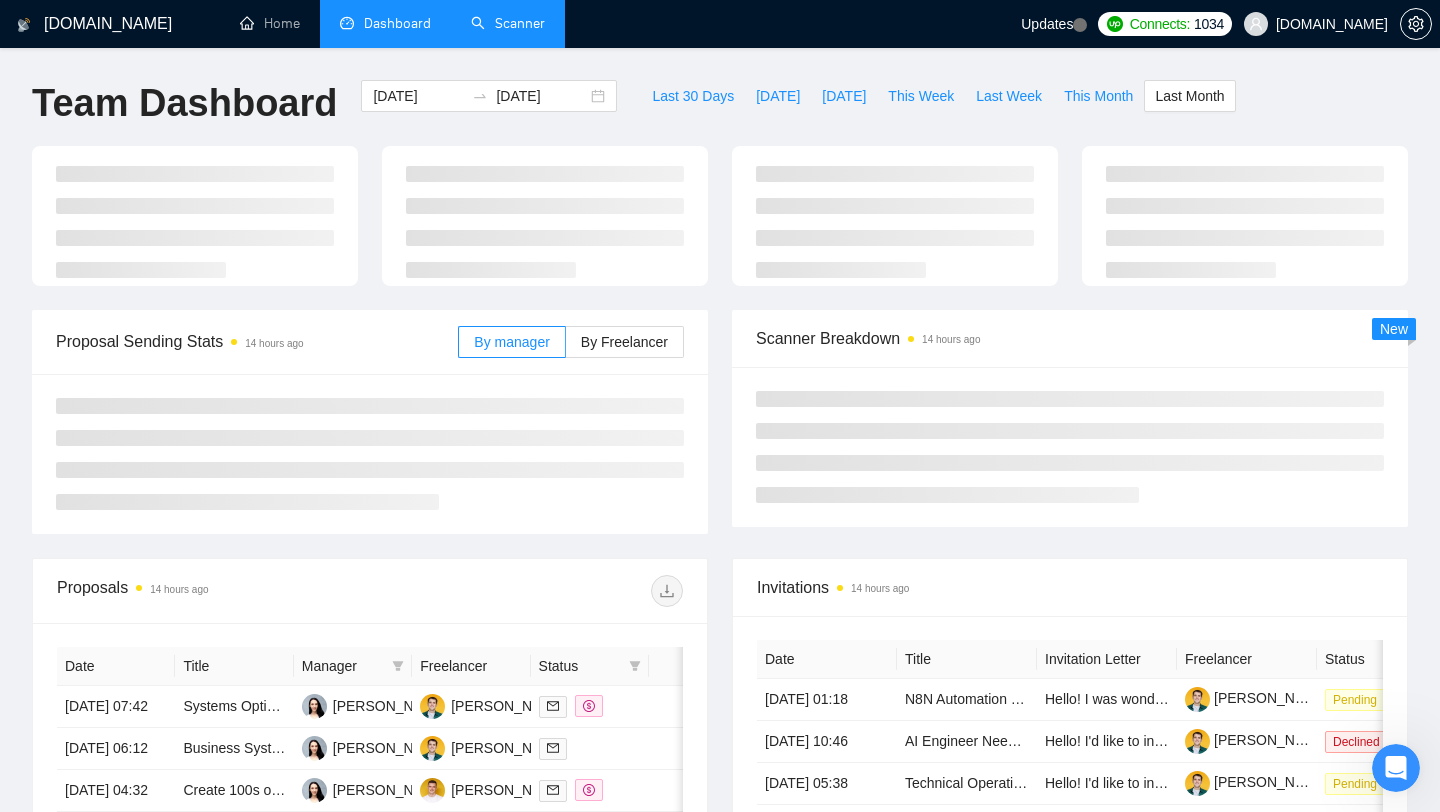 type on "[DATE]" 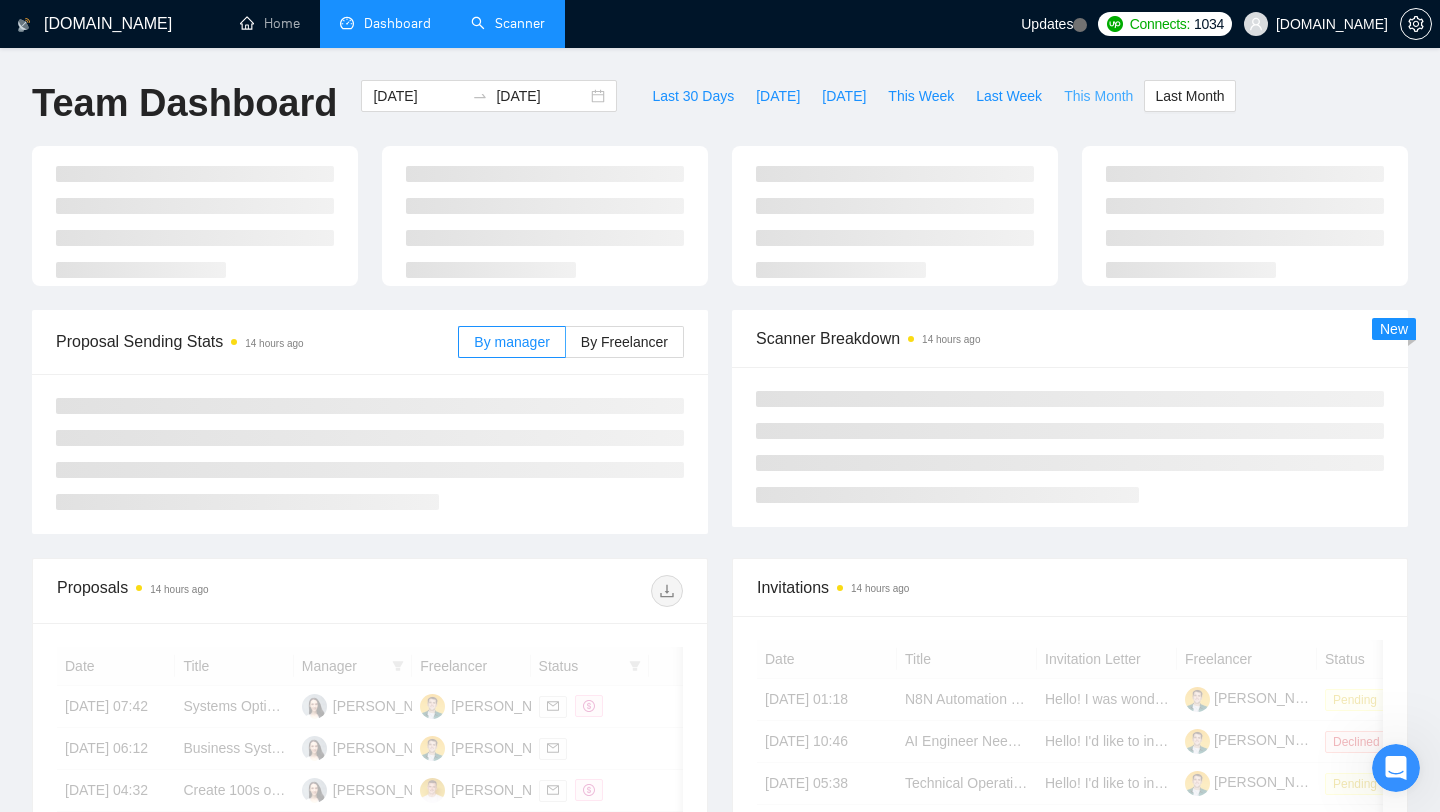 click on "This Month" at bounding box center (1098, 96) 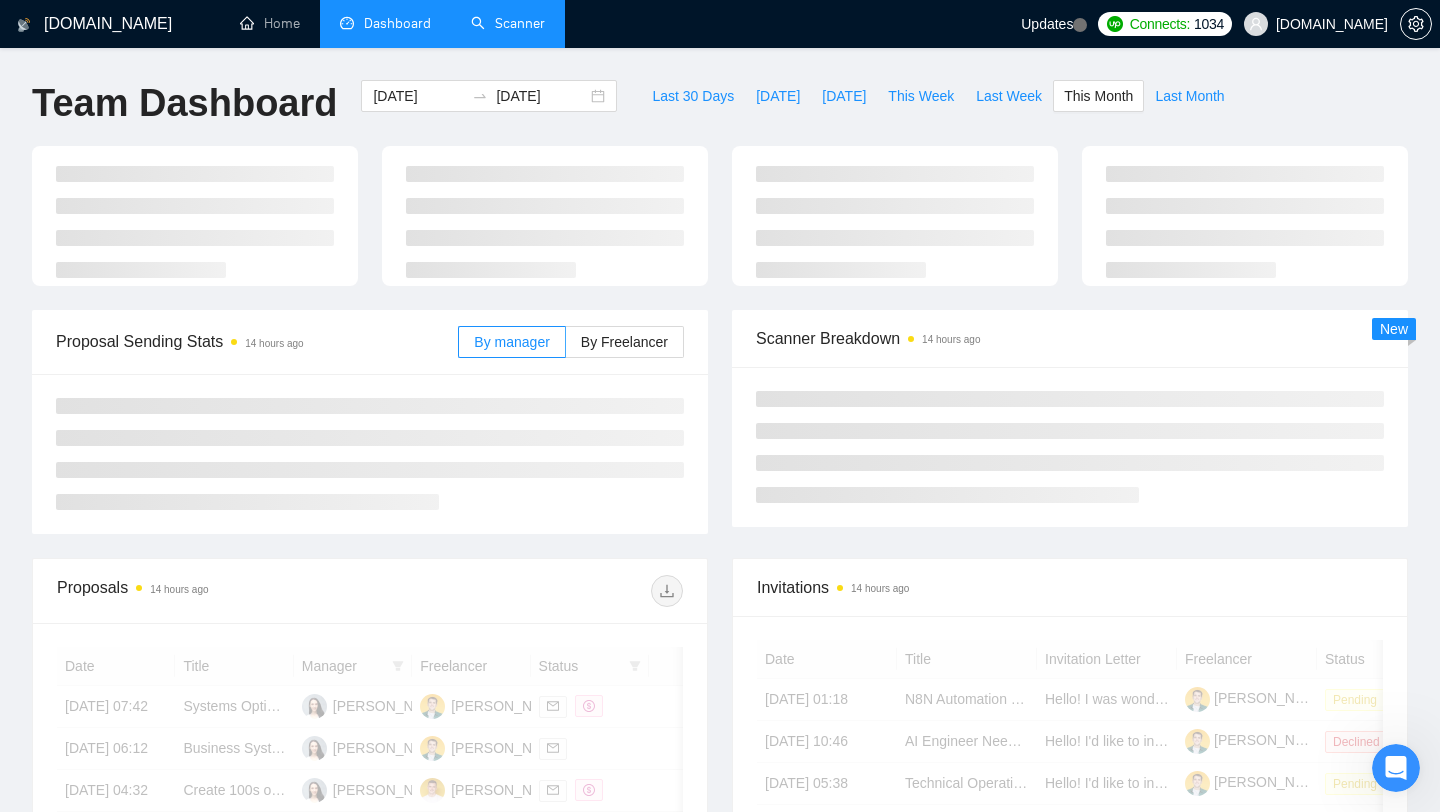 type on "[DATE]" 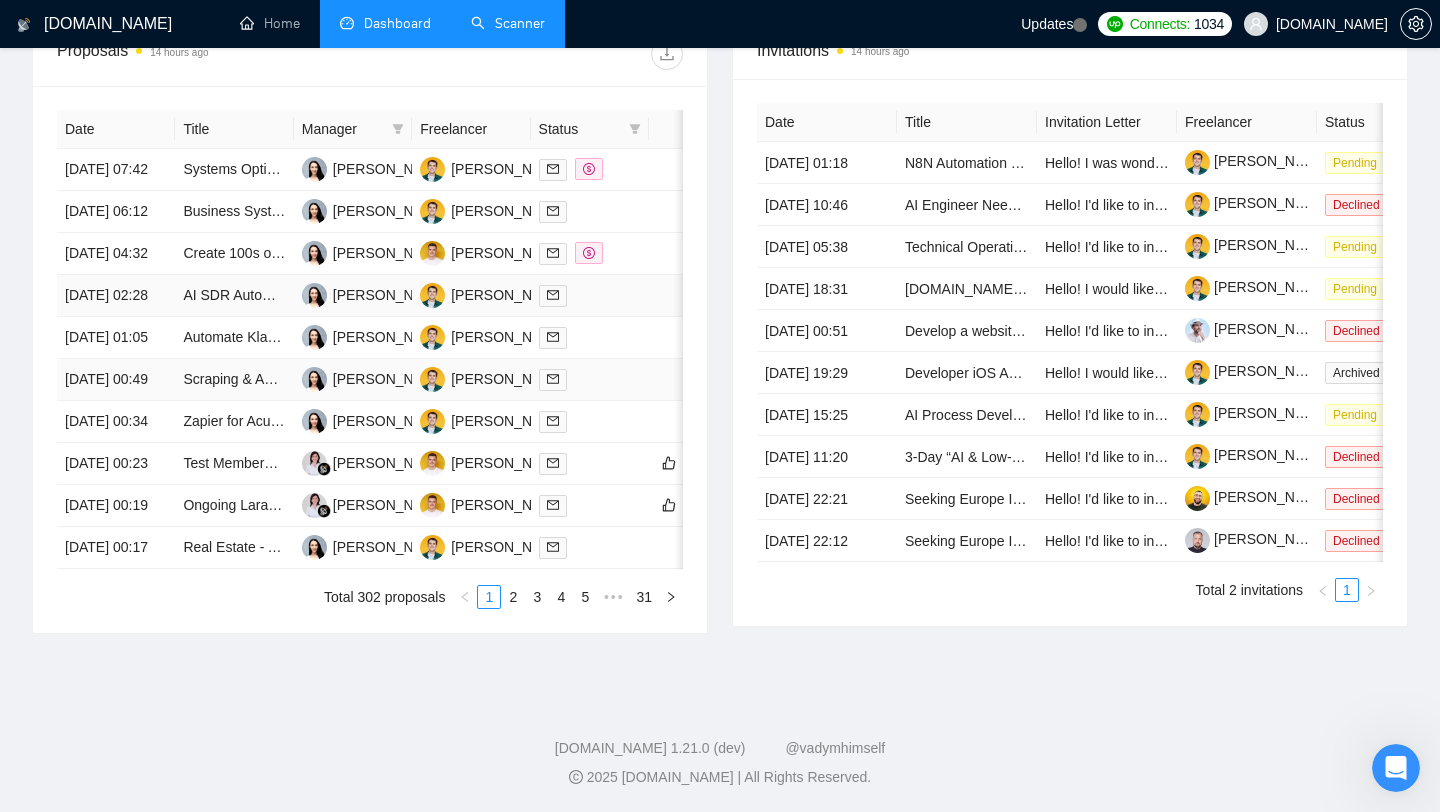 scroll, scrollTop: 991, scrollLeft: 0, axis: vertical 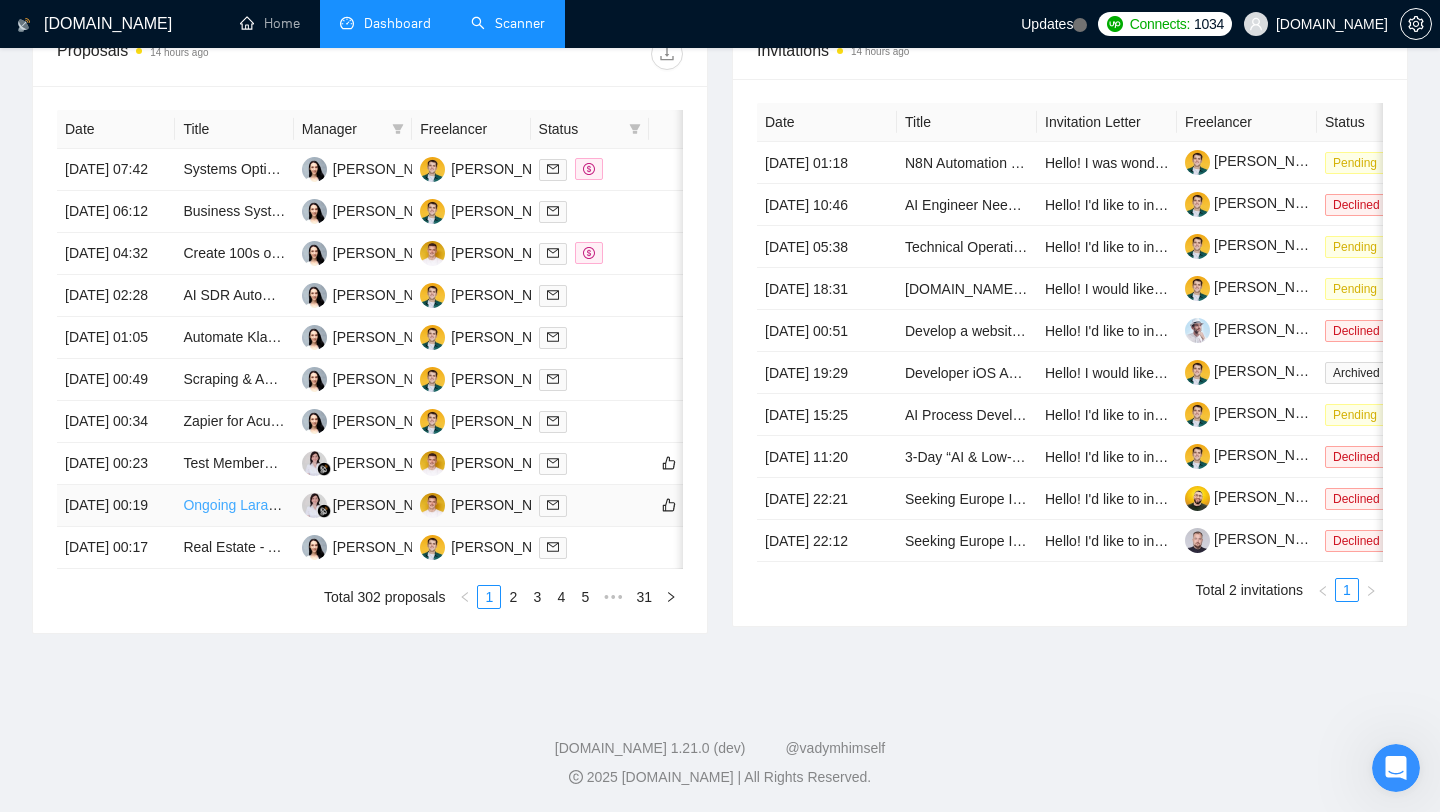 click on "Ongoing Laravel Development and Maintenance for Event Center Booking System" at bounding box center [438, 505] 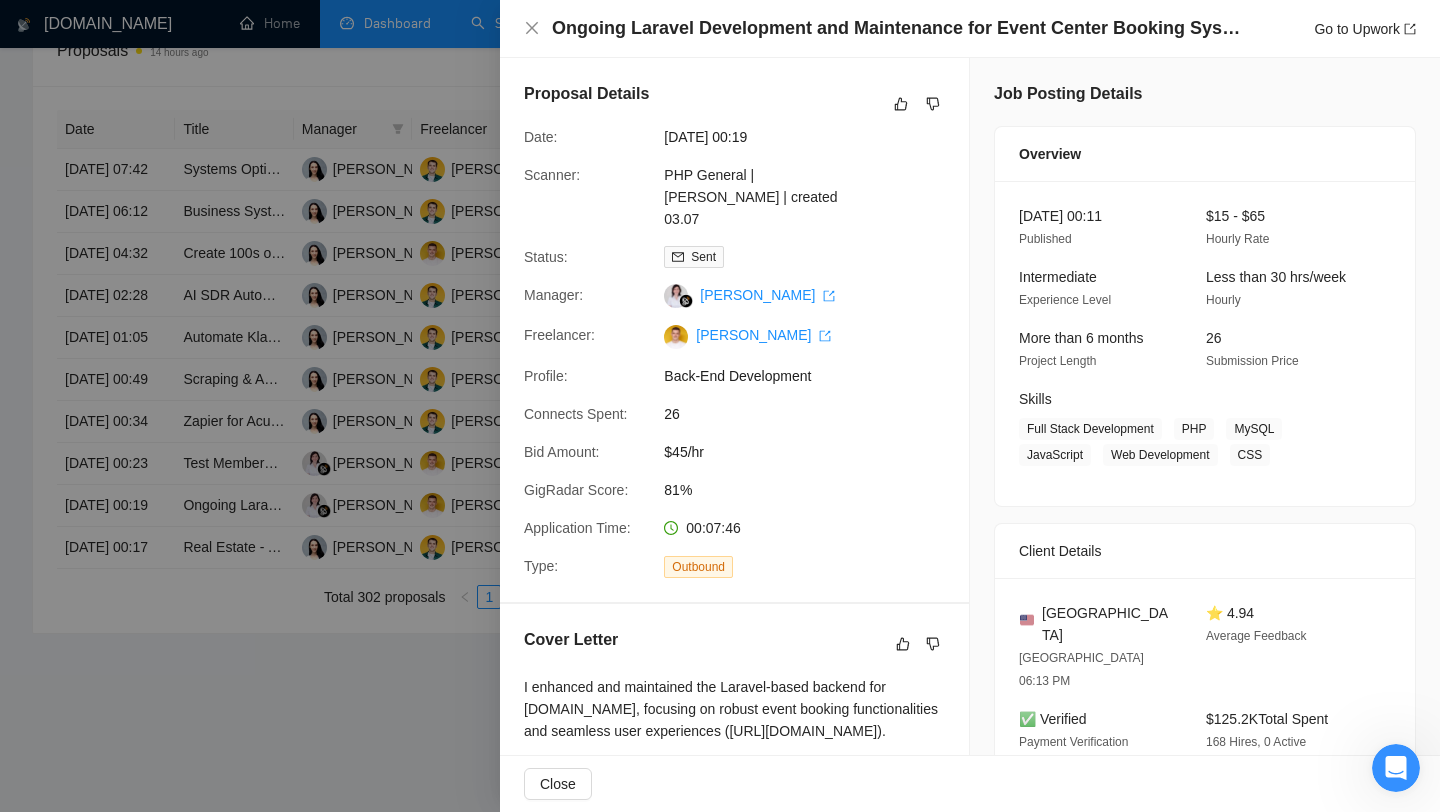 scroll, scrollTop: 446, scrollLeft: 0, axis: vertical 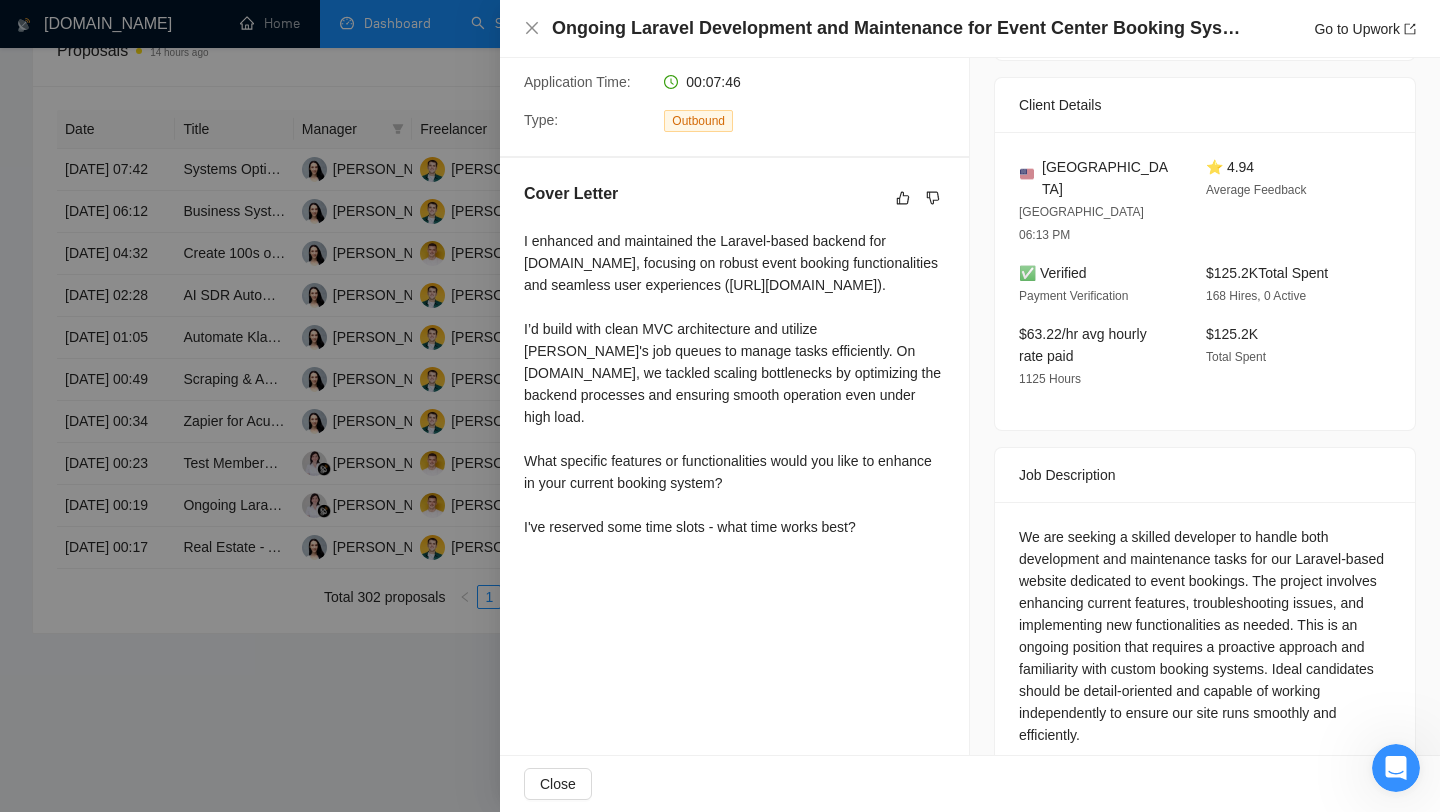 click on "Proposal Details Date: [DATE] 00:19 Scanner: PHP General | [PERSON_NAME] | created 03.07  Status: Sent     Manager: [PERSON_NAME]   Freelancer: [PERSON_NAME]   Profile: Back-End Development Connects Spent: 26 Bid Amount: $45/hr GigRadar Score: 81% Application Time: 00:07:46 Type: Outbound Cover Letter I enhanced and maintained the Laravel-based backend for [DOMAIN_NAME], focusing on robust event booking functionalities and seamless user experiences ([URL][DOMAIN_NAME]).
I’d build with clean MVC architecture and utilize [PERSON_NAME]'s job queues to manage tasks efficiently. On [DOMAIN_NAME], we tackled scaling bottlenecks by optimizing the backend processes and ensuring smooth operation even under high load.
What specific features or functionalities would you like to enhance in your current booking system?
I've reserved some time slots - what time works best?" at bounding box center (735, 207) 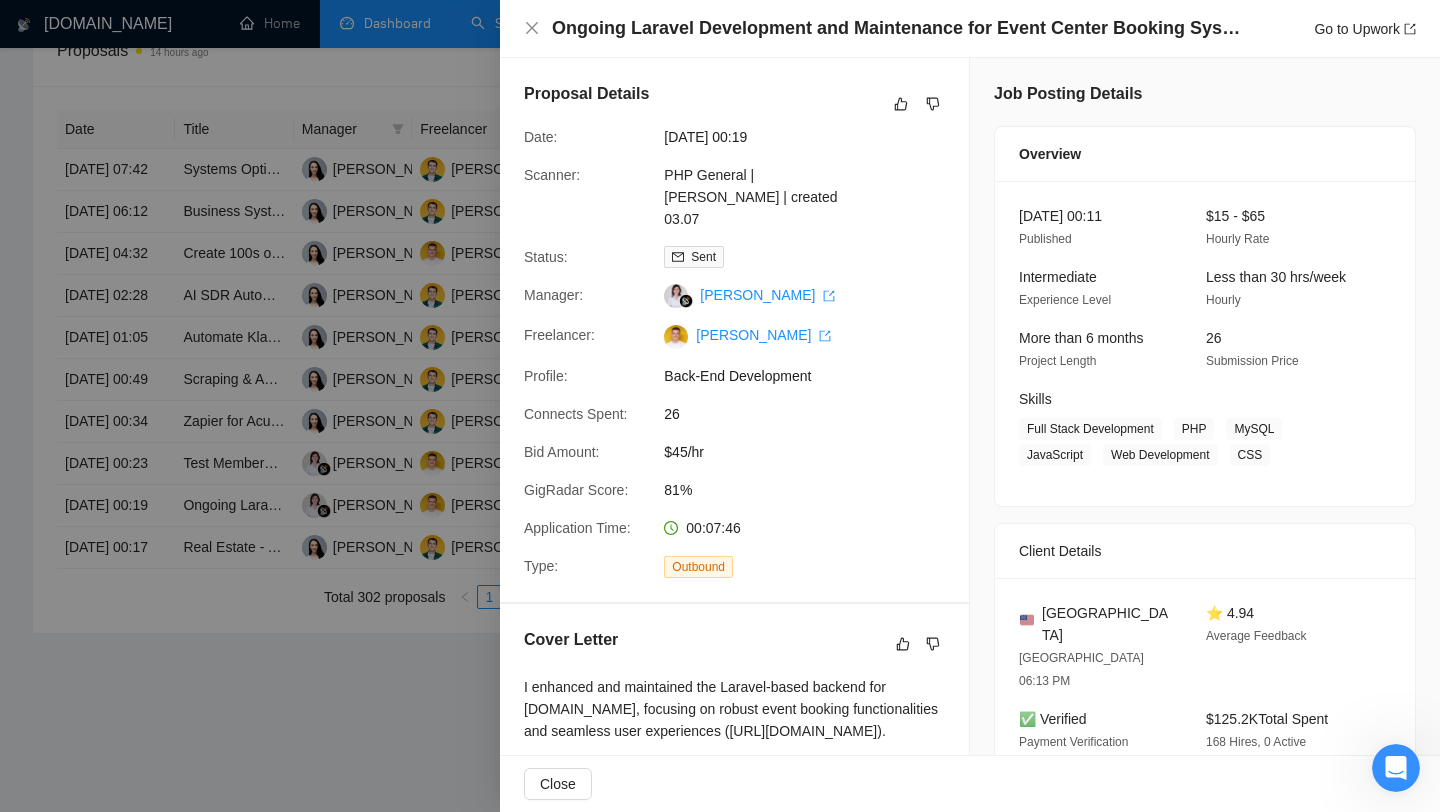 click at bounding box center (720, 406) 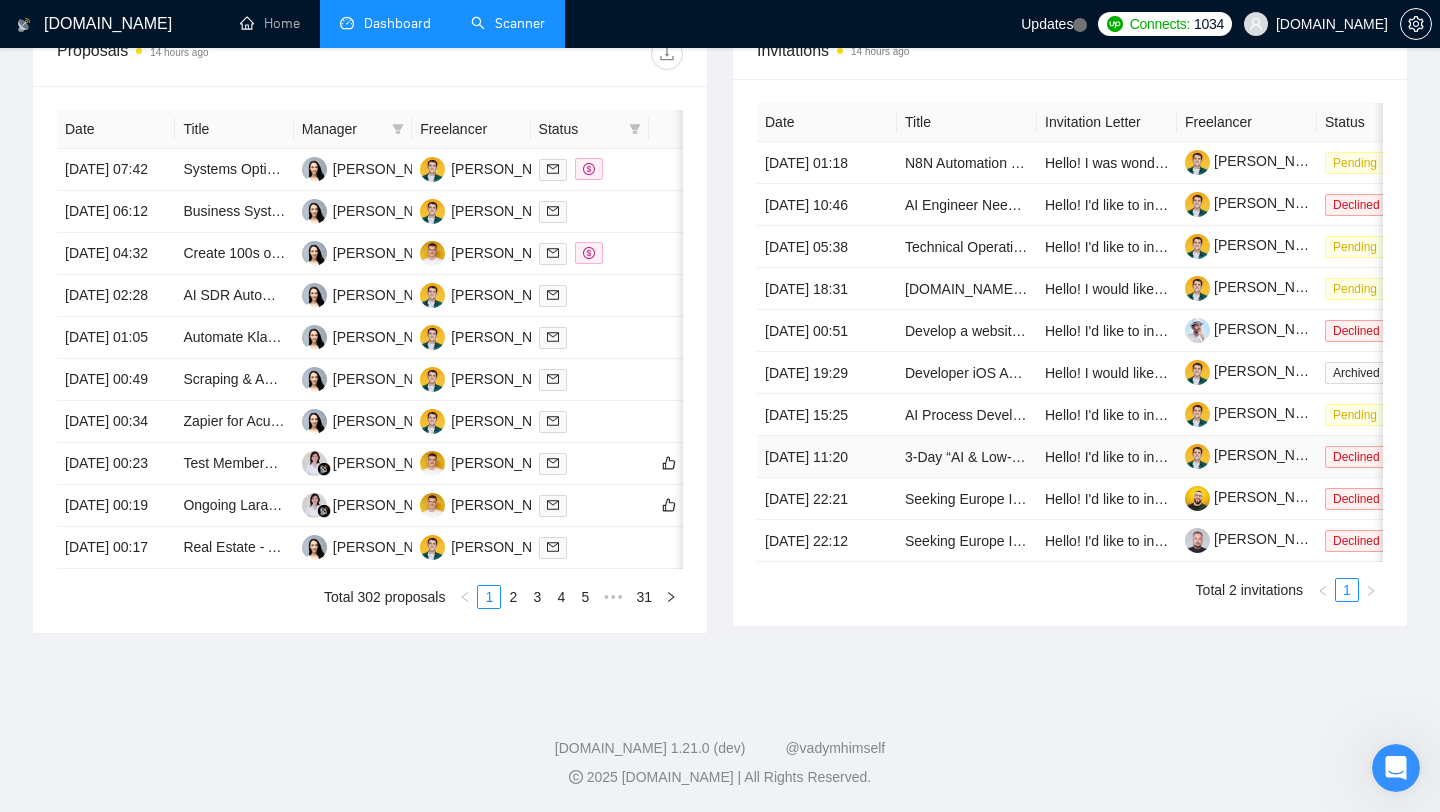 scroll, scrollTop: 967, scrollLeft: 0, axis: vertical 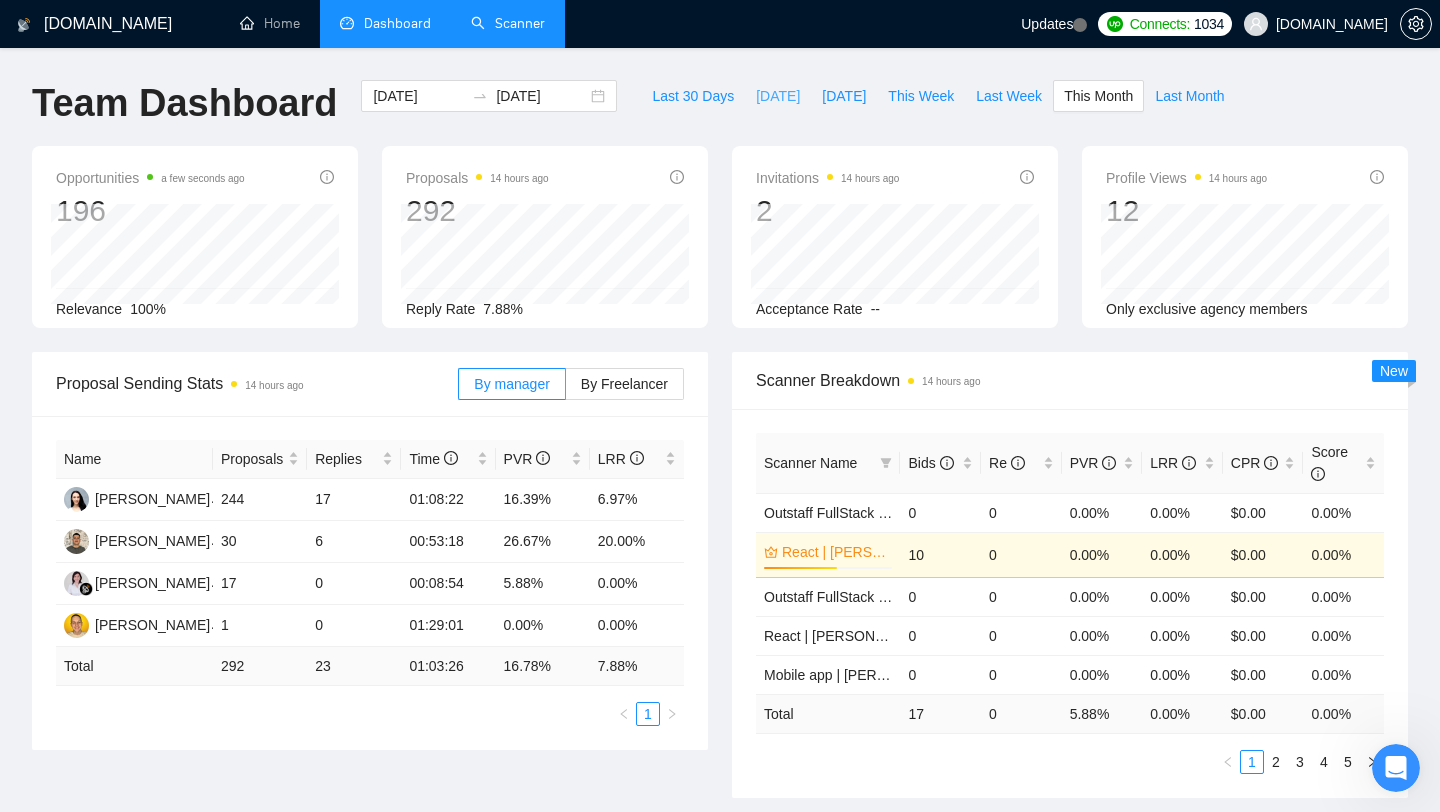 click on "[DATE]" at bounding box center (778, 96) 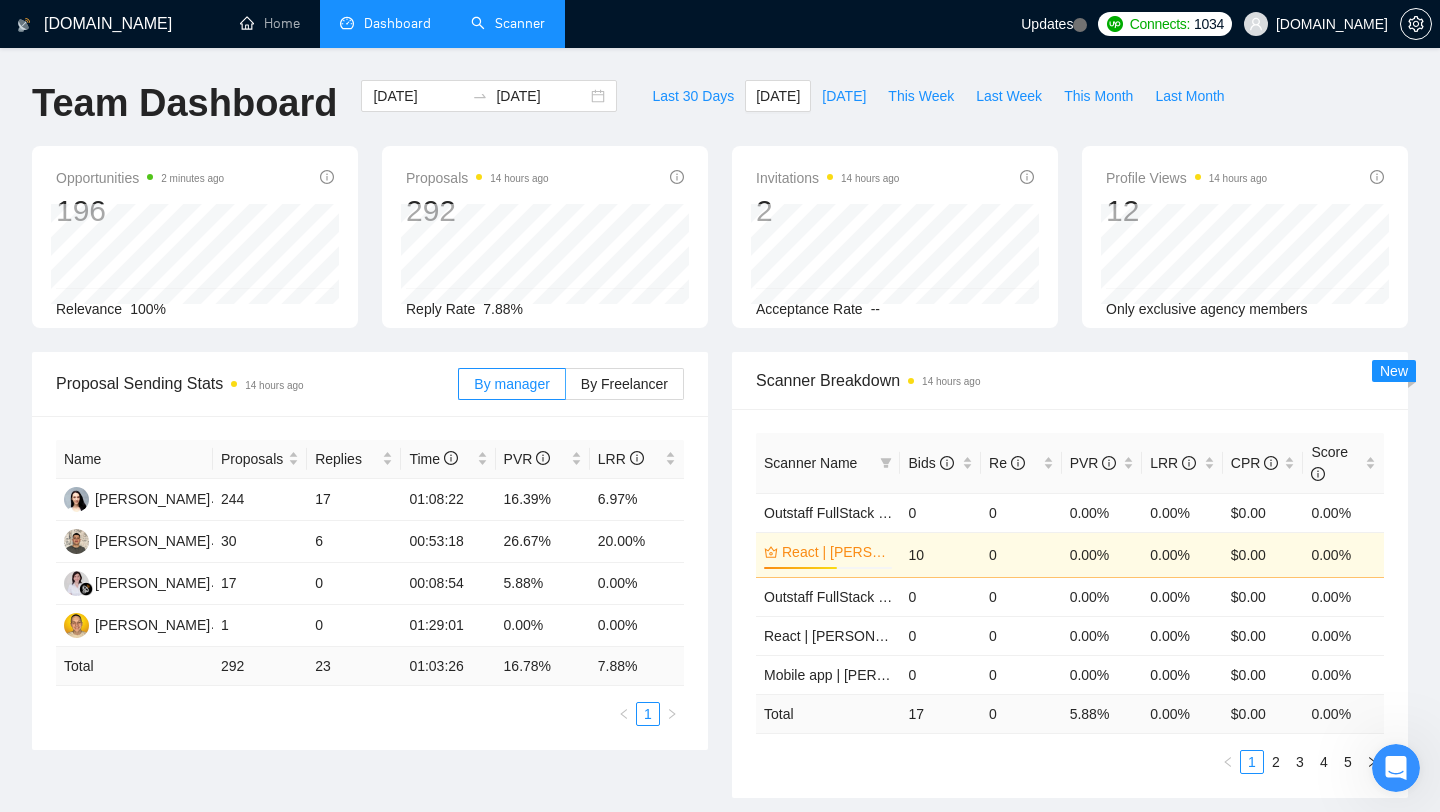type on "[DATE]" 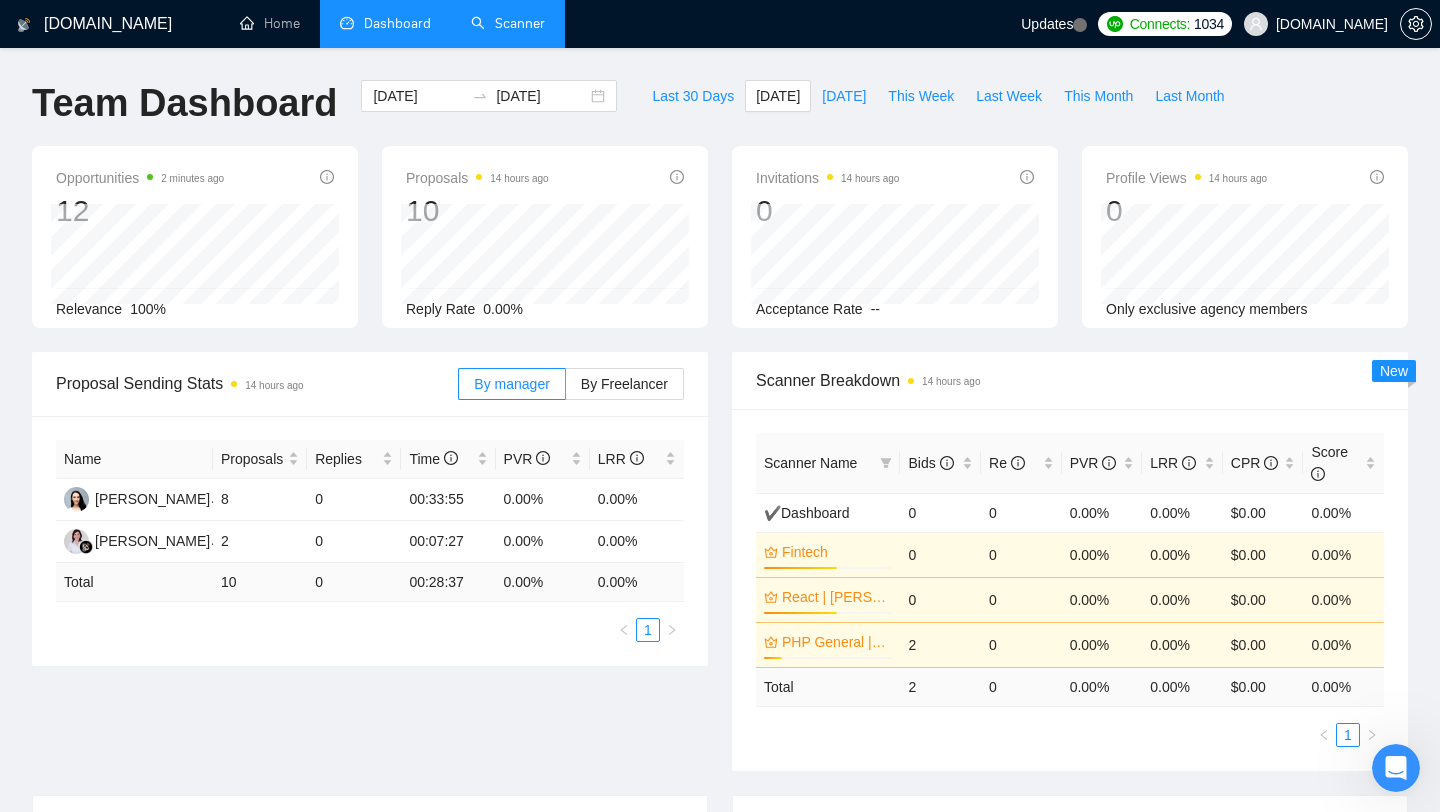 click on "Scanner" at bounding box center (508, 23) 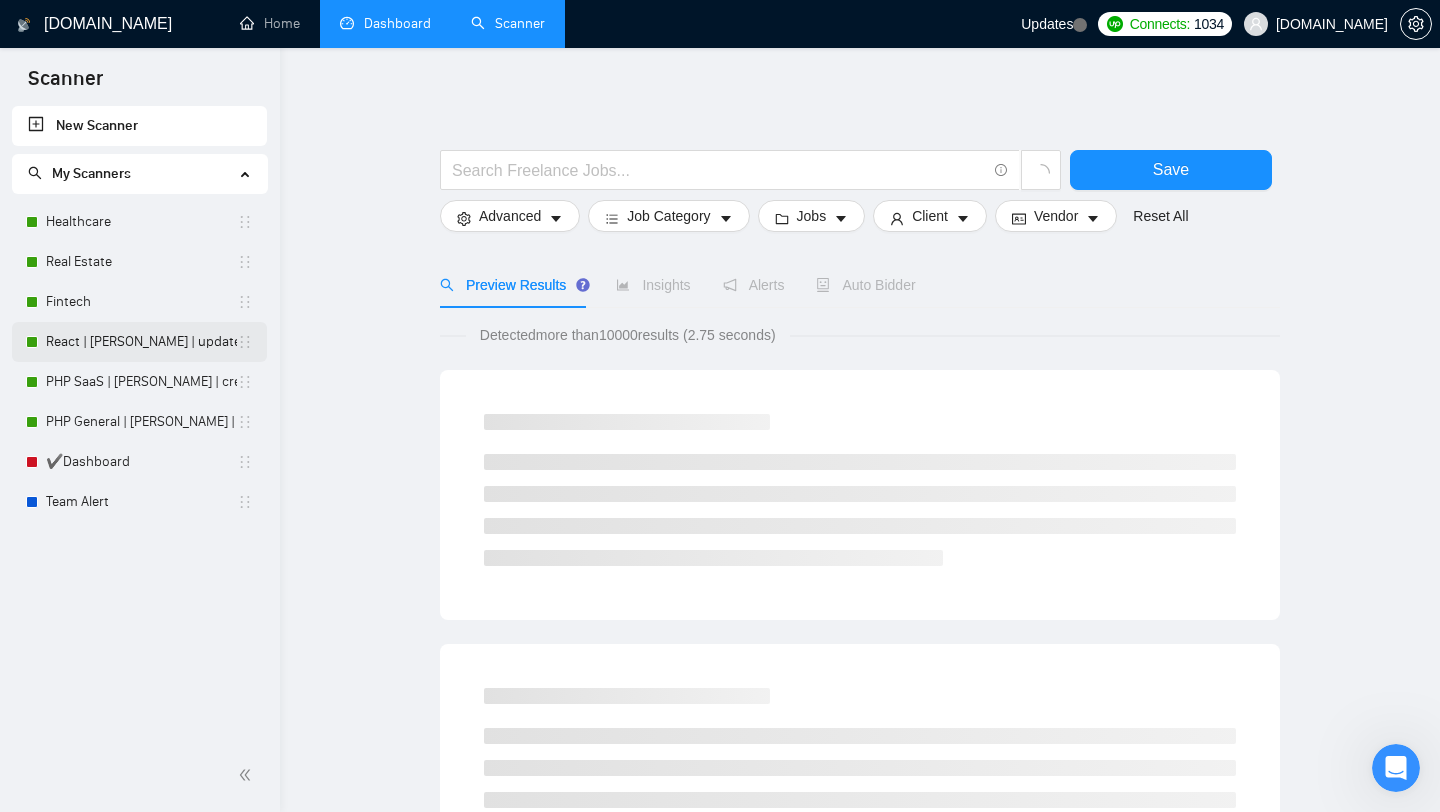 click on "React | [PERSON_NAME] | updated source 07.07" at bounding box center [141, 342] 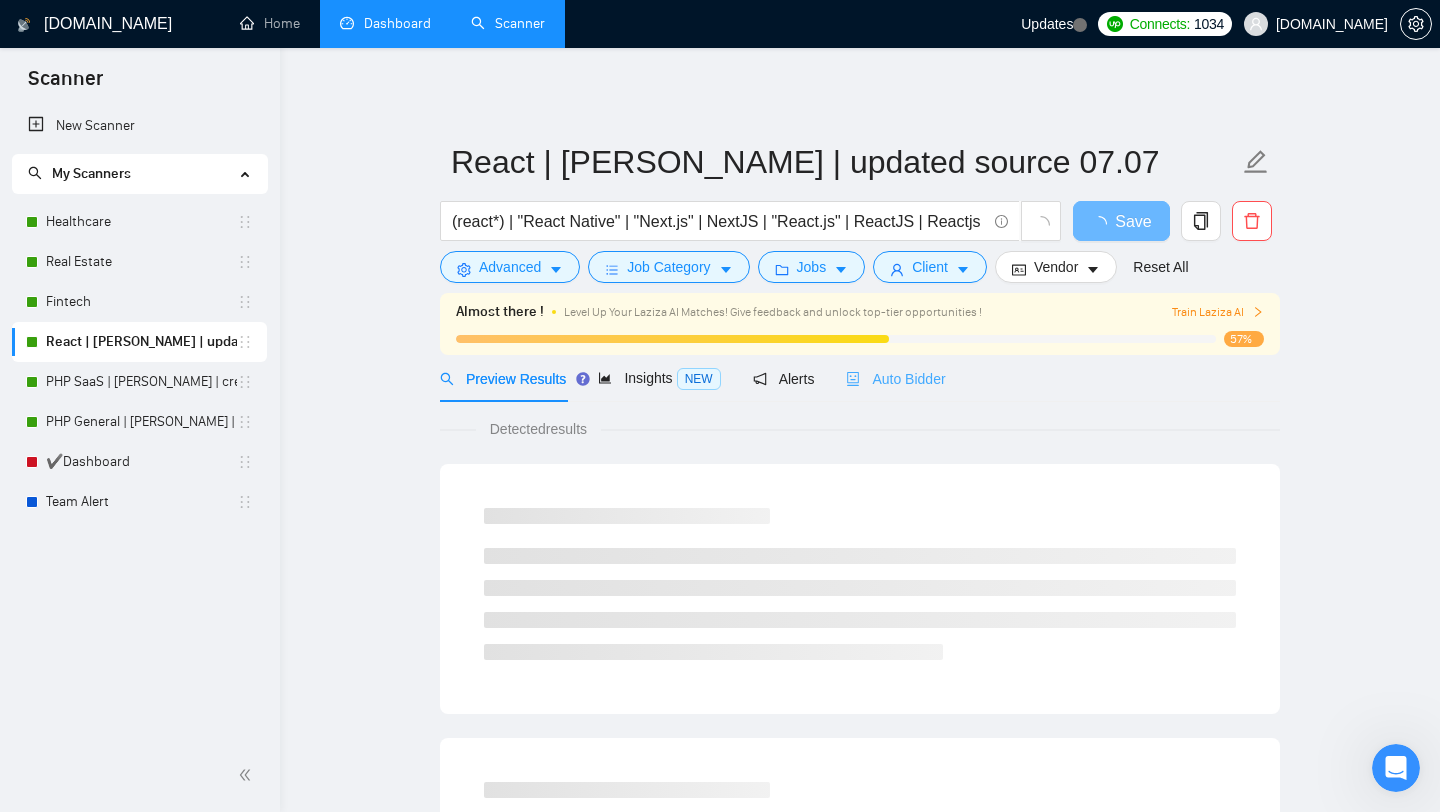 click on "Auto Bidder" at bounding box center [895, 378] 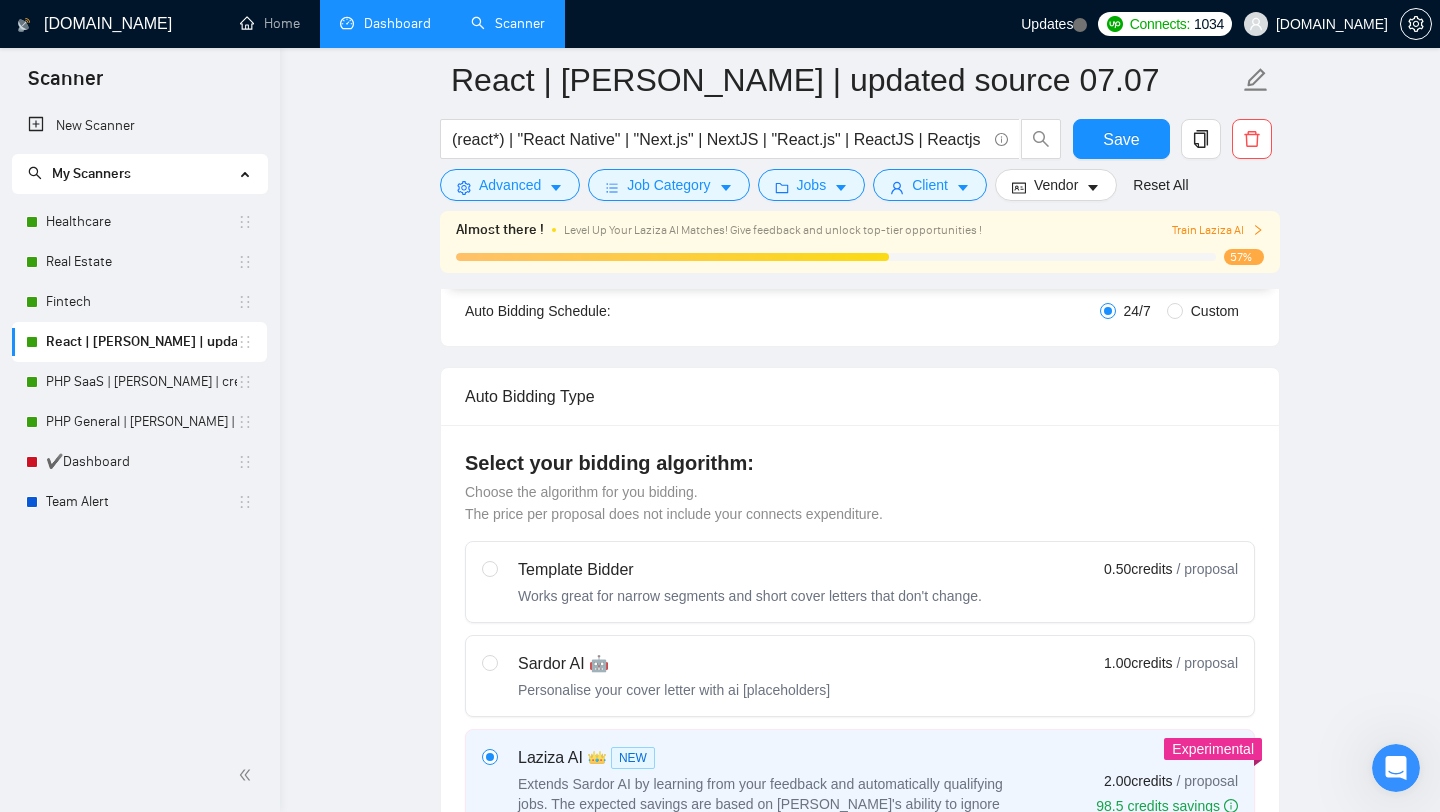 scroll, scrollTop: 0, scrollLeft: 0, axis: both 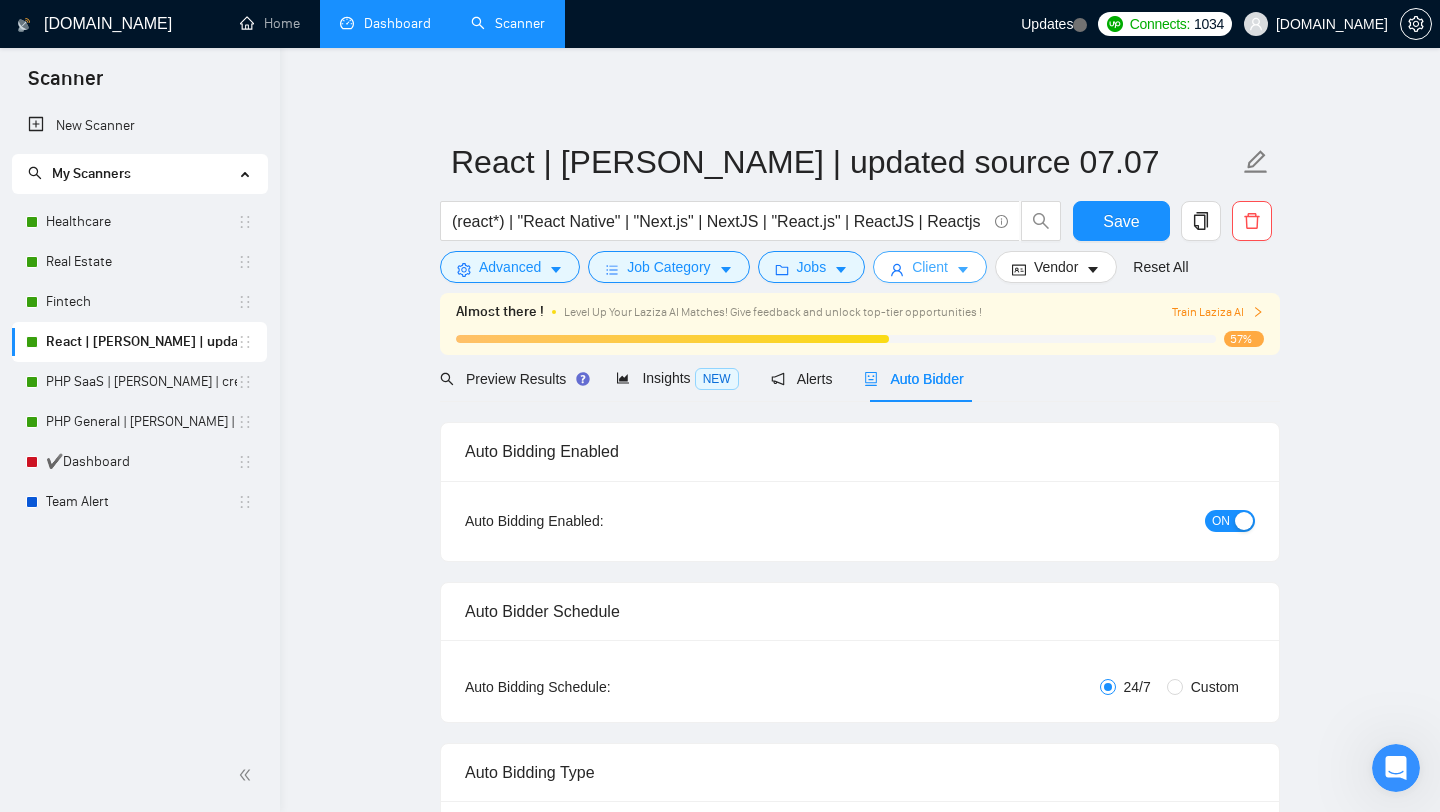 click on "Client" at bounding box center (930, 267) 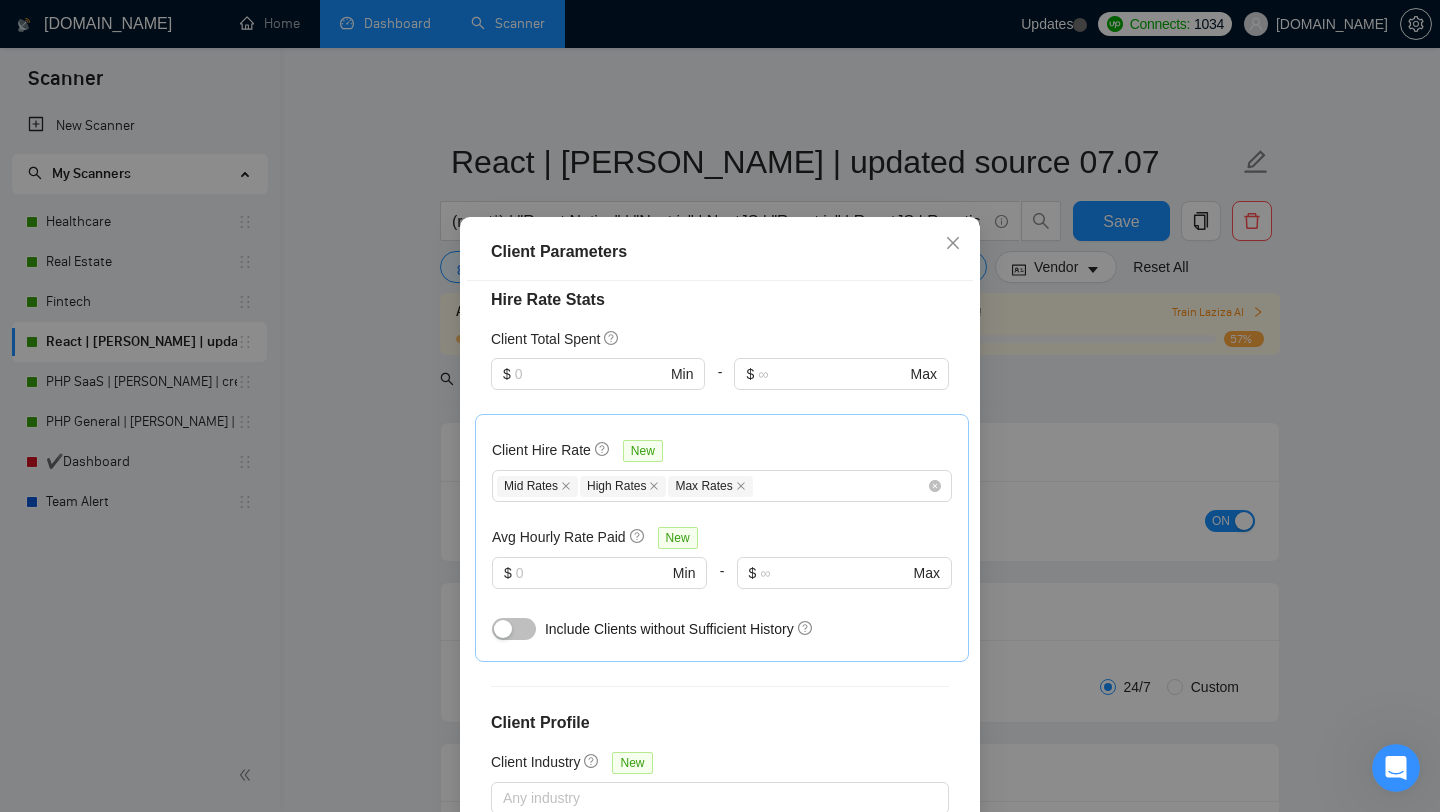 scroll, scrollTop: 762, scrollLeft: 0, axis: vertical 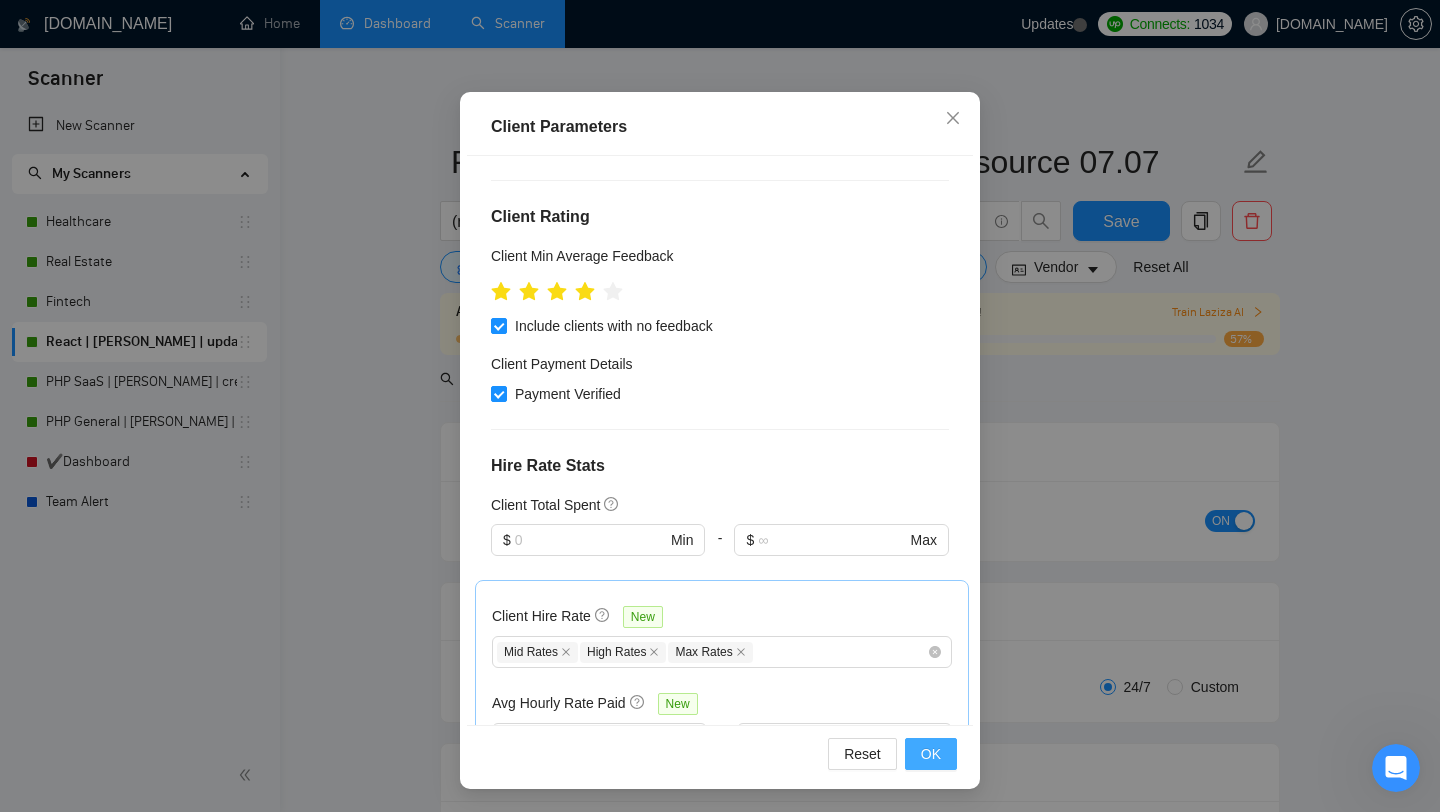 click on "OK" at bounding box center (931, 754) 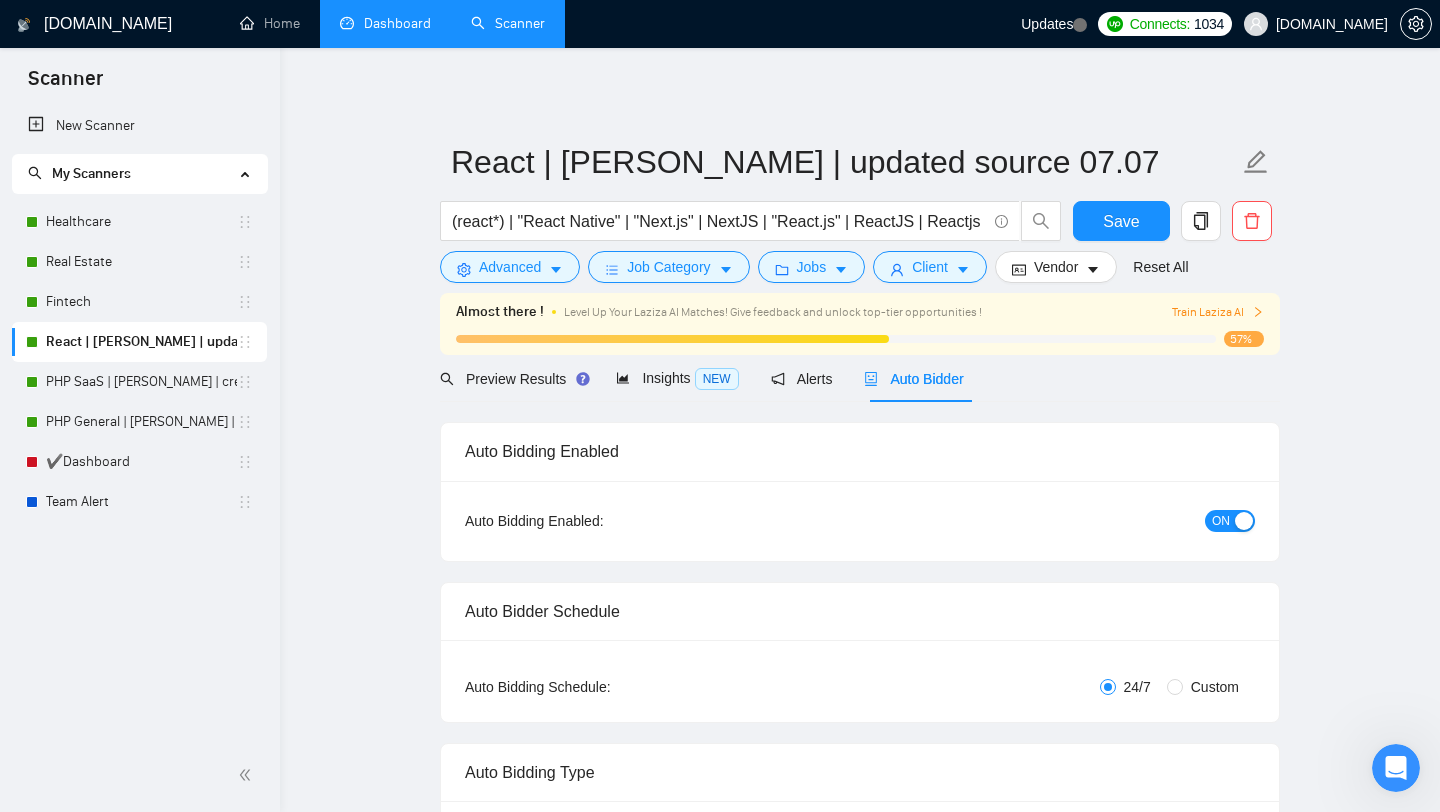 scroll, scrollTop: 28, scrollLeft: 0, axis: vertical 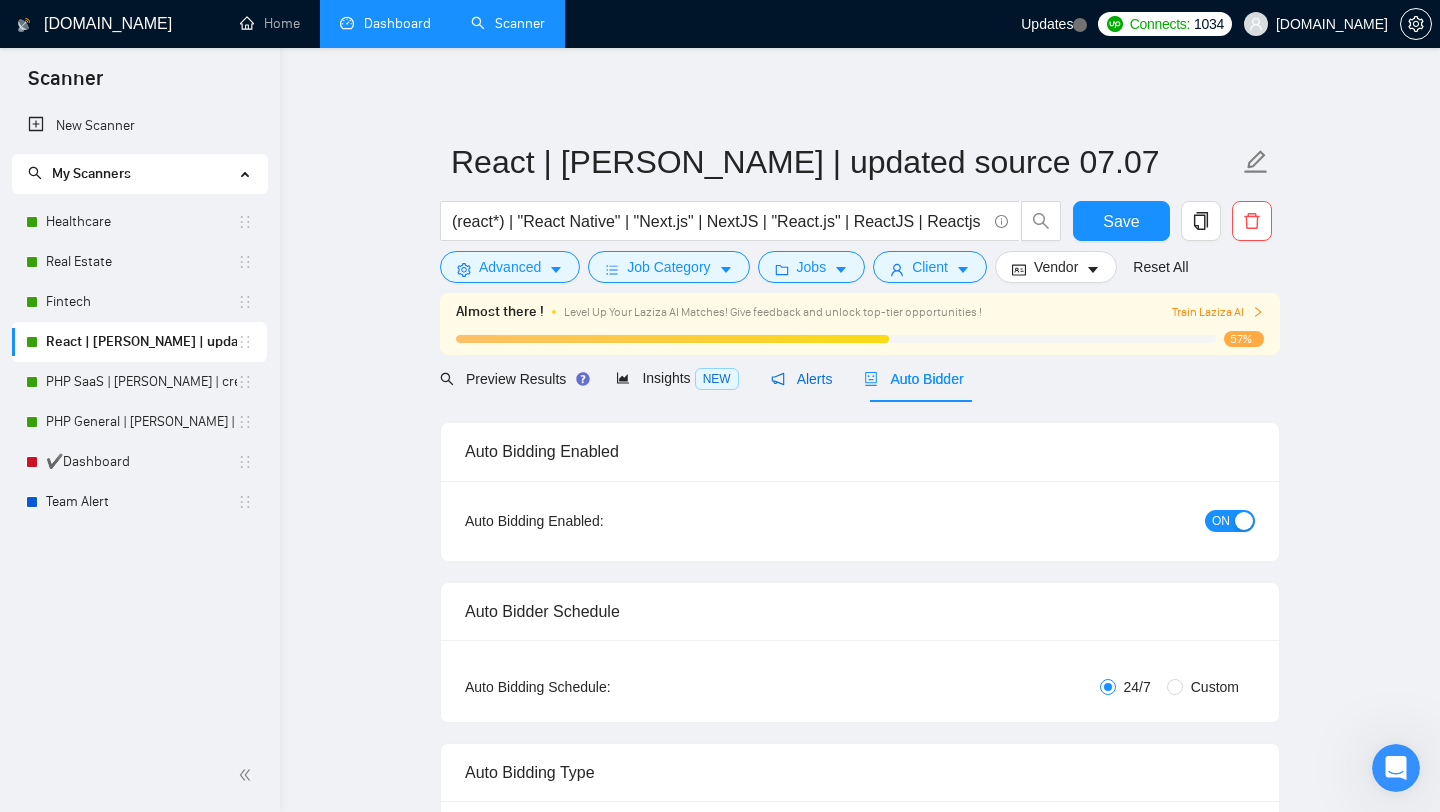 click on "Alerts" at bounding box center (802, 379) 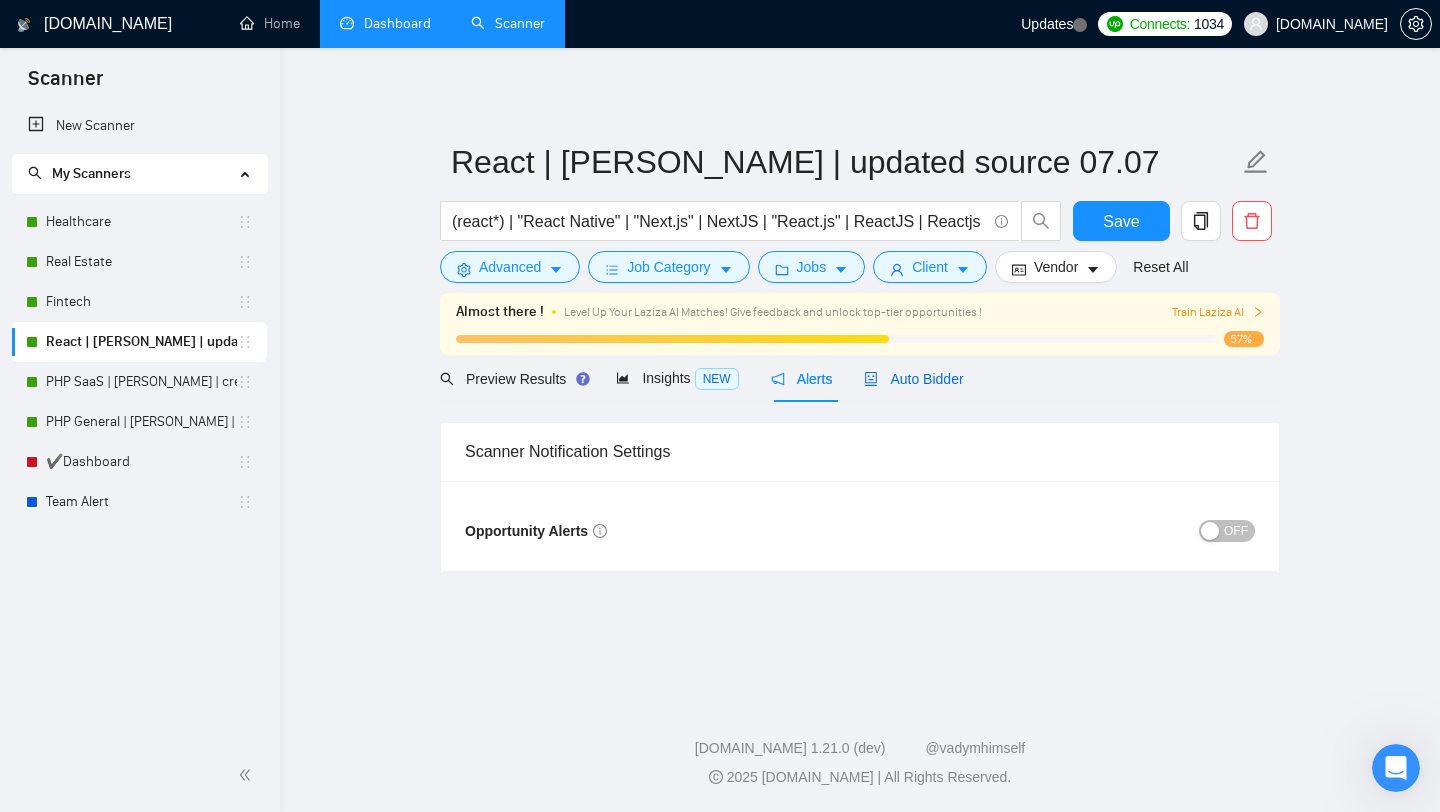 click on "Auto Bidder" at bounding box center [913, 379] 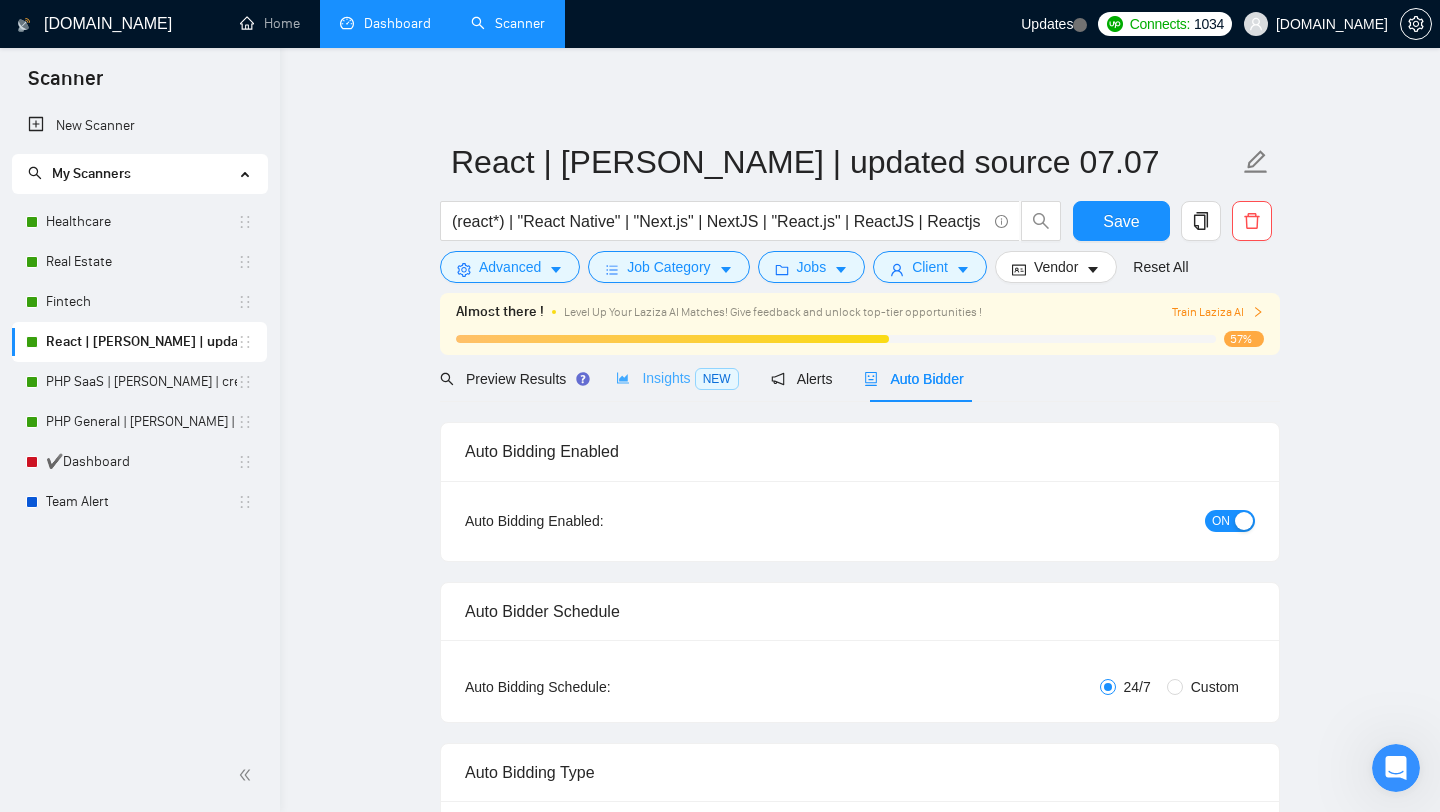 click on "Insights NEW" at bounding box center [677, 378] 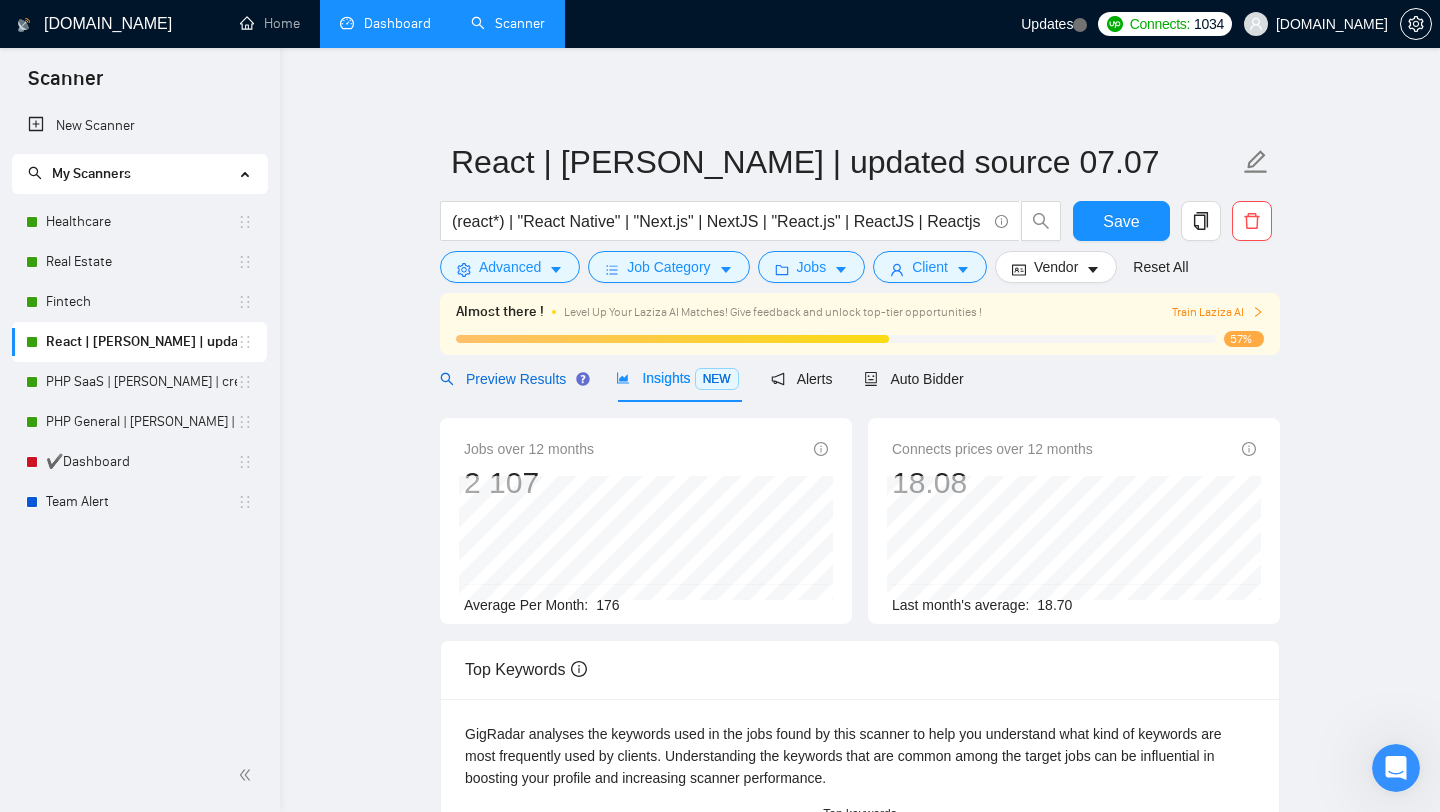 click on "Preview Results" at bounding box center [512, 379] 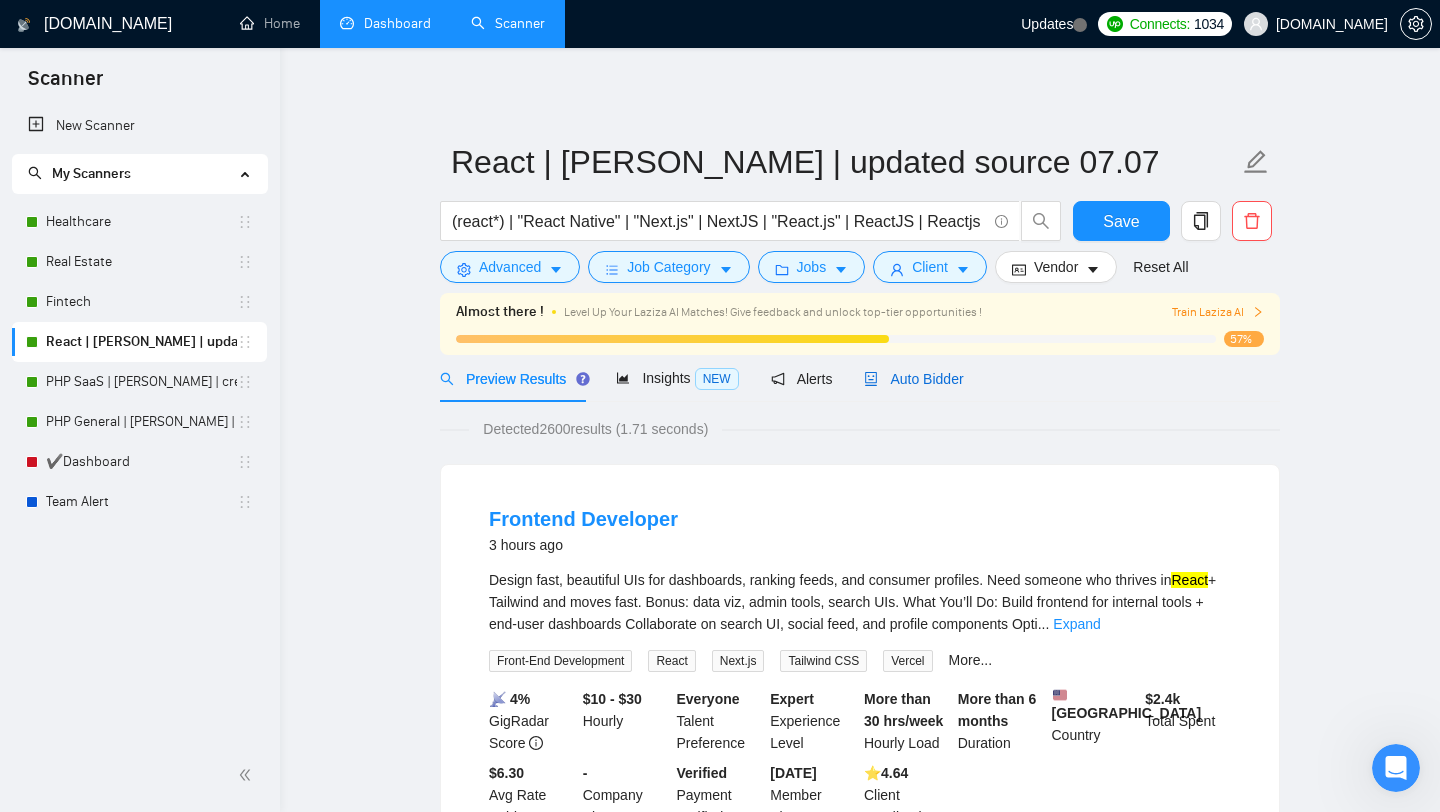 click on "Auto Bidder" at bounding box center (913, 379) 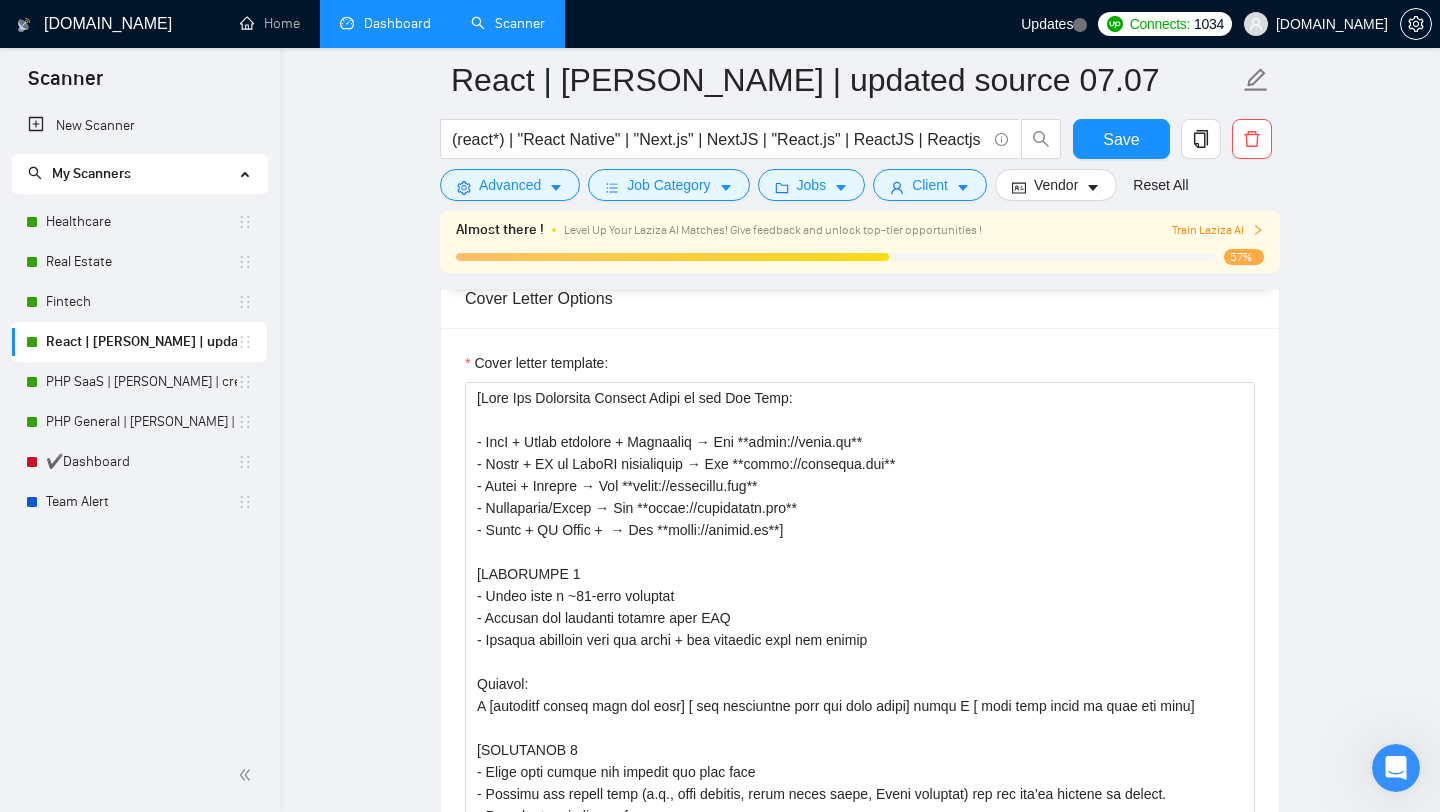 scroll, scrollTop: 1960, scrollLeft: 0, axis: vertical 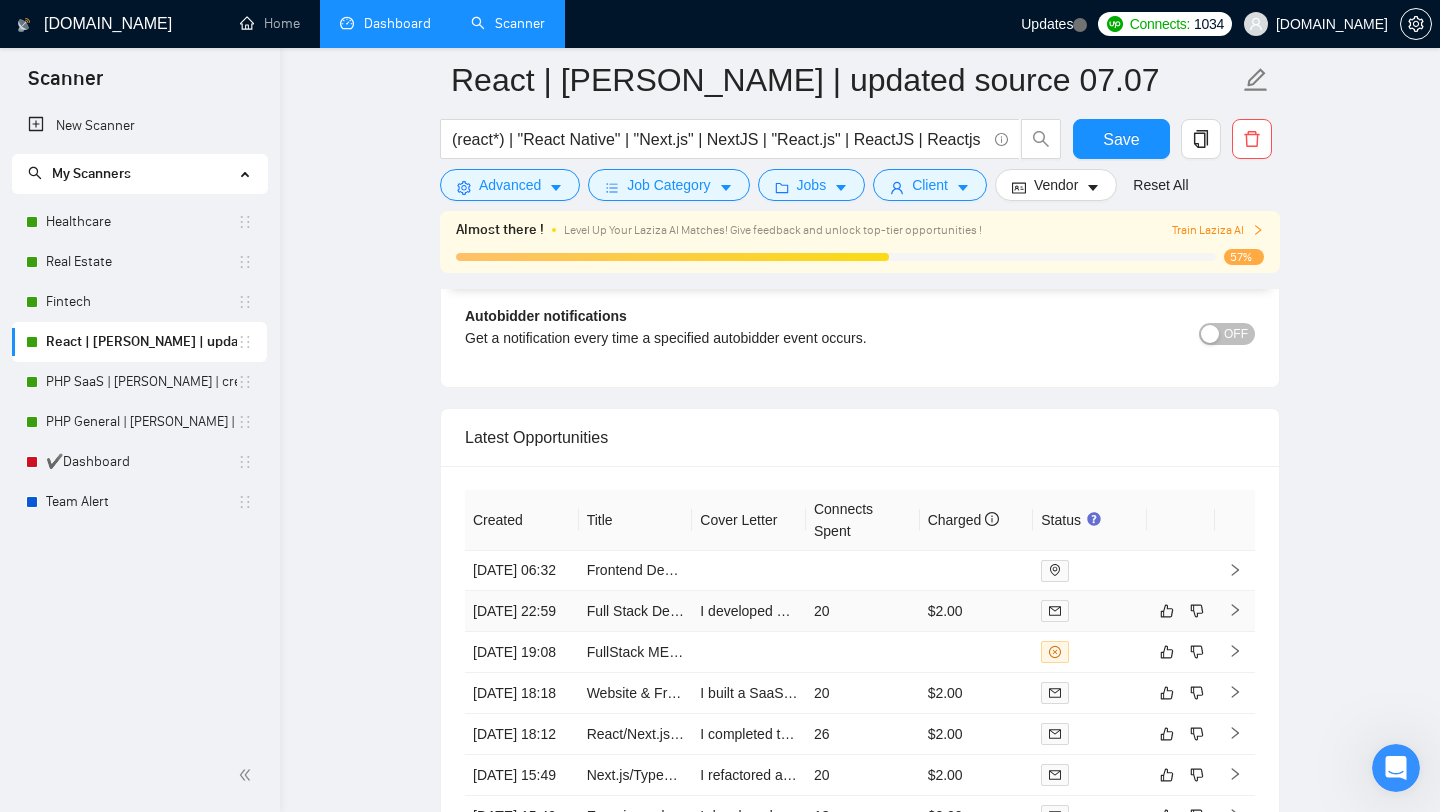 click on "I developed a SaaS platform with a React frontend and dashboard at [URL][DOMAIN_NAME], where I transformed Figma designs into a fully functional app to empower eCommerce founders.
I’d use modular components with state sync. On MXNEY, we solved layout shifts from Figma mismatches early by implementing a detailed component library and ensuring consistent design elements.
What about the Figma, could you share it with me?
I've reserved some time slots - what time works best?[object Object],[object Object],[object Object]" at bounding box center [749, 611] 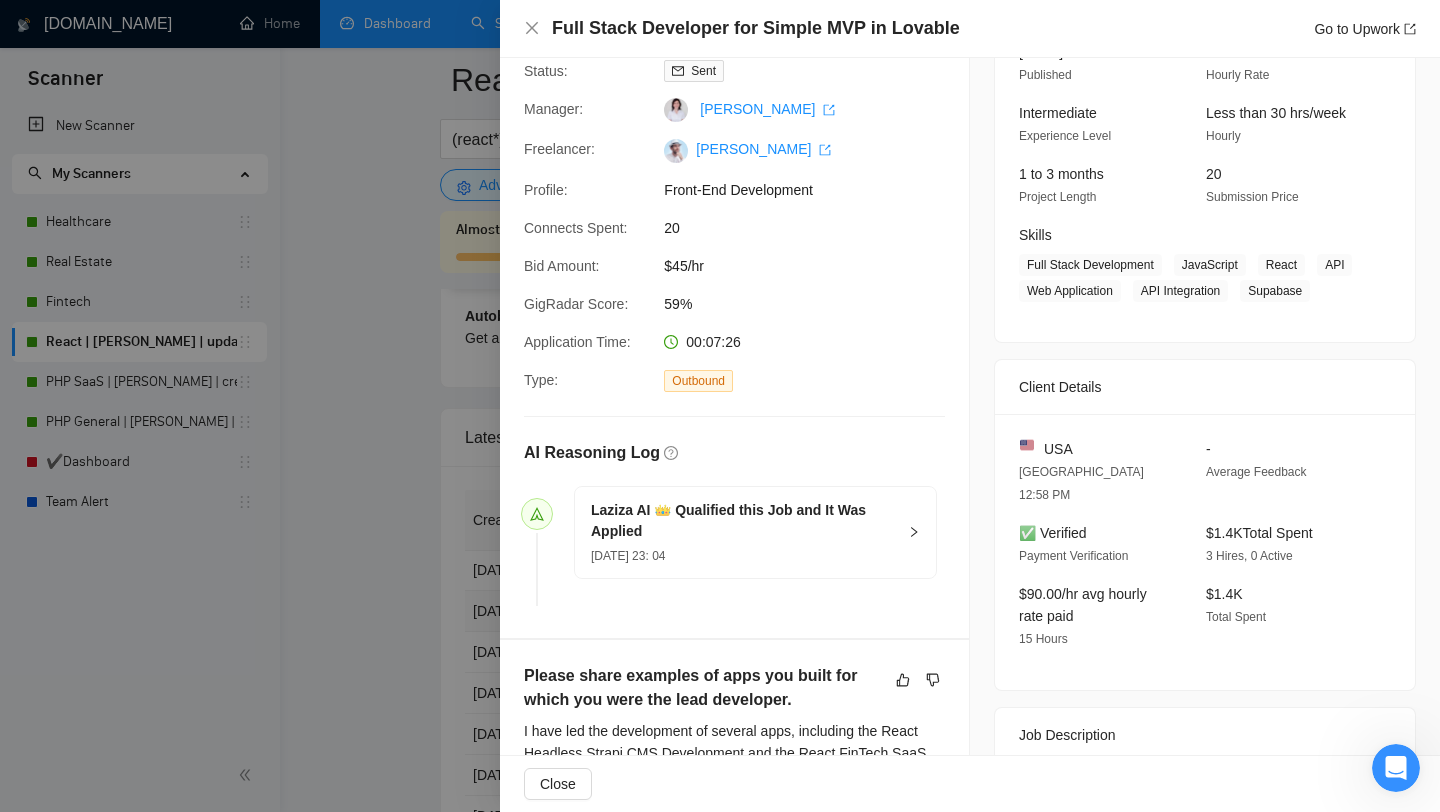 scroll, scrollTop: 181, scrollLeft: 0, axis: vertical 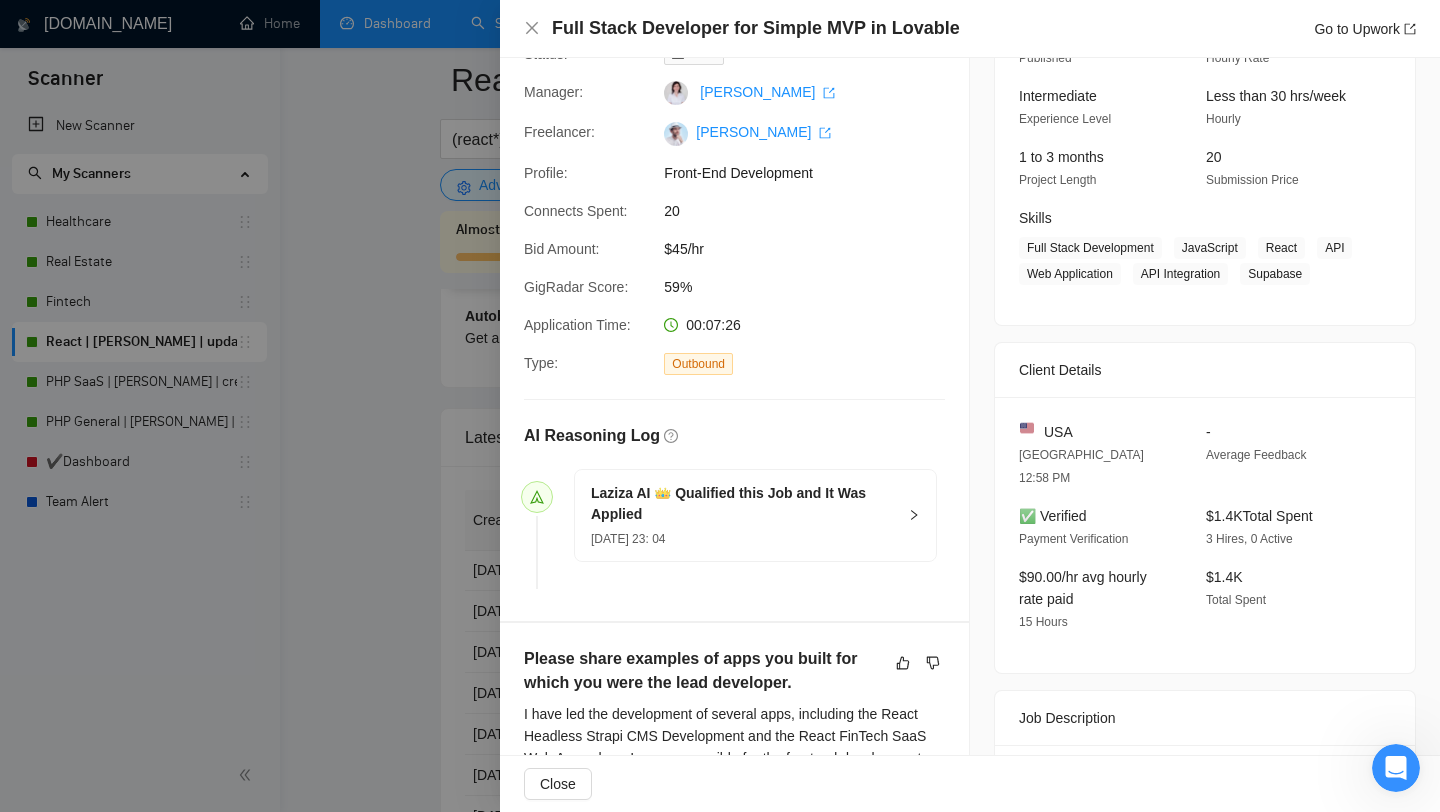 click at bounding box center [720, 406] 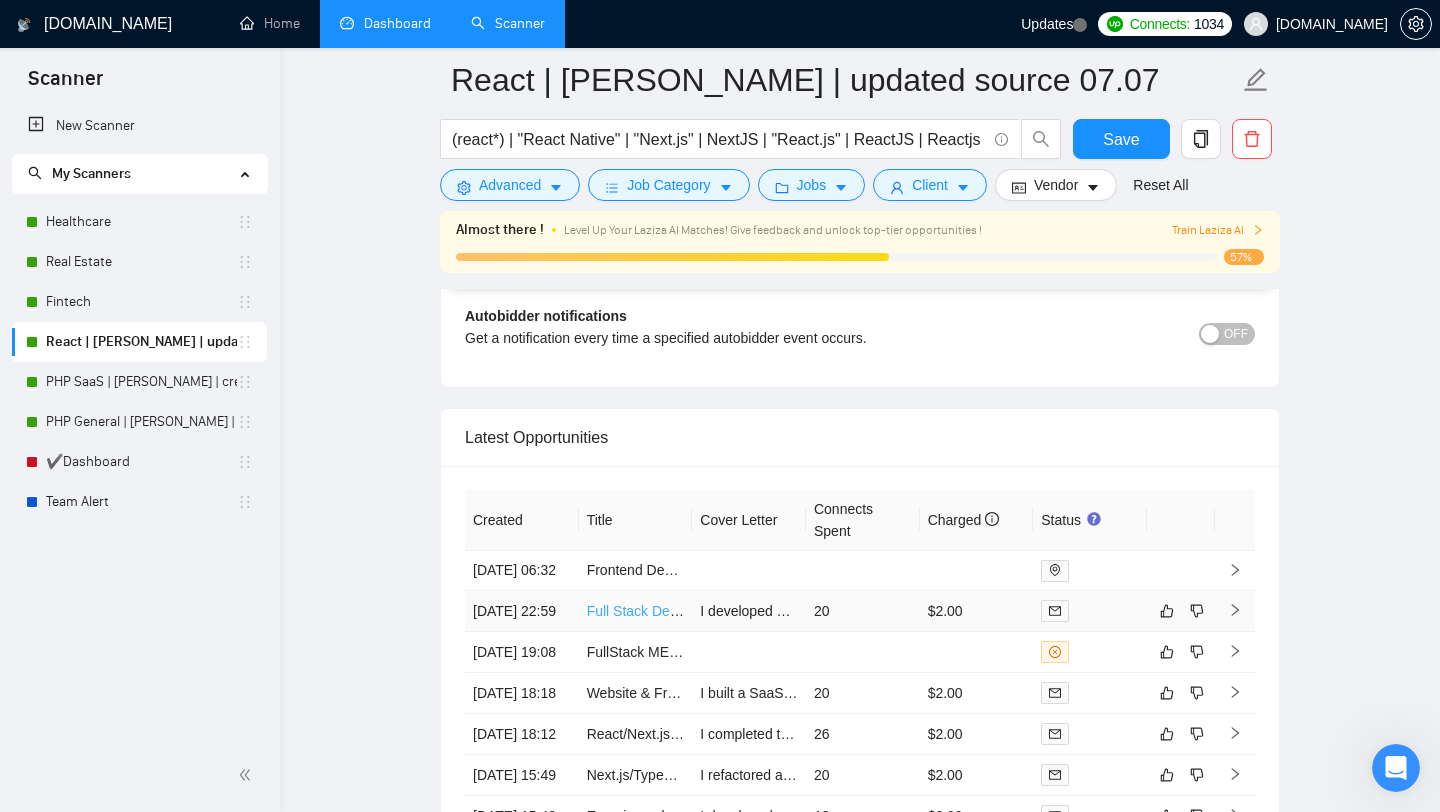 click on "Full Stack Developer for Simple MVP in Lovable" at bounding box center [736, 611] 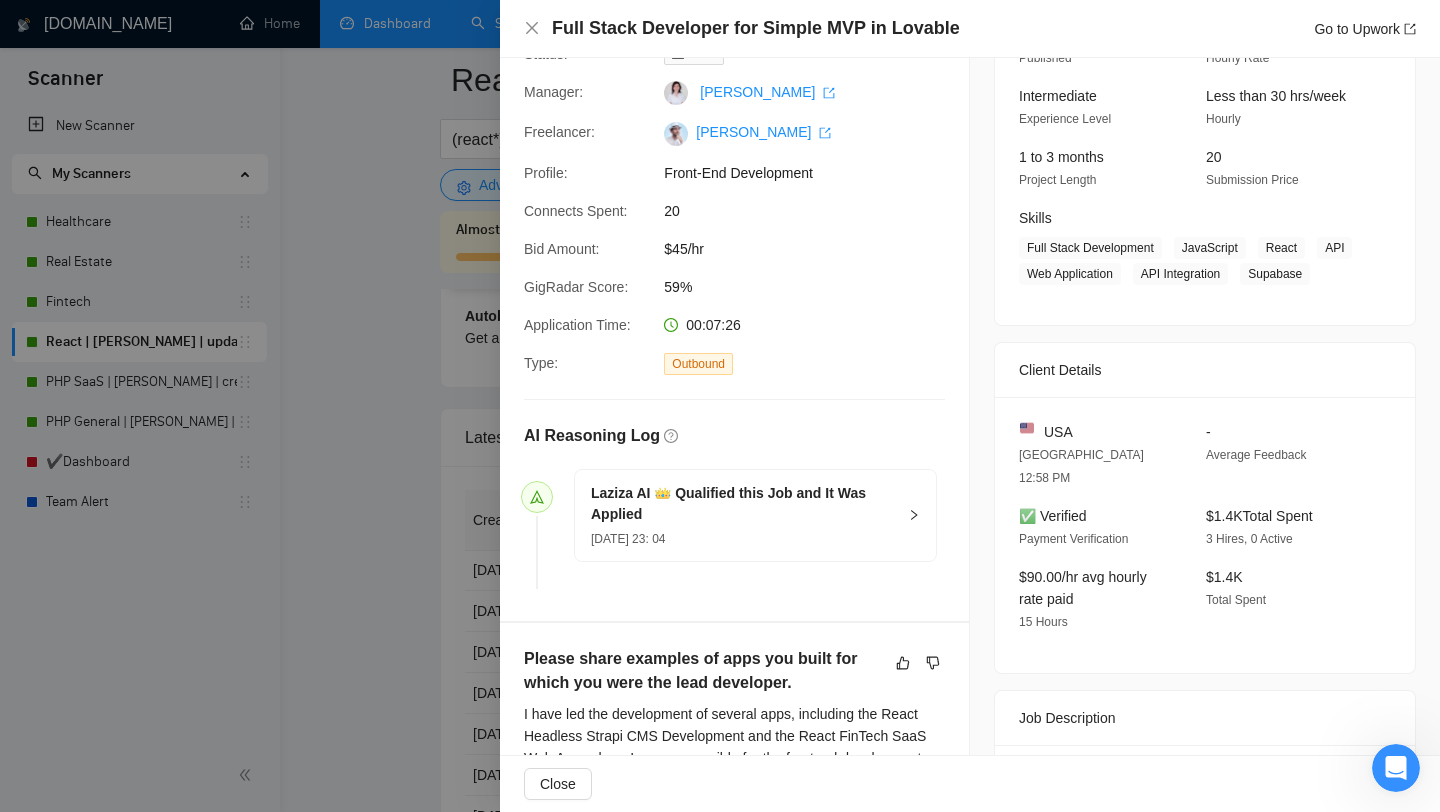 click at bounding box center (720, 406) 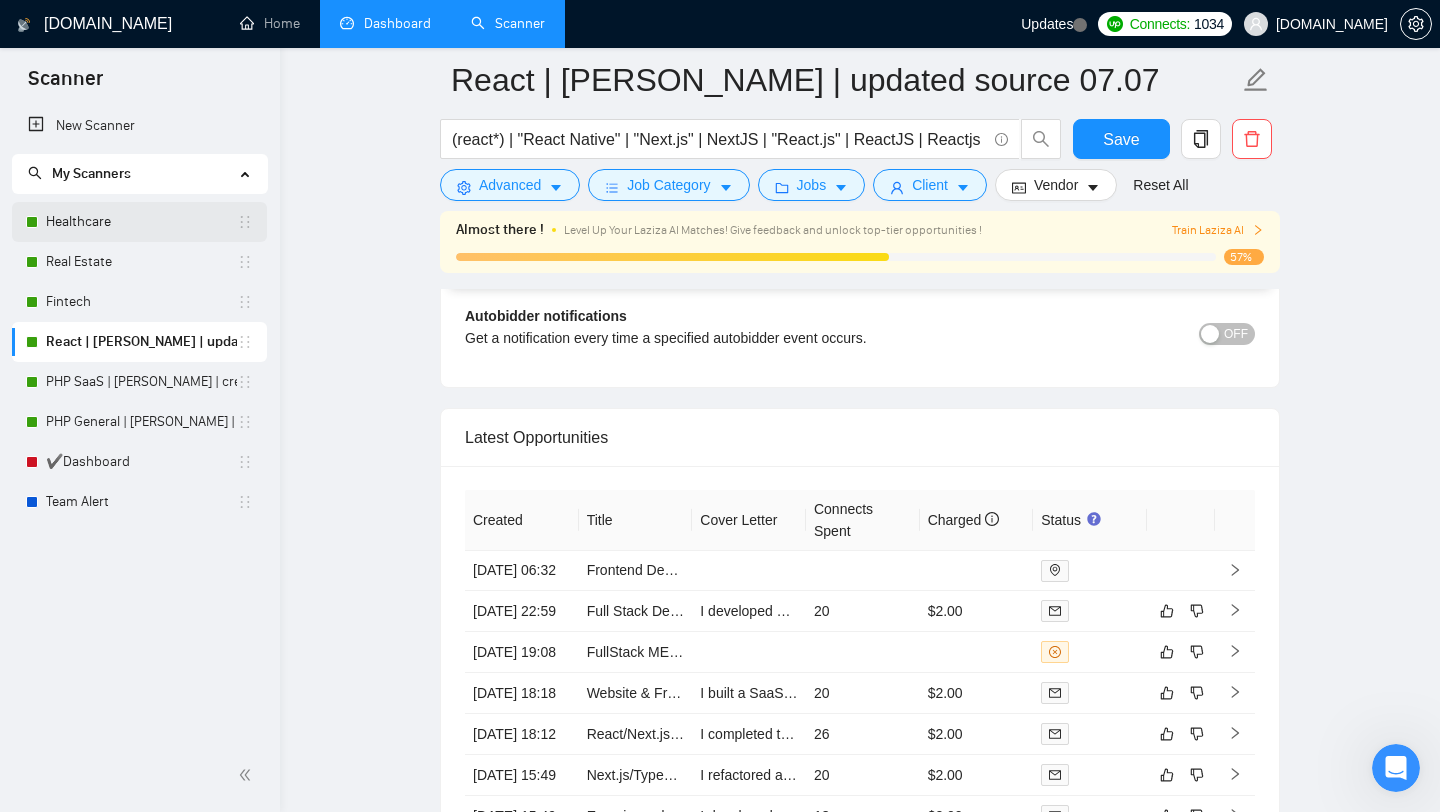 click on "Healthcare" at bounding box center (141, 222) 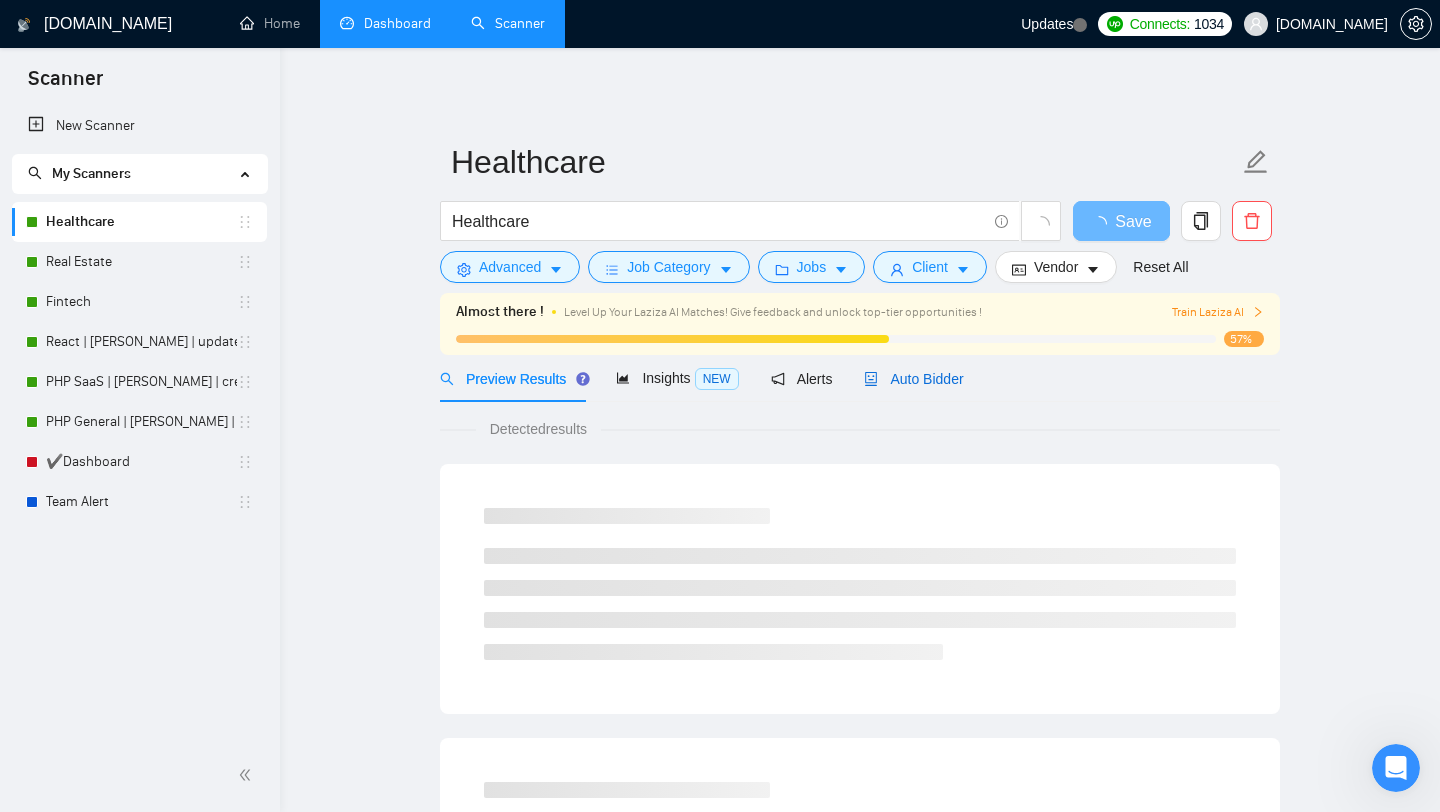 click on "Auto Bidder" at bounding box center [913, 379] 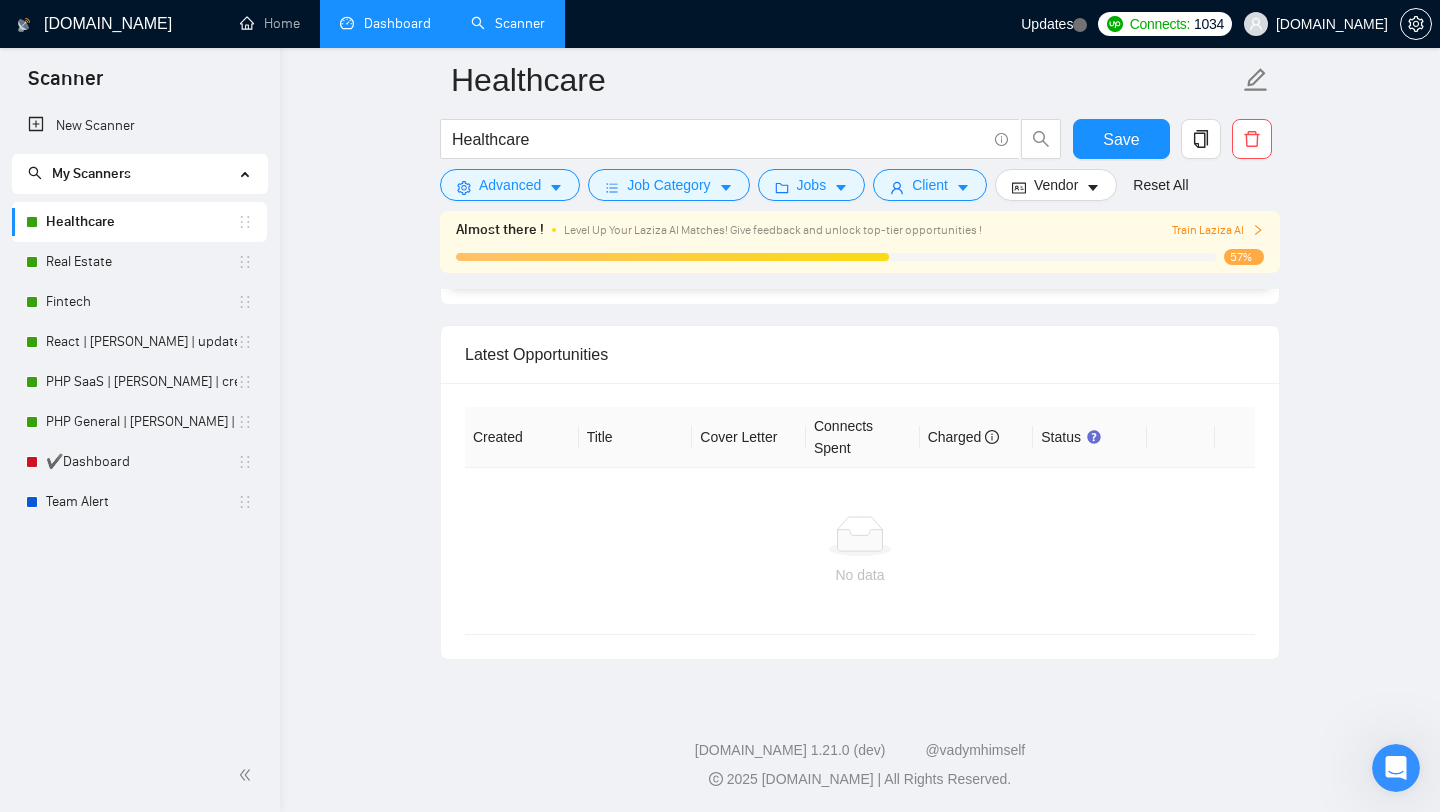 scroll, scrollTop: 4594, scrollLeft: 0, axis: vertical 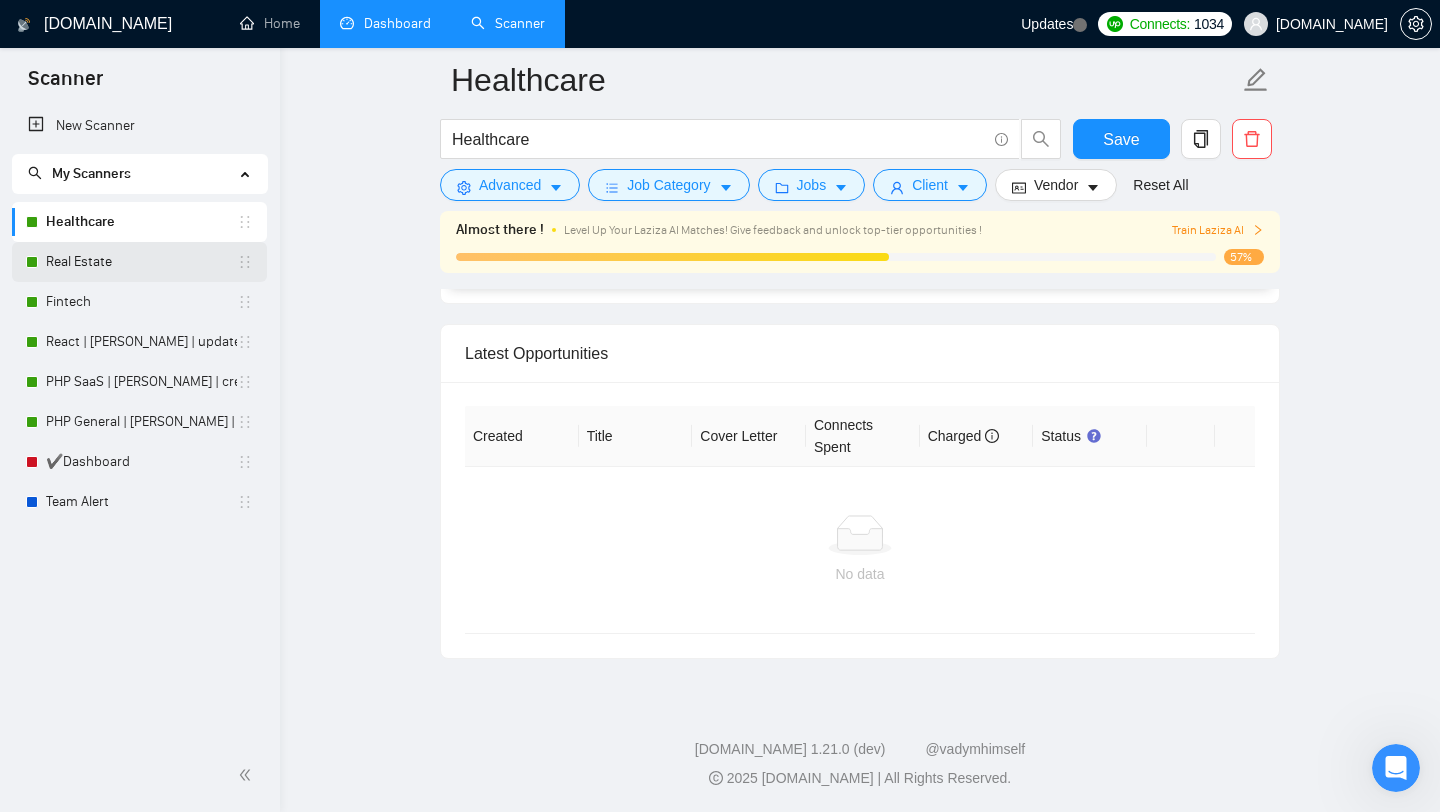 click on "Real Estate" at bounding box center [141, 262] 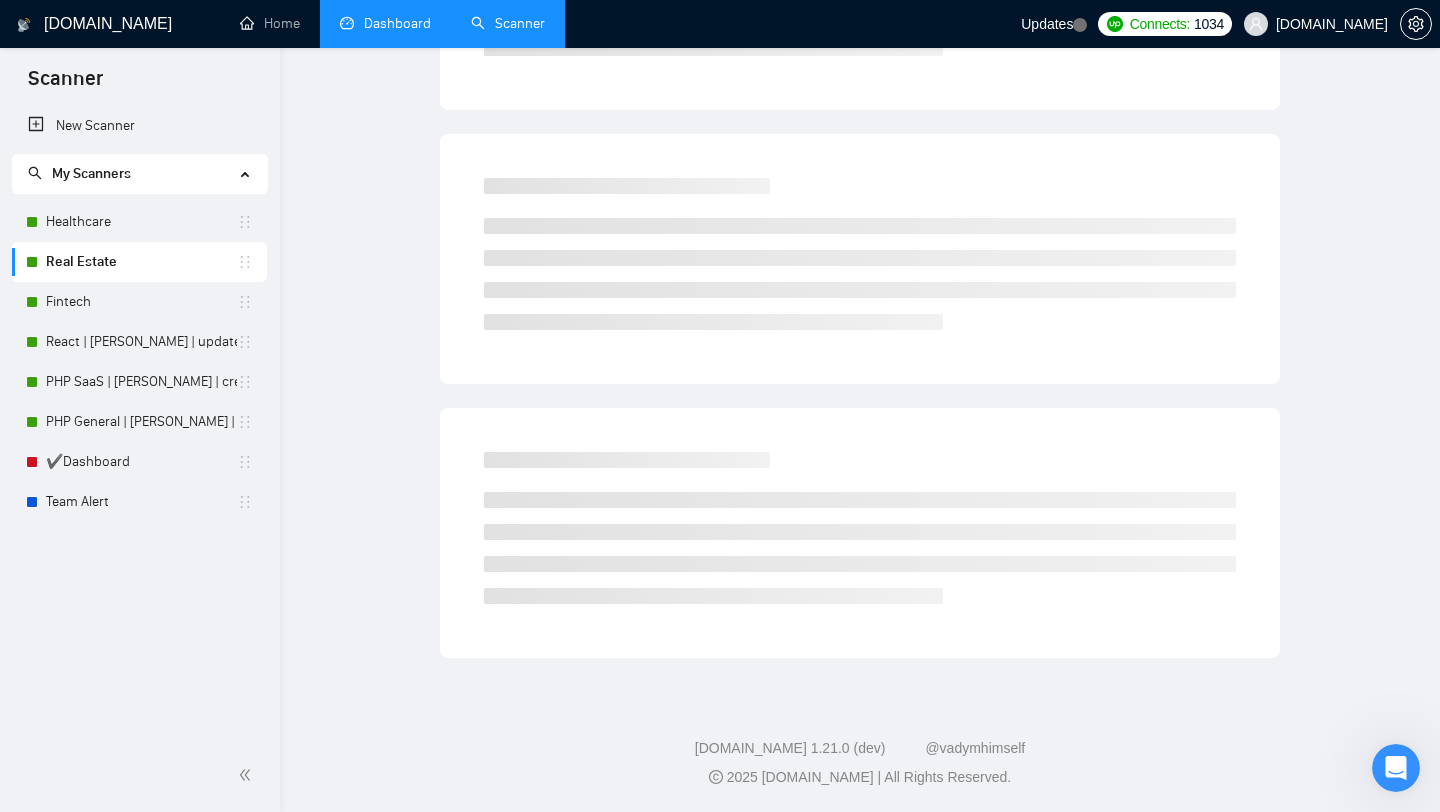 scroll, scrollTop: 0, scrollLeft: 0, axis: both 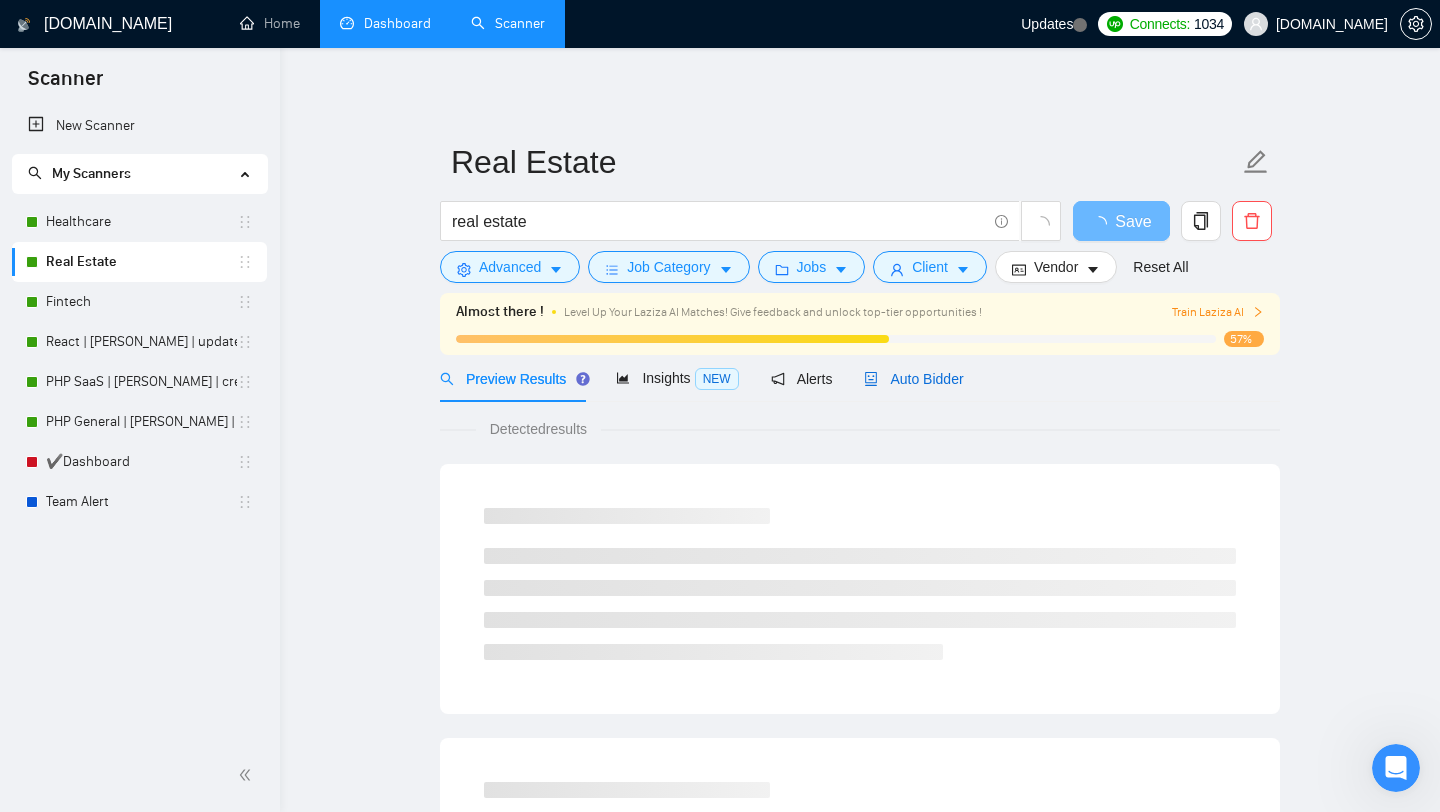 click on "Auto Bidder" at bounding box center [913, 379] 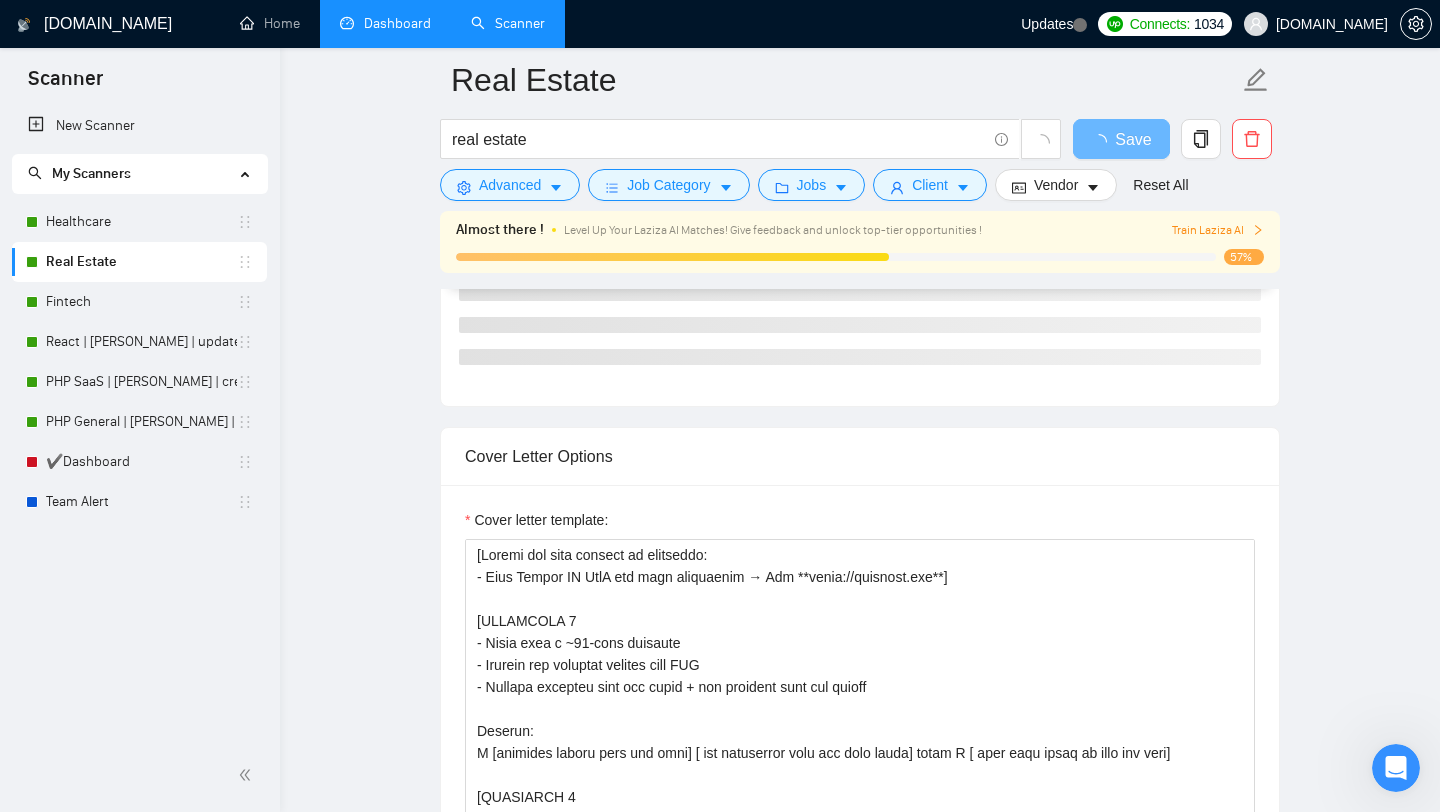 scroll, scrollTop: 1547, scrollLeft: 0, axis: vertical 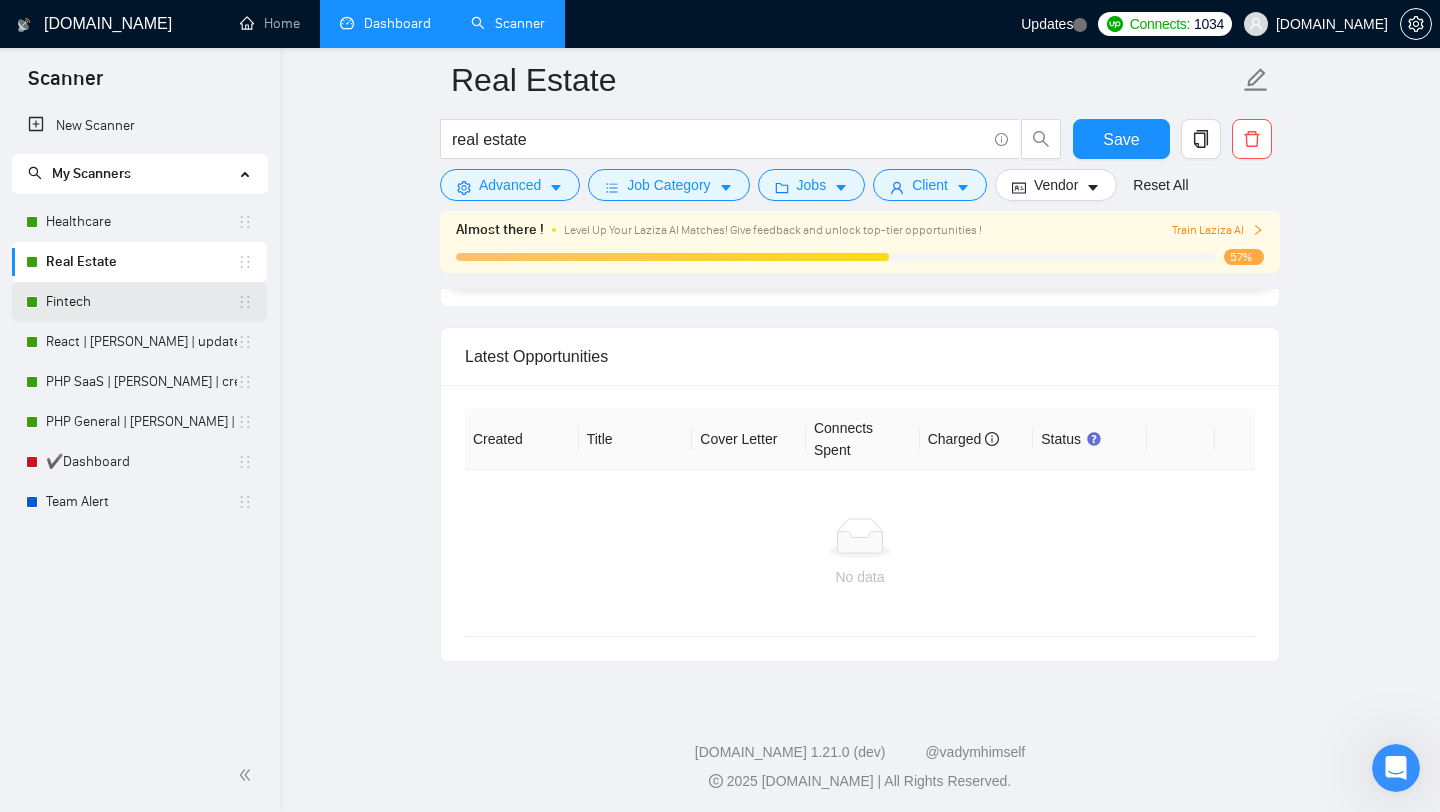 click on "Fintech" at bounding box center (141, 302) 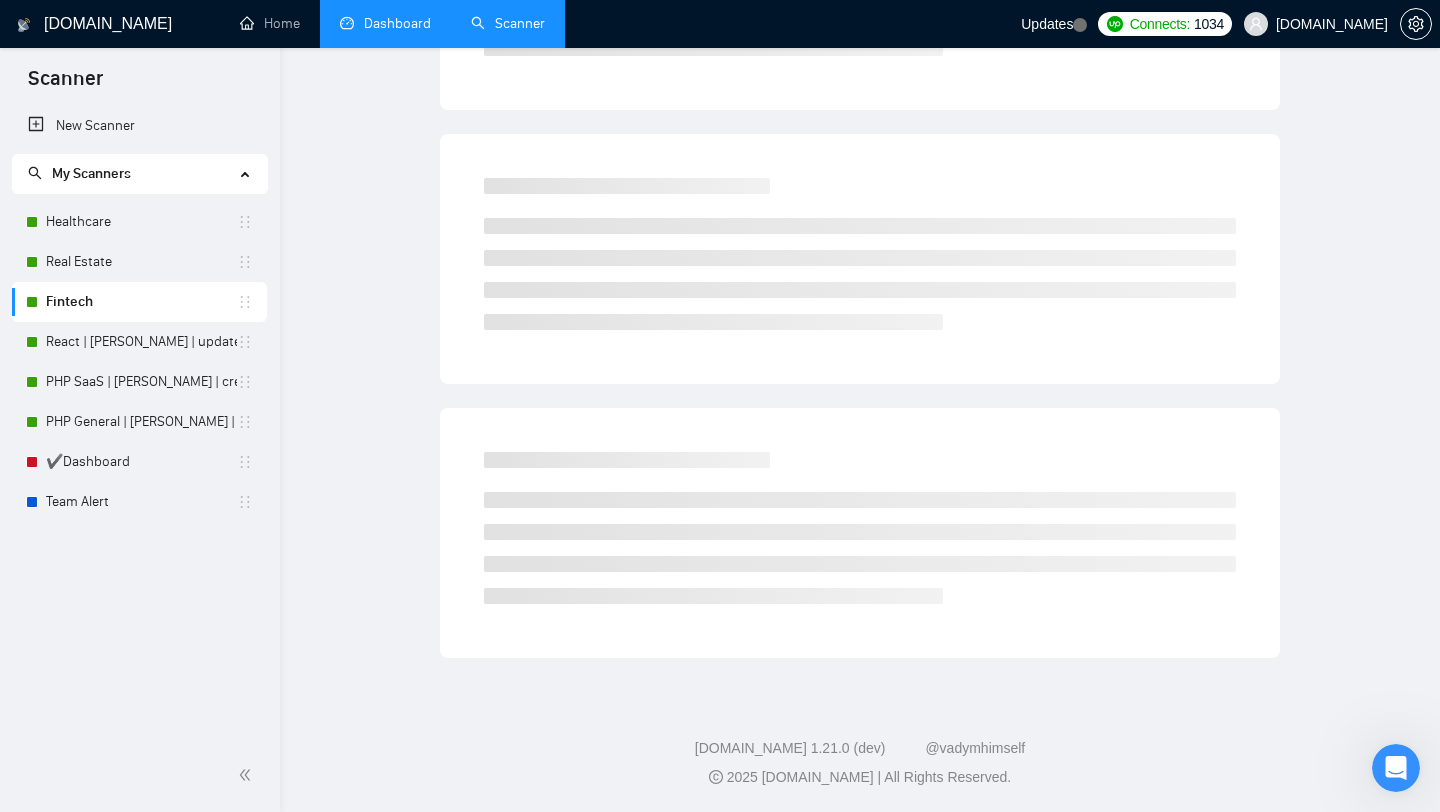 scroll, scrollTop: 0, scrollLeft: 0, axis: both 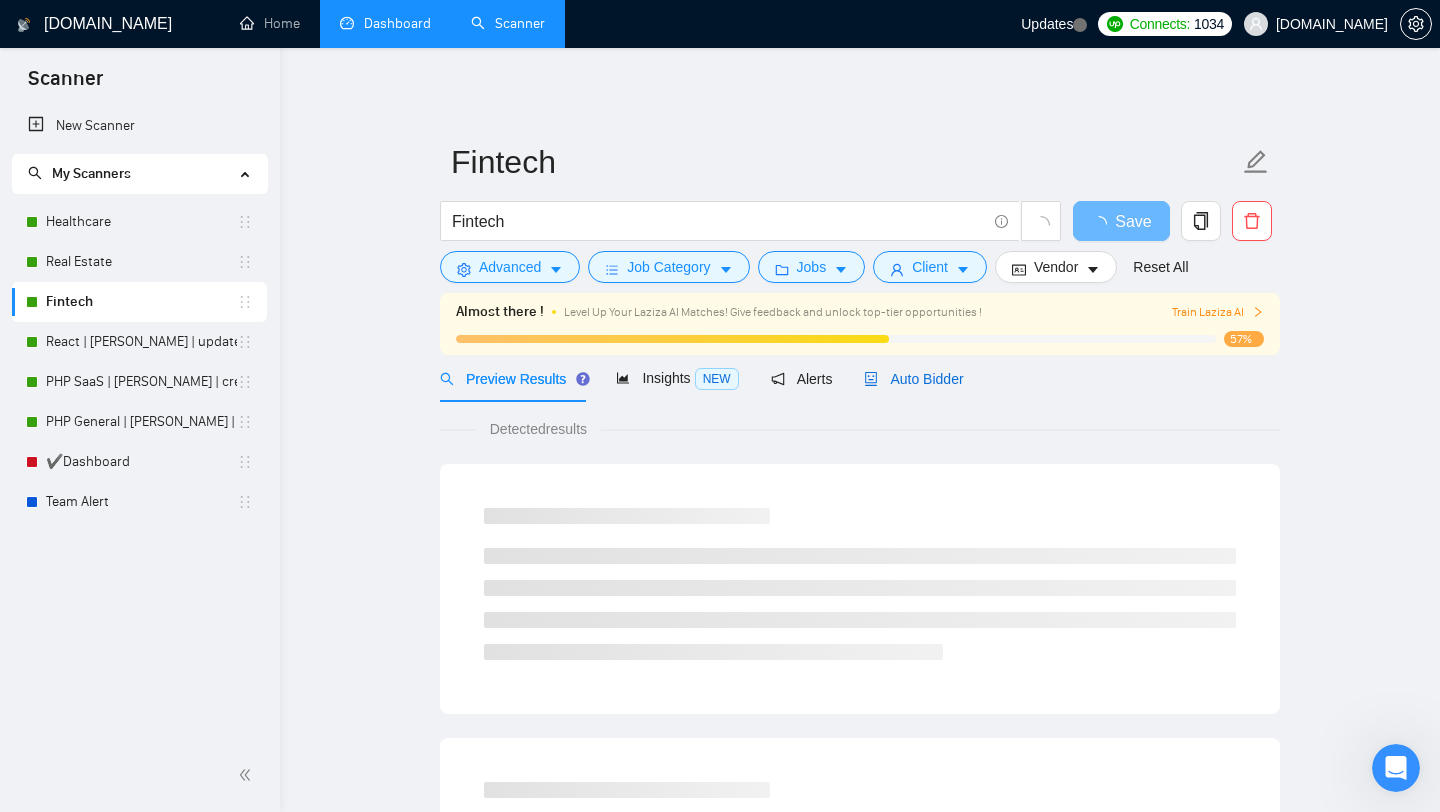 click on "Auto Bidder" at bounding box center [913, 379] 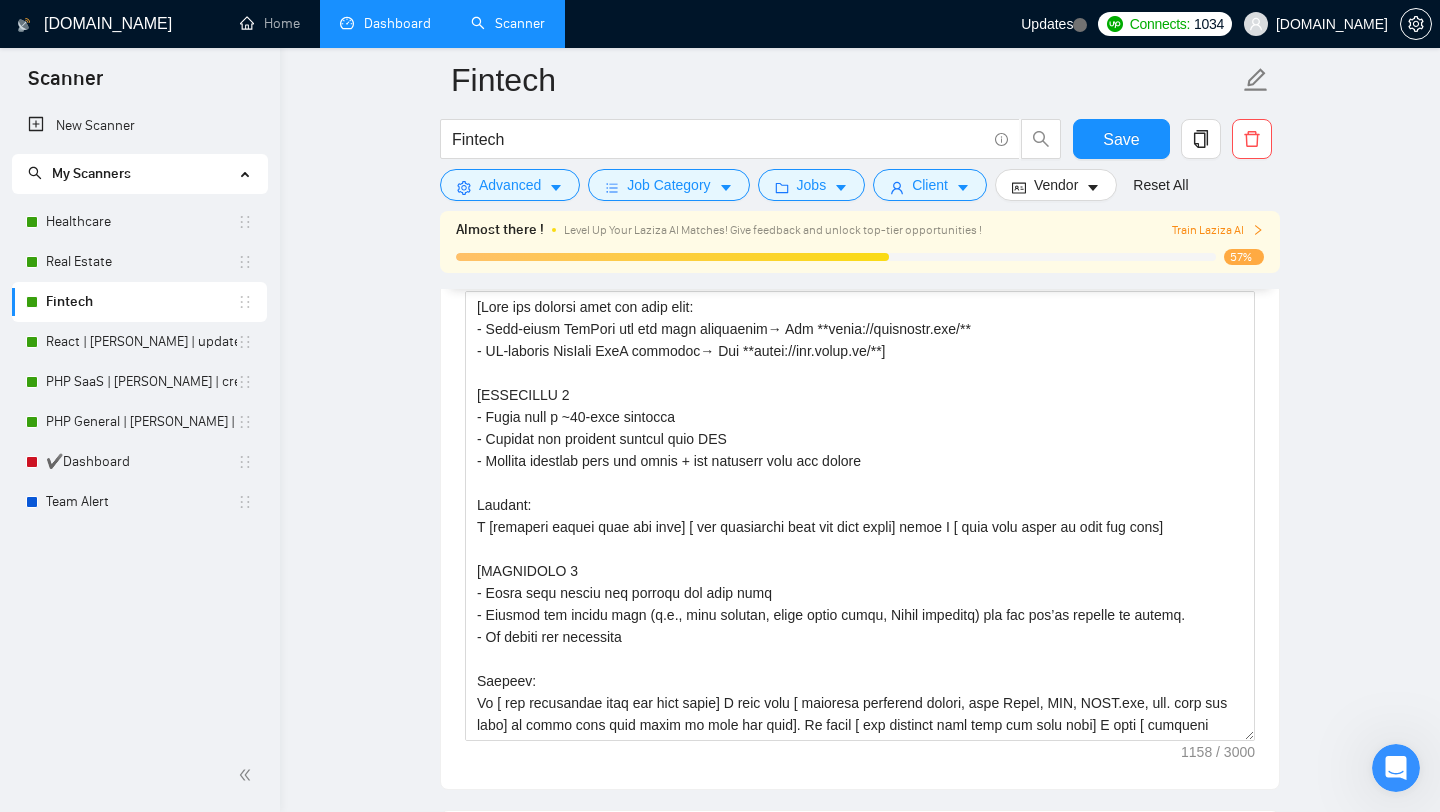 scroll, scrollTop: 1799, scrollLeft: 0, axis: vertical 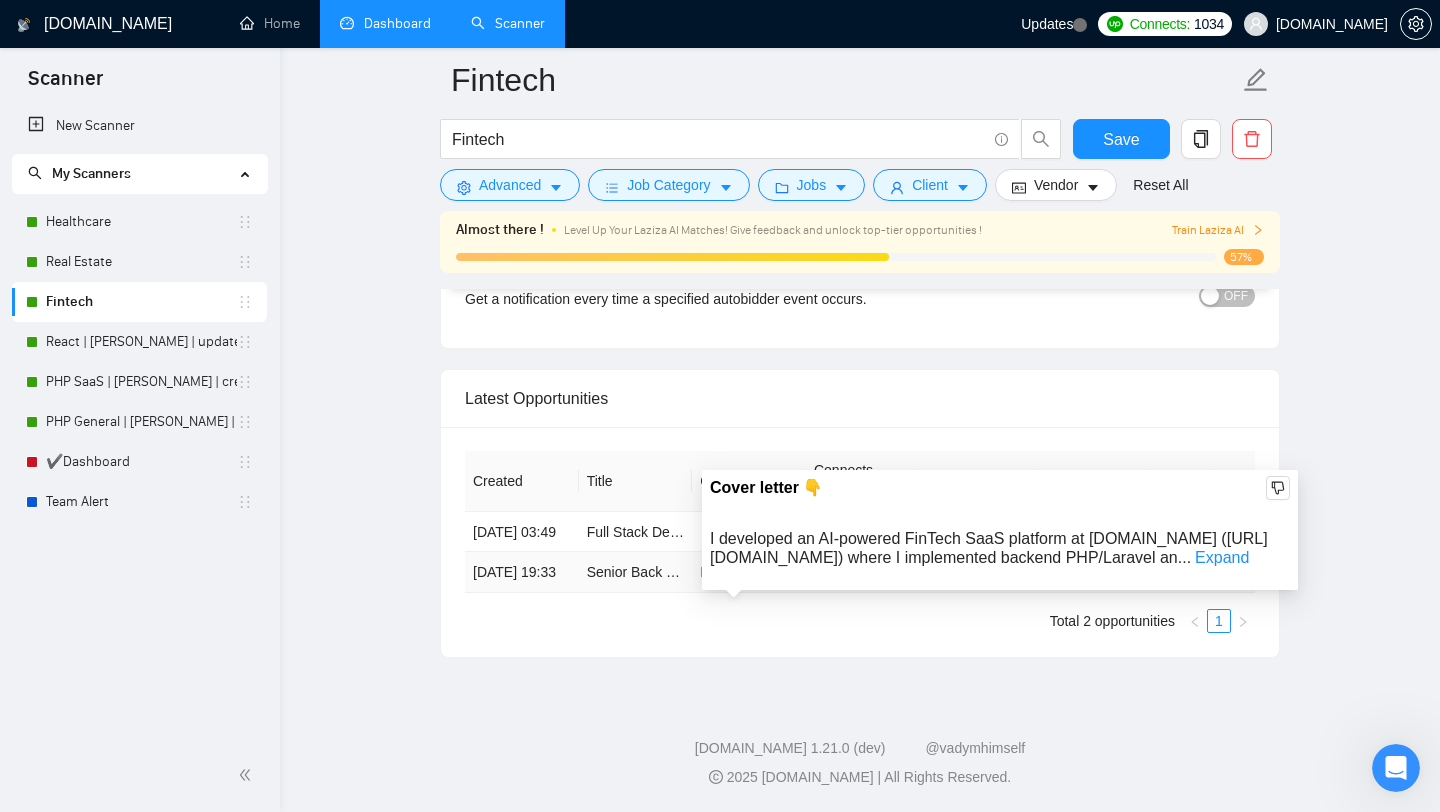 click on "I developed an AI-powered FinTech SaaS platform at [DOMAIN_NAME] ([URL][DOMAIN_NAME]) where I implemented backend PHP/Laravel and frontend JavaScript/TypeScript with React.js to empower eCommerce founders in financial control.
On [DOMAIN_NAME], I worked with AWS, React, and PHP to solve the main pain point of ensuring system scalability and performance. To avoid slow renders and buggy state logic, I used efficient coding practices and thorough testing to keep things on track.
What about the Figma, could you share it with me?
I've reserved some time slots - what time works best?undefined" at bounding box center [2618, 572] 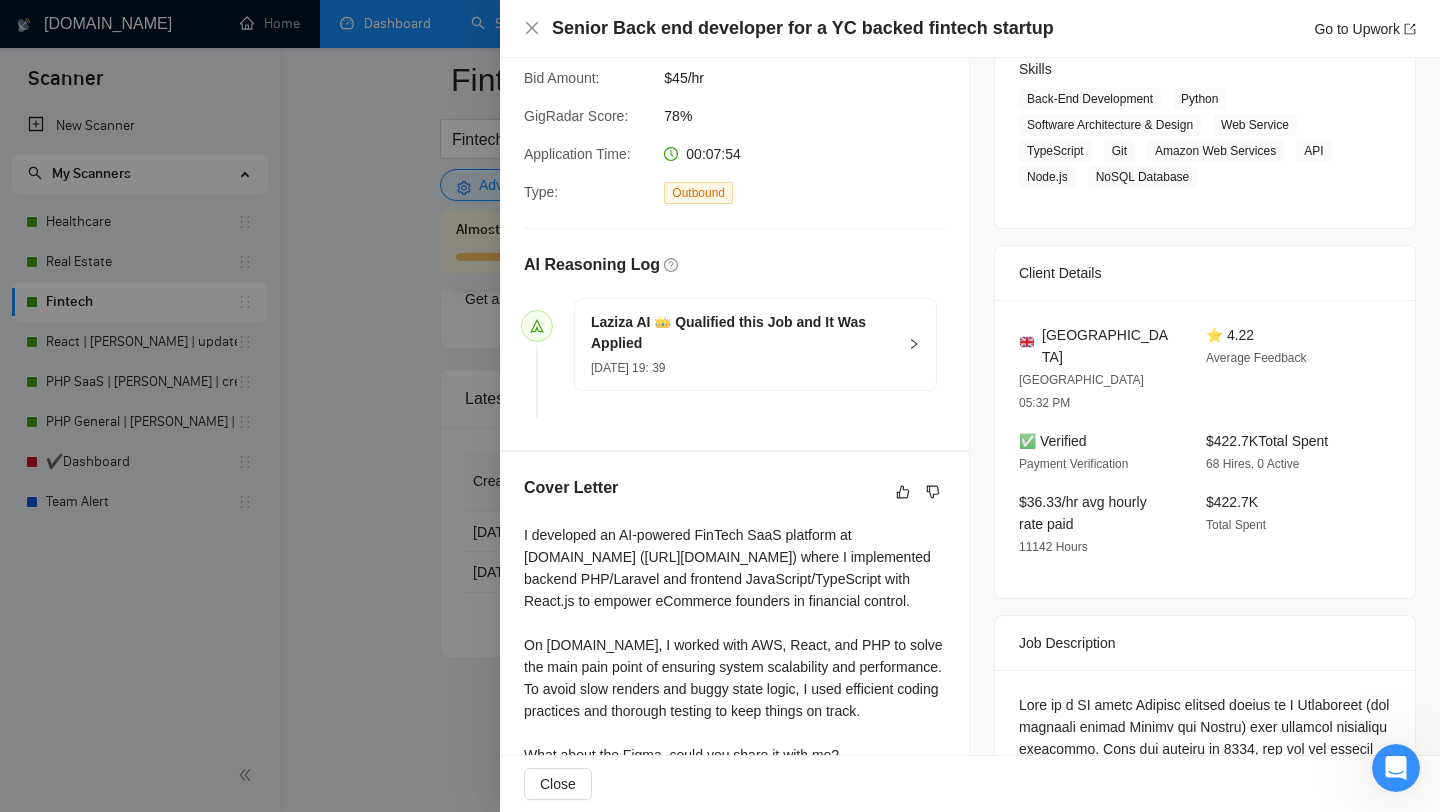 scroll, scrollTop: 279, scrollLeft: 0, axis: vertical 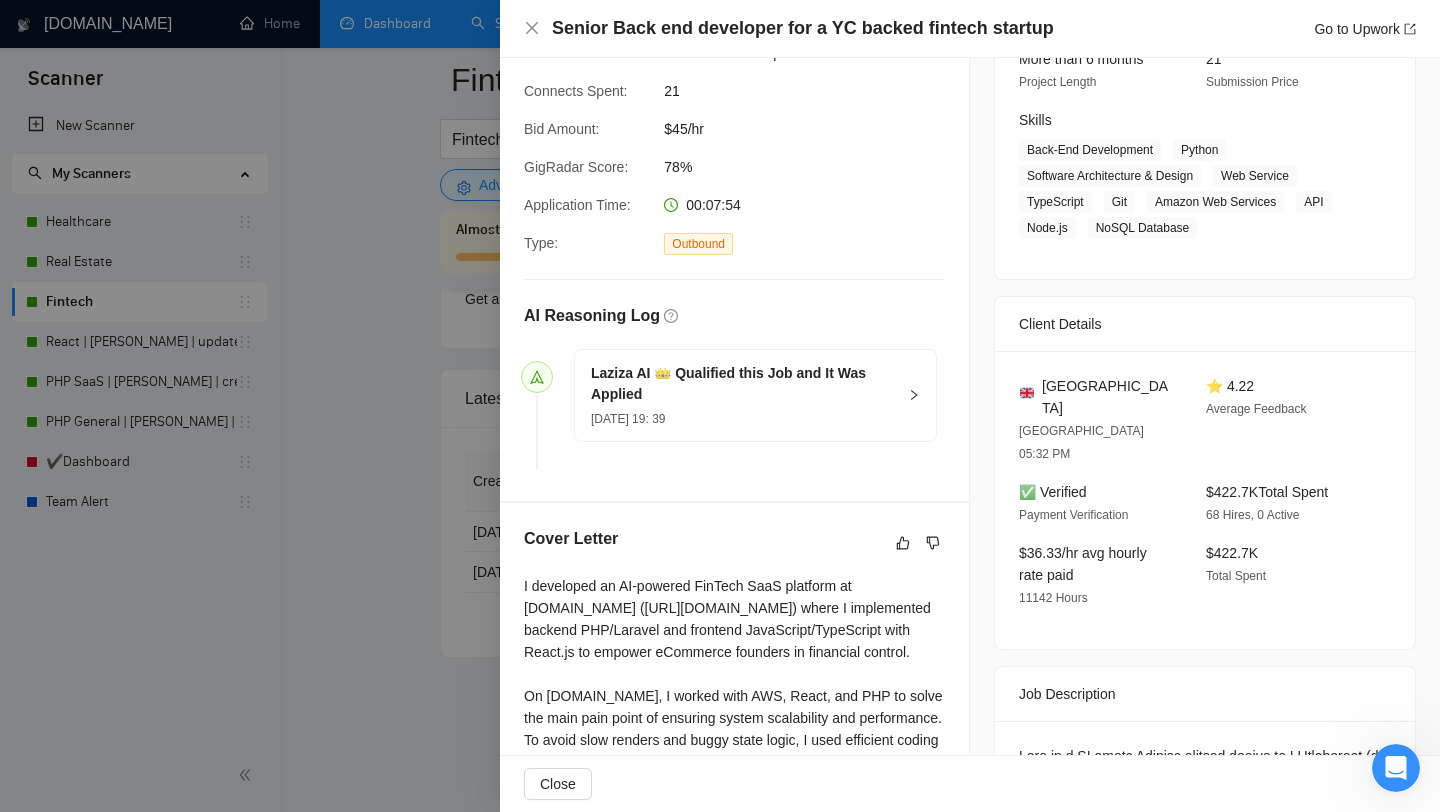 click on "[DATE] 19: 39" at bounding box center [743, 418] 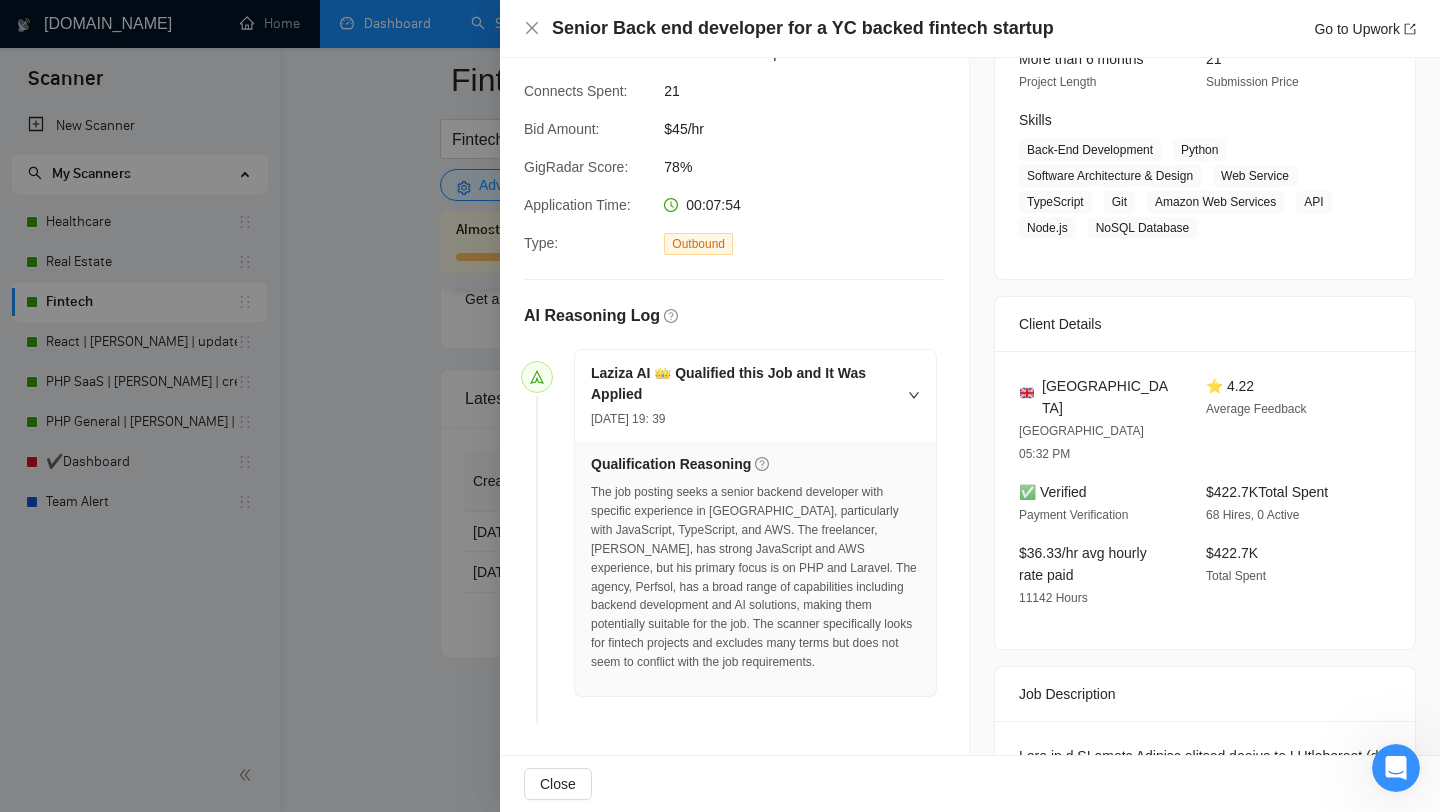 click on "Laziza AI 👑 Qualified this Job and It Was Applied [DATE] 19: 39" at bounding box center (755, 395) 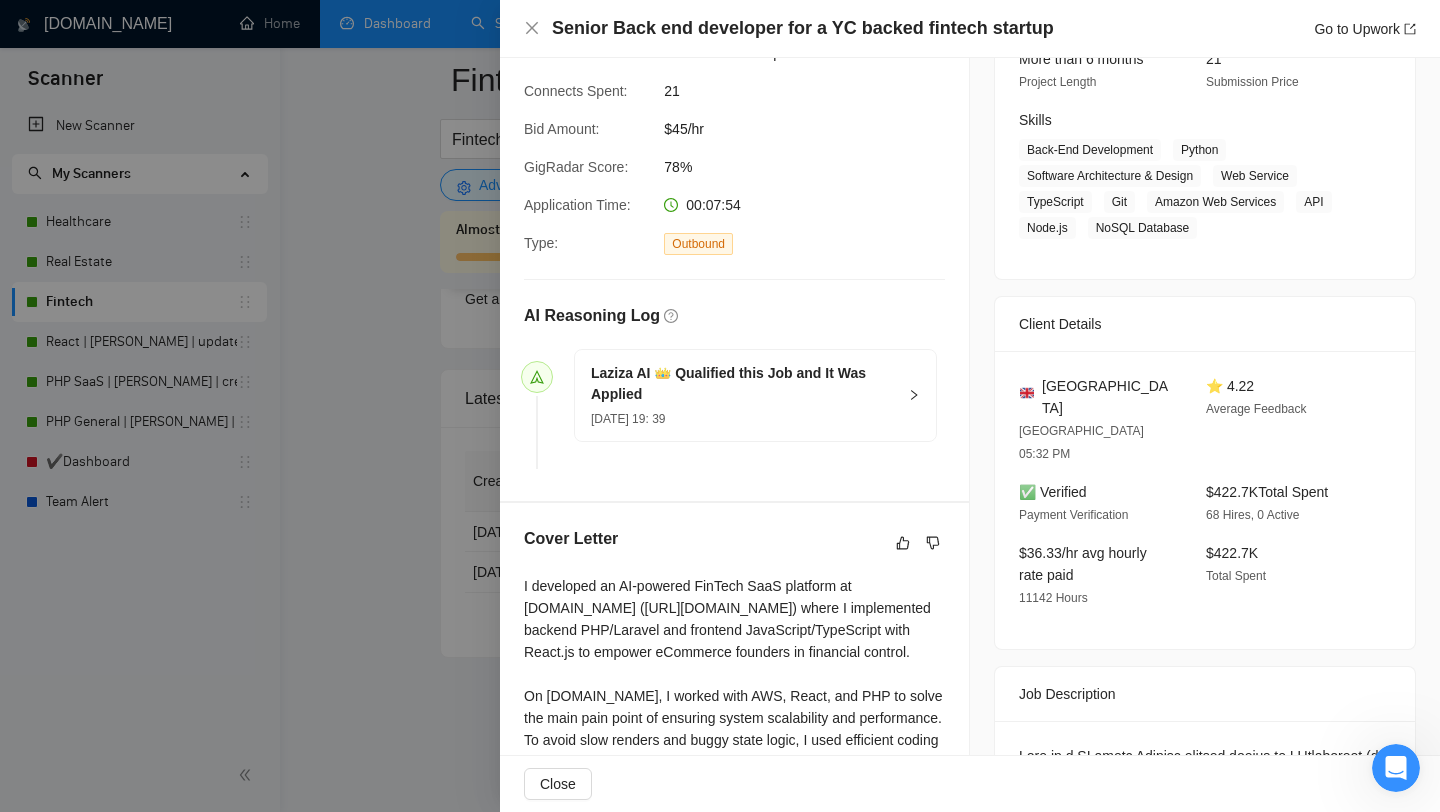 click on "Laziza AI 👑 Qualified this Job and It Was Applied [DATE] 19: 39" at bounding box center [755, 395] 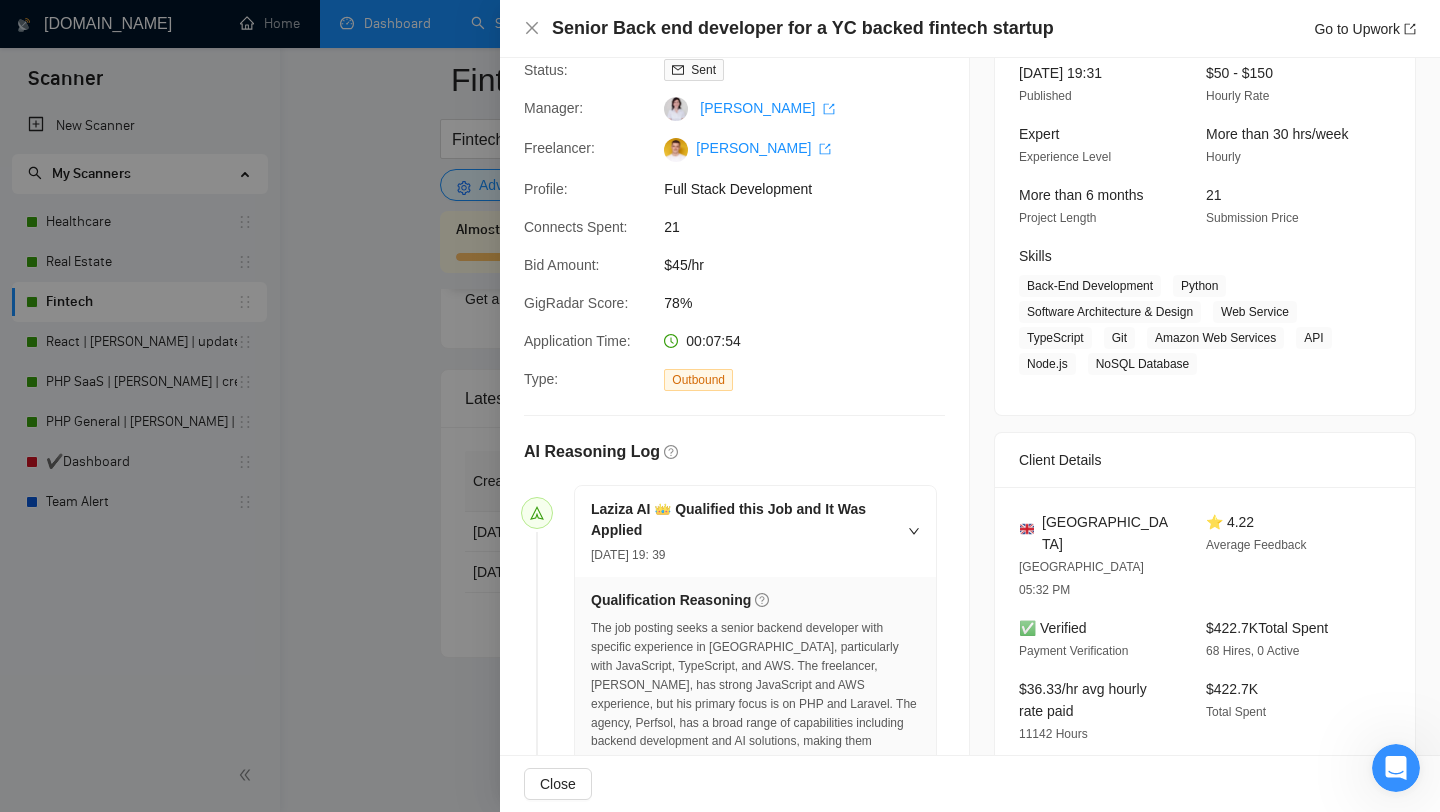 scroll, scrollTop: 0, scrollLeft: 0, axis: both 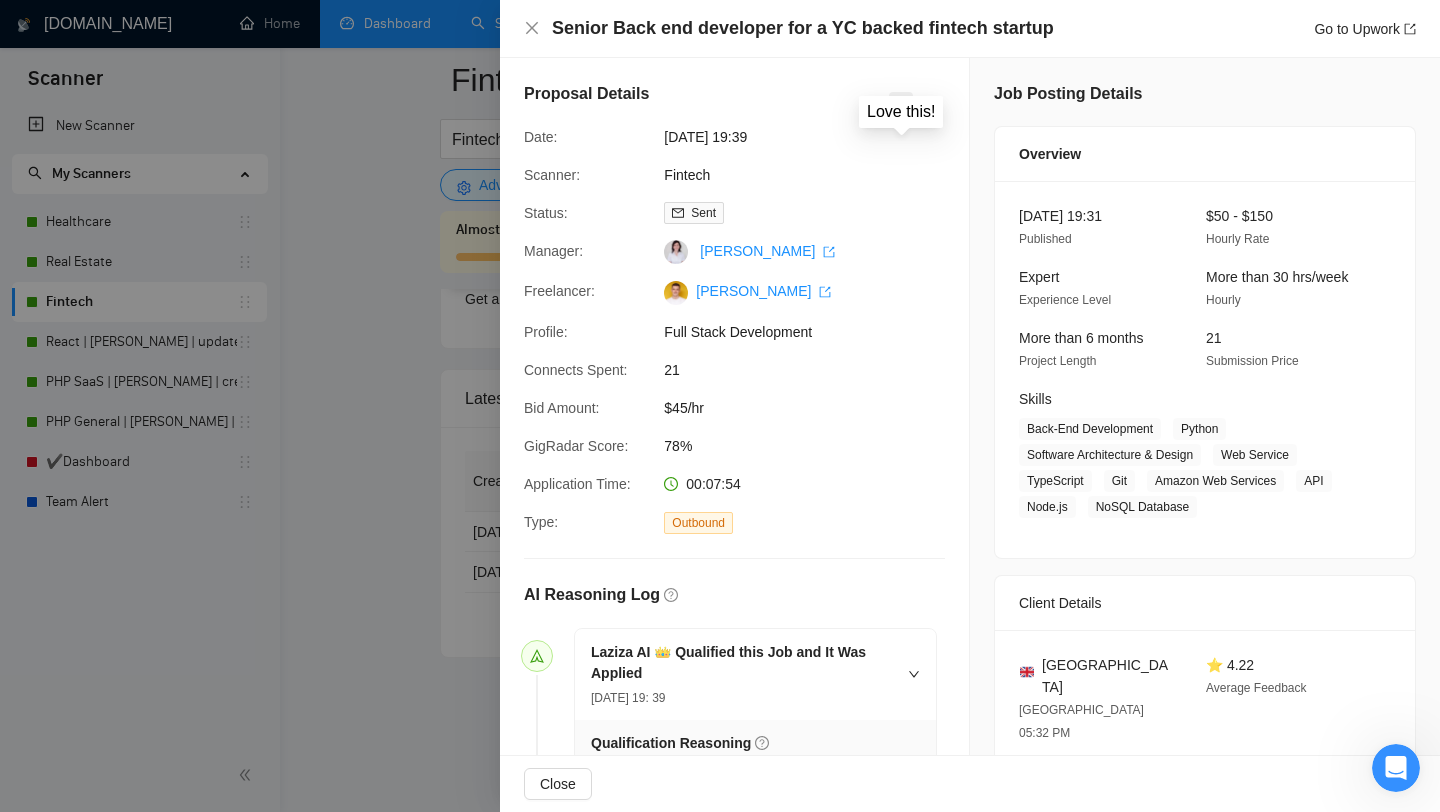 click 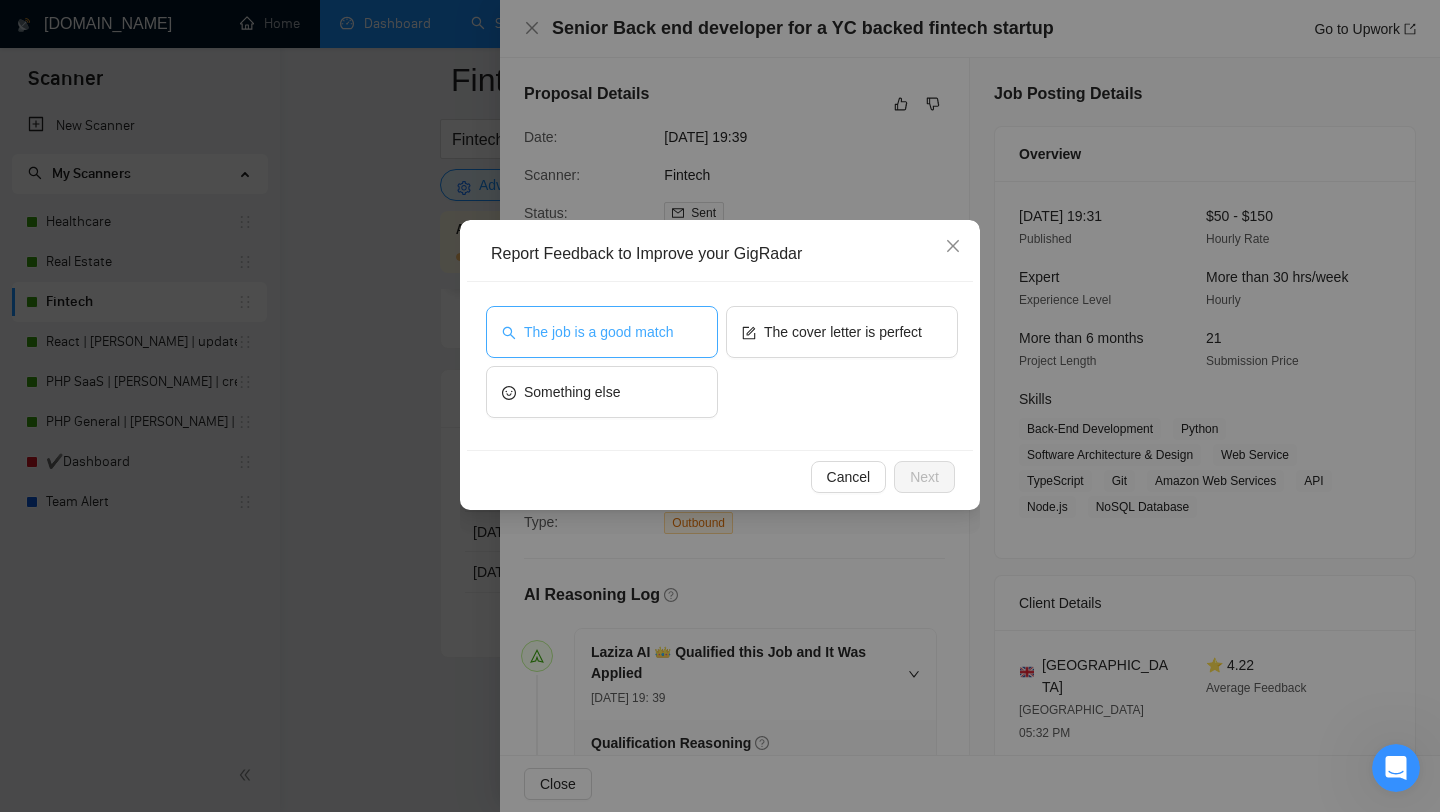 click on "The job is a good match" at bounding box center (602, 332) 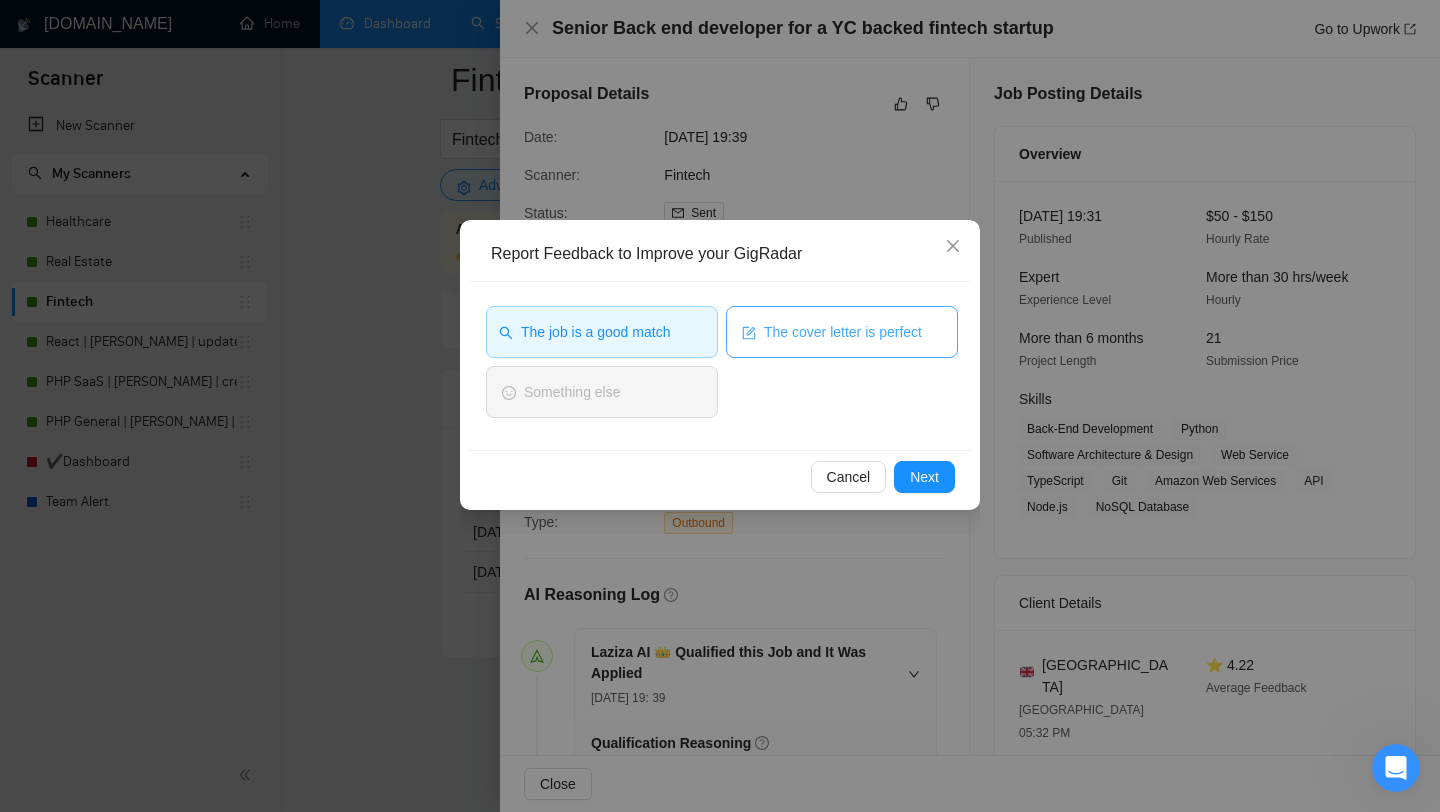 click on "The cover letter is perfect" at bounding box center [843, 332] 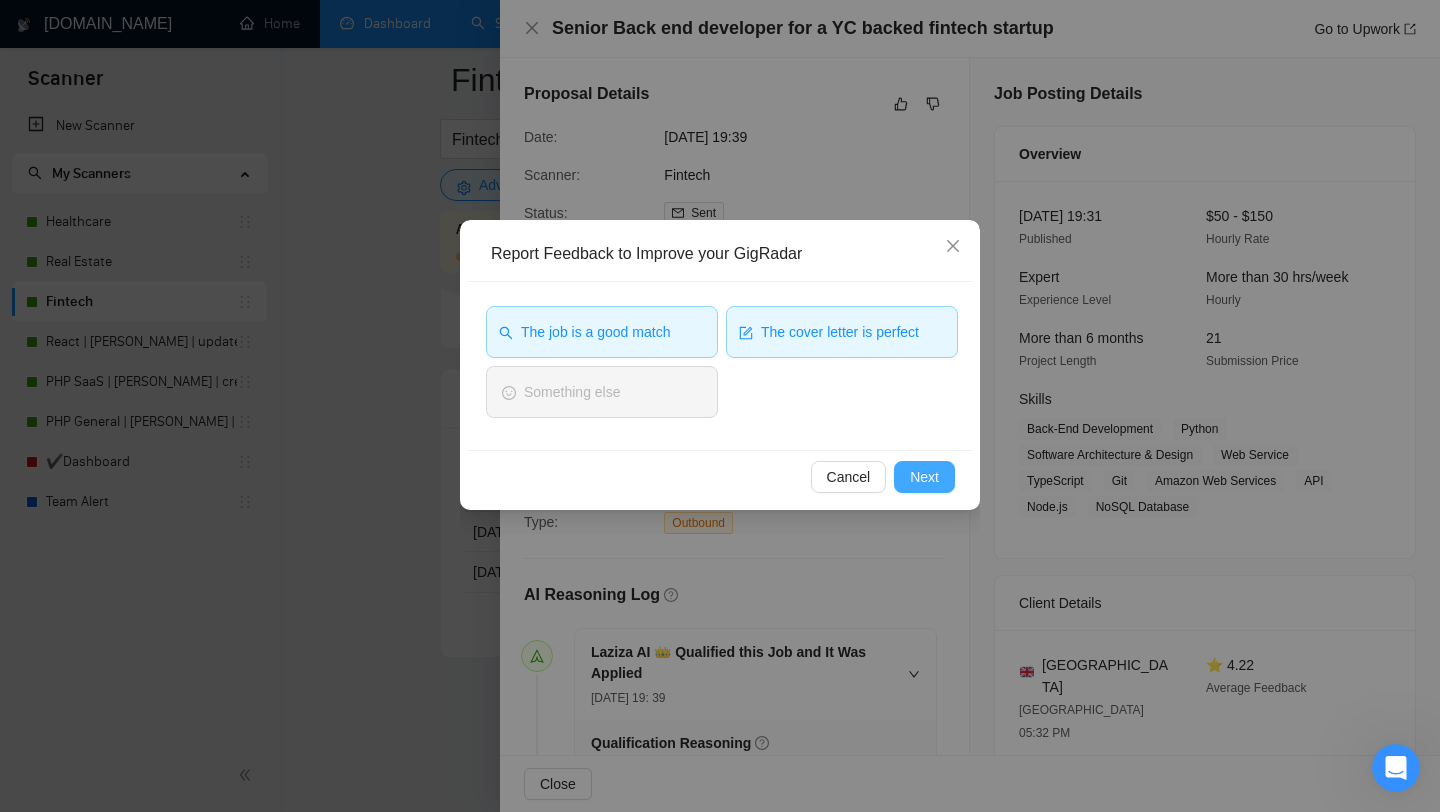 click on "Next" at bounding box center (924, 477) 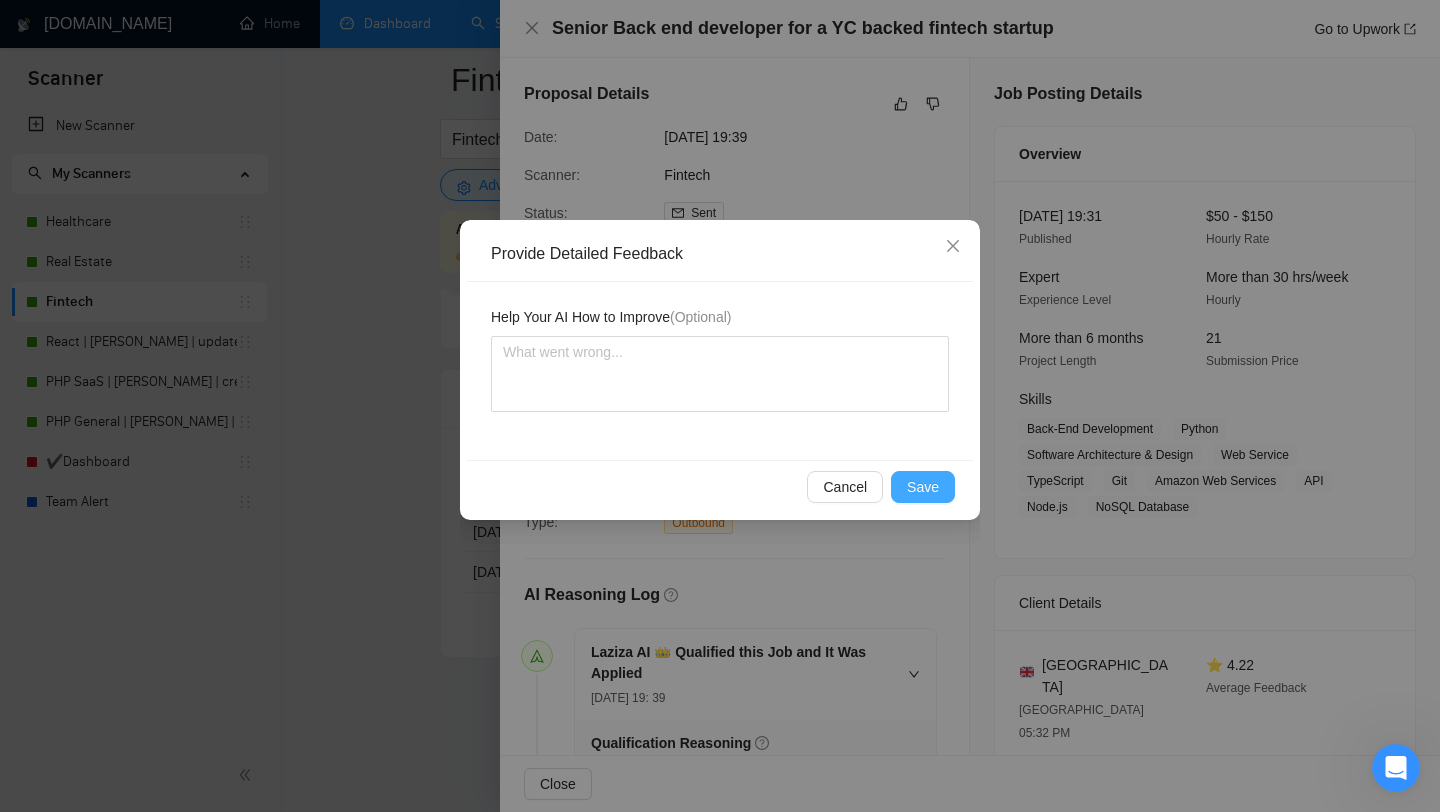 click on "Save" at bounding box center [923, 487] 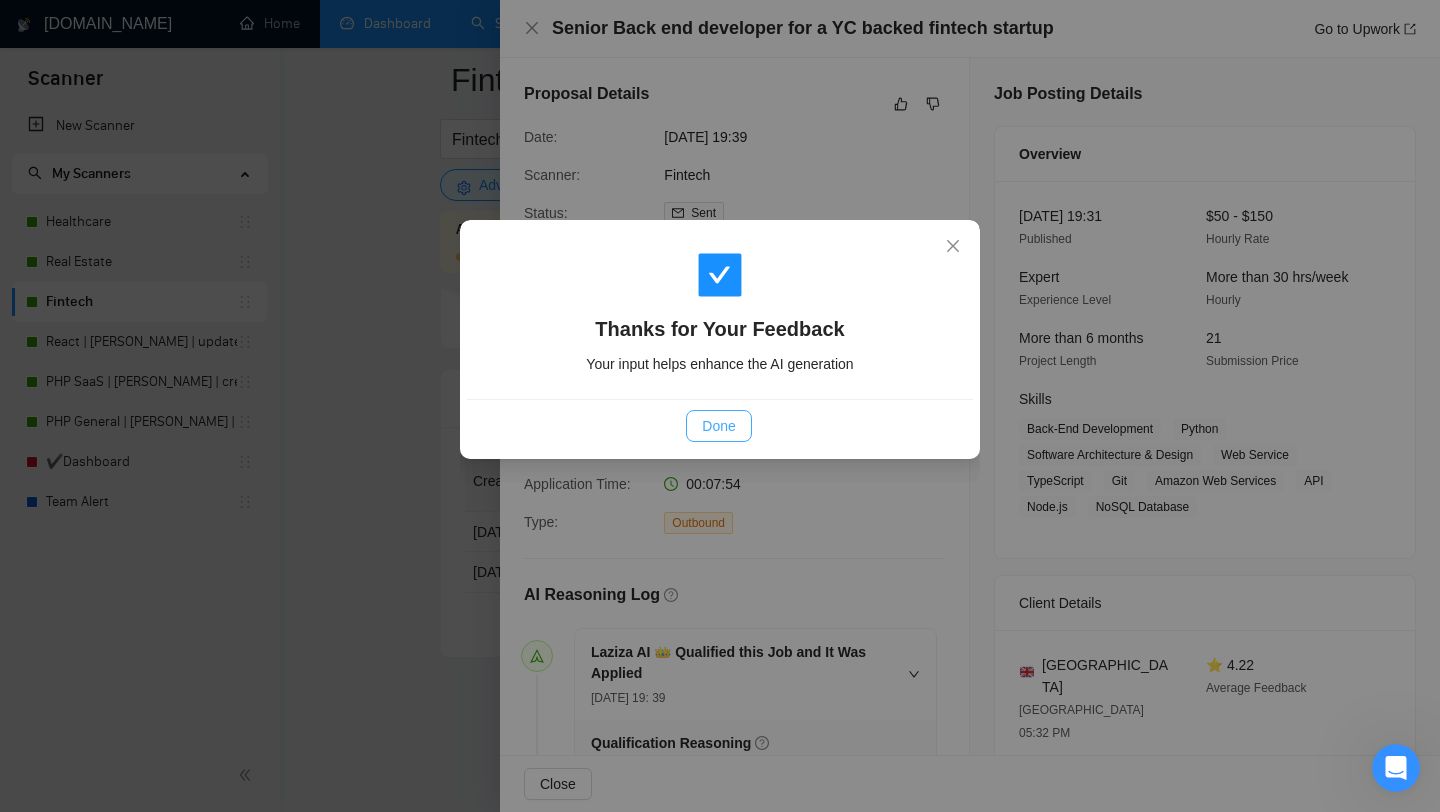 click on "Done" at bounding box center [718, 426] 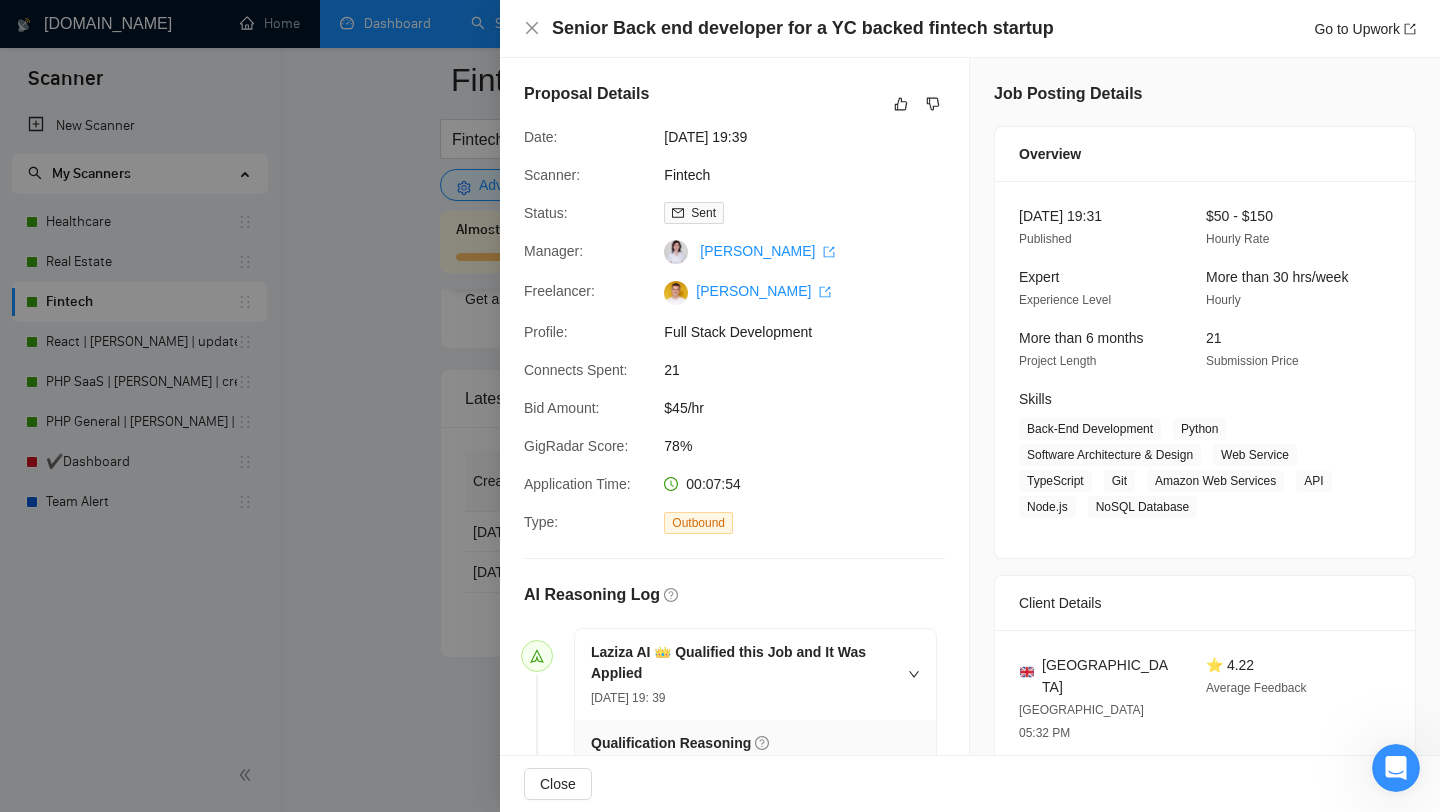 click at bounding box center [720, 406] 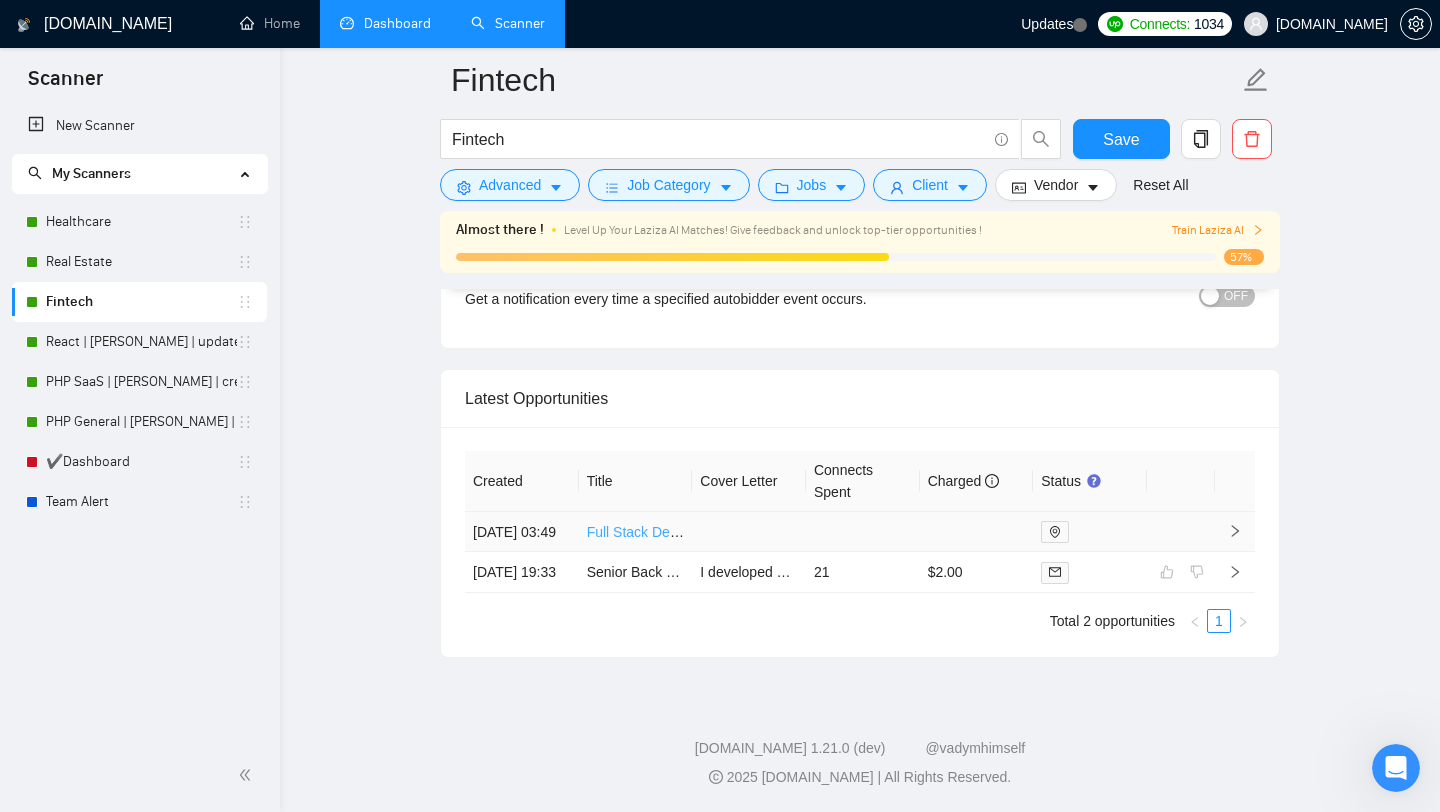 click on "Full Stack Developer - Strong Database & Api Skills (Apache Superset skills are a bonus)" at bounding box center [863, 532] 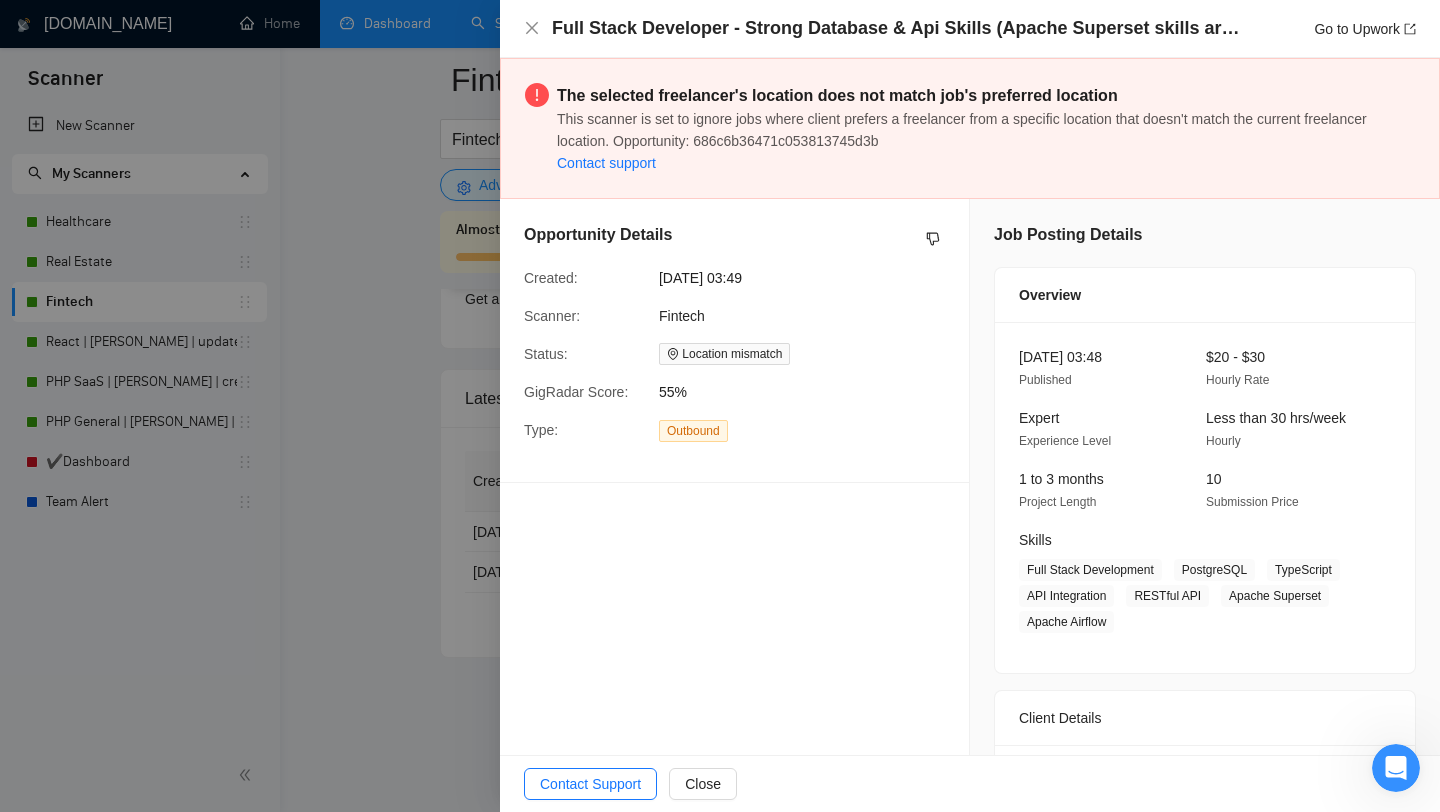click at bounding box center [720, 406] 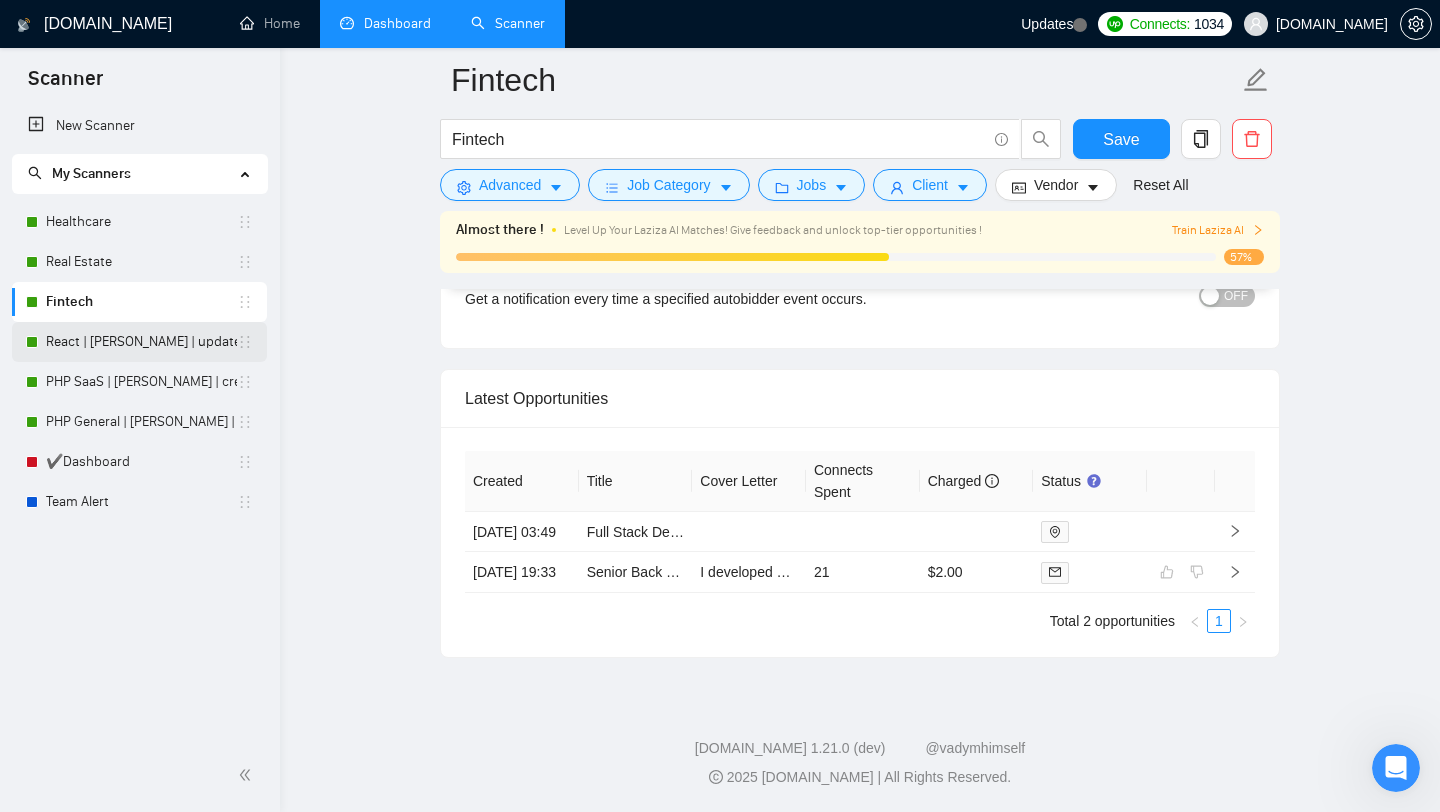 click on "React | [PERSON_NAME] | updated source 07.07" at bounding box center [141, 342] 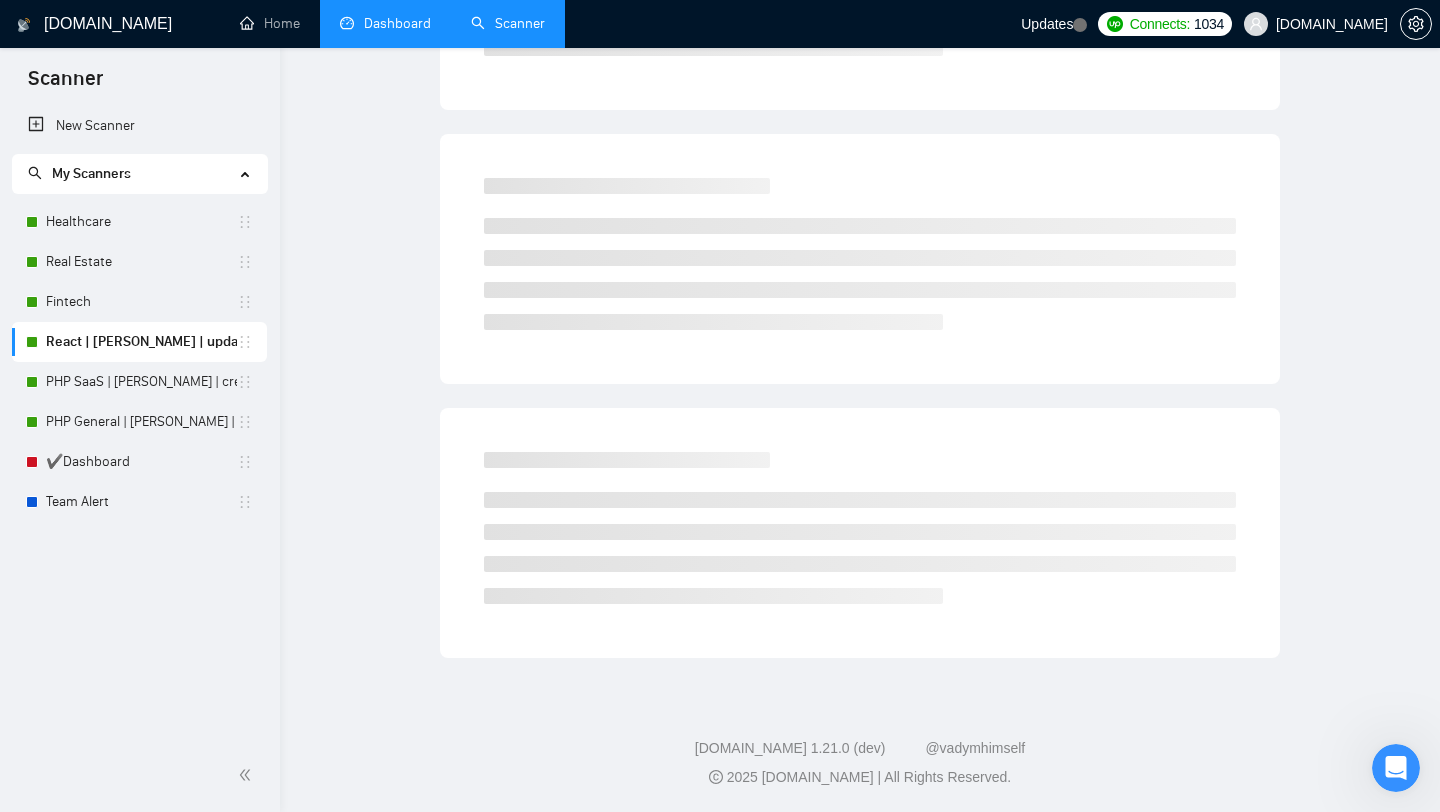 scroll, scrollTop: 0, scrollLeft: 0, axis: both 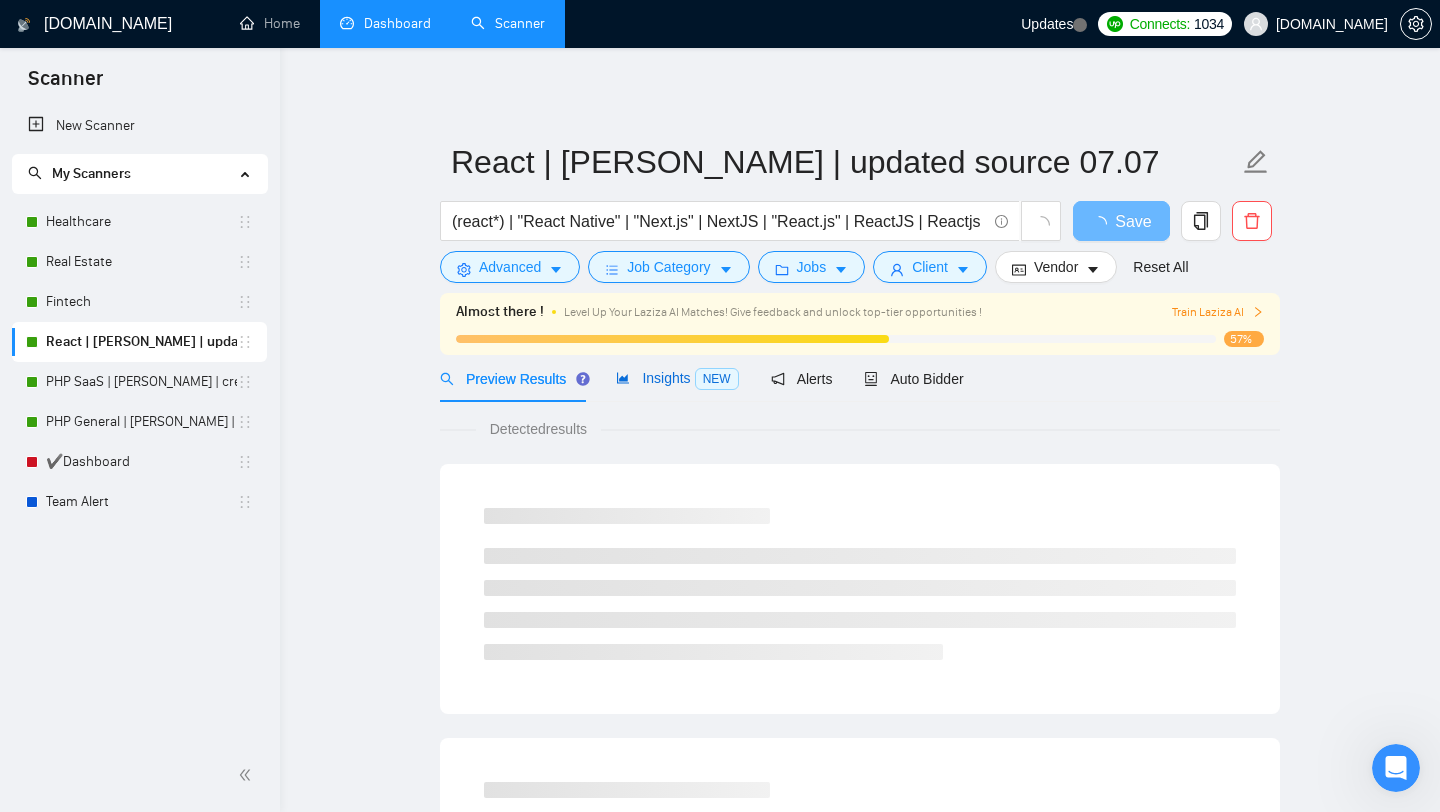 click on "Insights NEW" at bounding box center [677, 378] 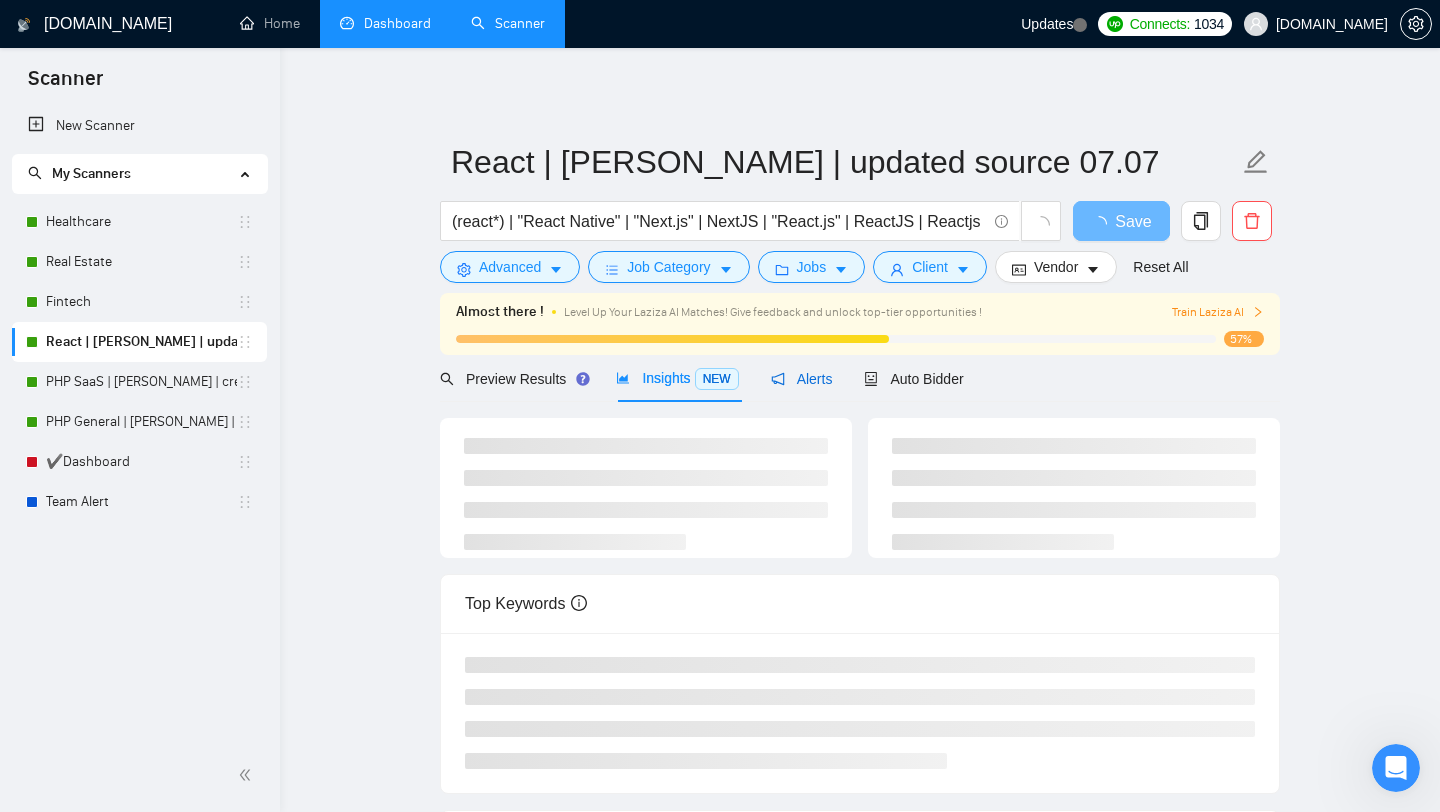 click on "Alerts" at bounding box center (802, 379) 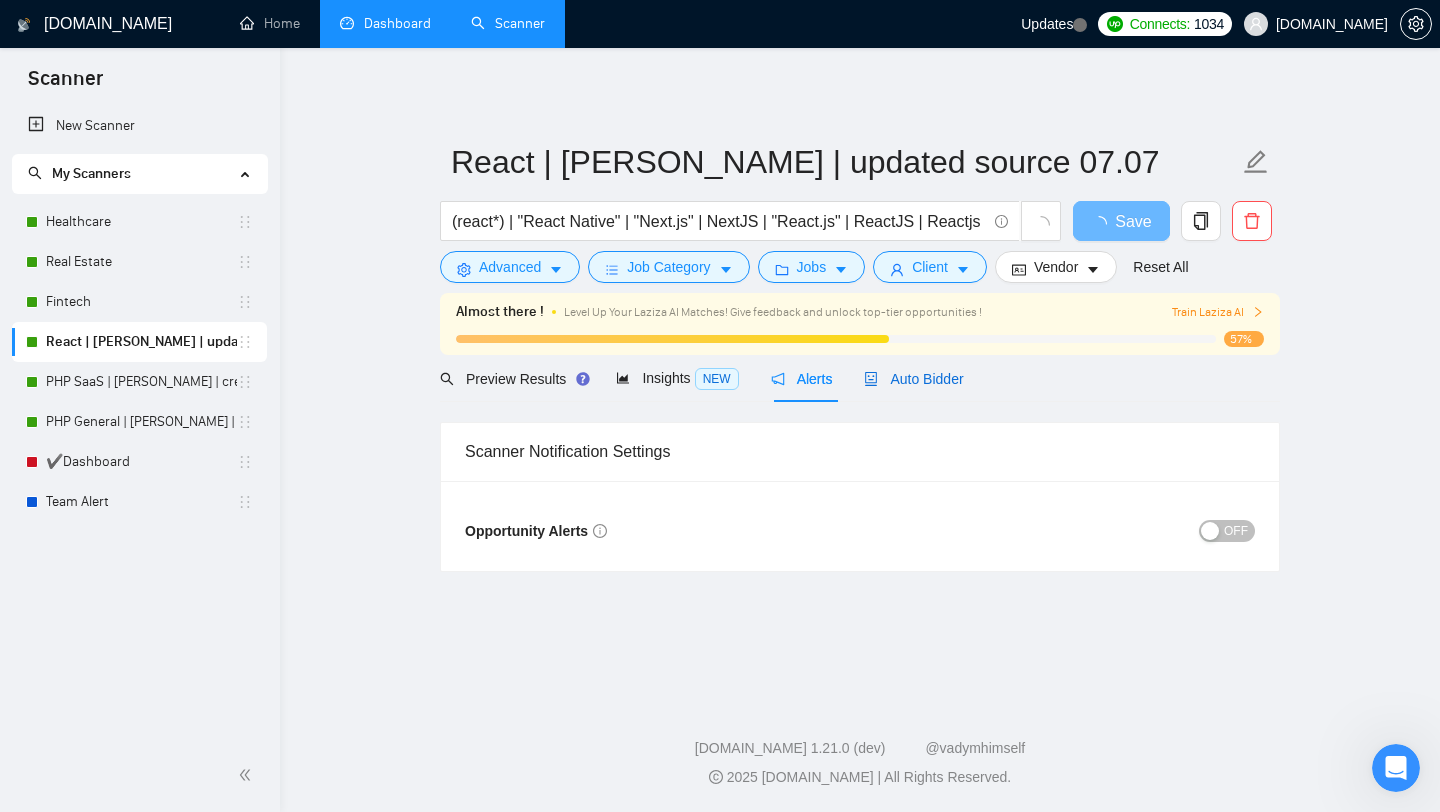 click on "Auto Bidder" at bounding box center (913, 379) 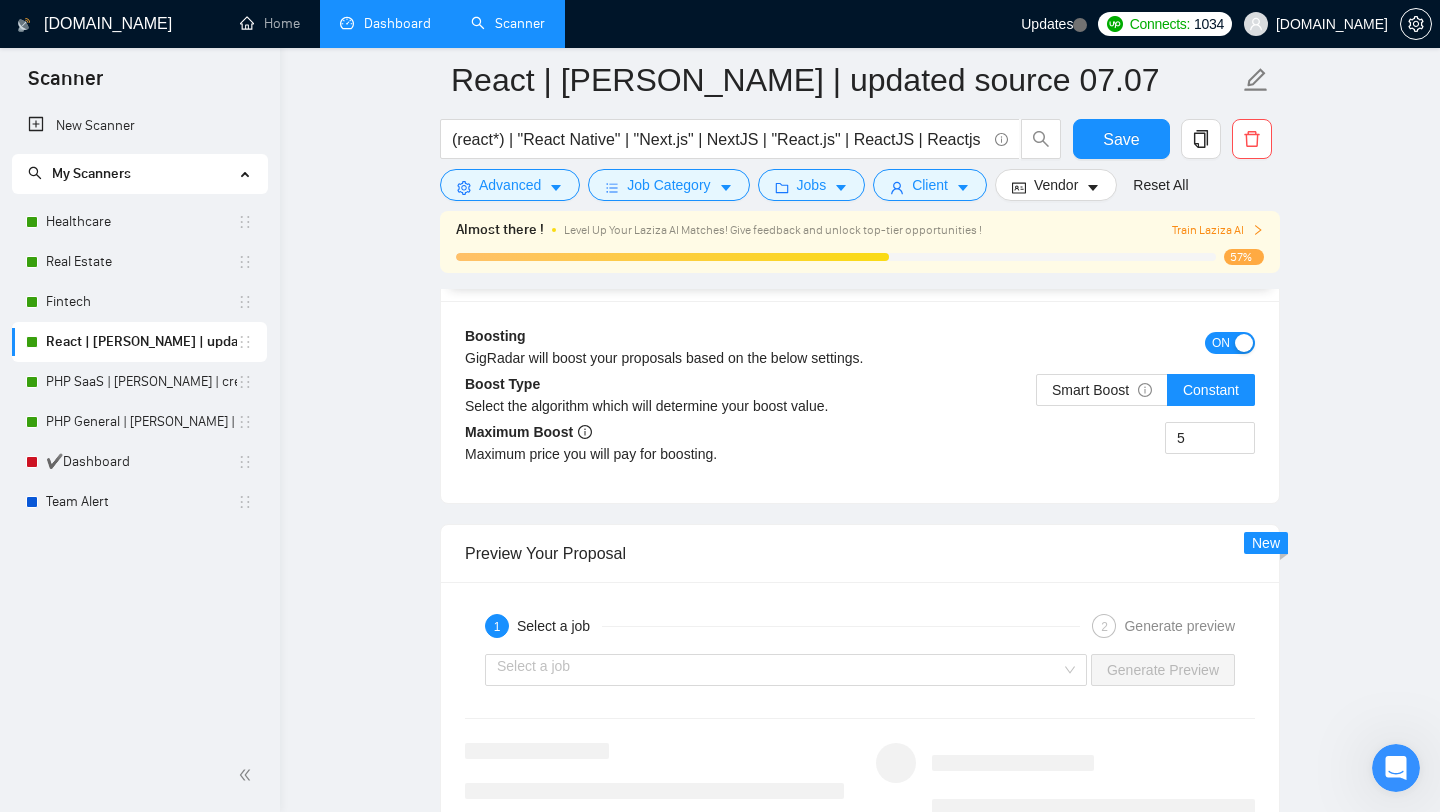 scroll, scrollTop: 3113, scrollLeft: 0, axis: vertical 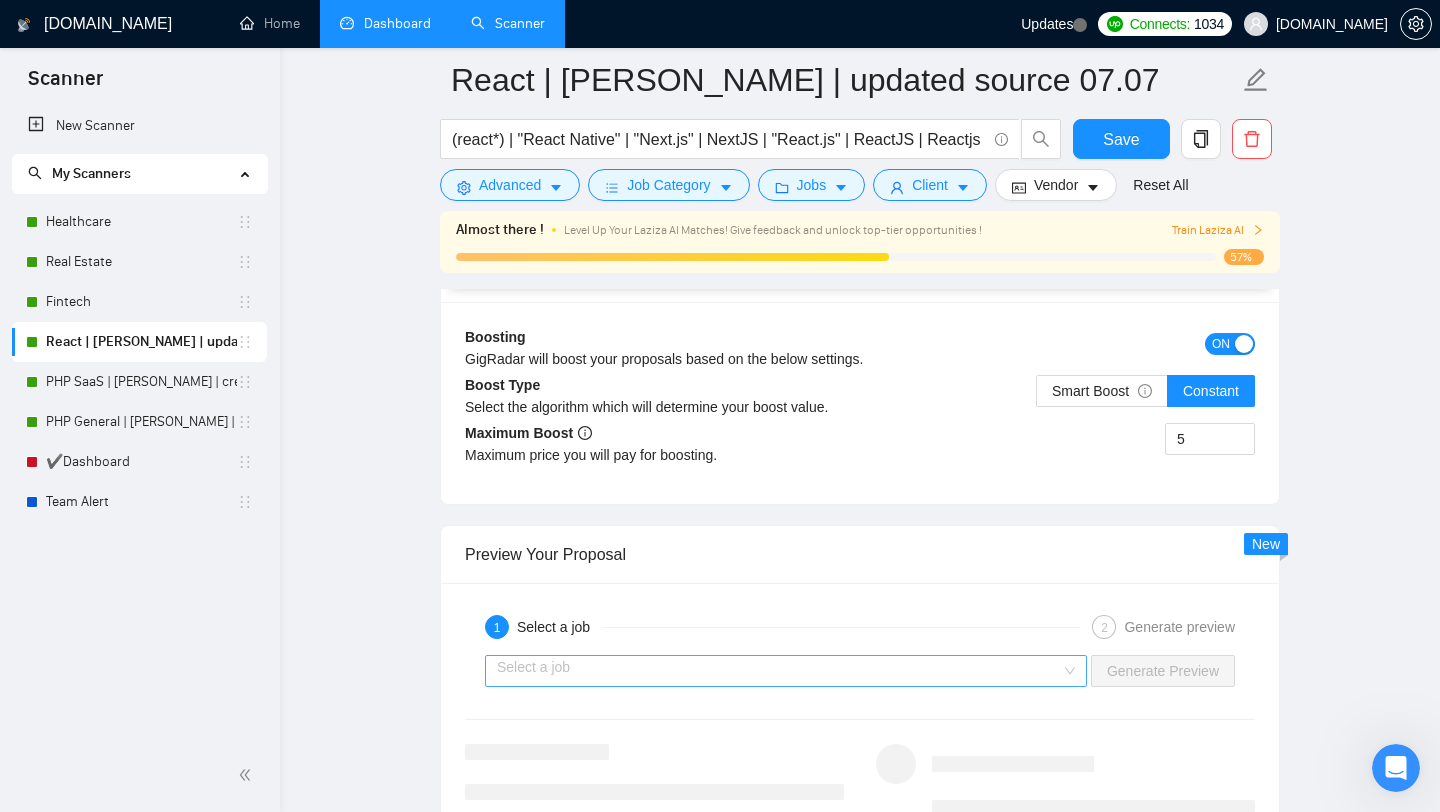 click at bounding box center (779, 671) 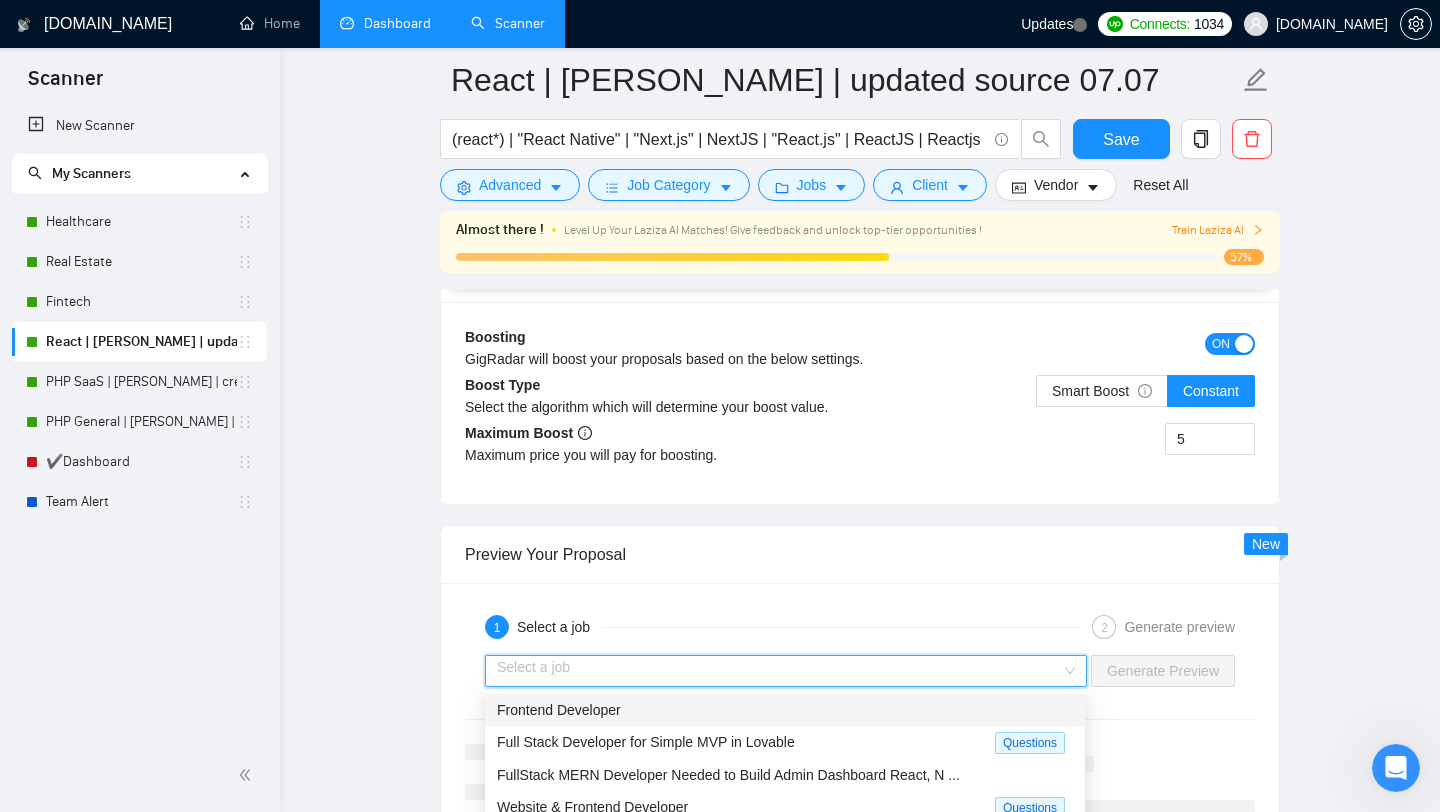 click on "Preview Your Proposal" at bounding box center (860, 554) 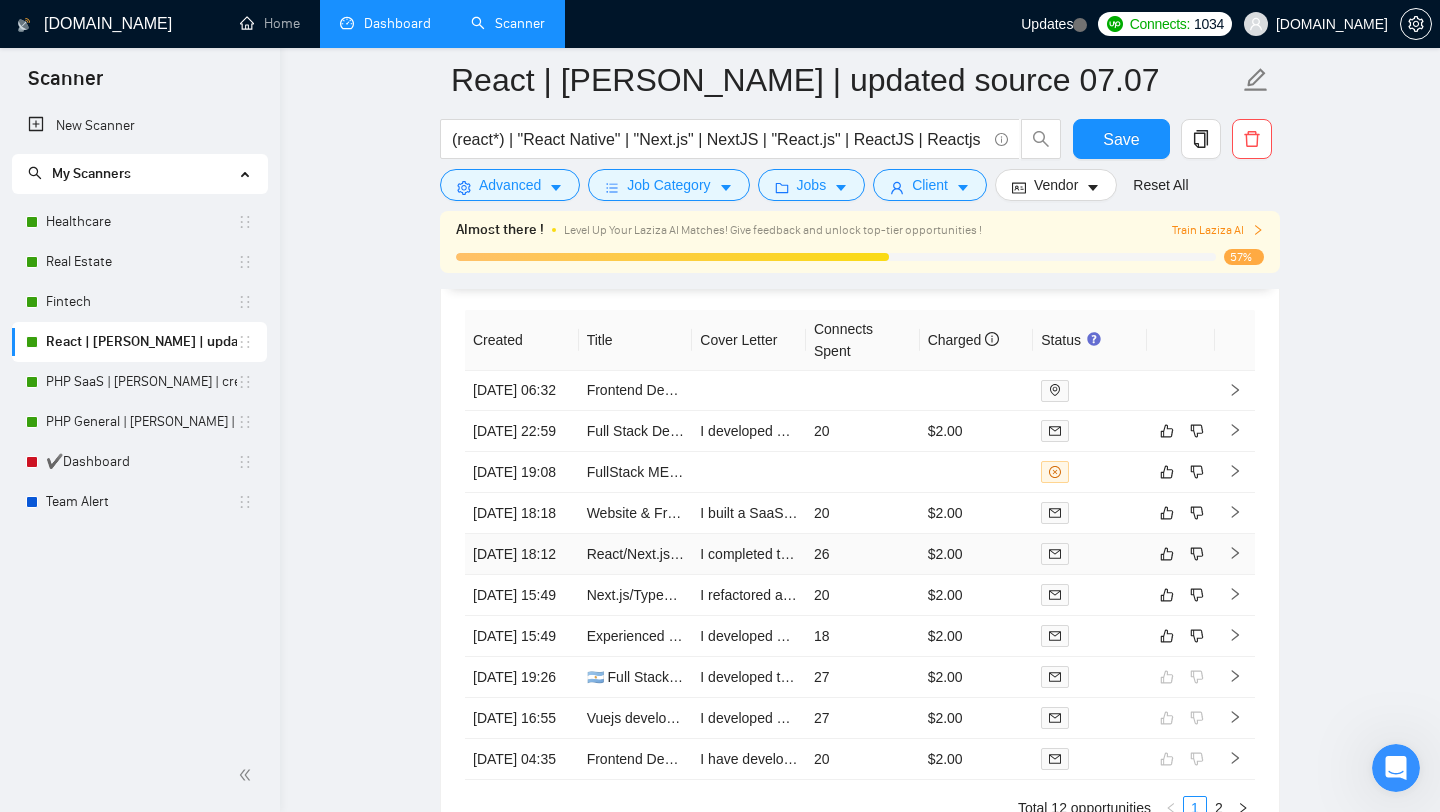 scroll, scrollTop: 4533, scrollLeft: 0, axis: vertical 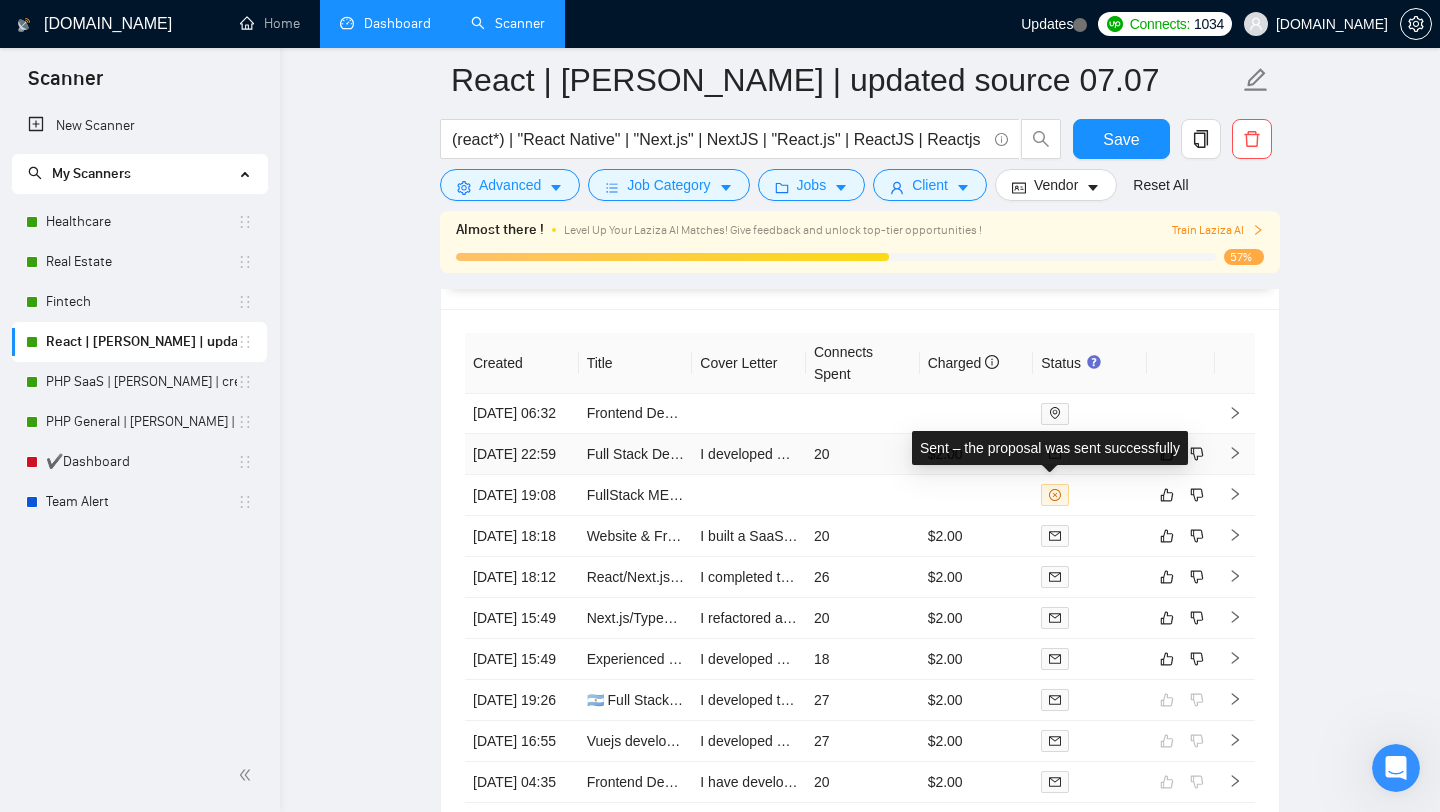 click at bounding box center [1055, 454] 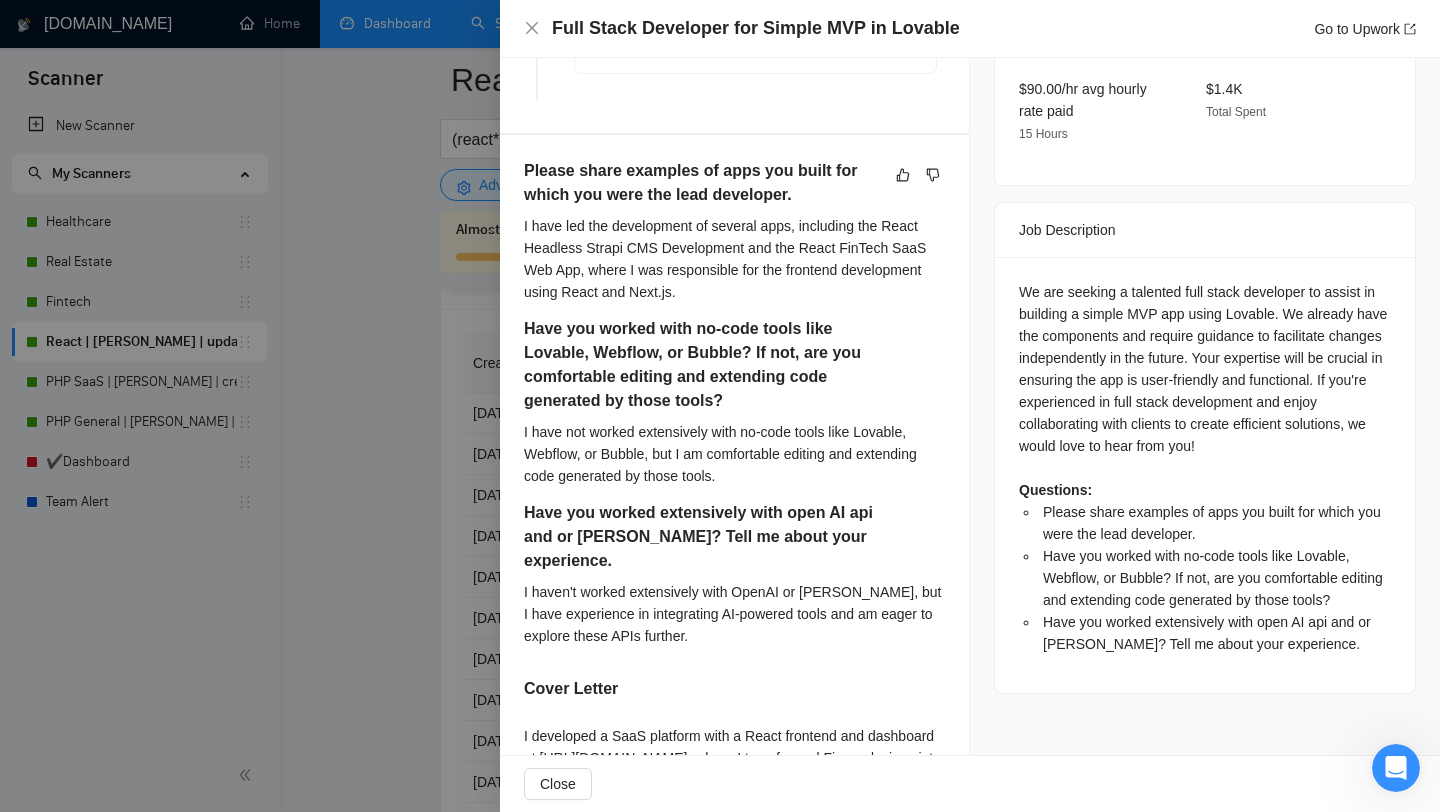scroll, scrollTop: 667, scrollLeft: 0, axis: vertical 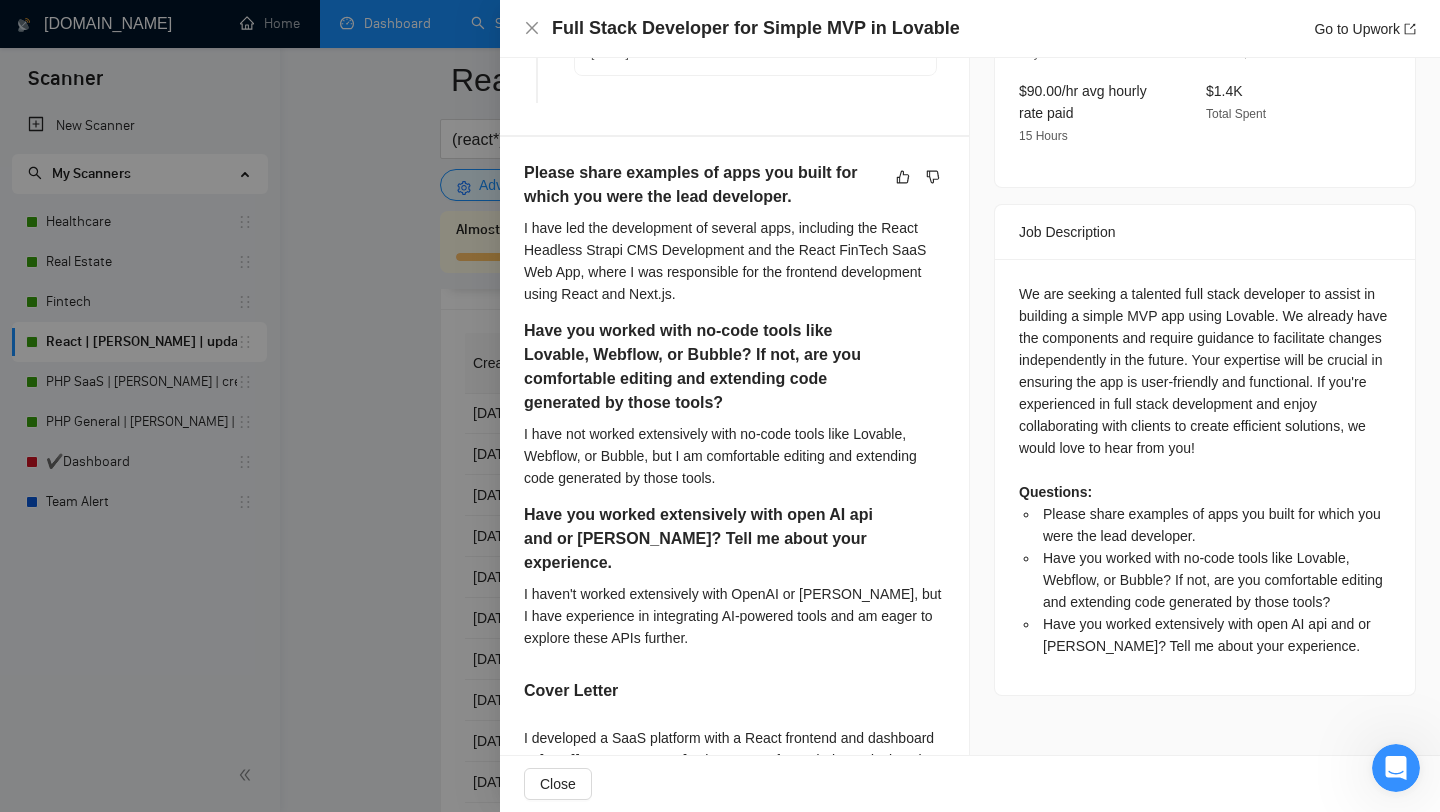 click on "Have you worked with no-code tools like Lovable, Webflow, or Bubble? If not, are you comfortable editing and extending code generated by those tools?" at bounding box center [703, 367] 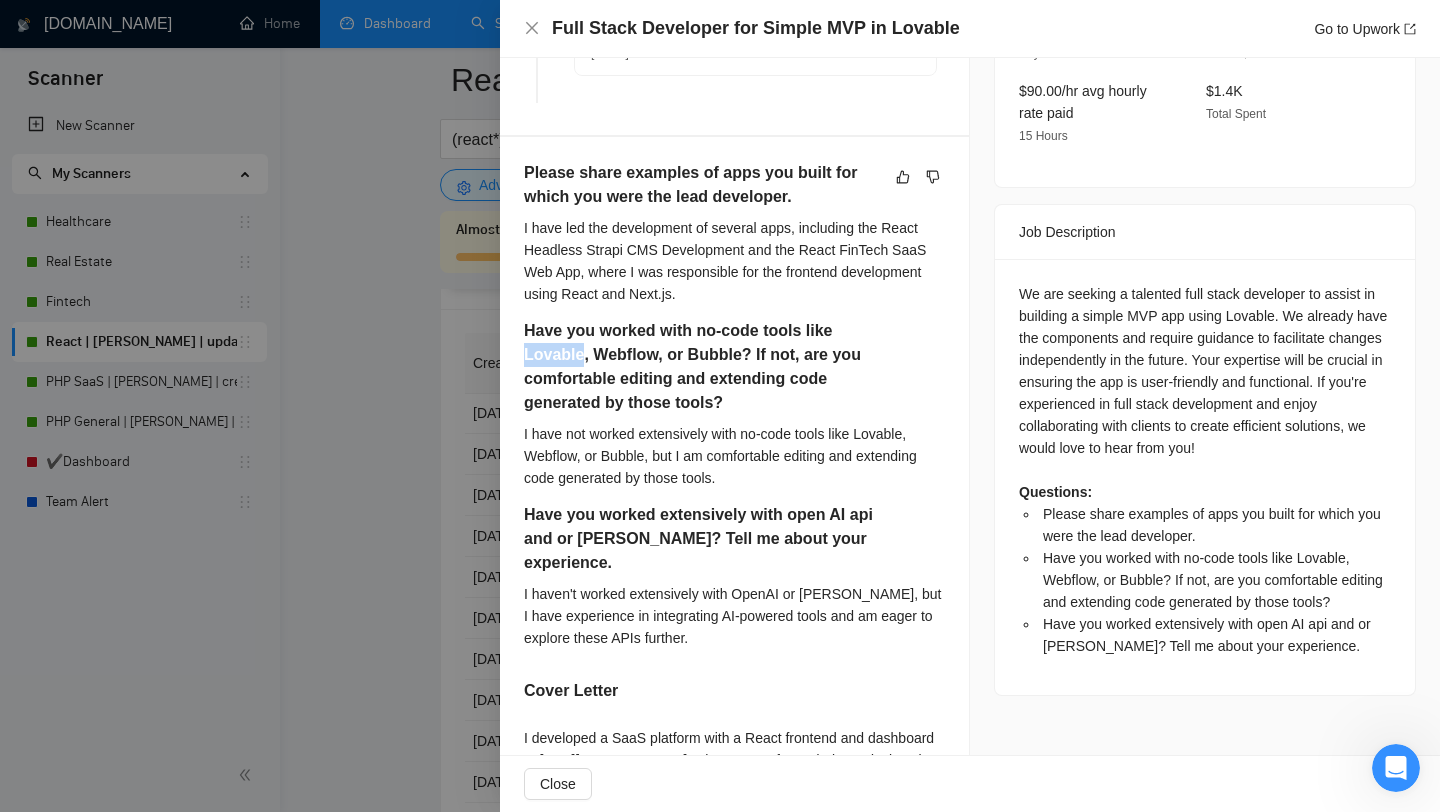 click on "Have you worked with no-code tools like Lovable, Webflow, or Bubble? If not, are you comfortable editing and extending code generated by those tools?" at bounding box center [703, 367] 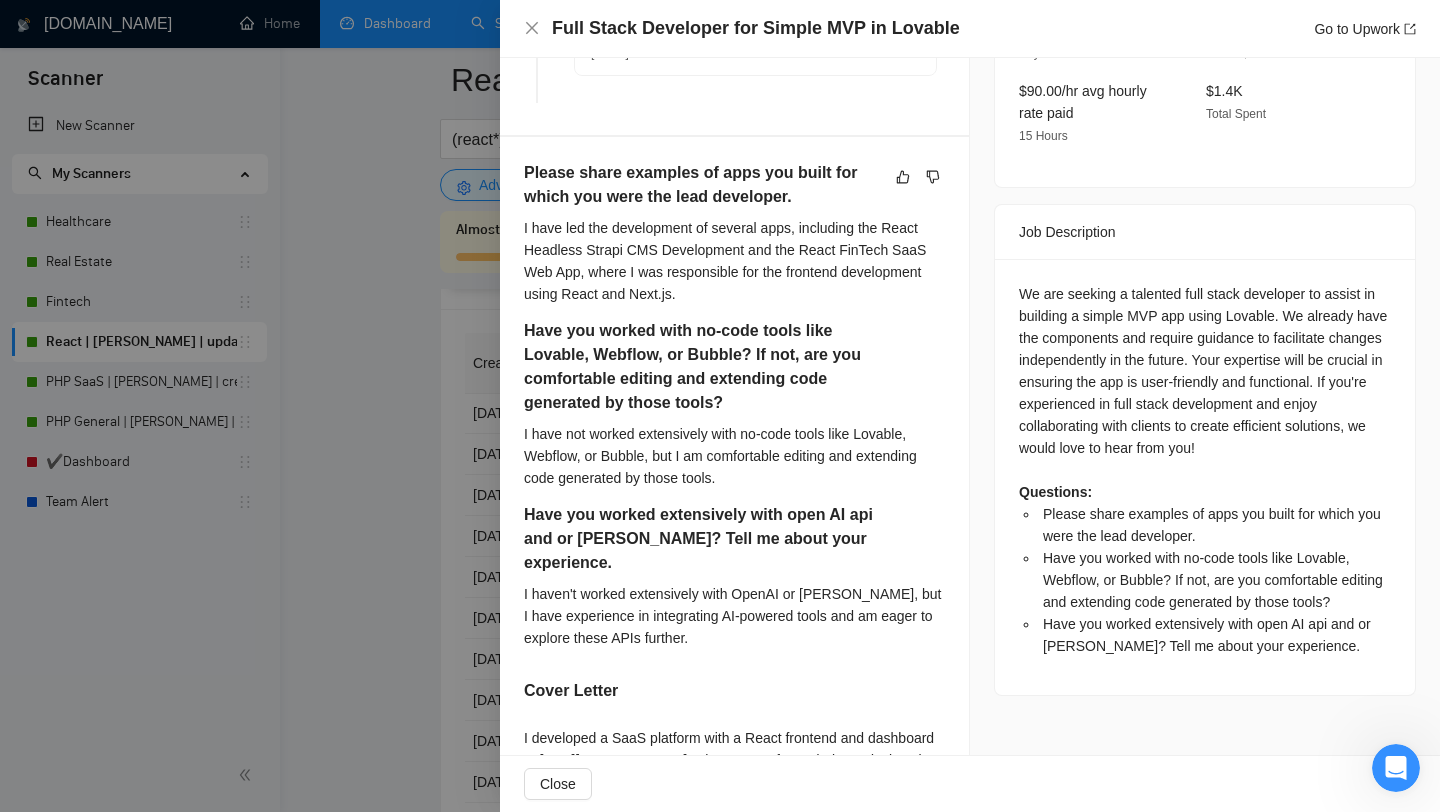 click on "Have you worked with no-code tools like Lovable, Webflow, or Bubble? If not, are you comfortable editing and extending code generated by those tools?" at bounding box center [734, 371] 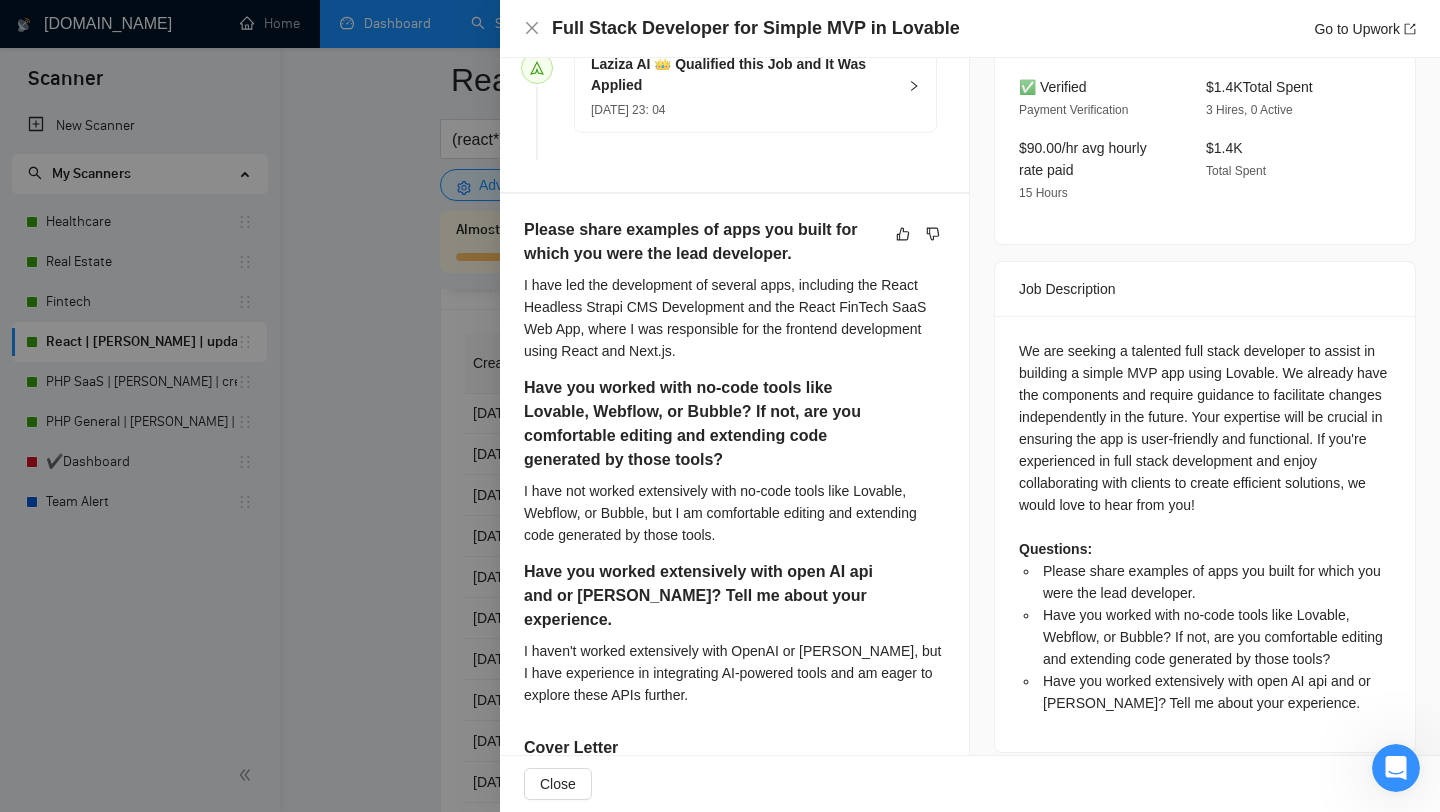 scroll, scrollTop: 933, scrollLeft: 0, axis: vertical 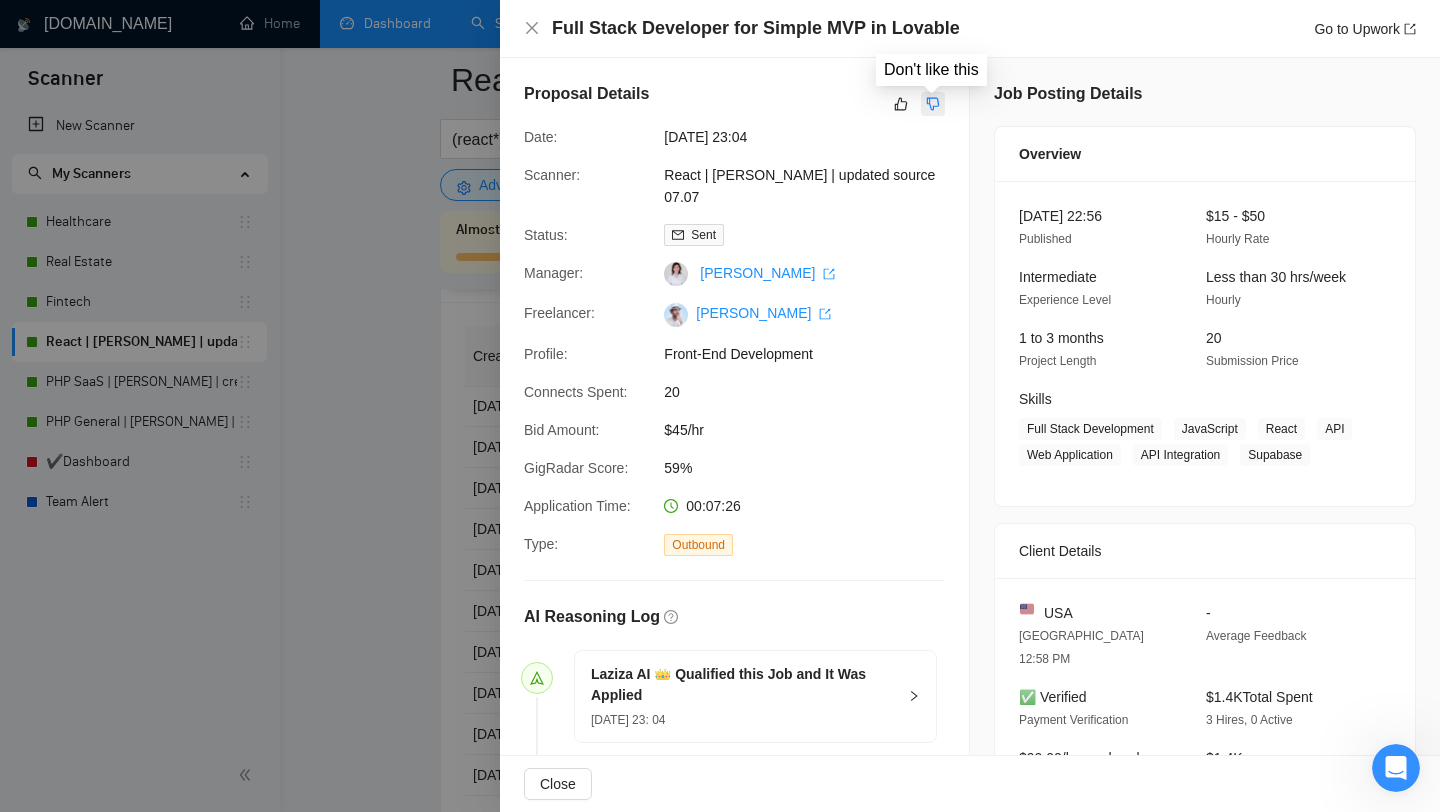 click 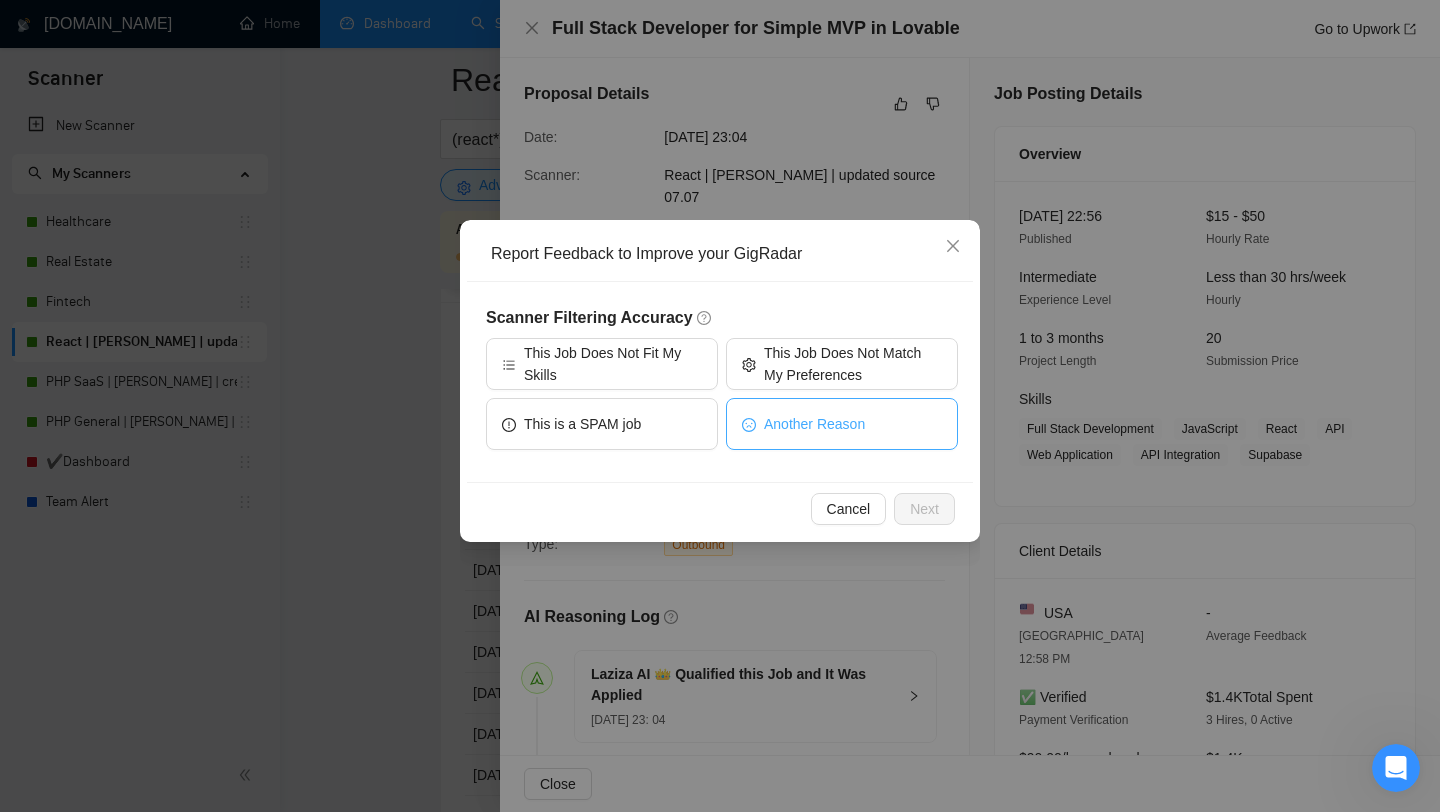 click on "Another Reason" at bounding box center (814, 424) 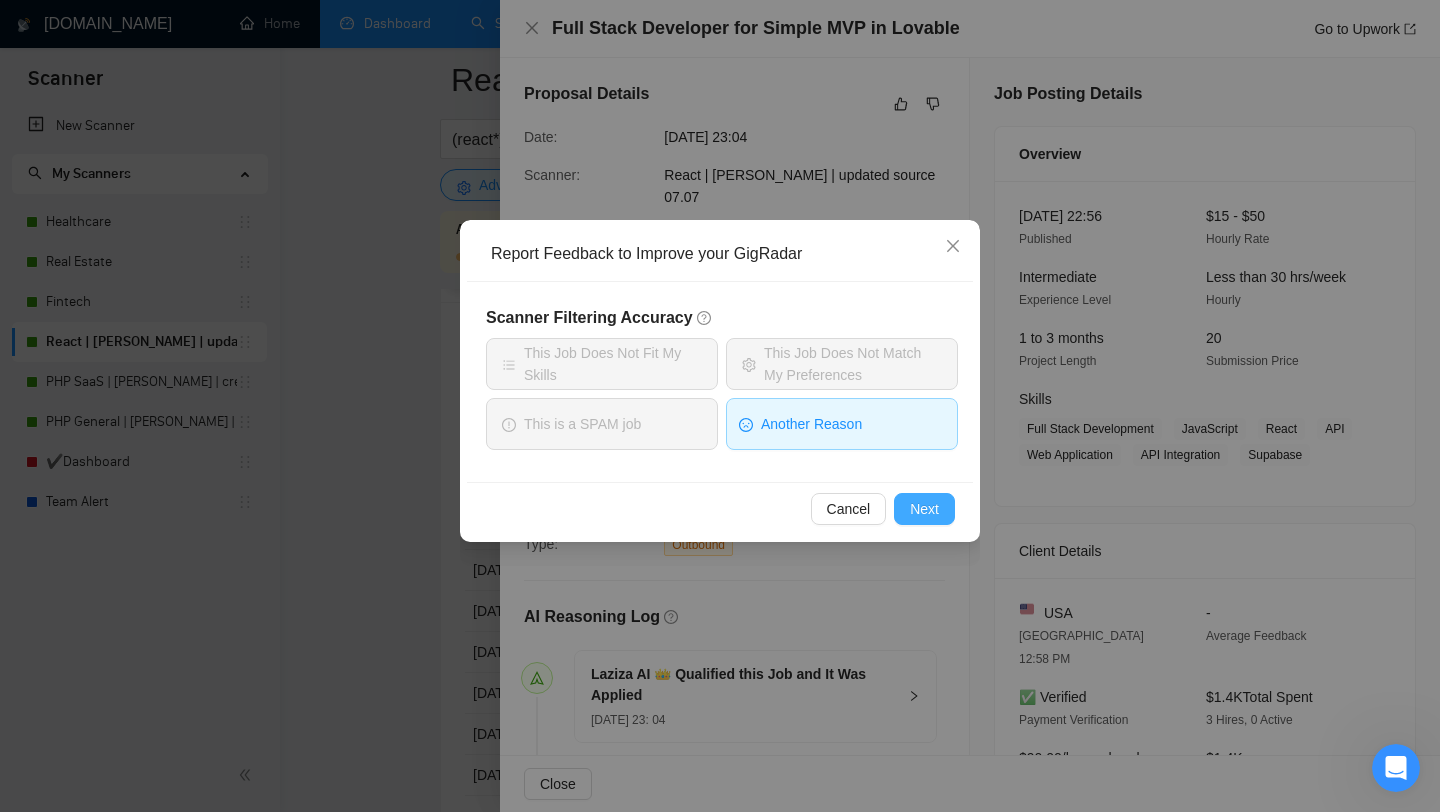 click on "Next" at bounding box center (924, 509) 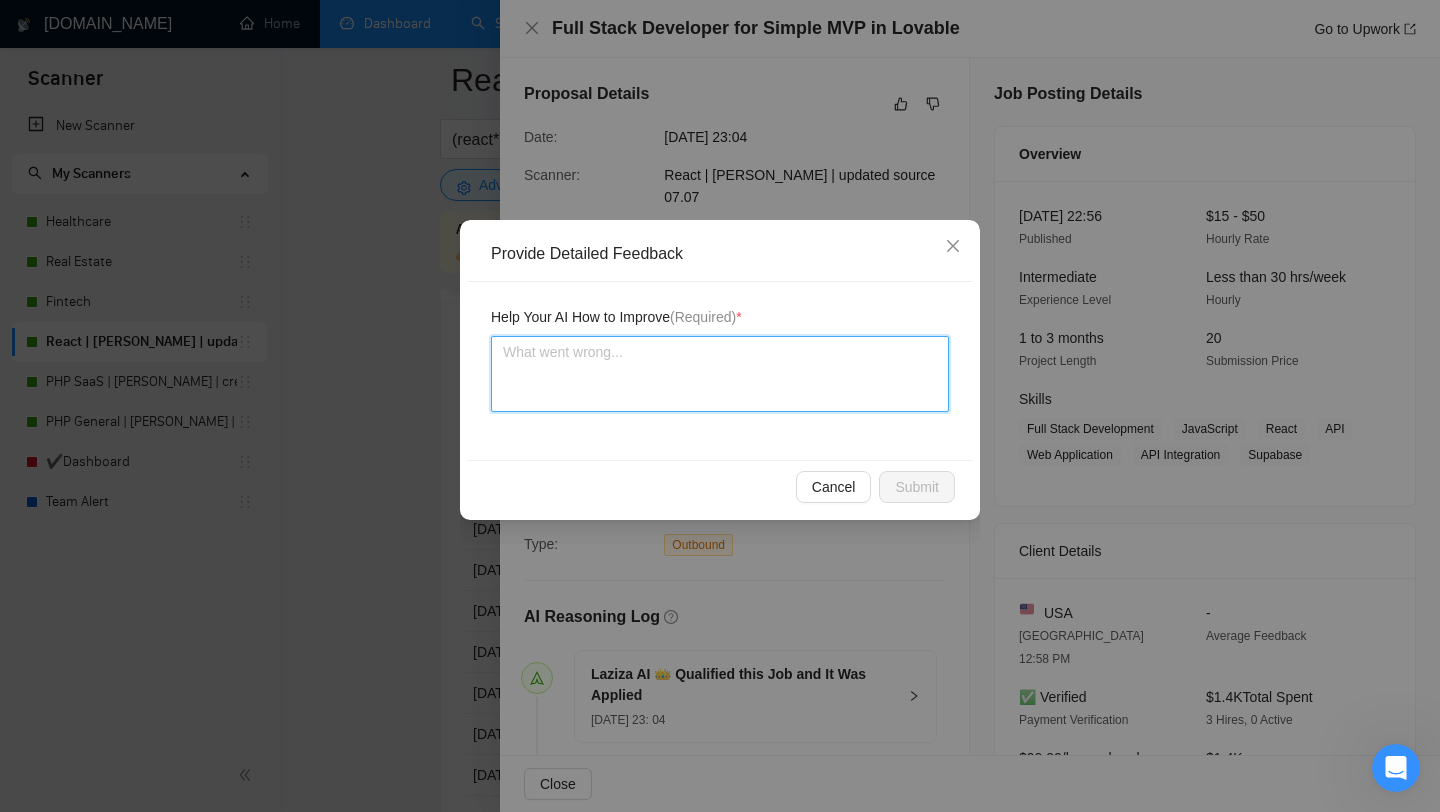 click at bounding box center (720, 374) 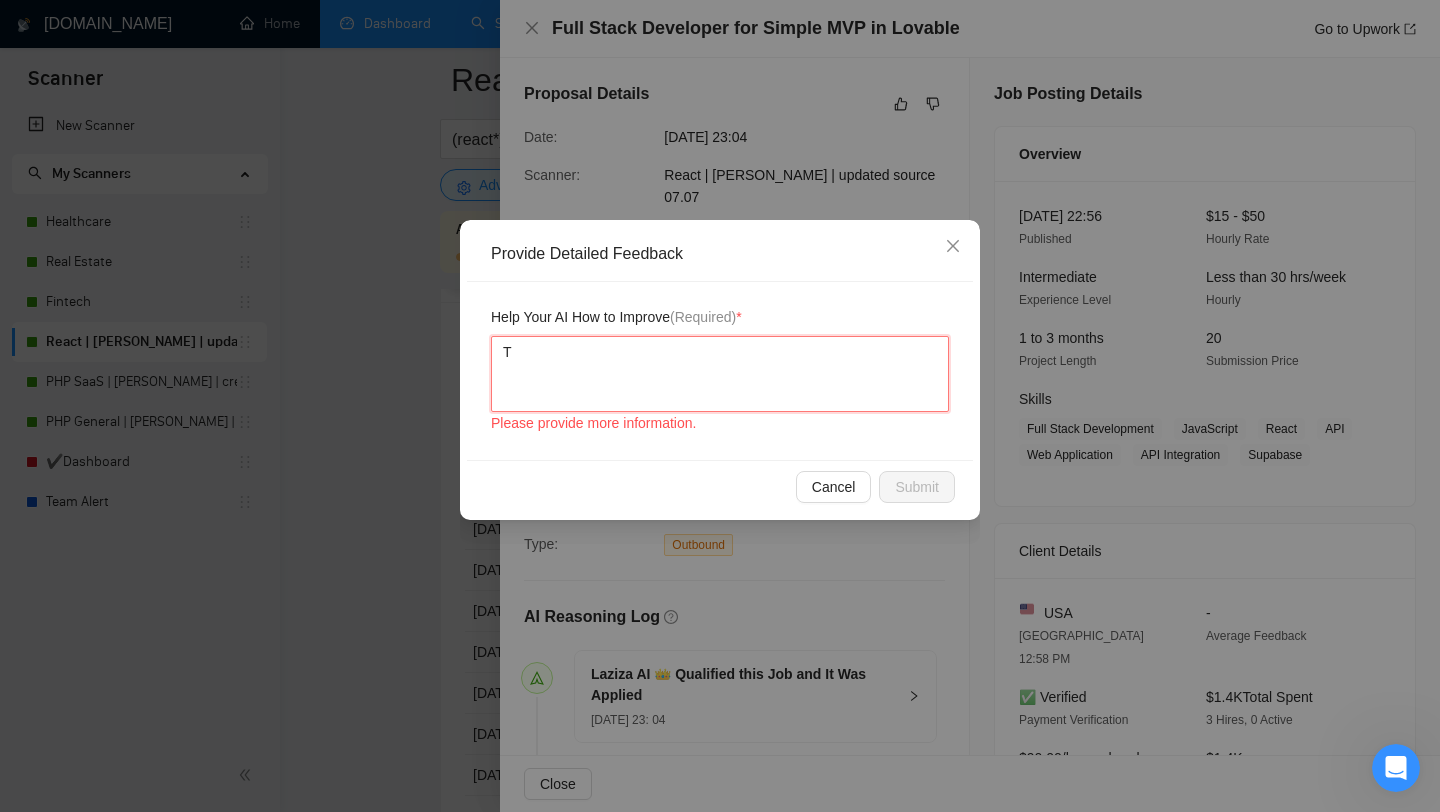 type 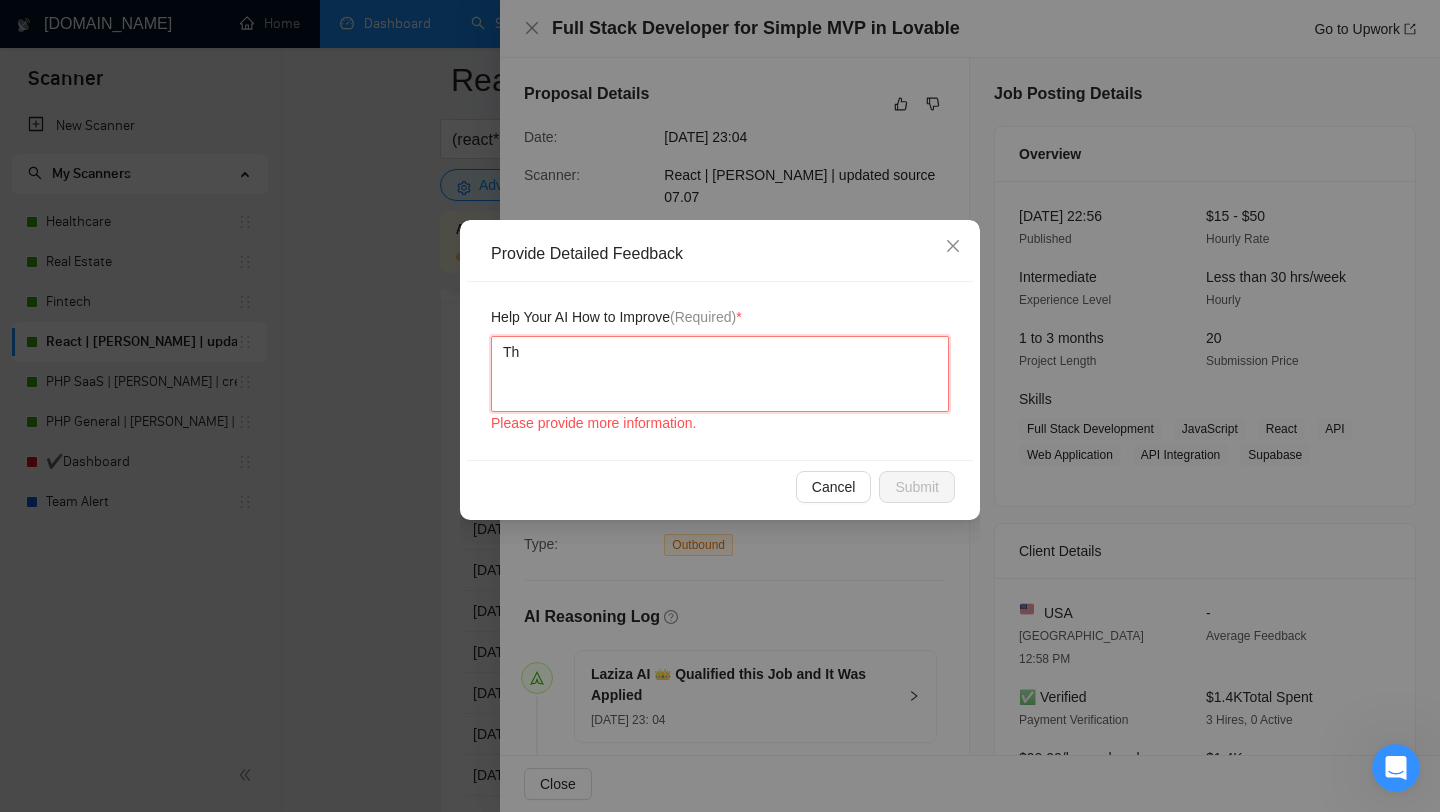 type 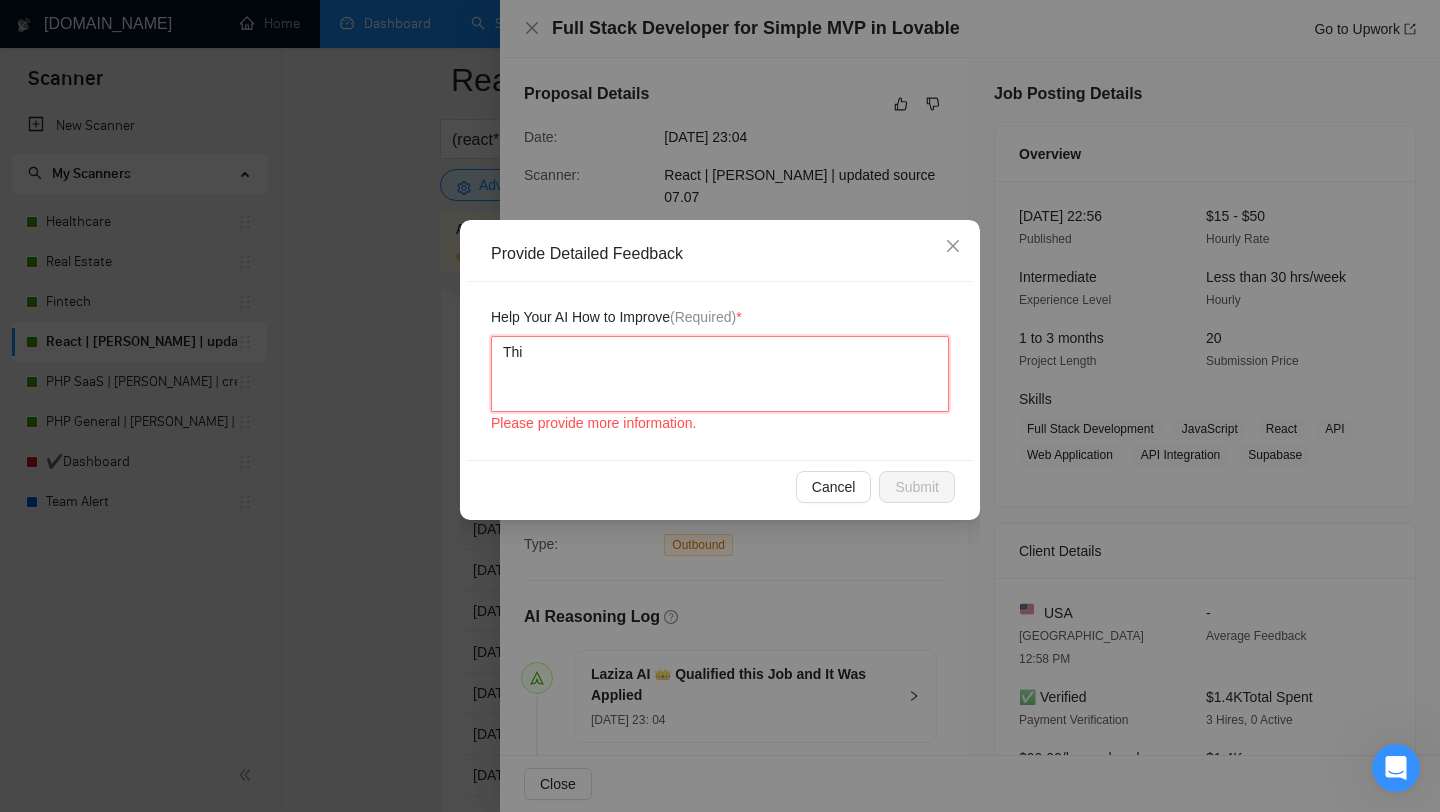 type 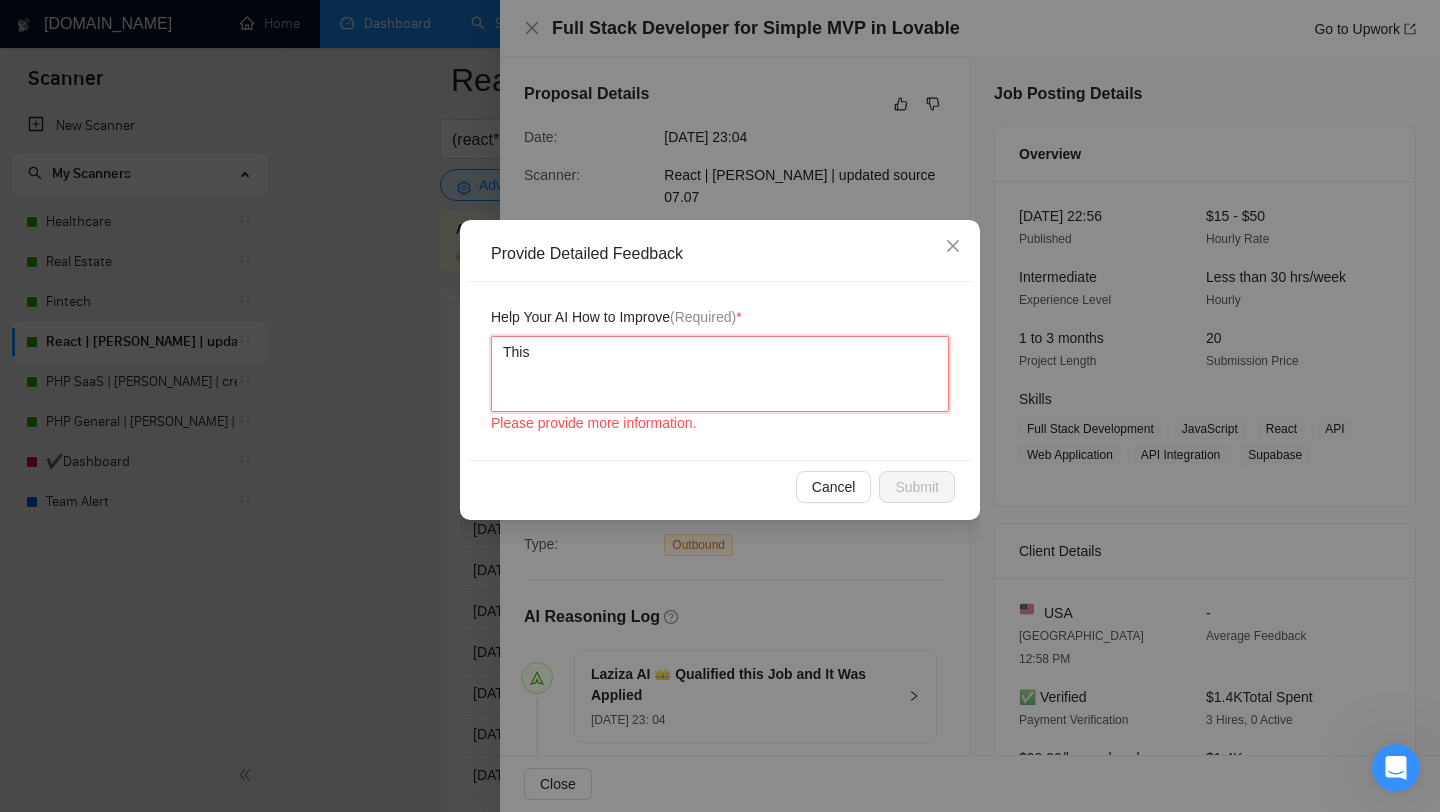 type 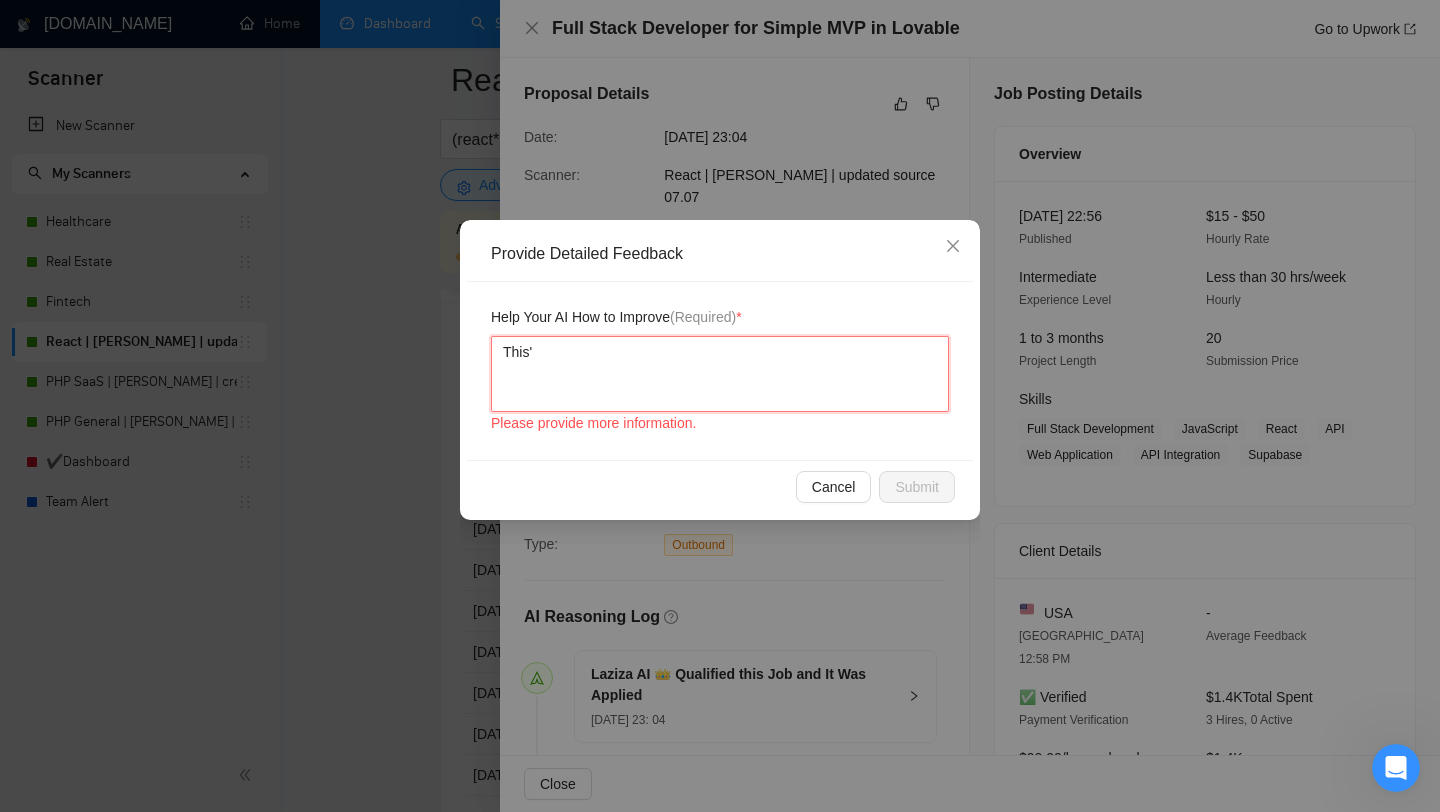 type 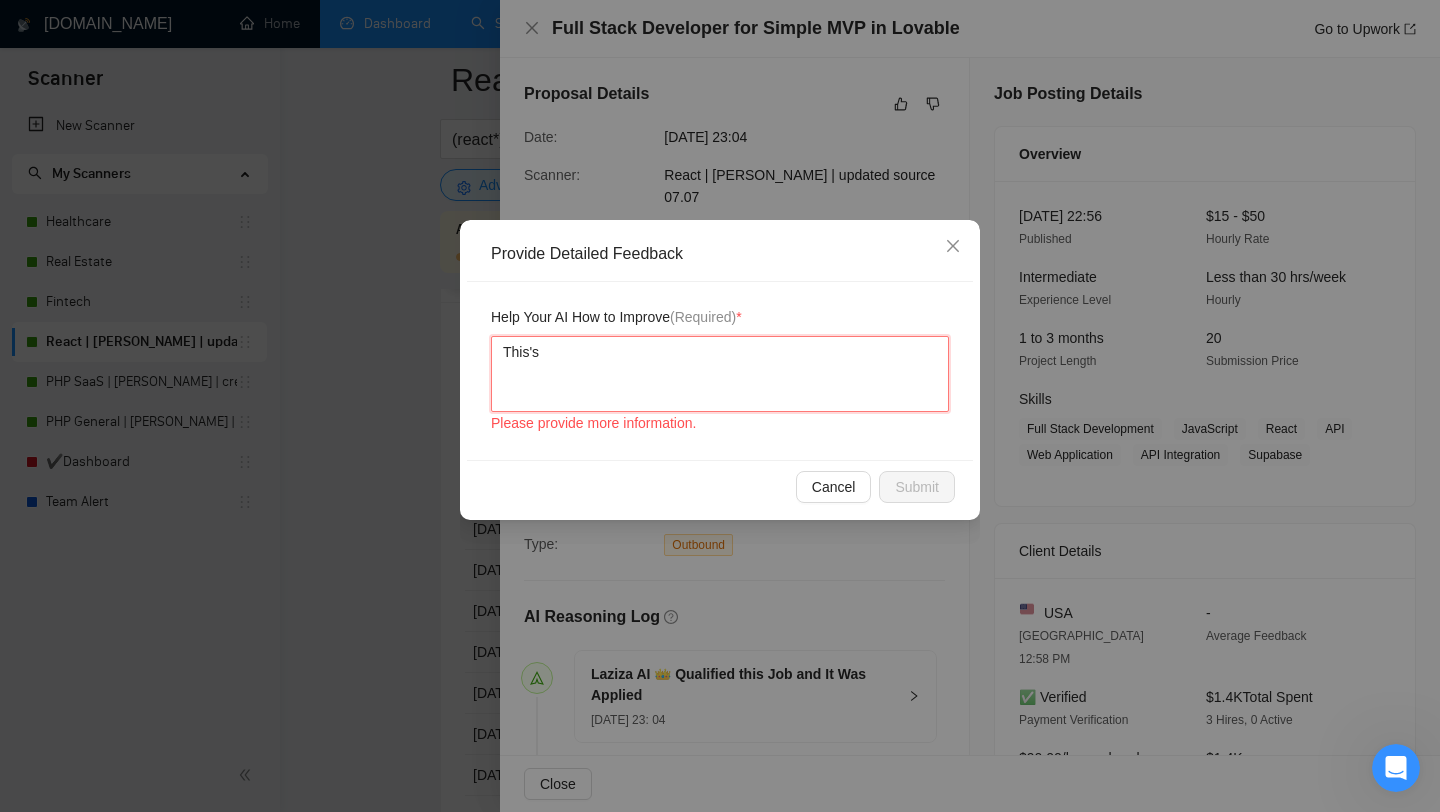 type 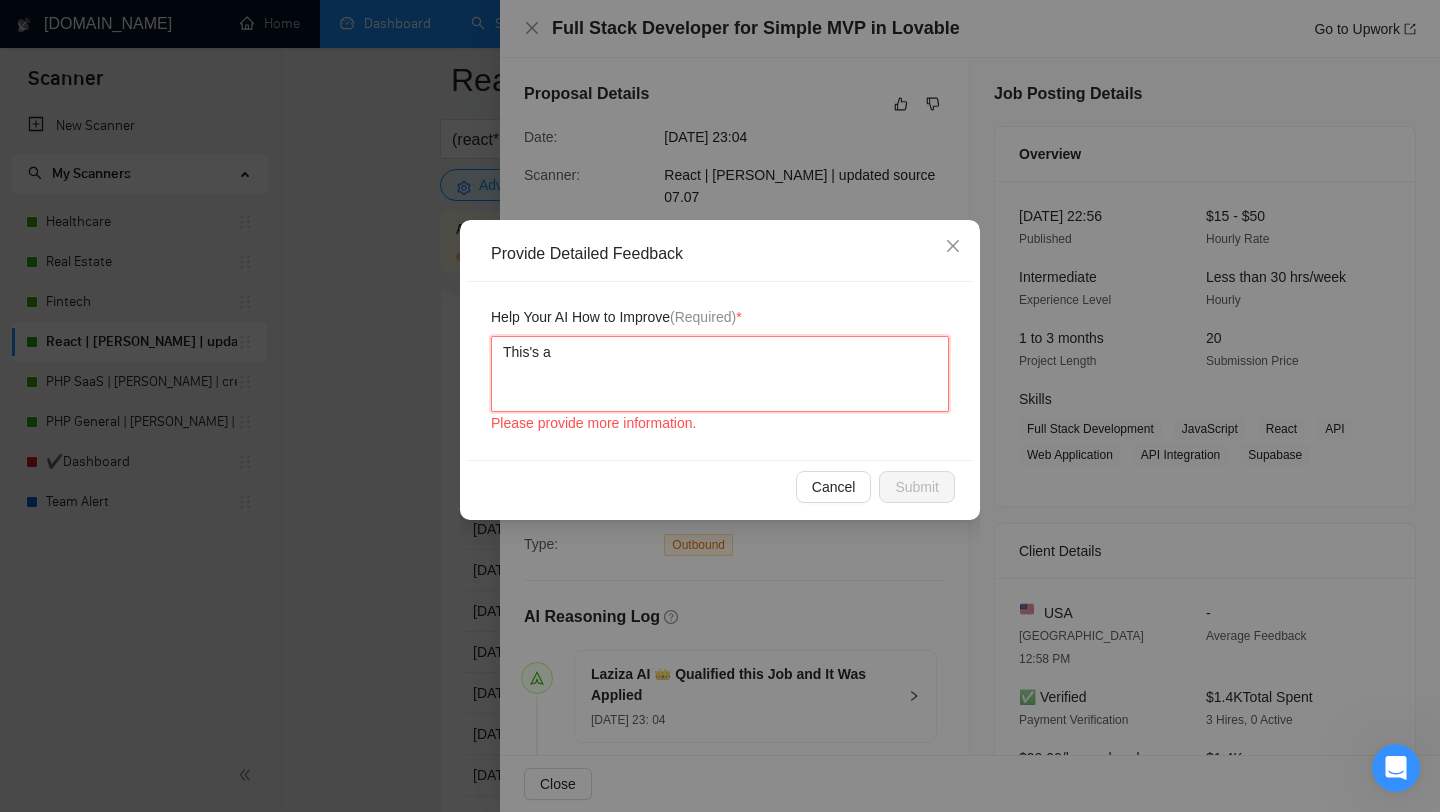 type on "This's a" 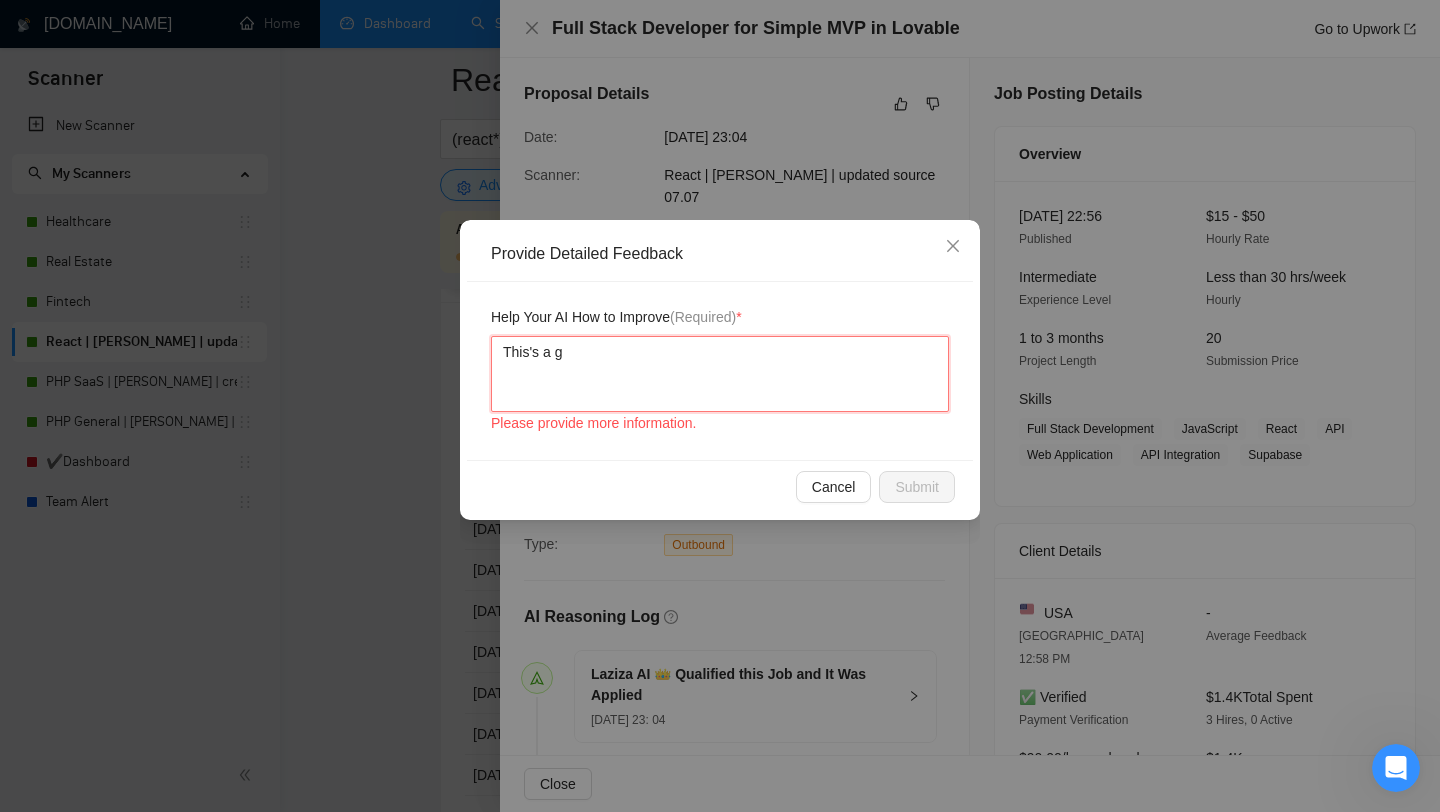 type 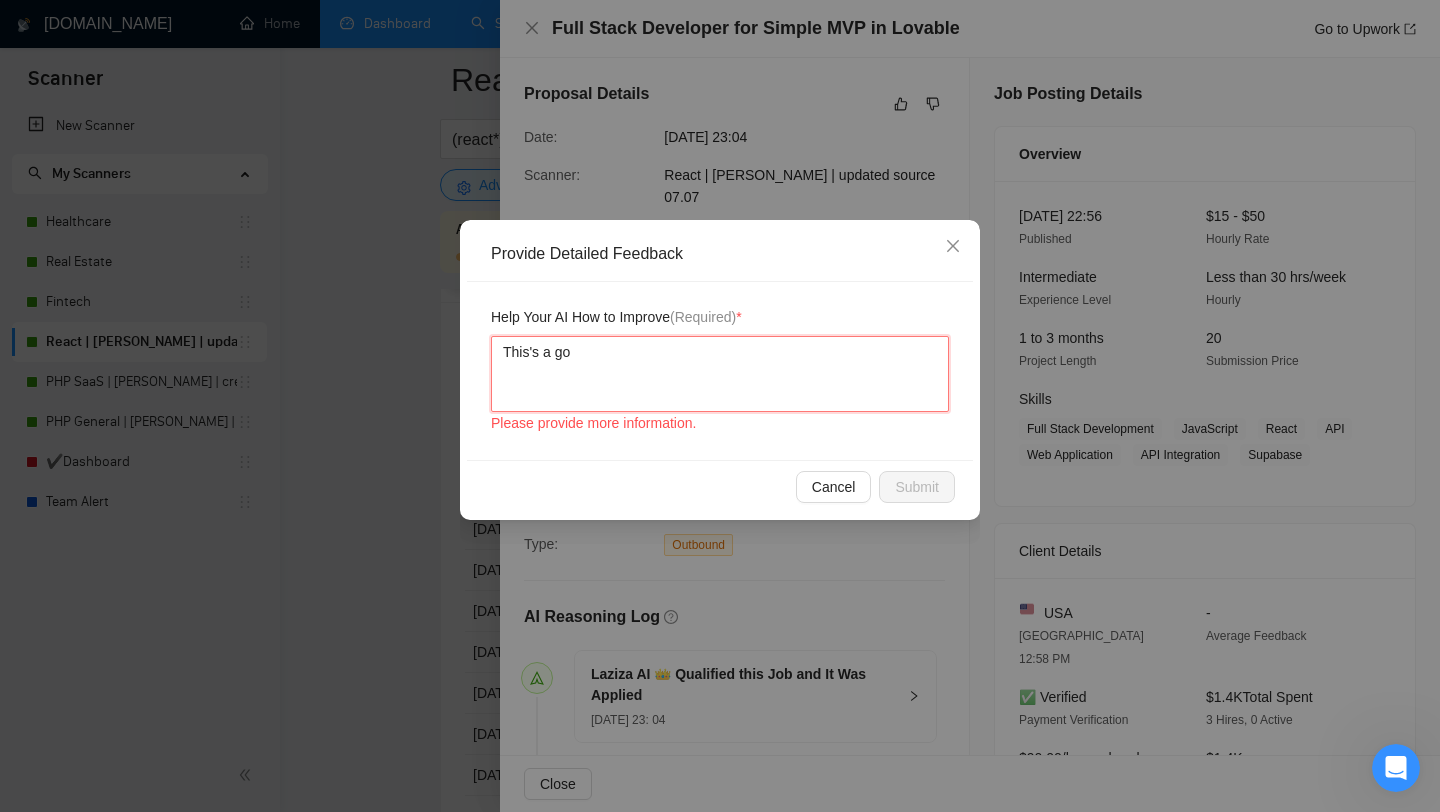 type 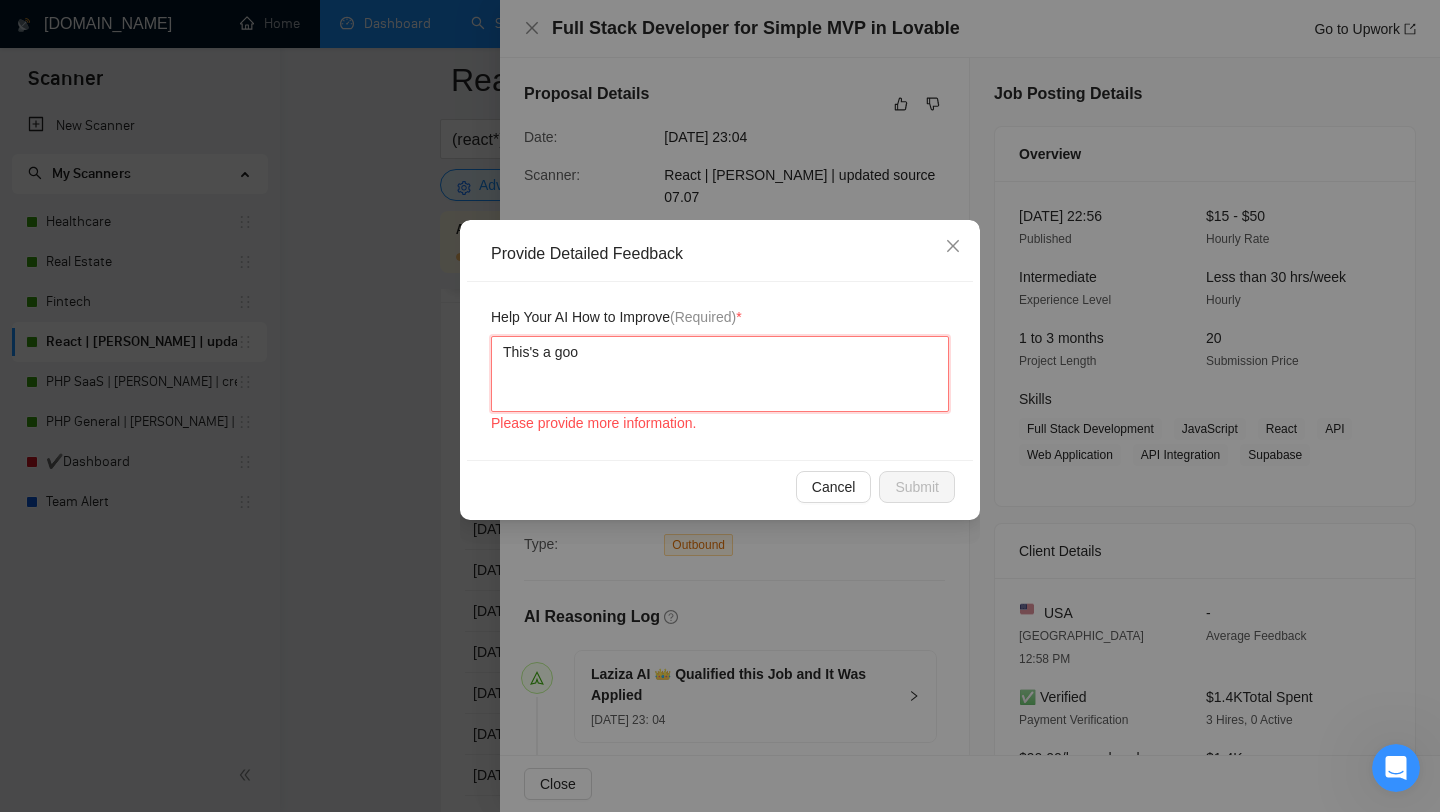 type 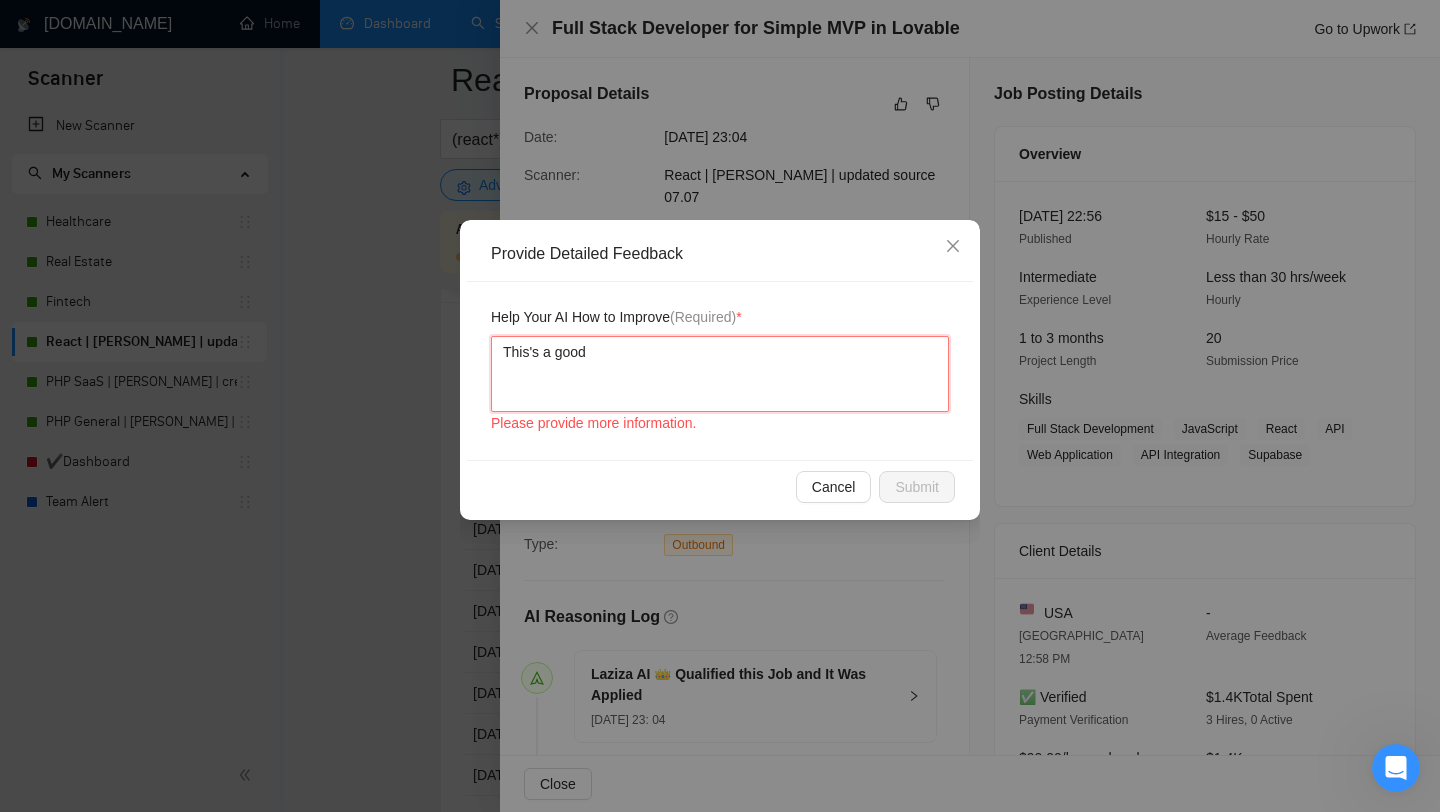type 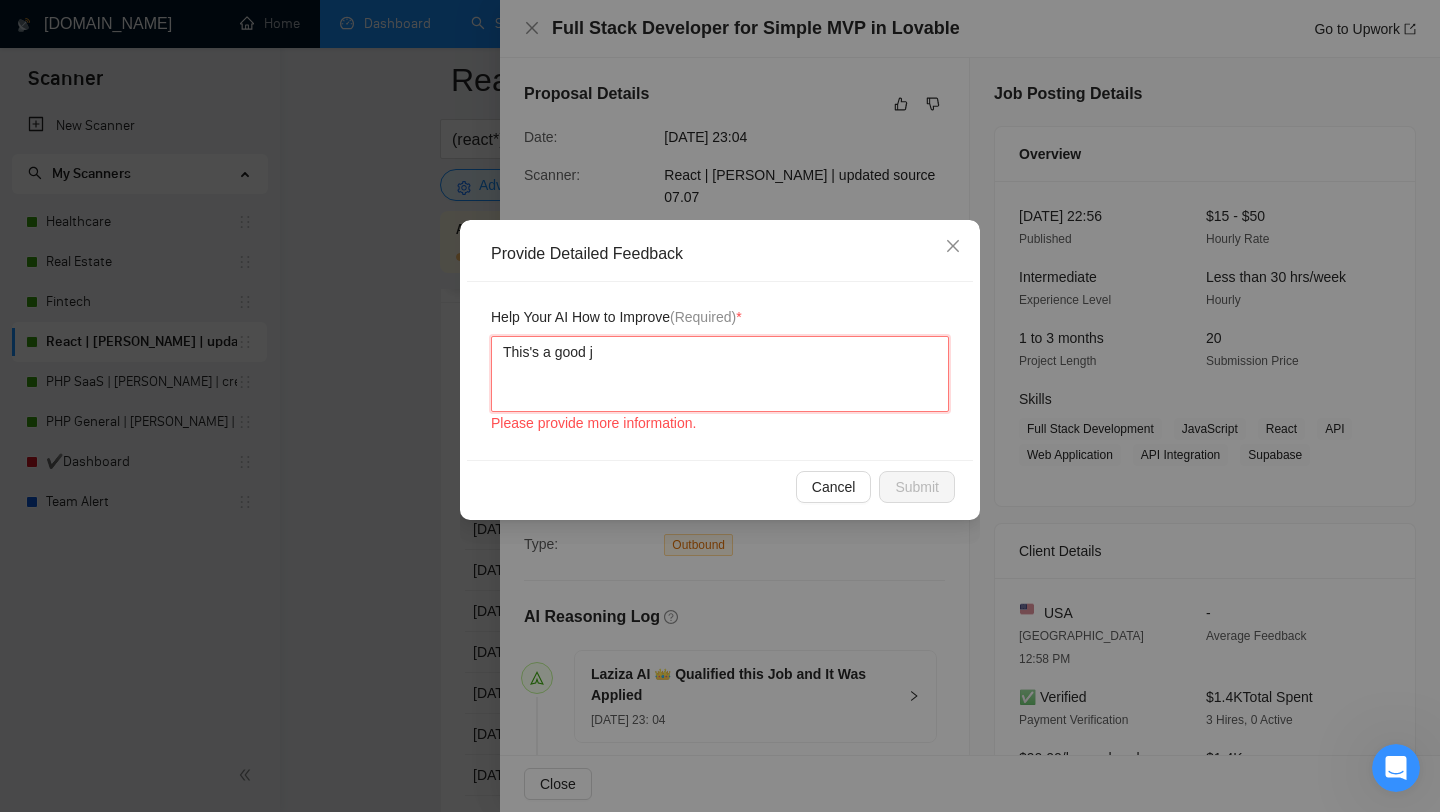 type on "This's a good jo" 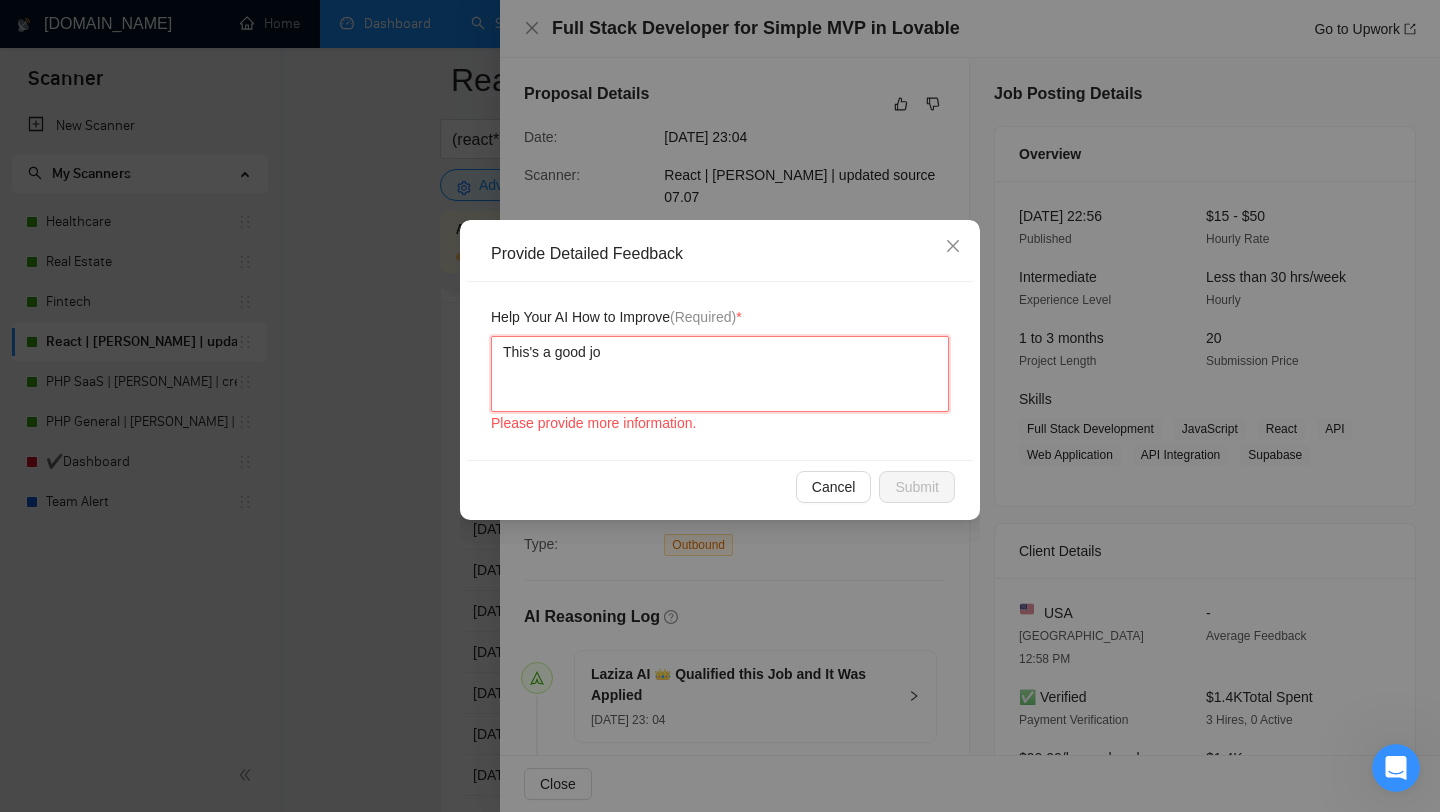 type 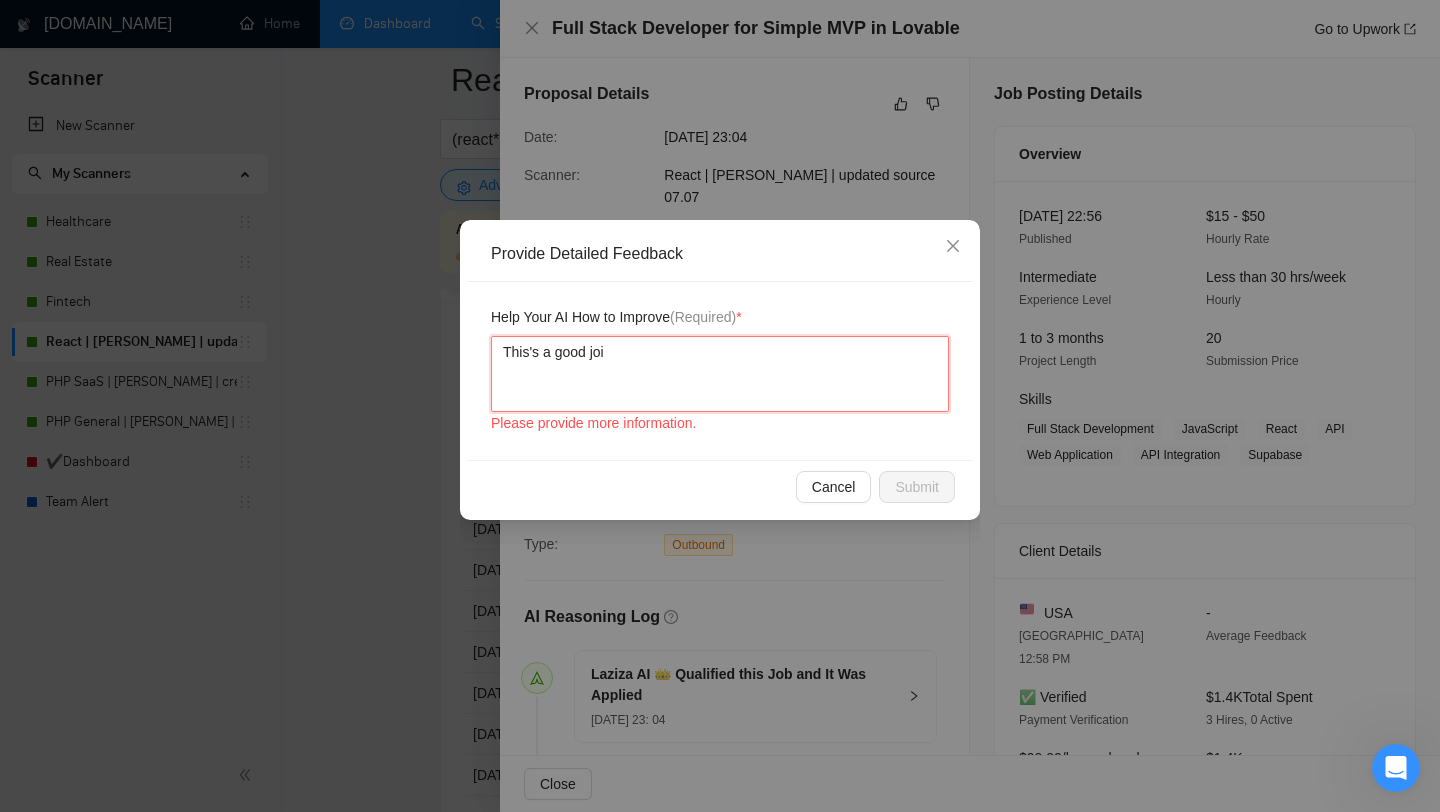 type 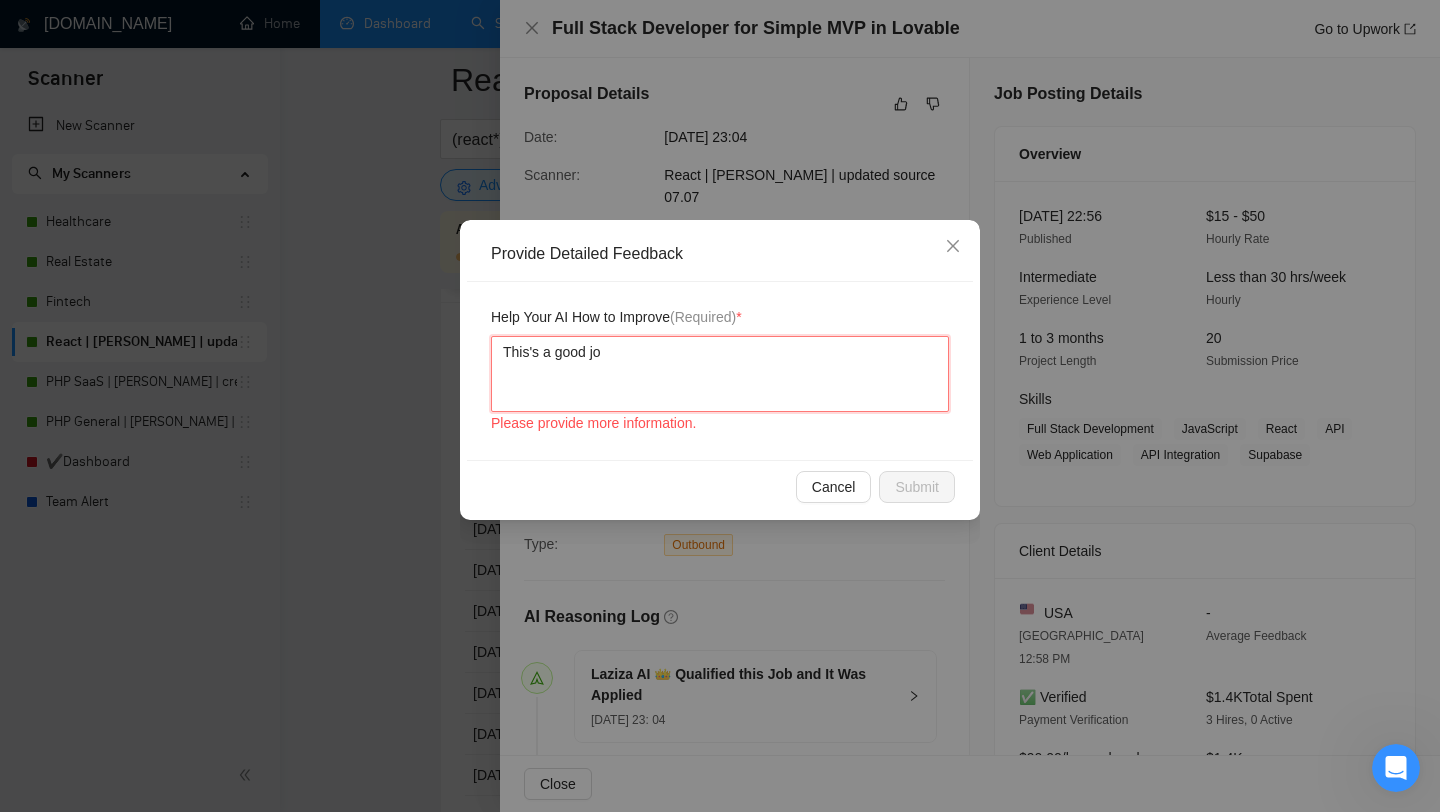 type 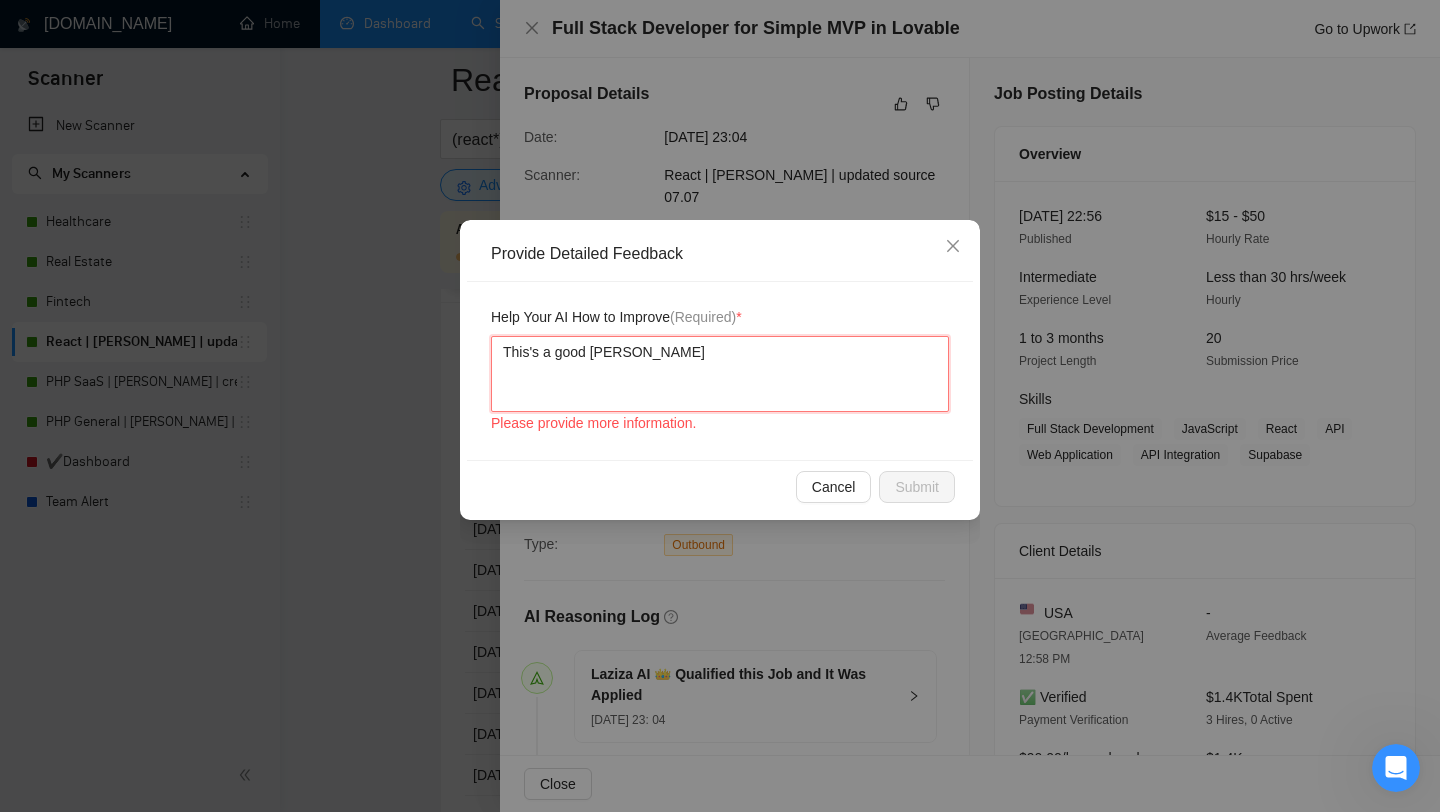 type 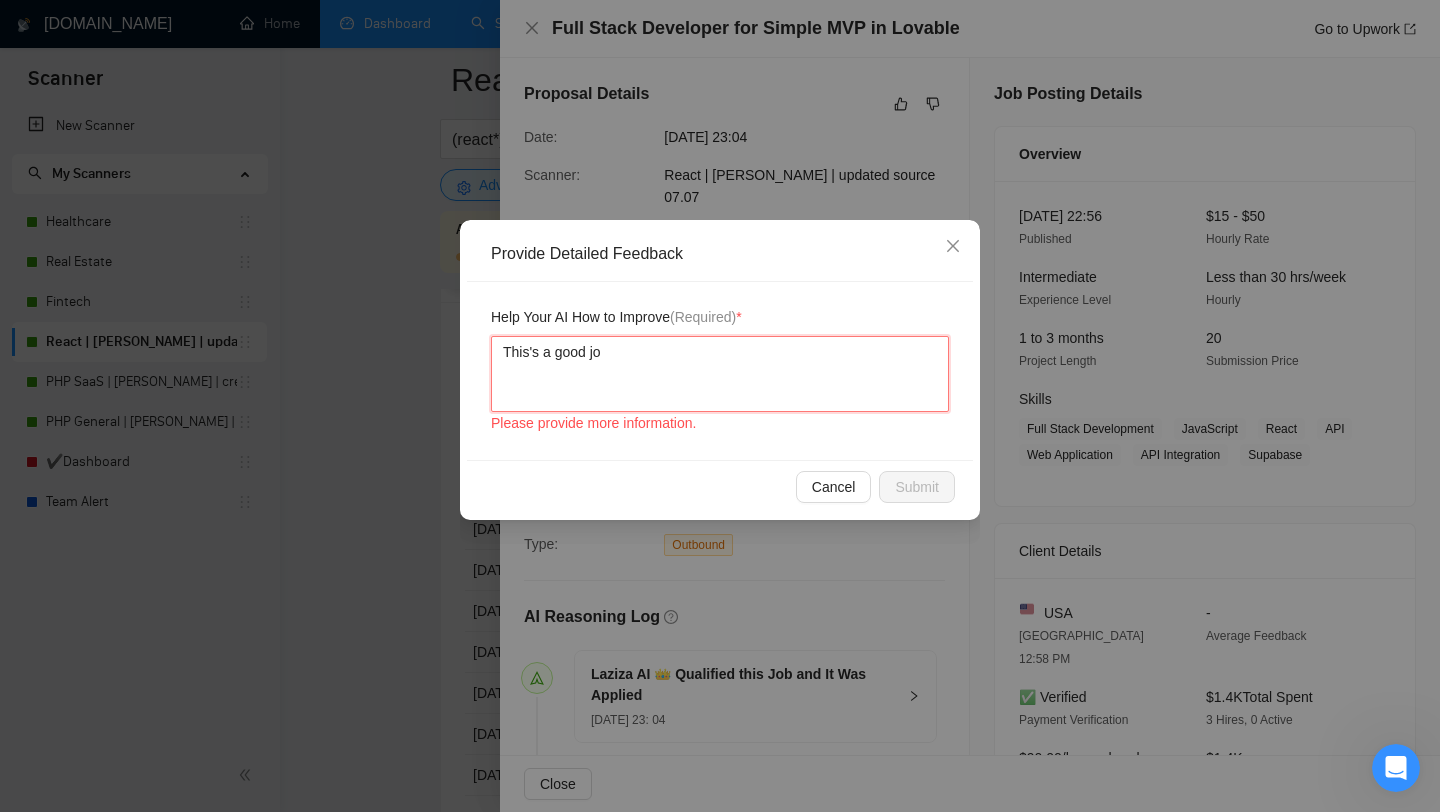 type 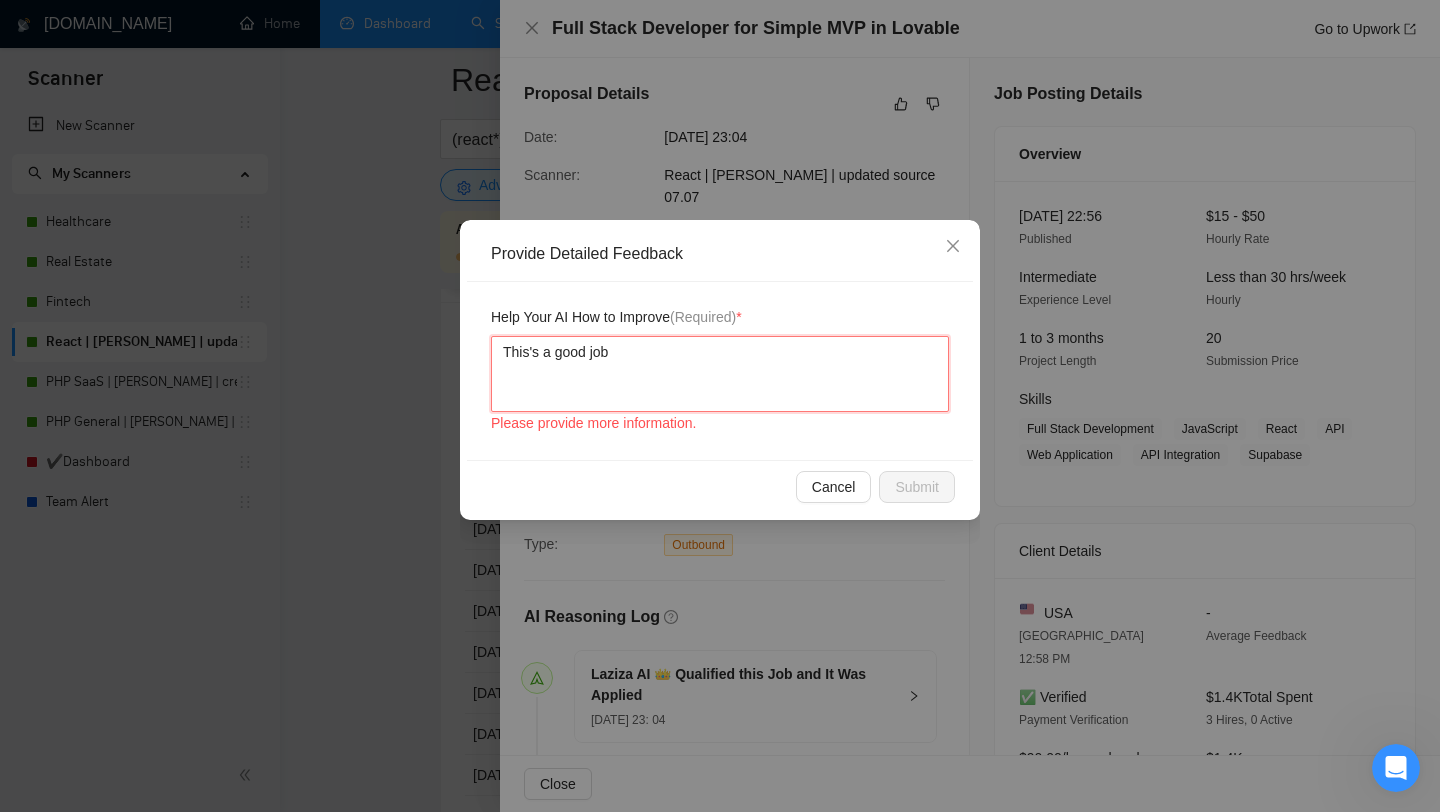 type 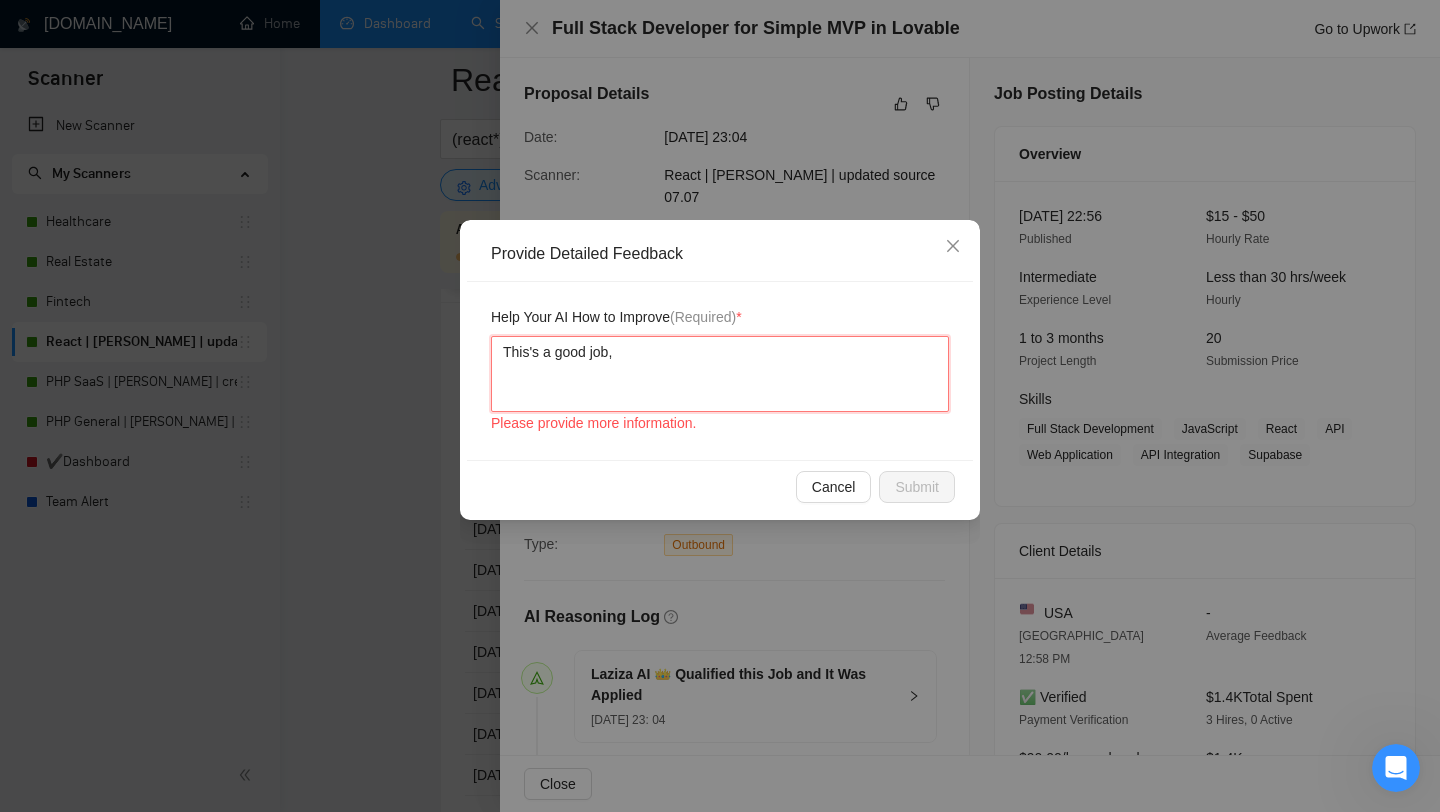 type 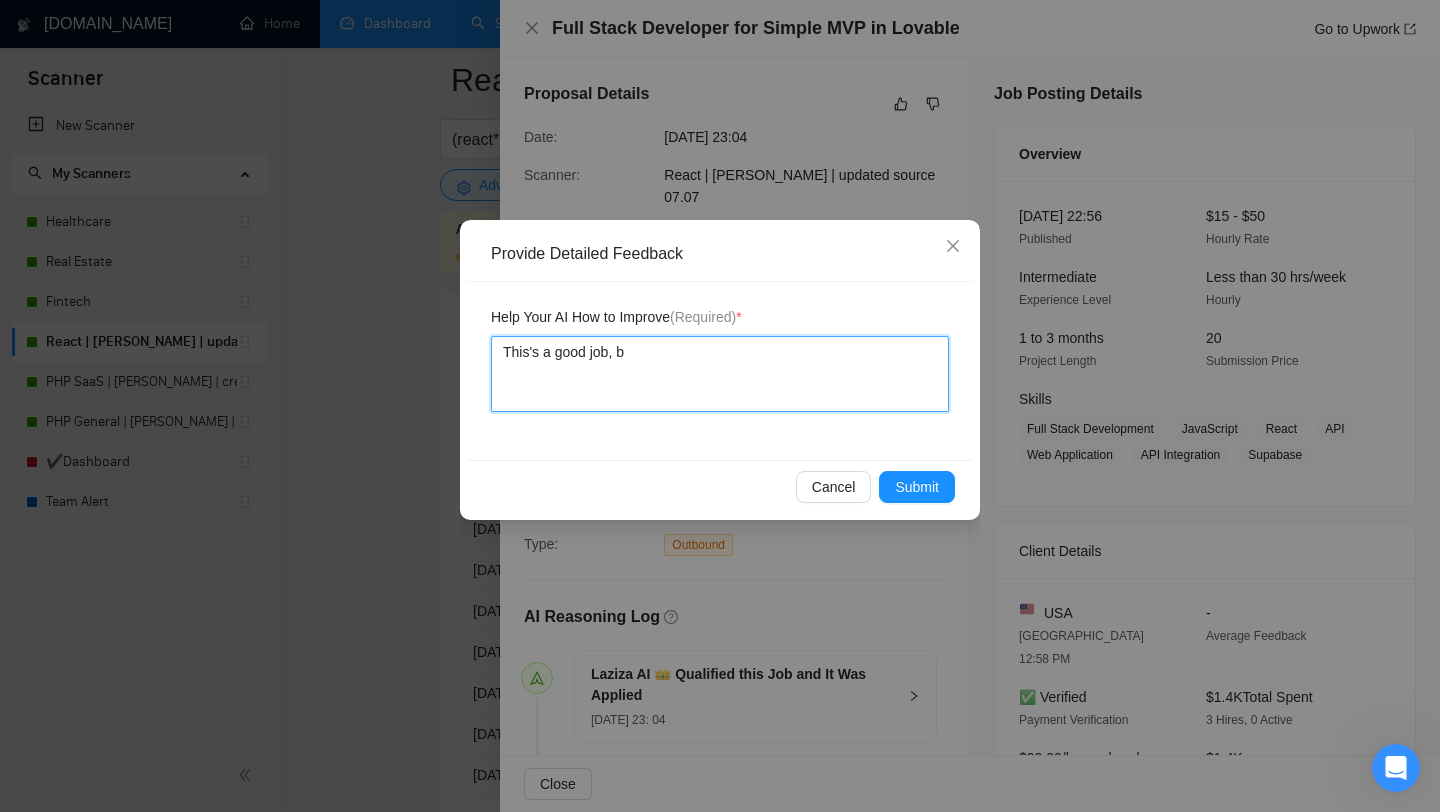type 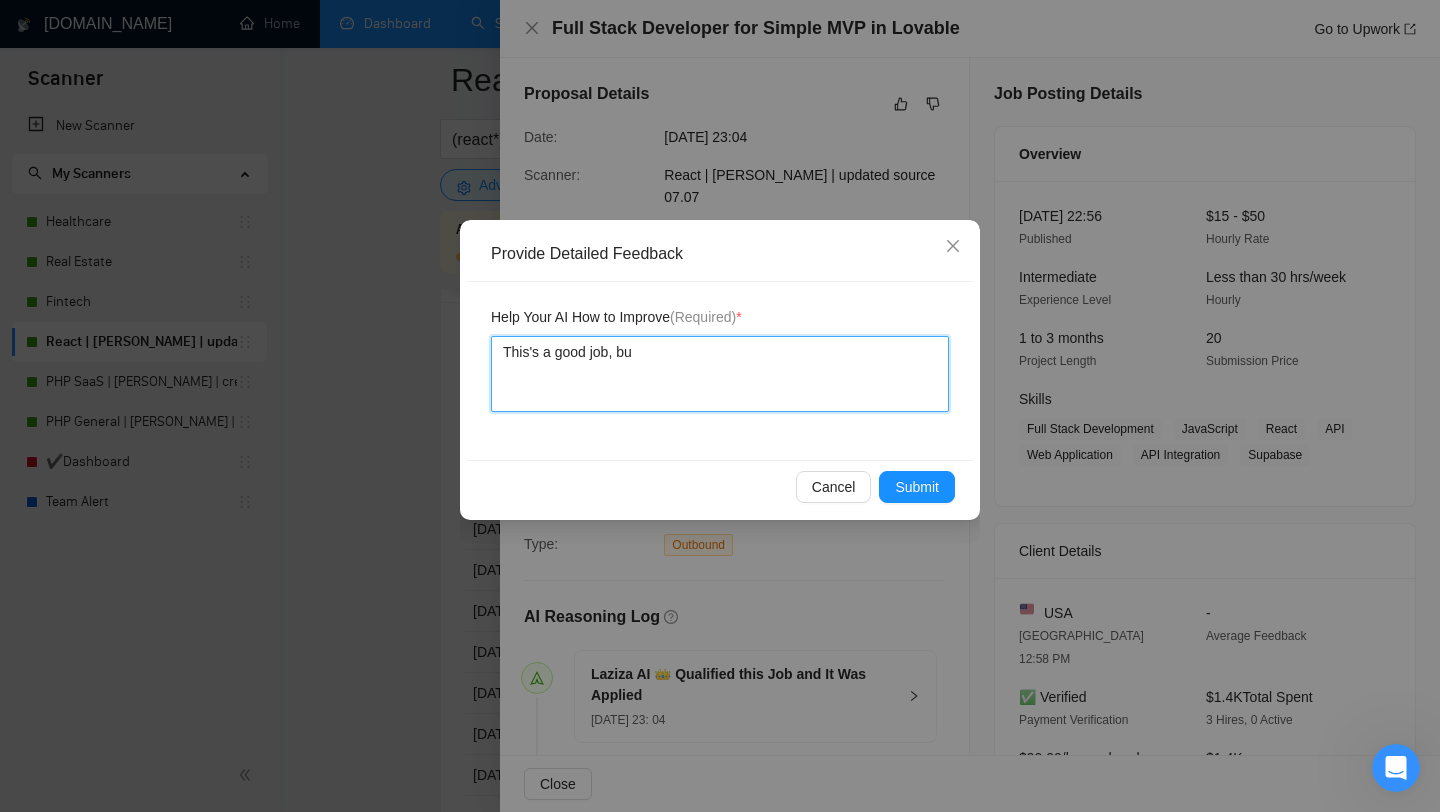 type 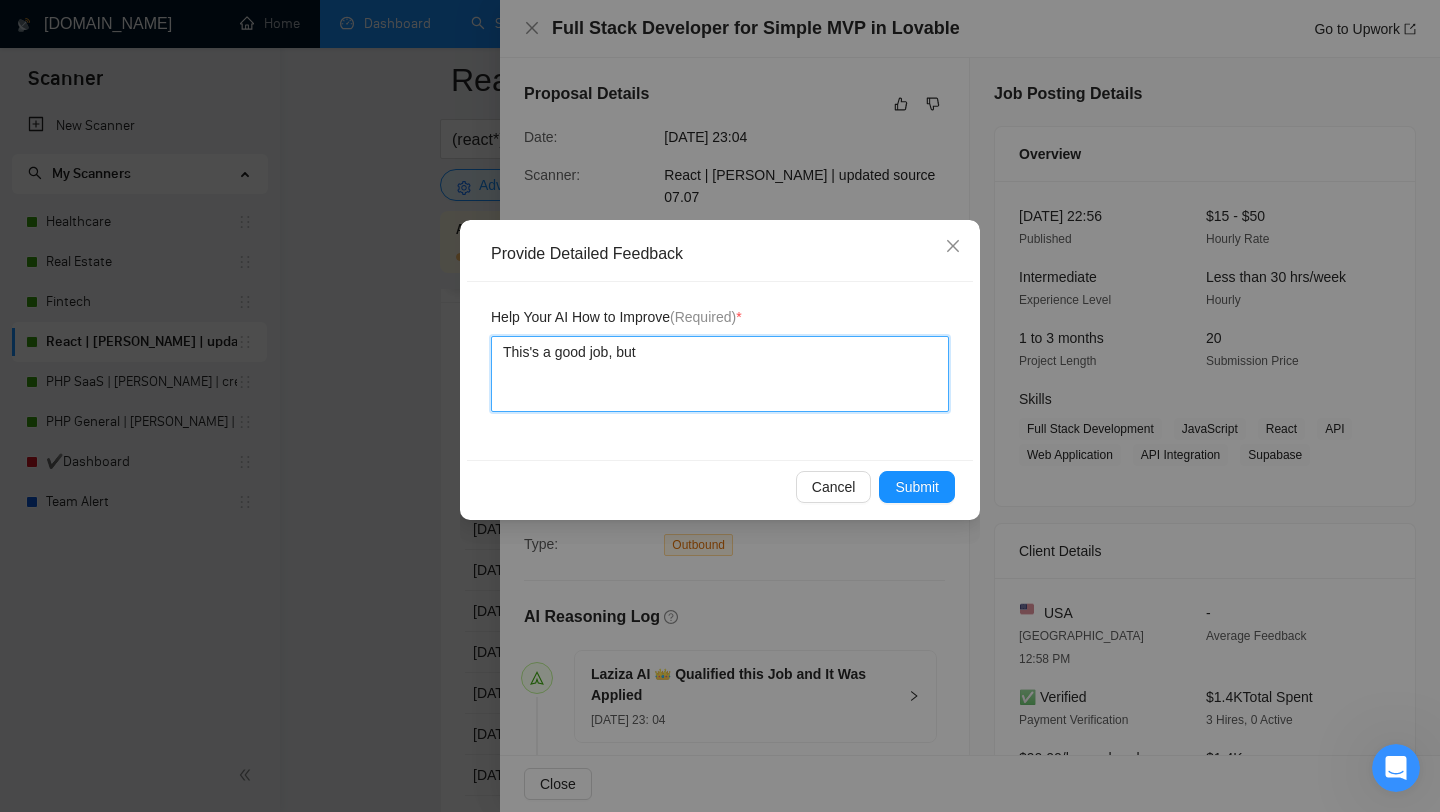 type on "This's a good job, but" 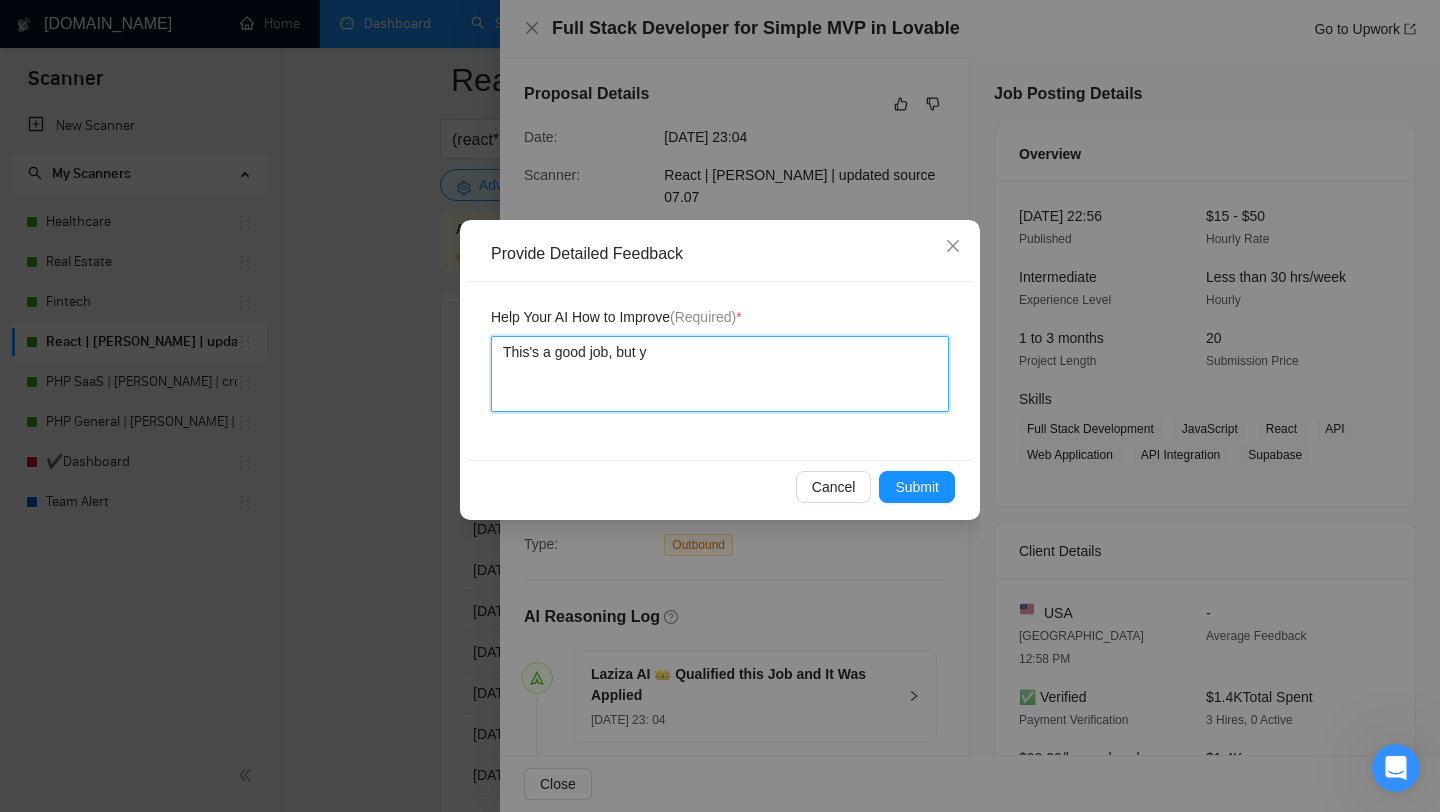 type 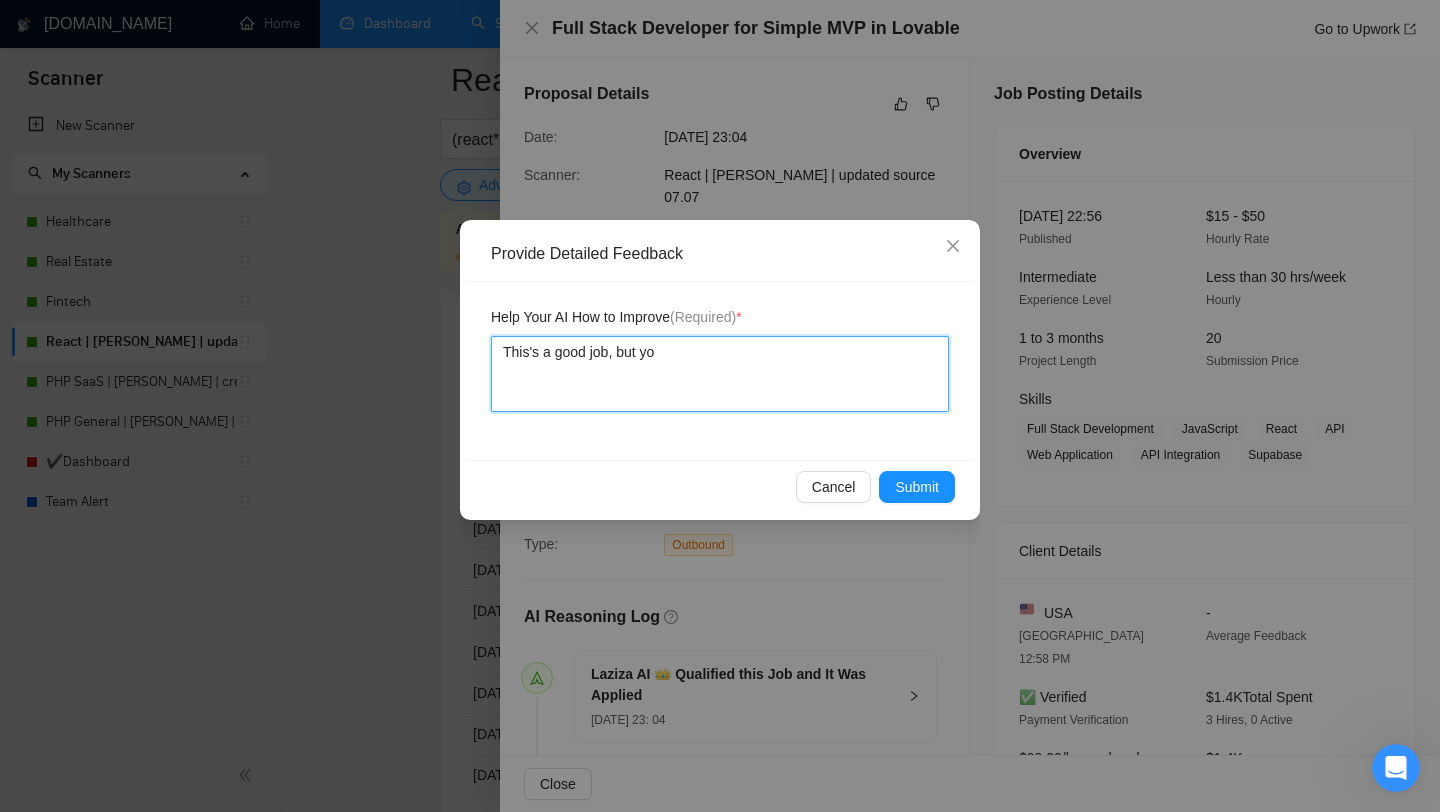 type 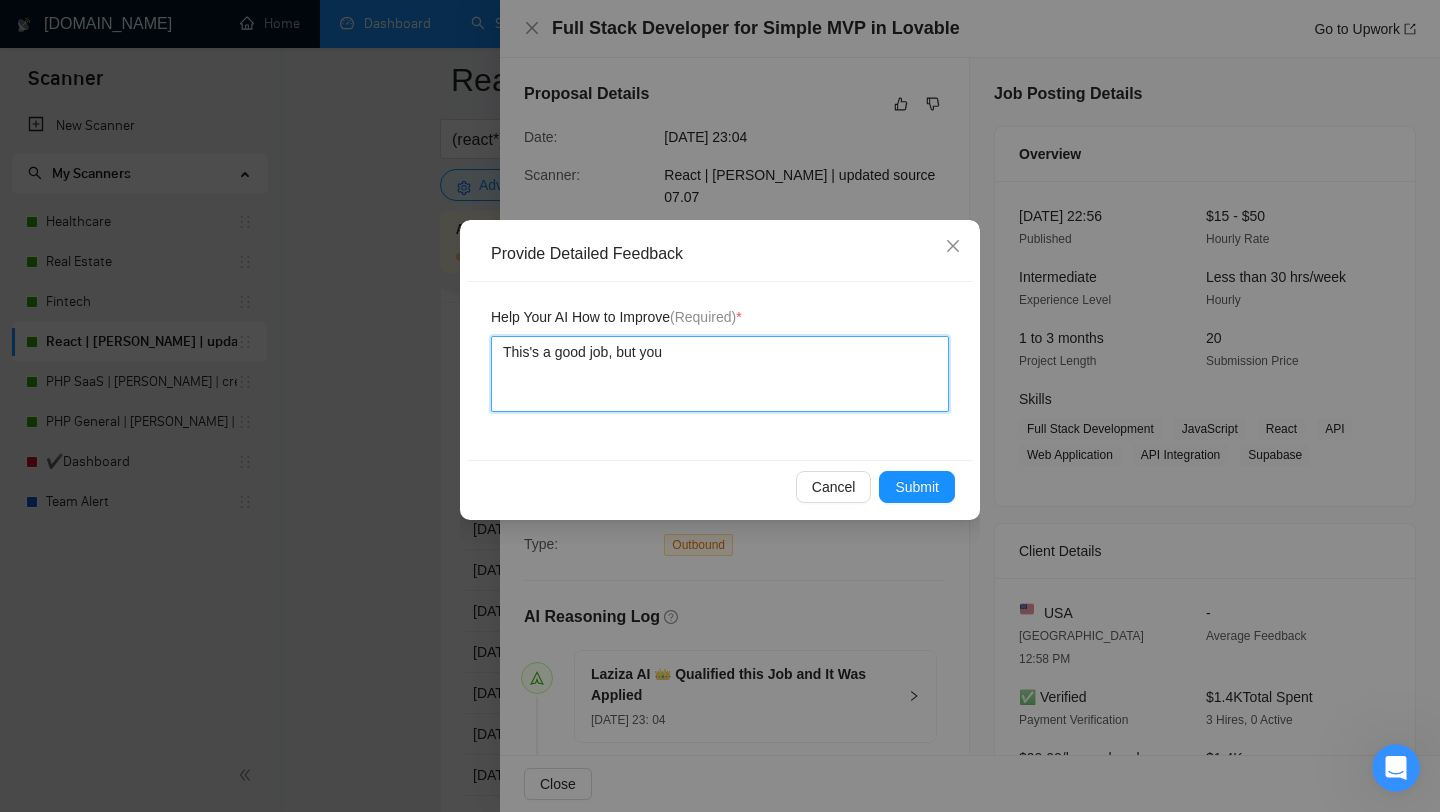type 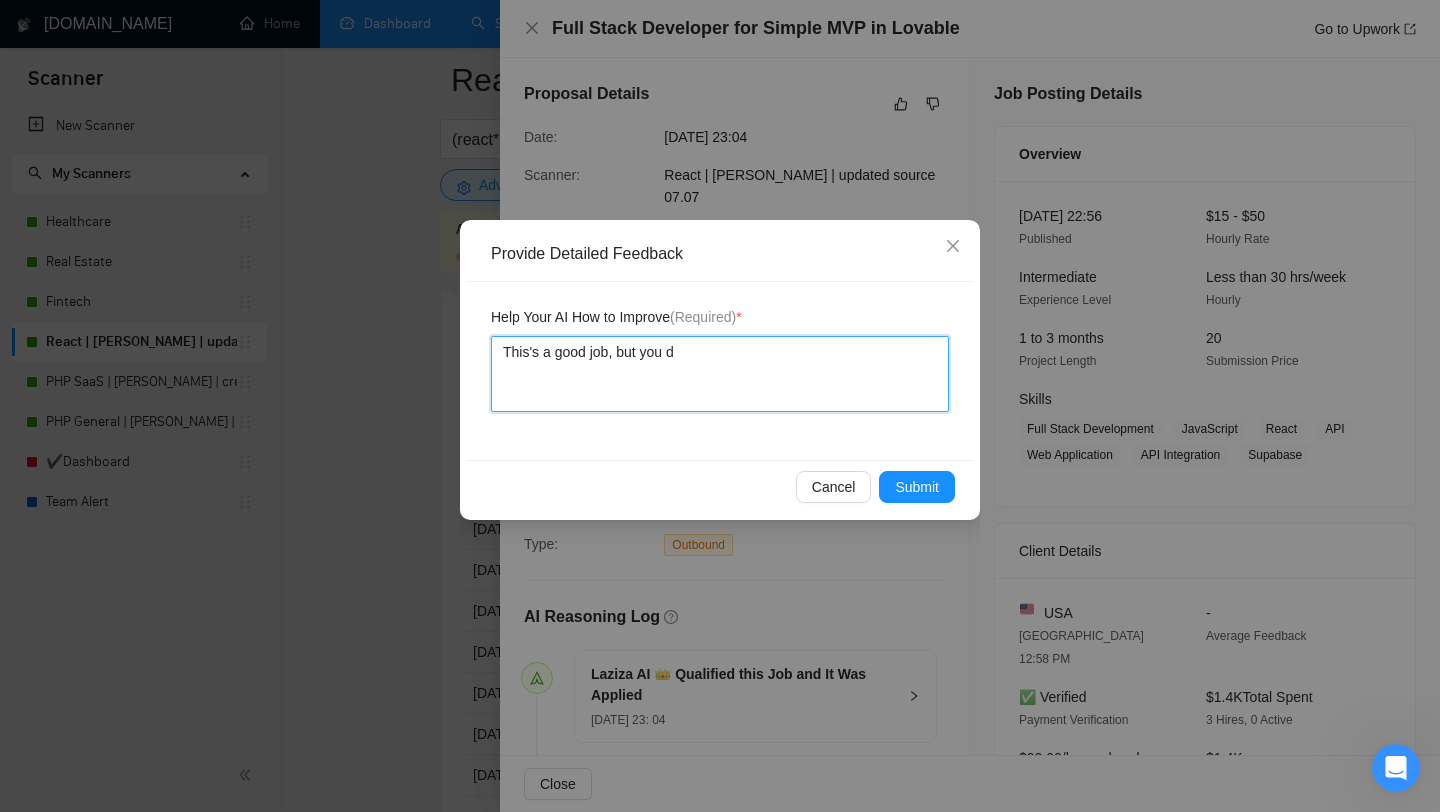 type 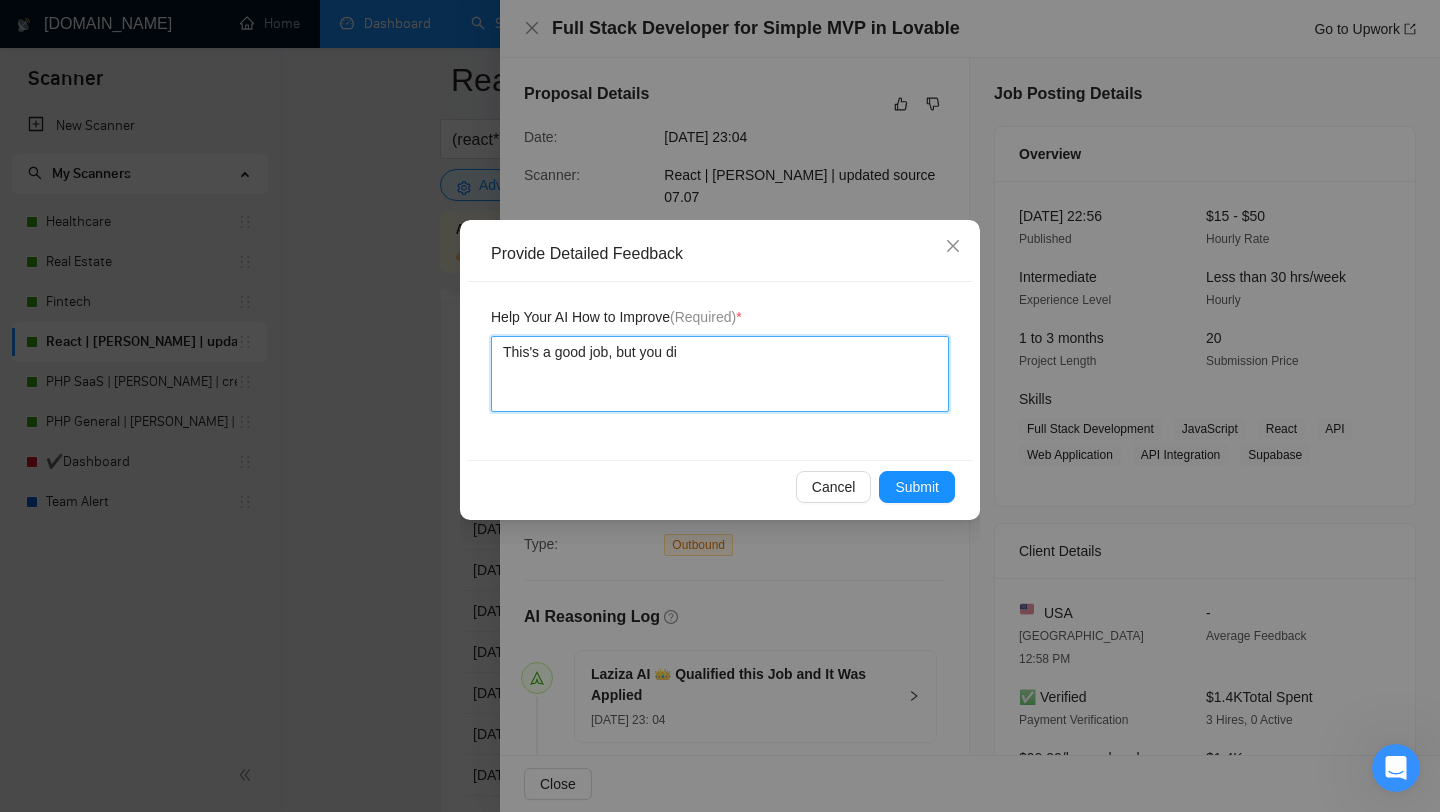 type 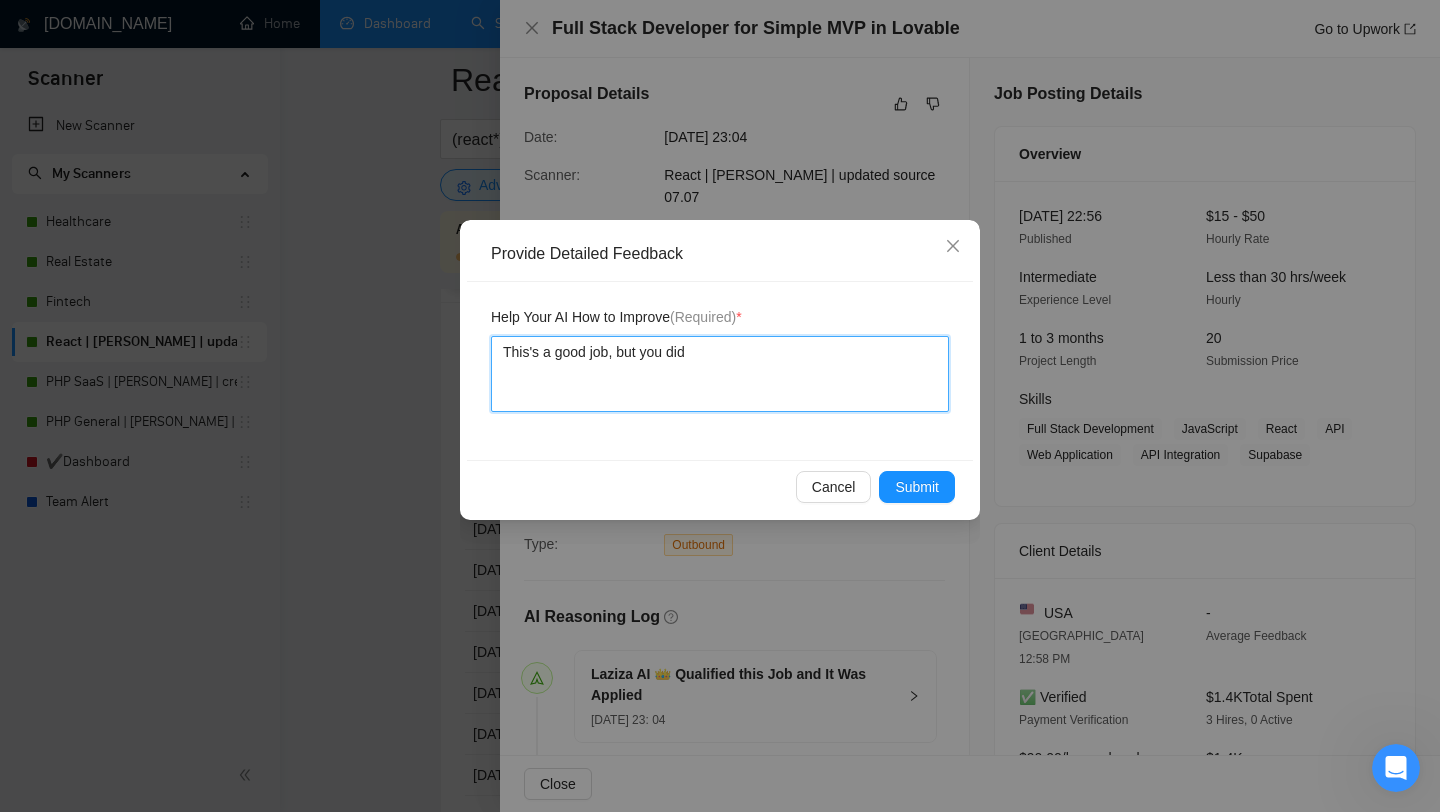 type 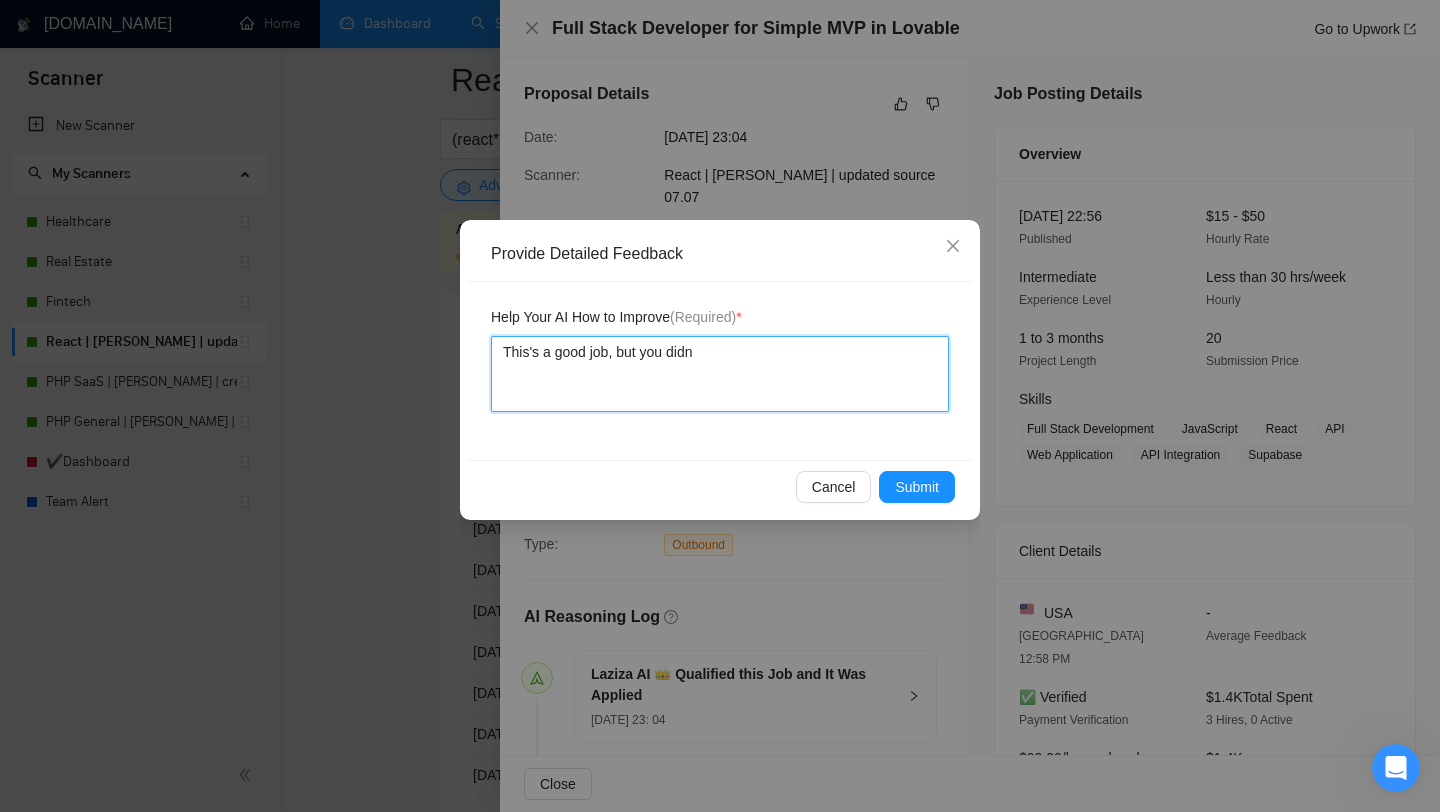 type on "This's a good job, but you didn\" 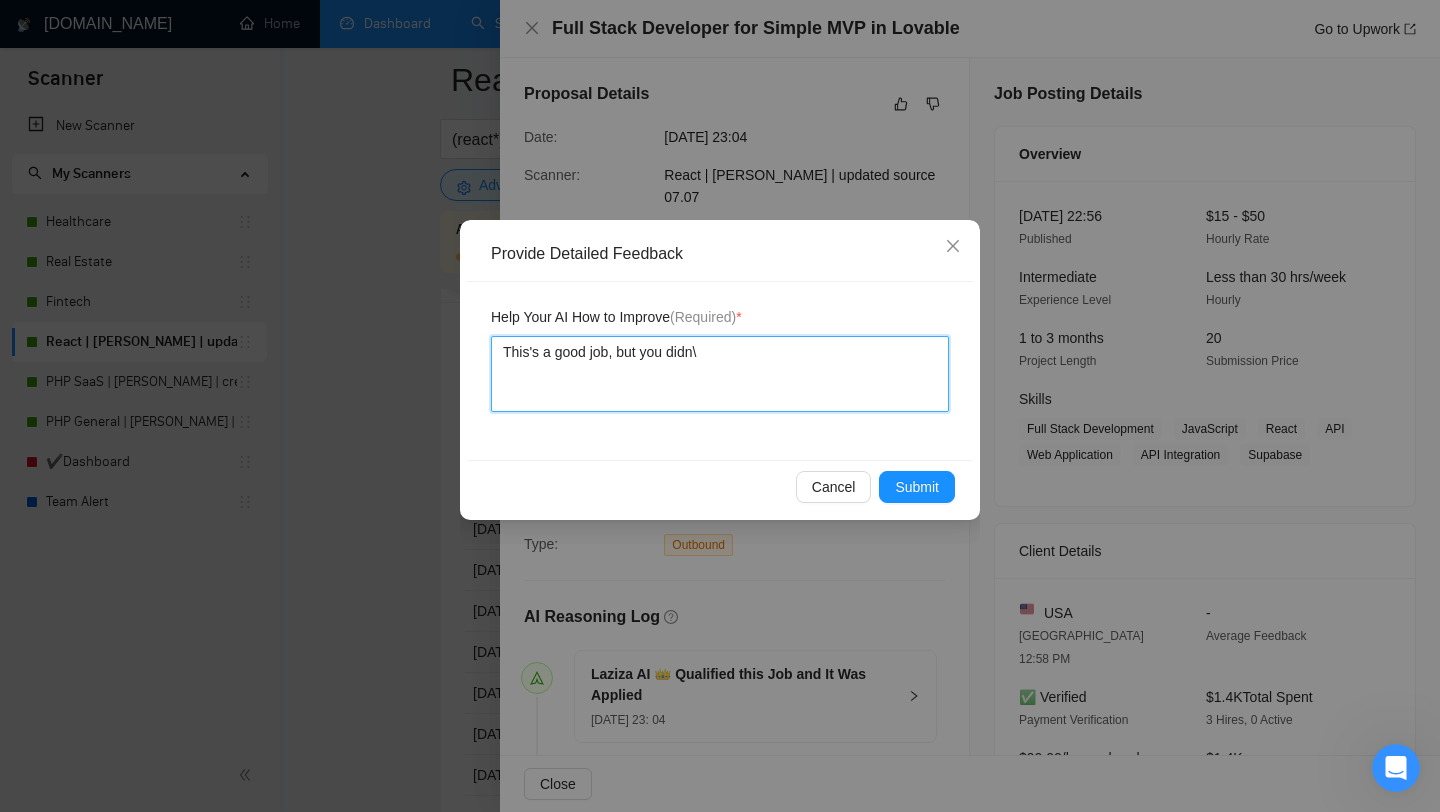 type 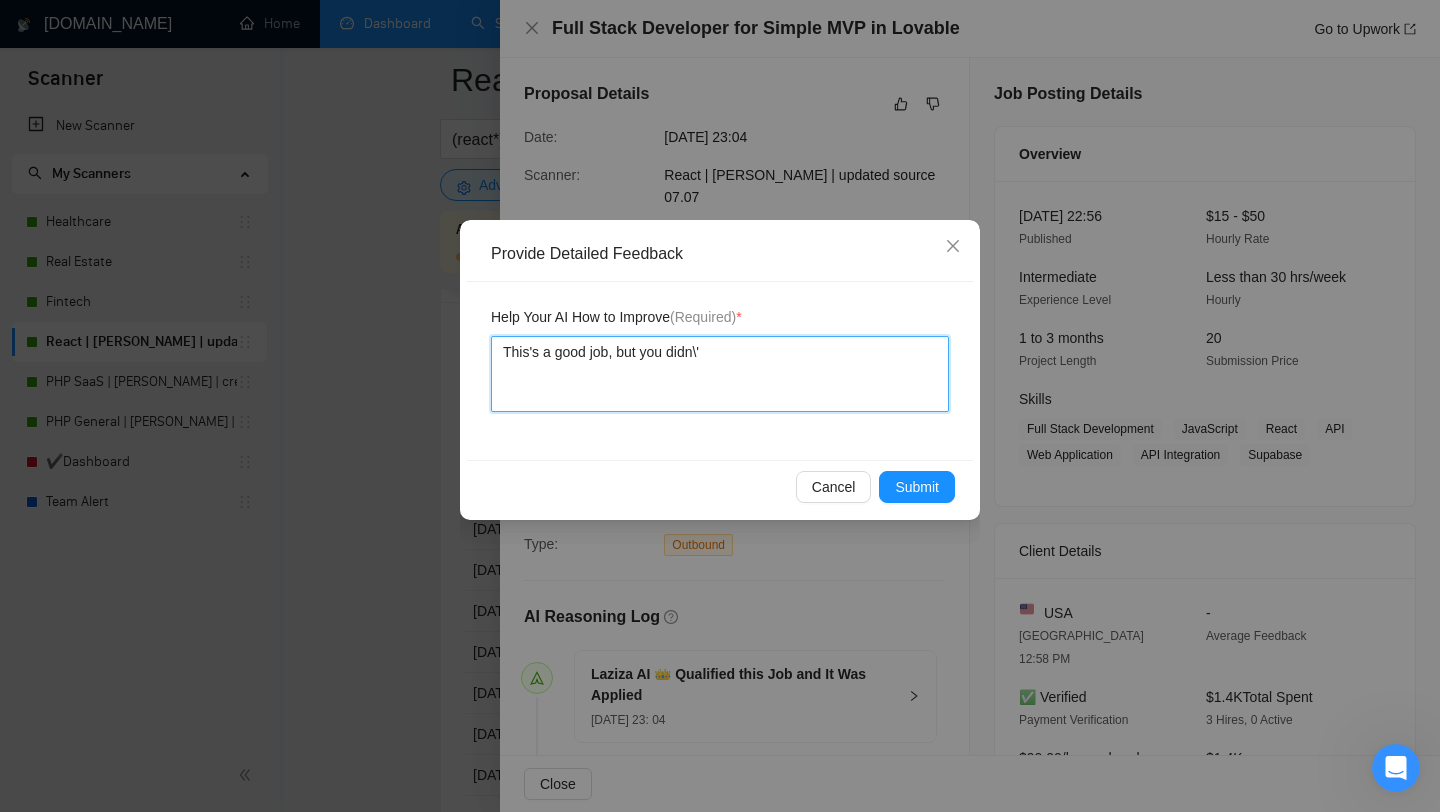 type 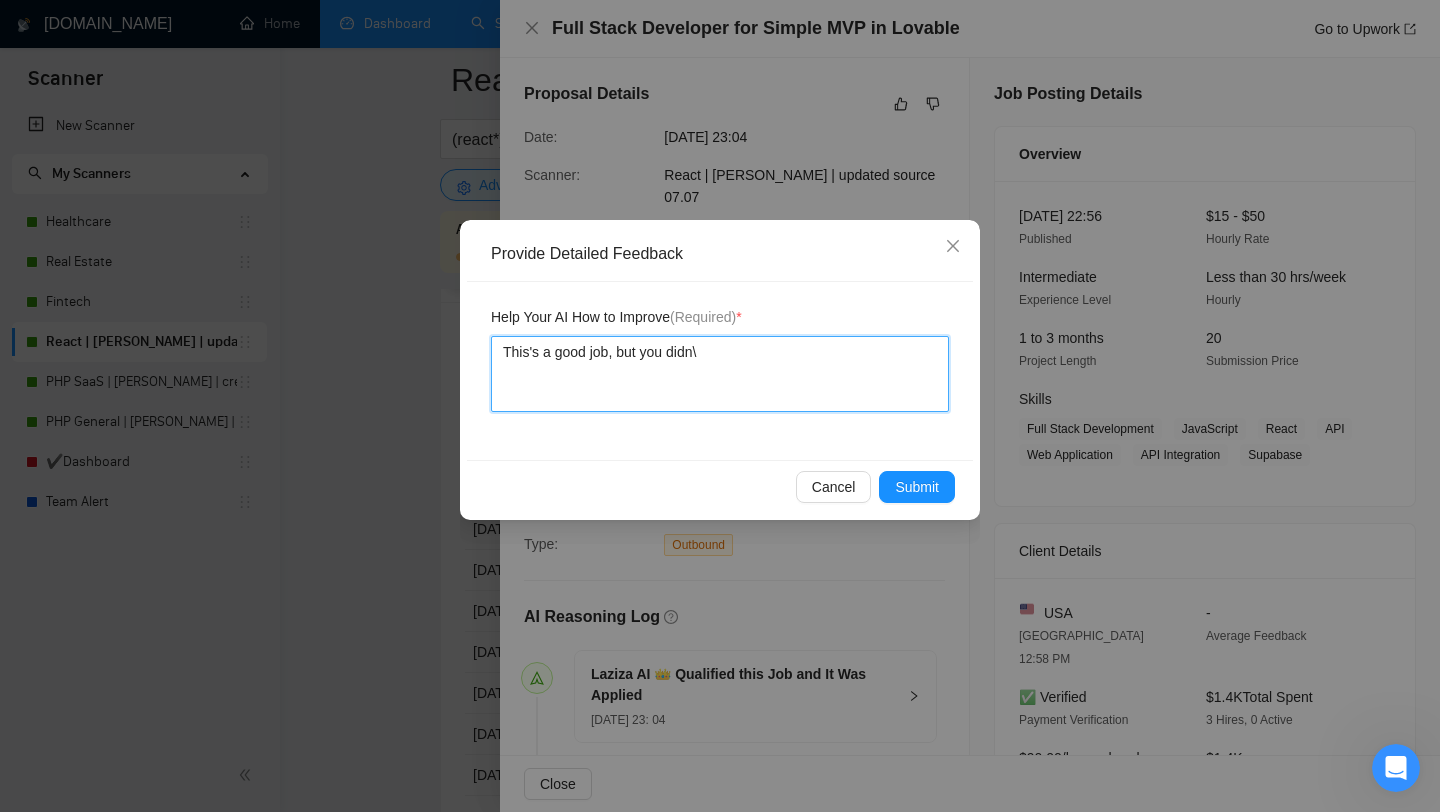 type 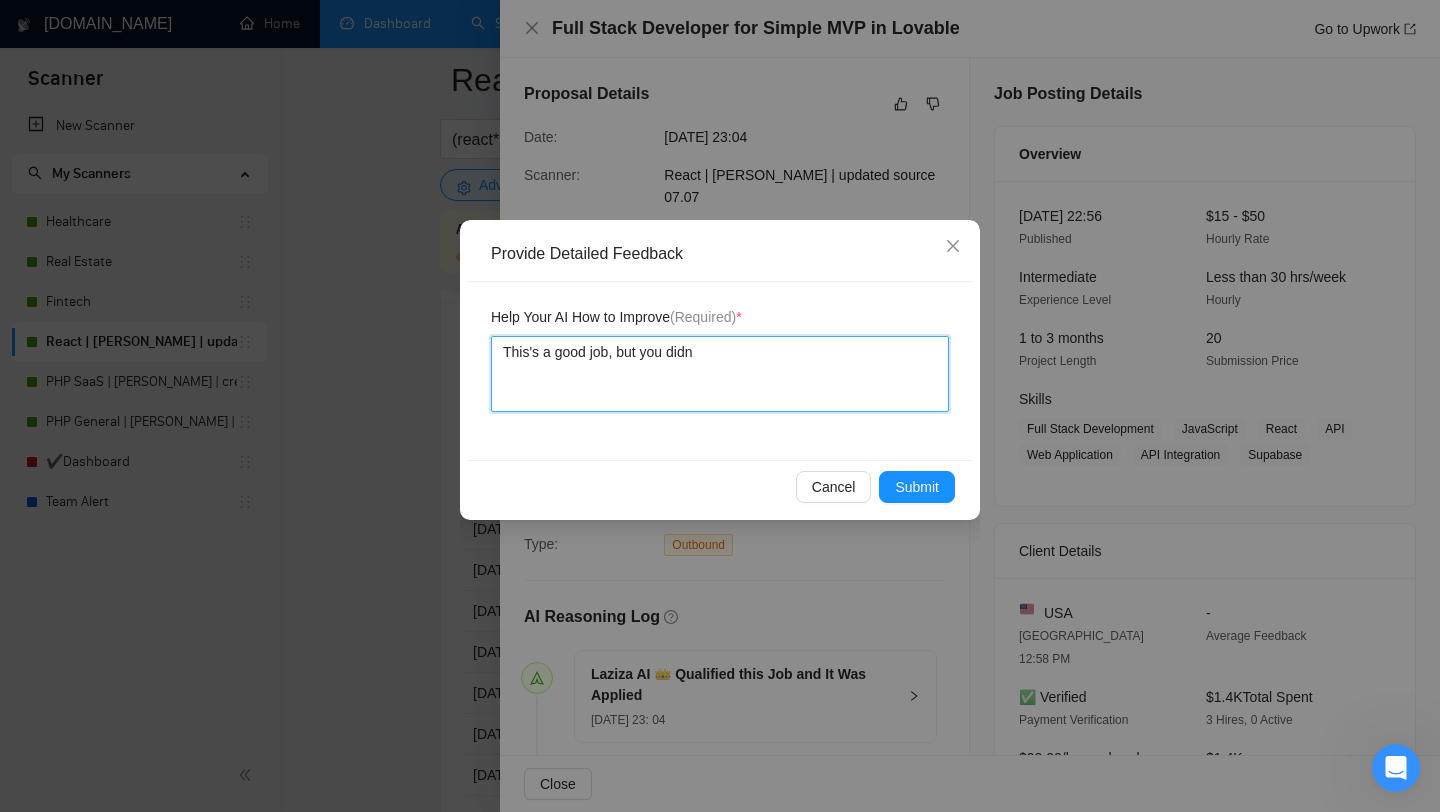 type 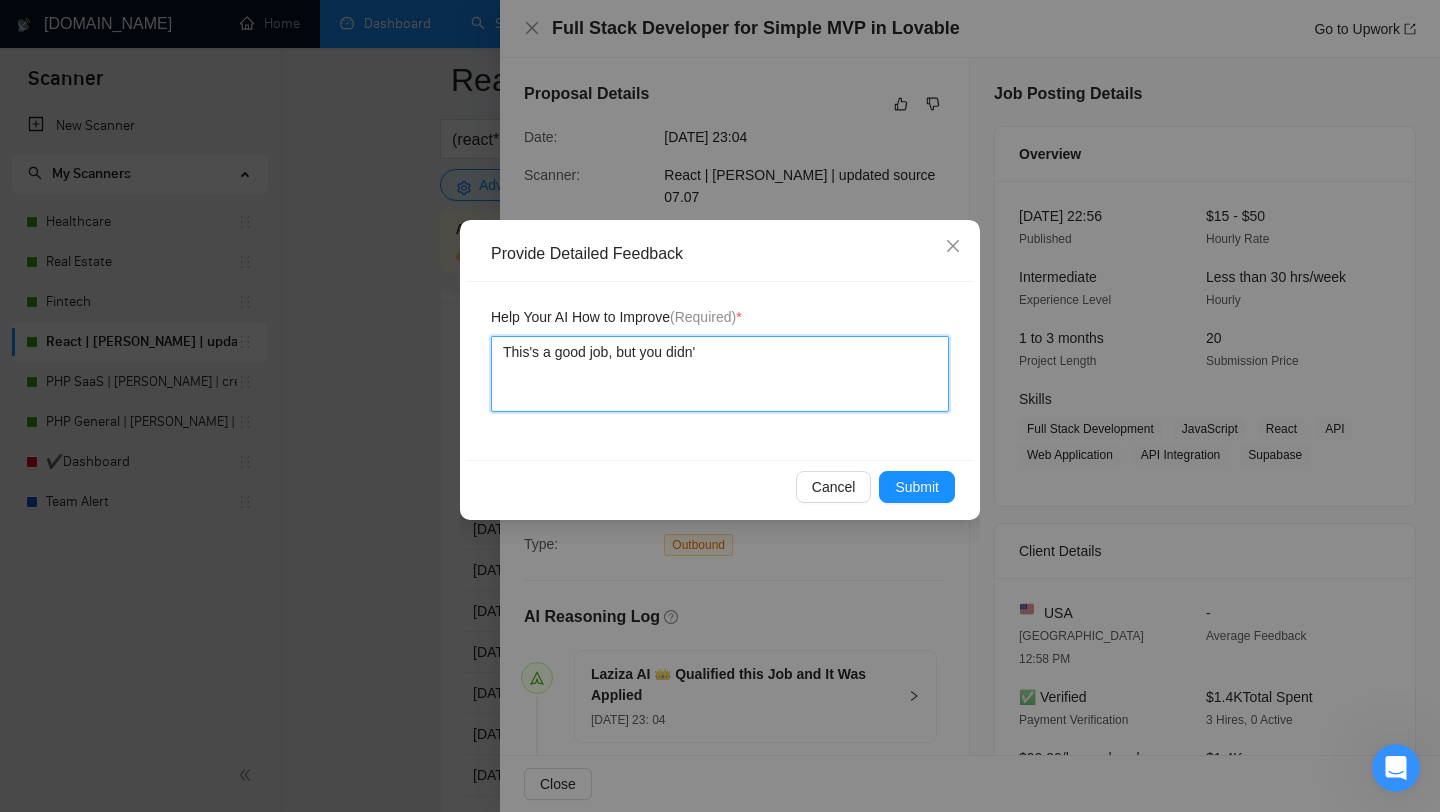 type 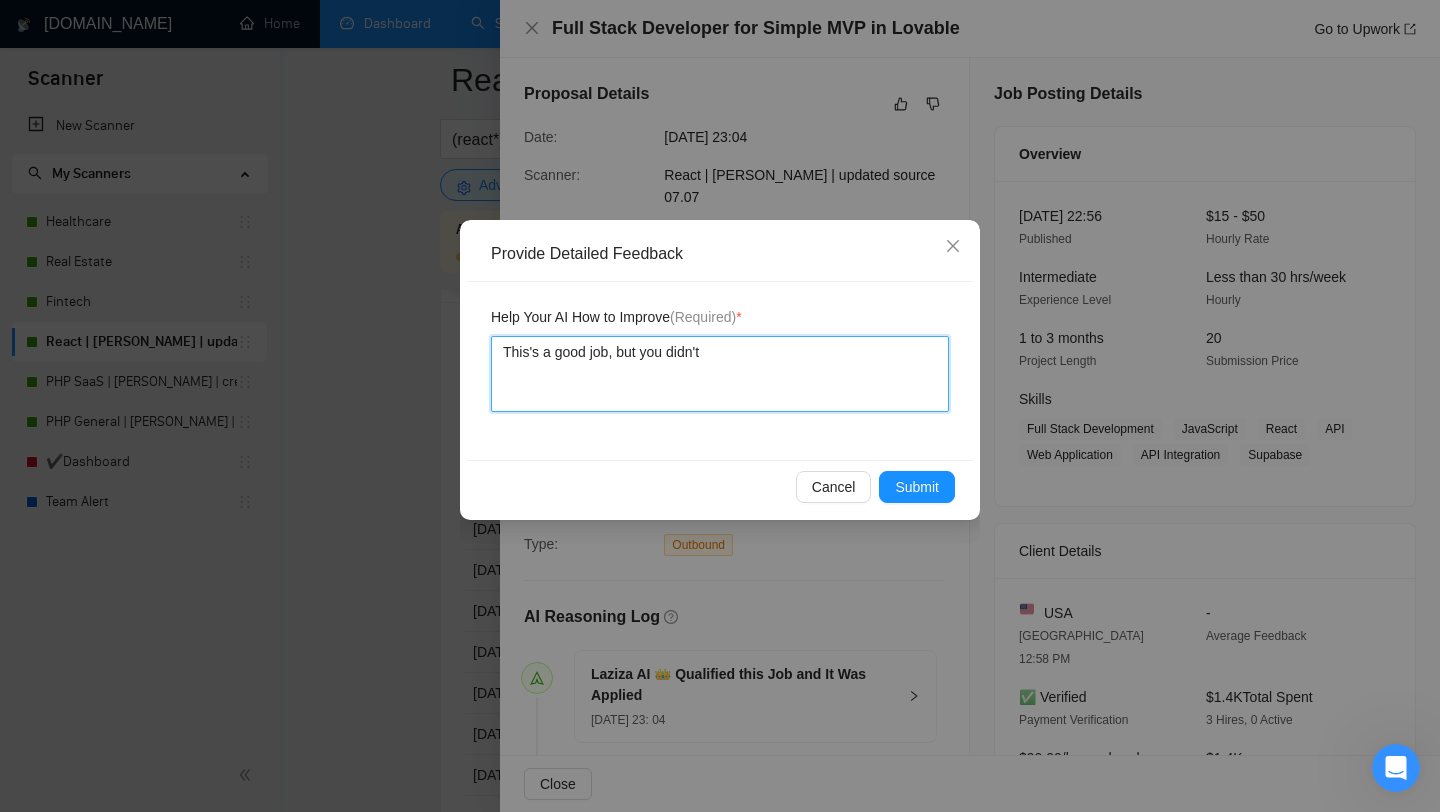 type 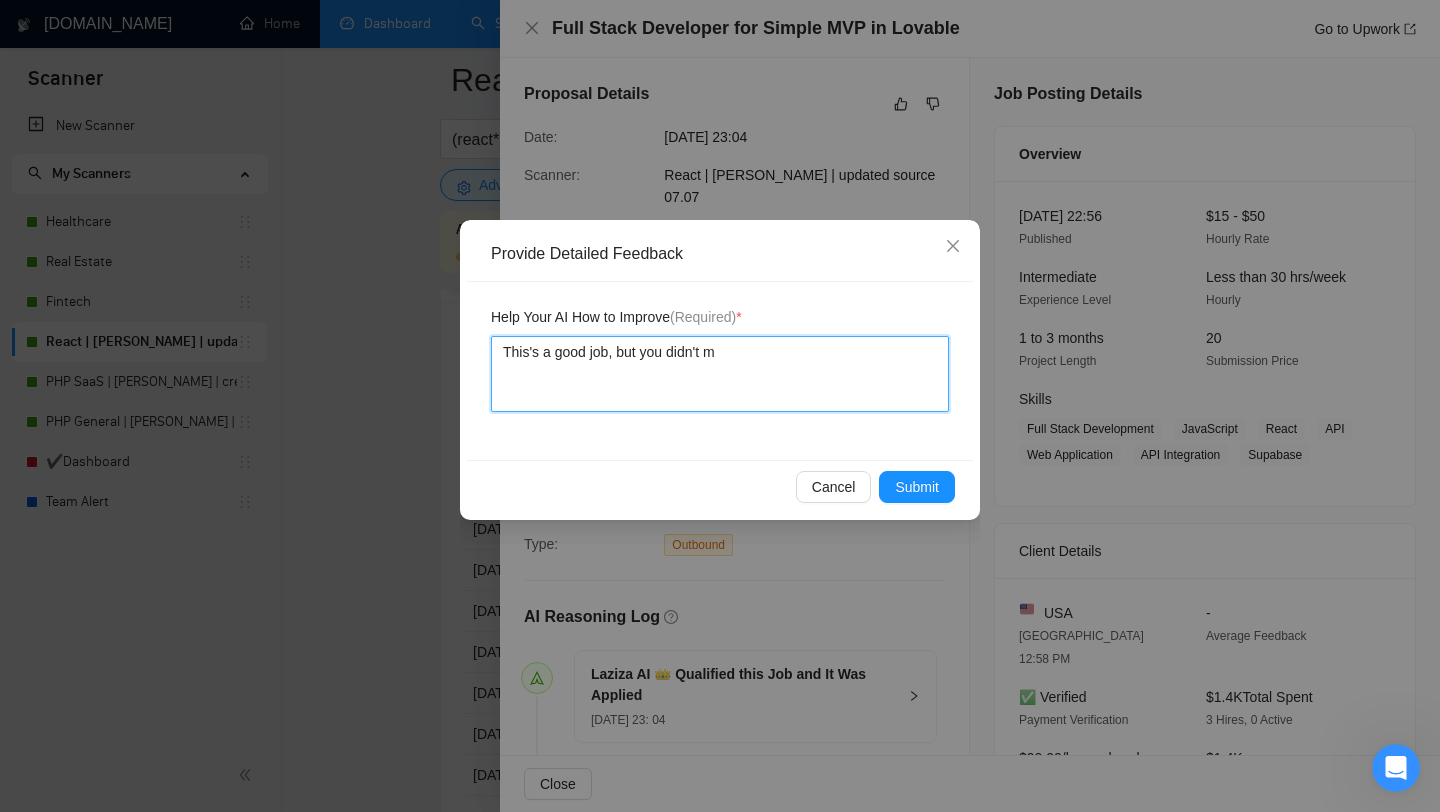 type 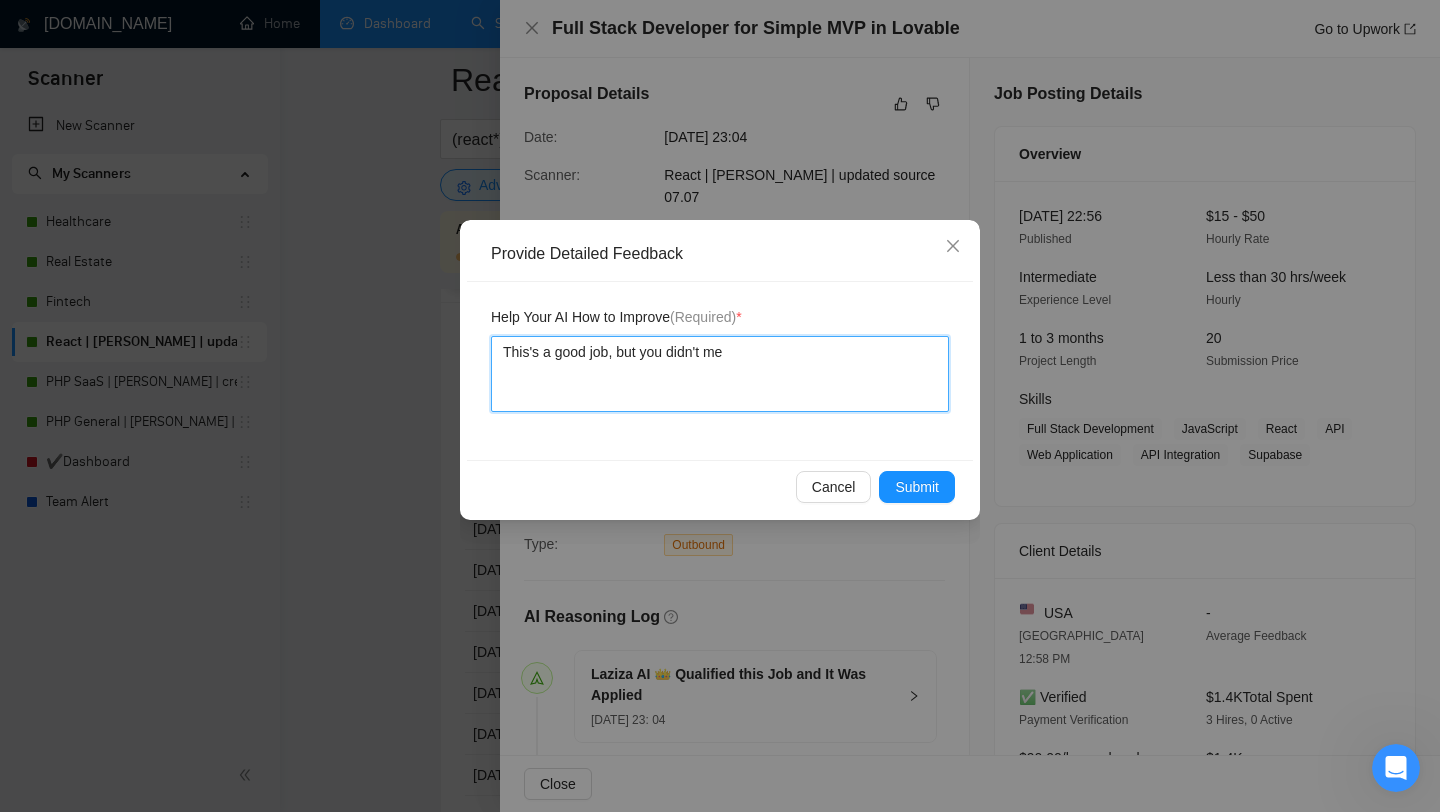 type 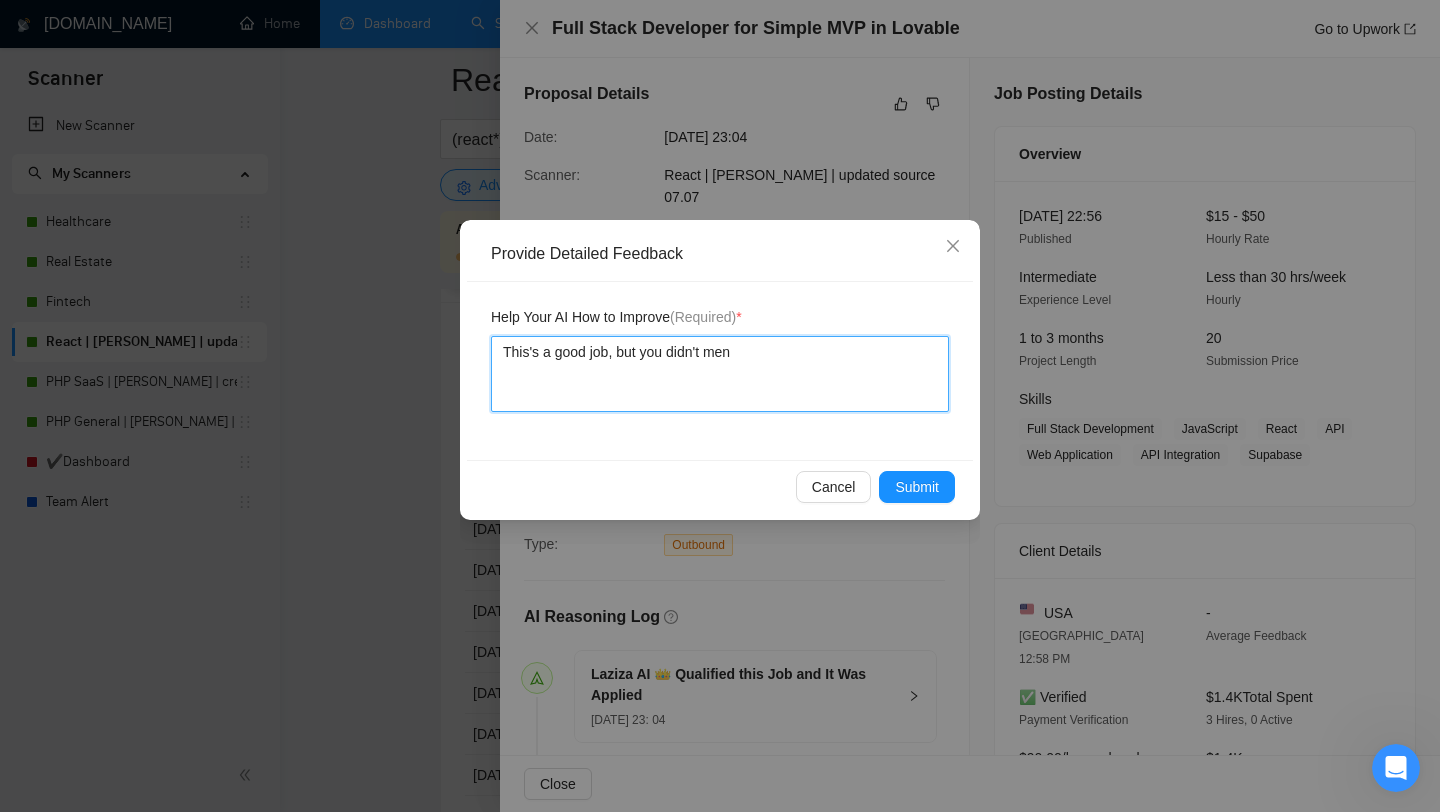 type 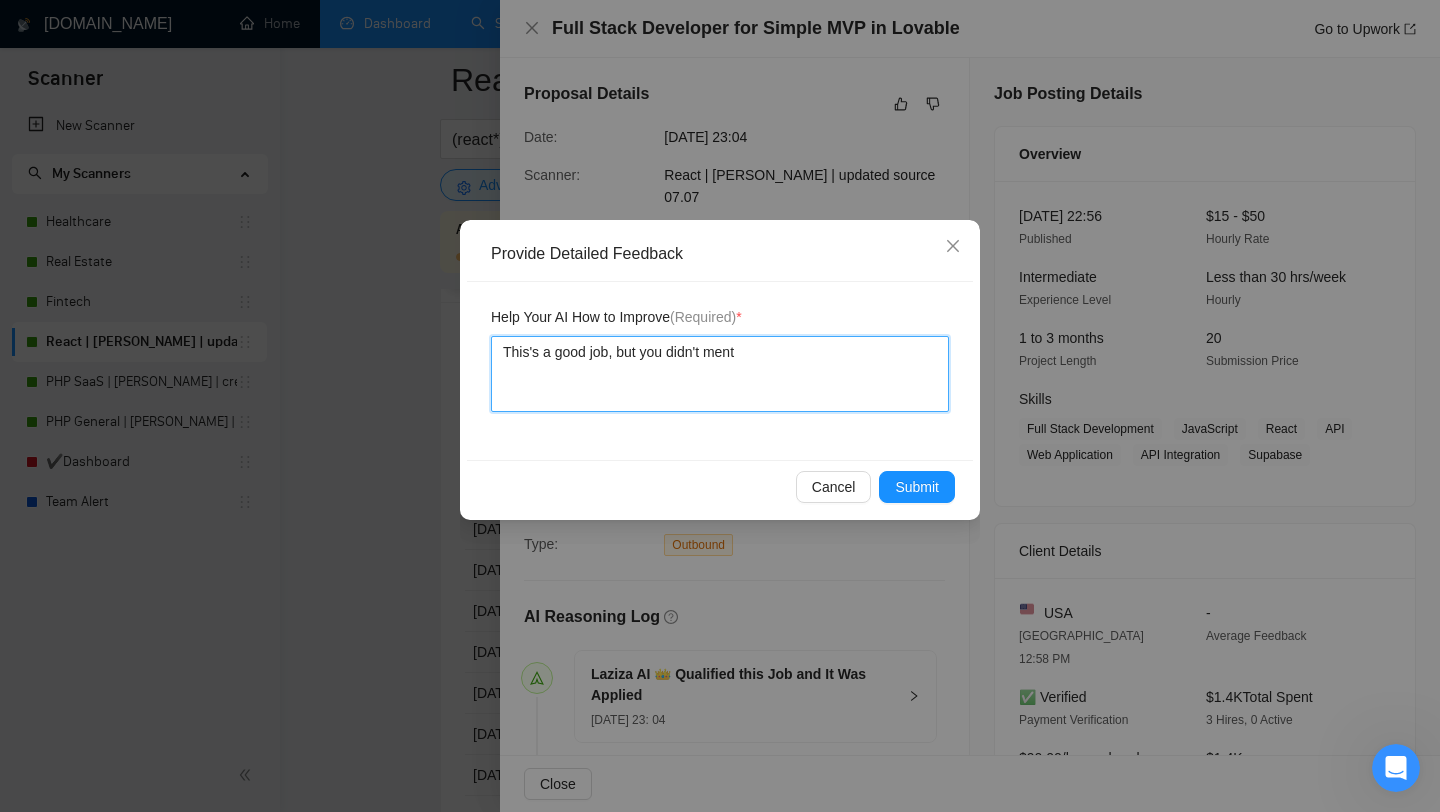 type 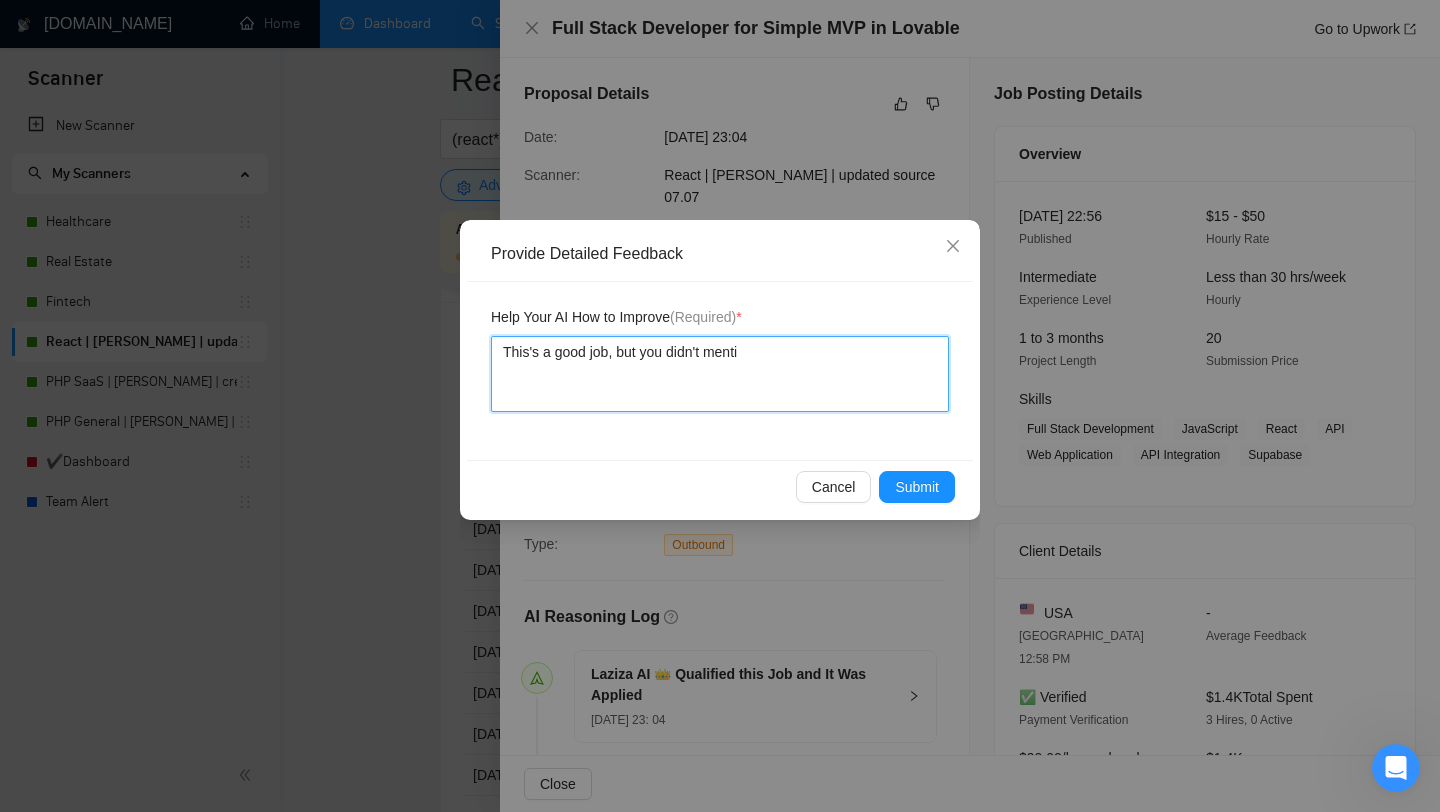 type 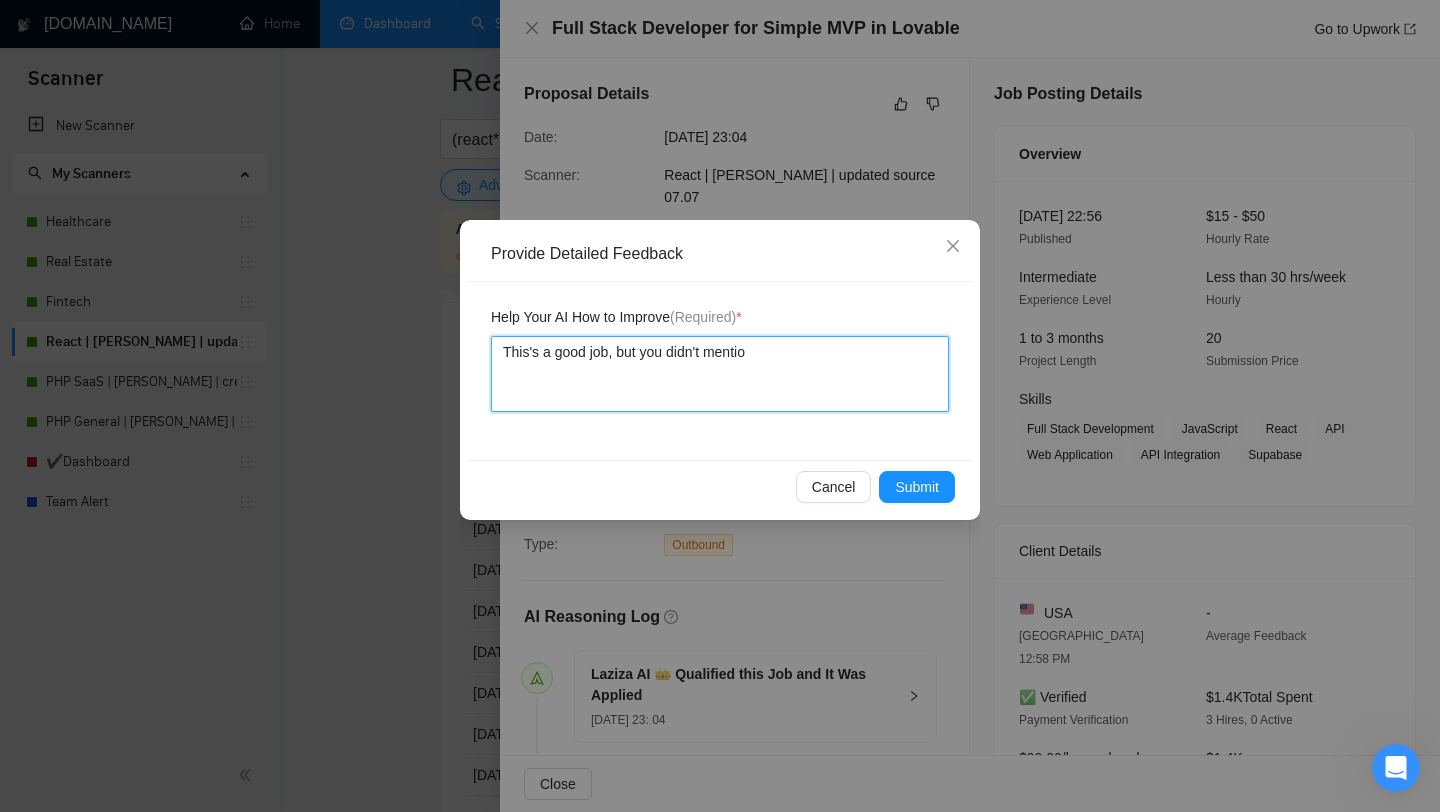 type 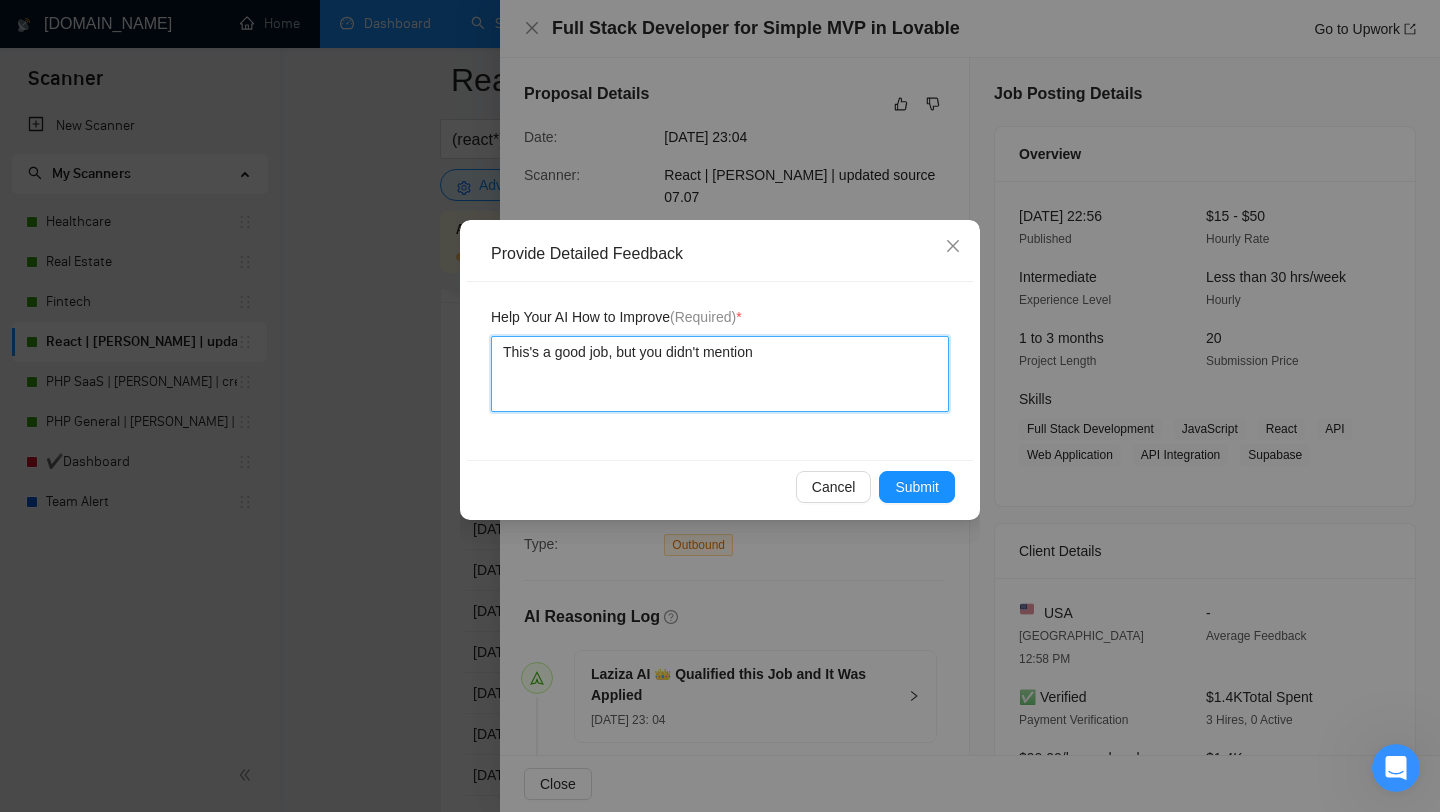 type 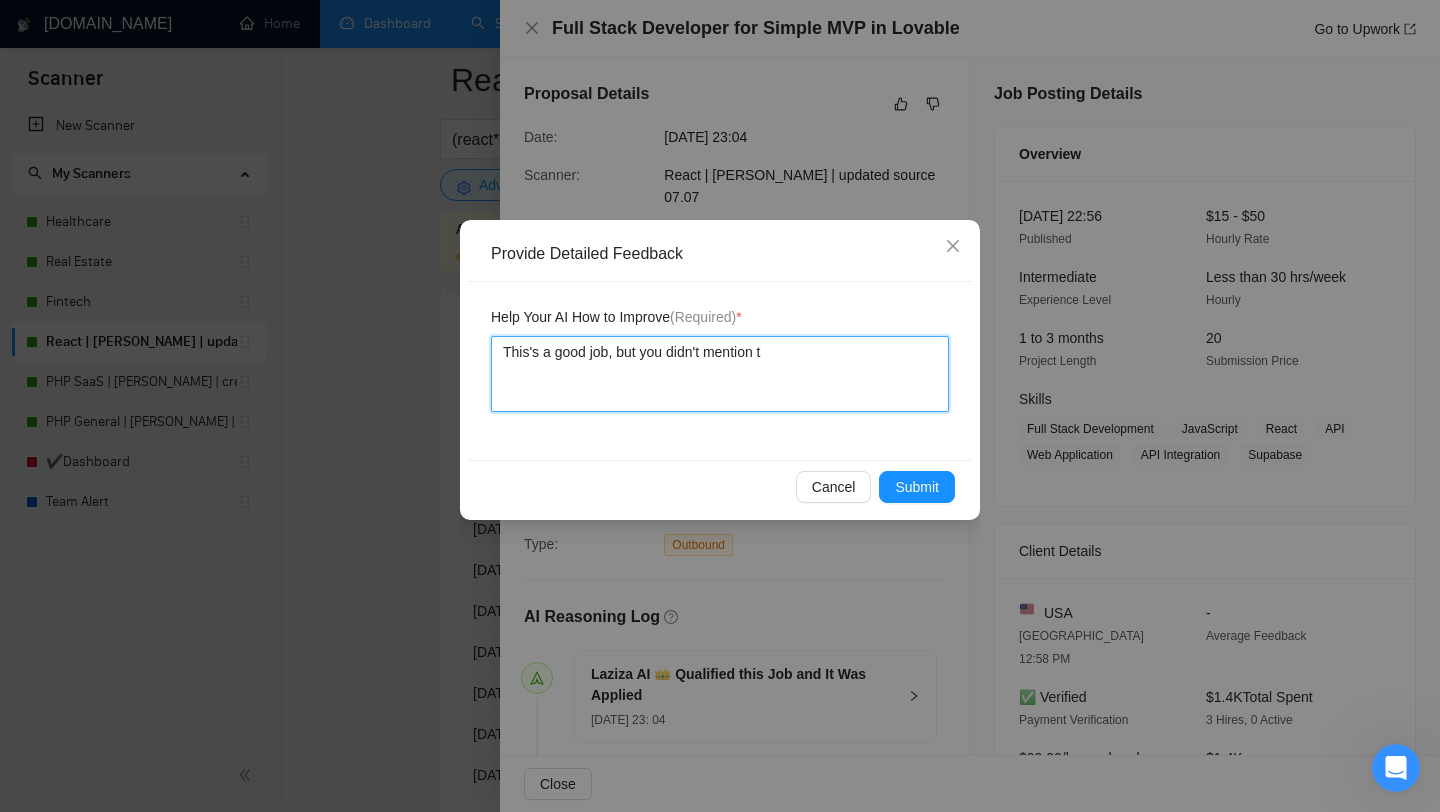 type 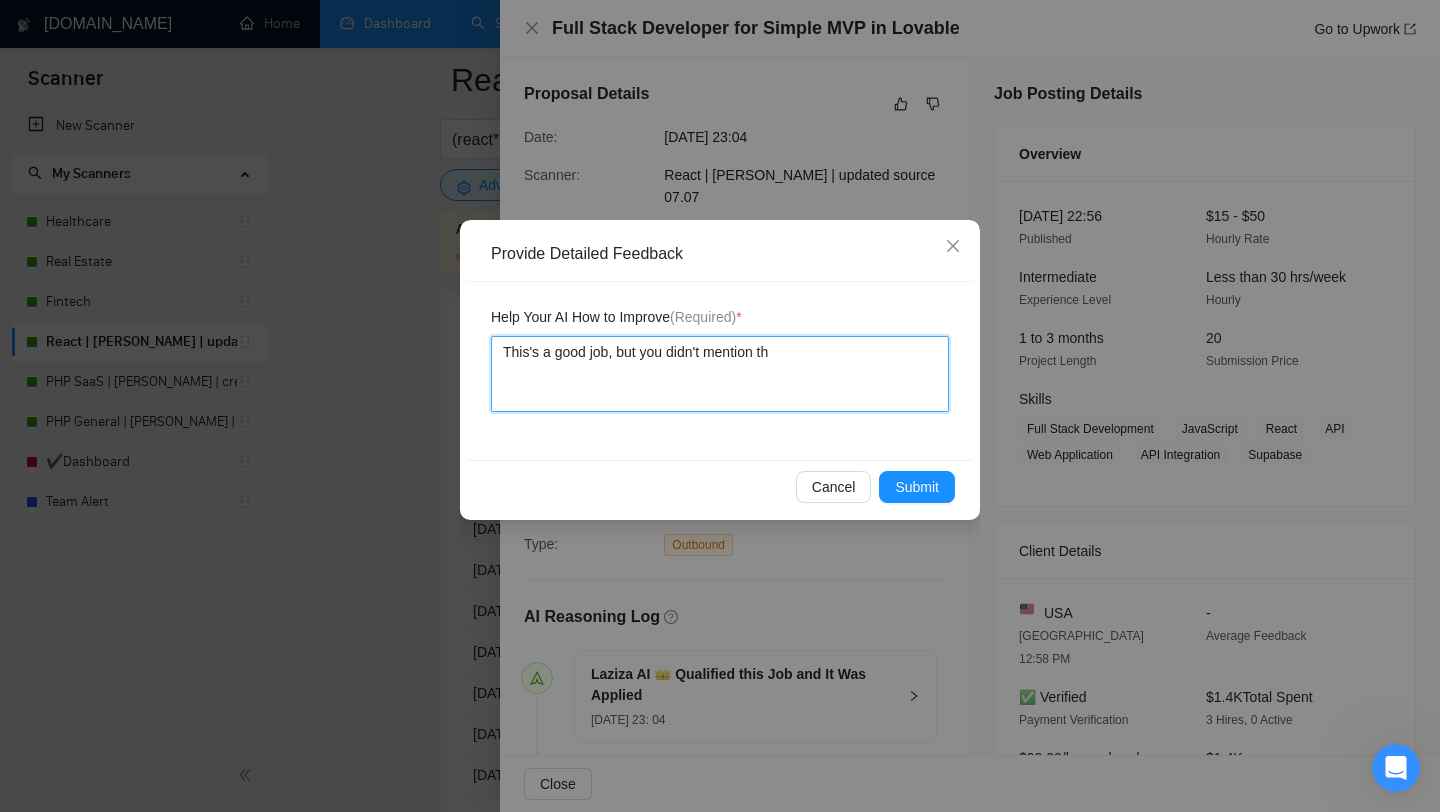 type 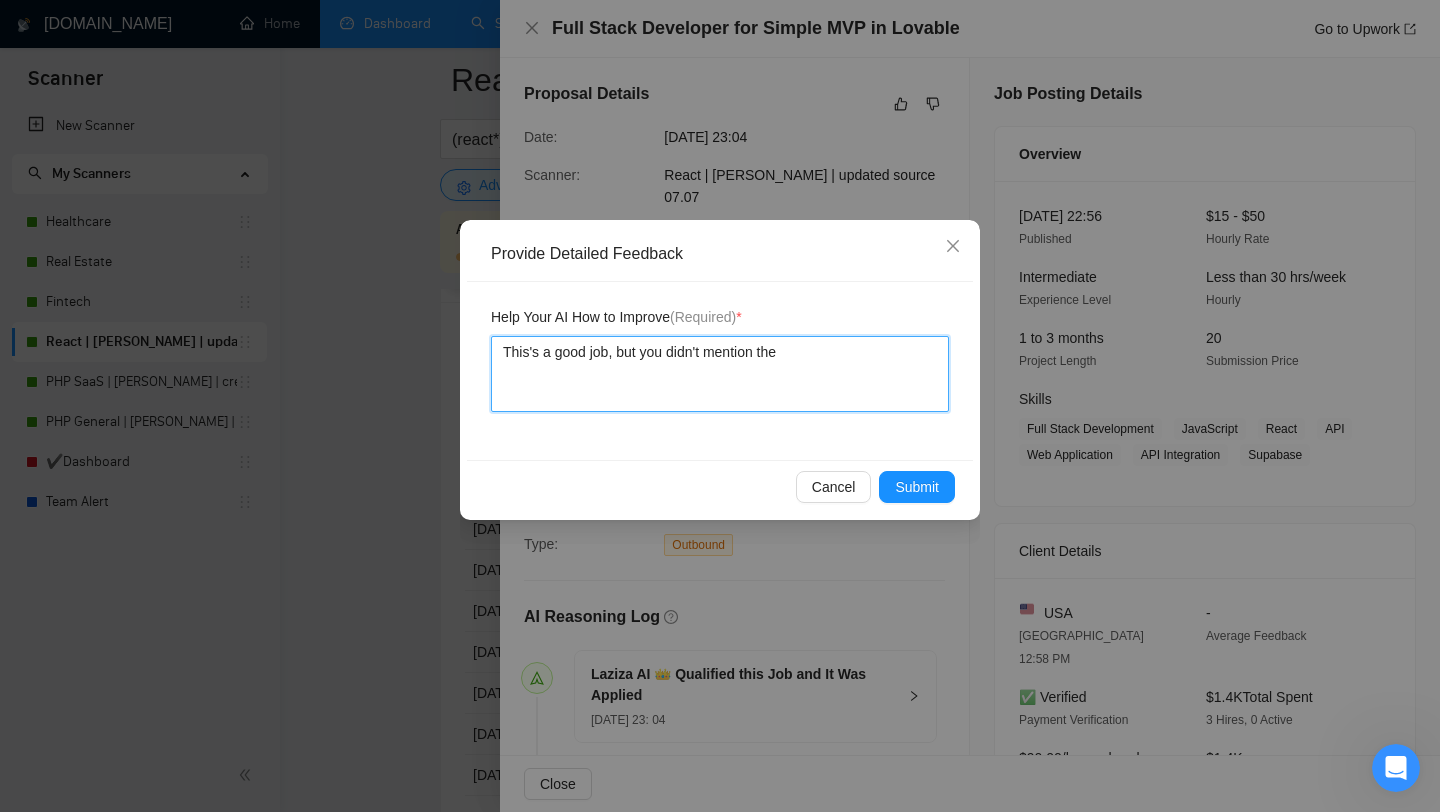 type on "This's a good job, but you didn't mention the" 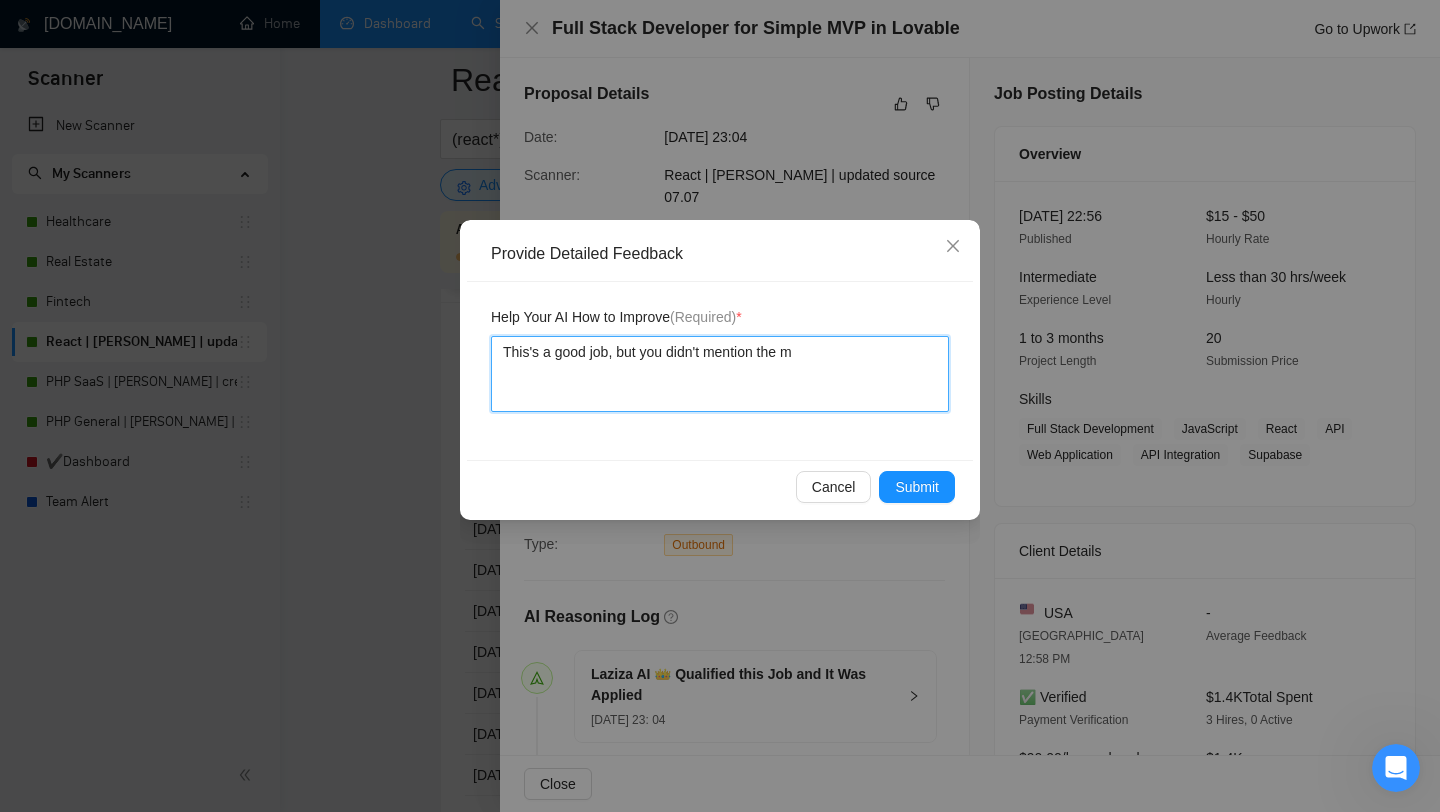 type 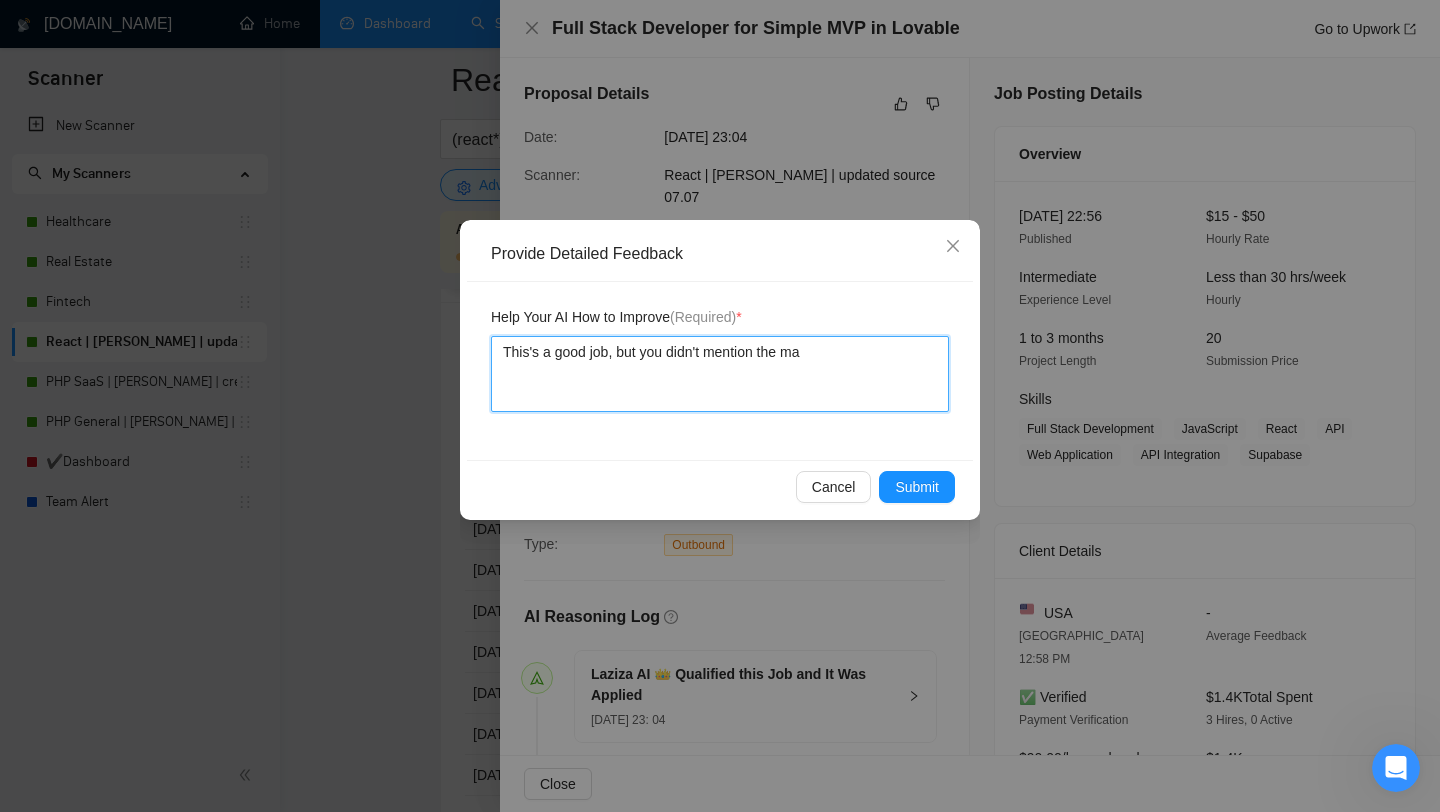 type 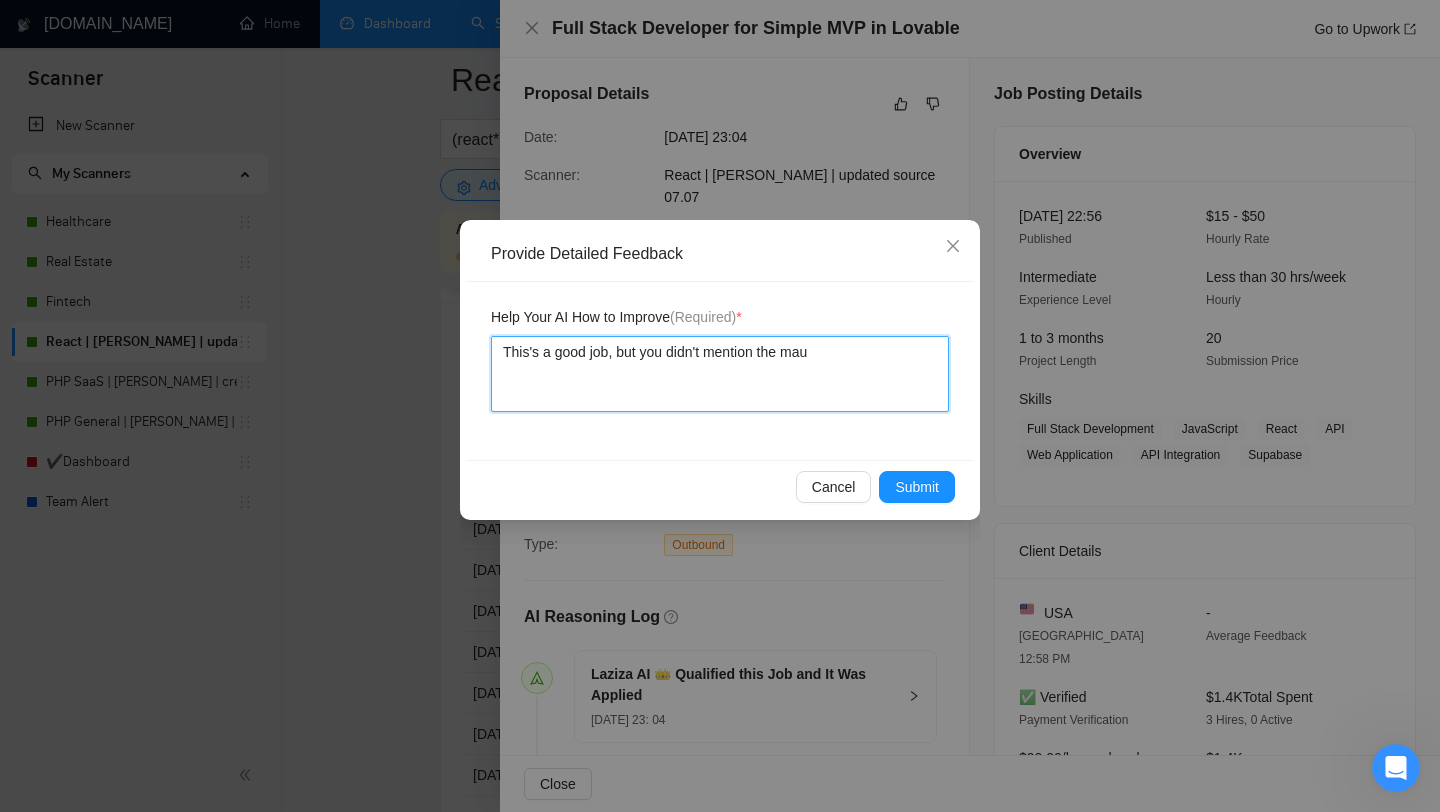 type 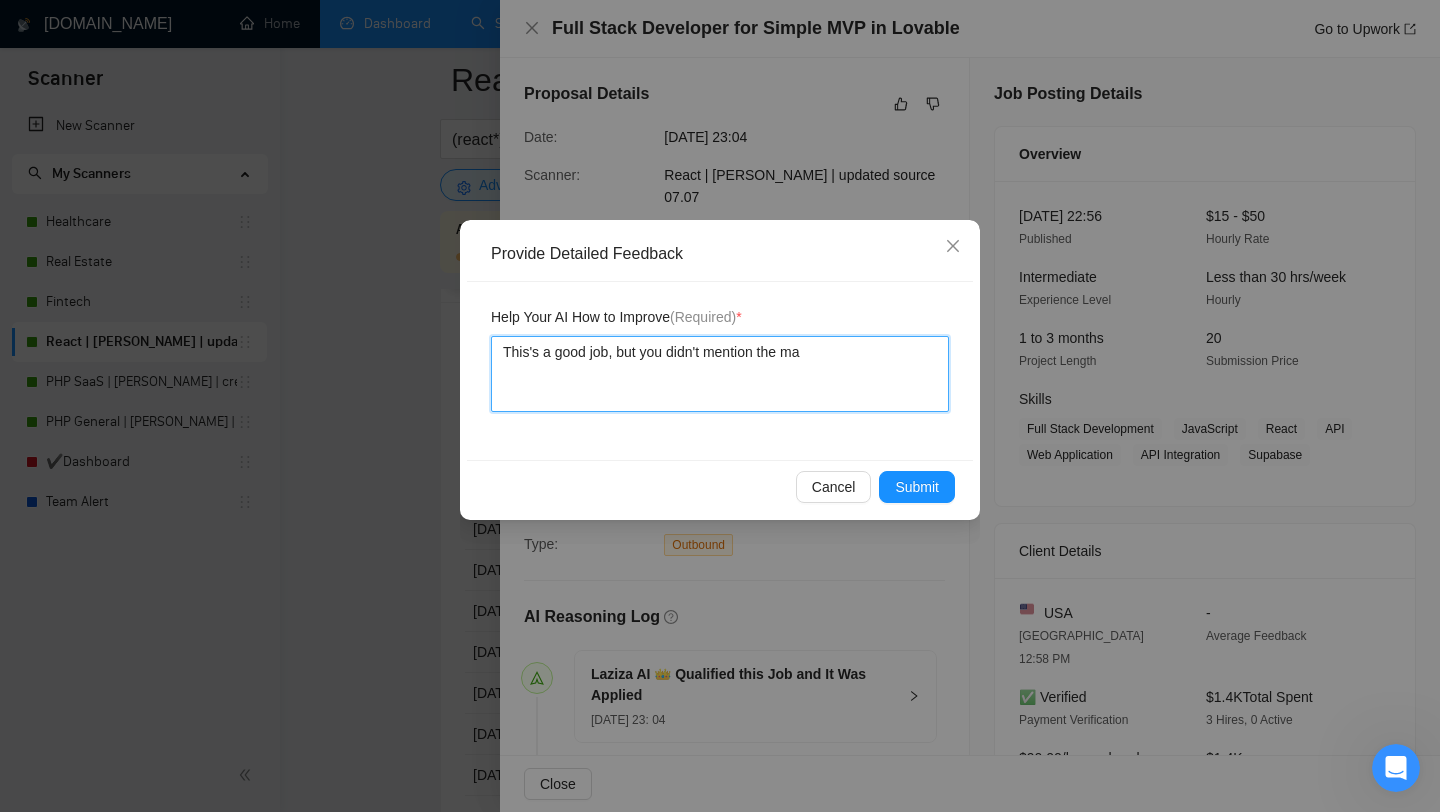 type 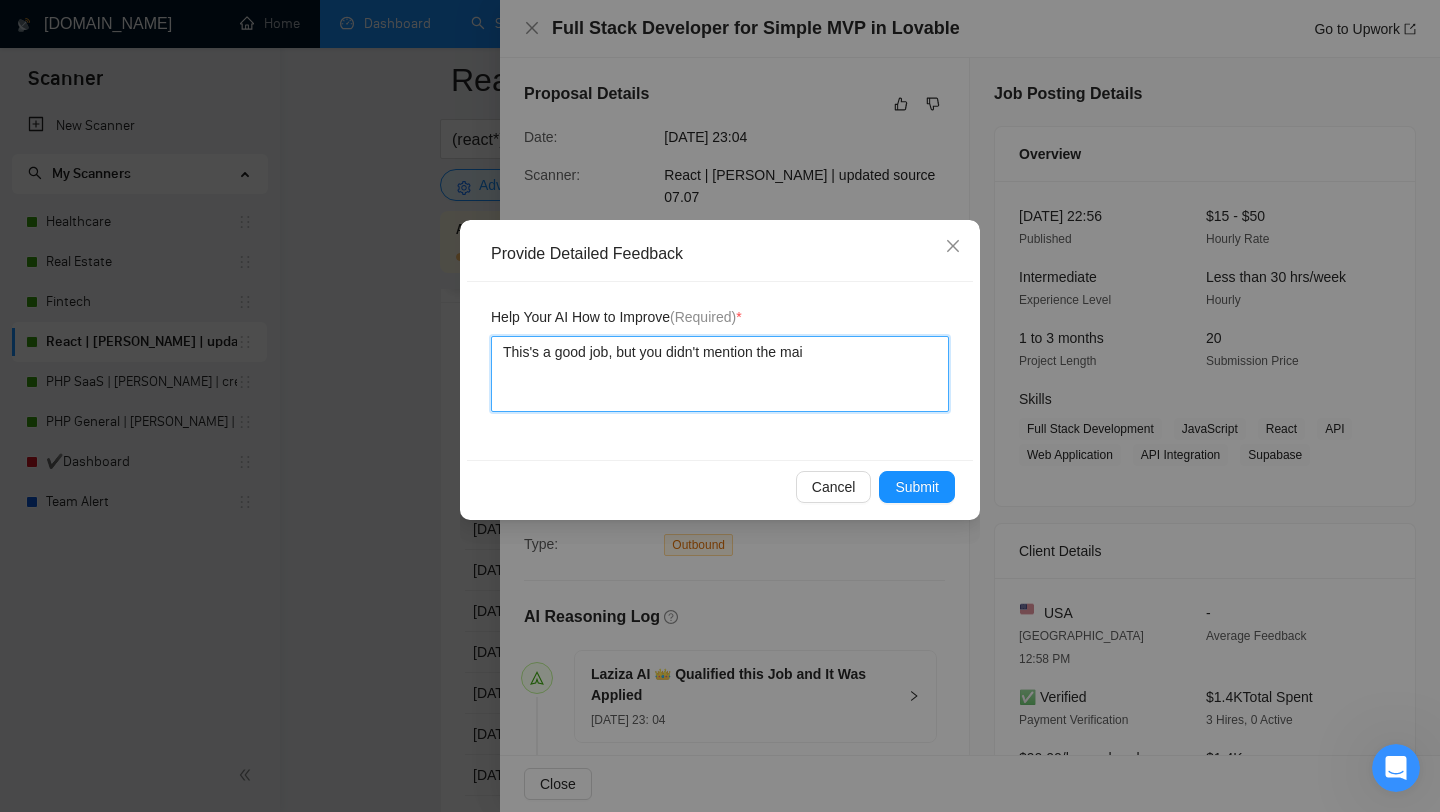 type 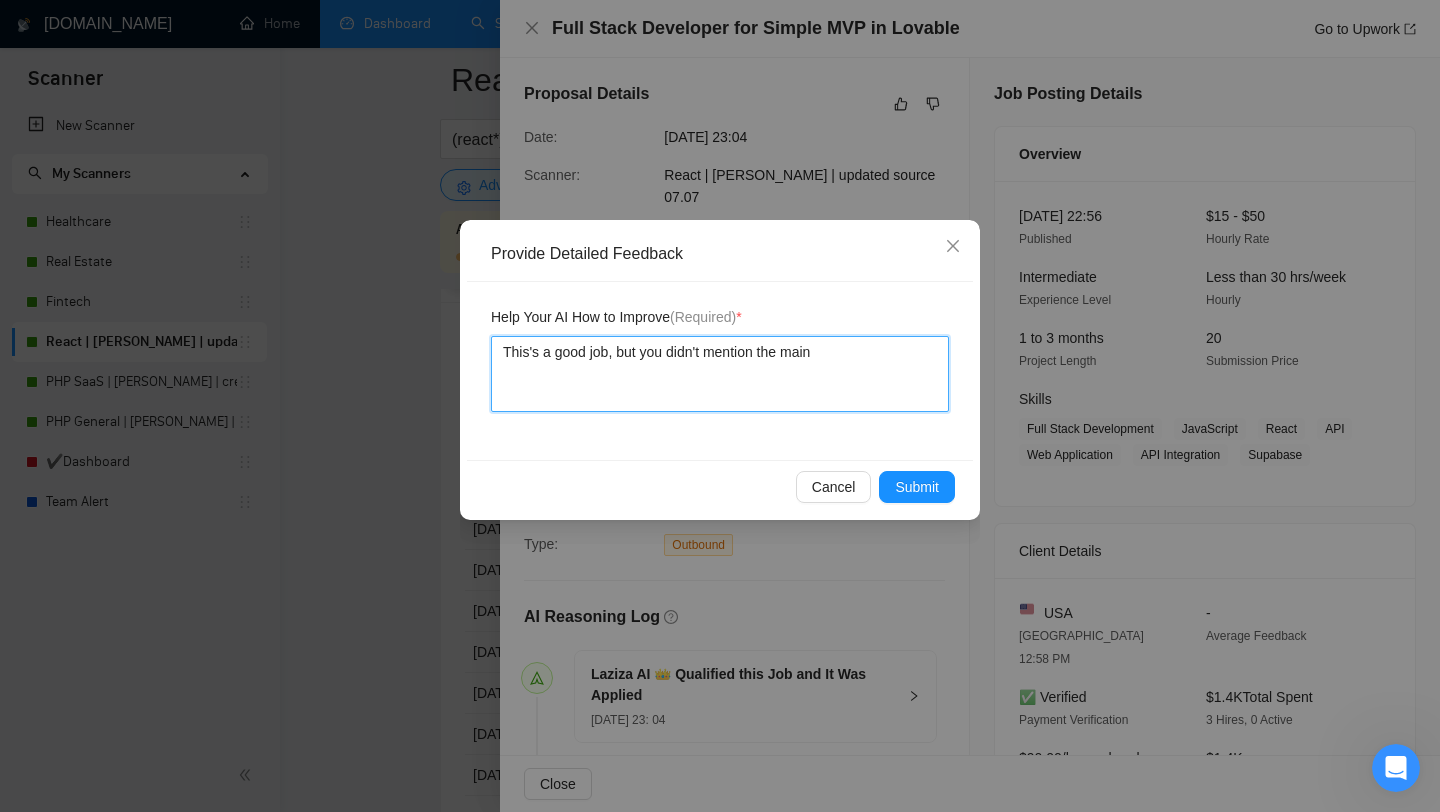 type 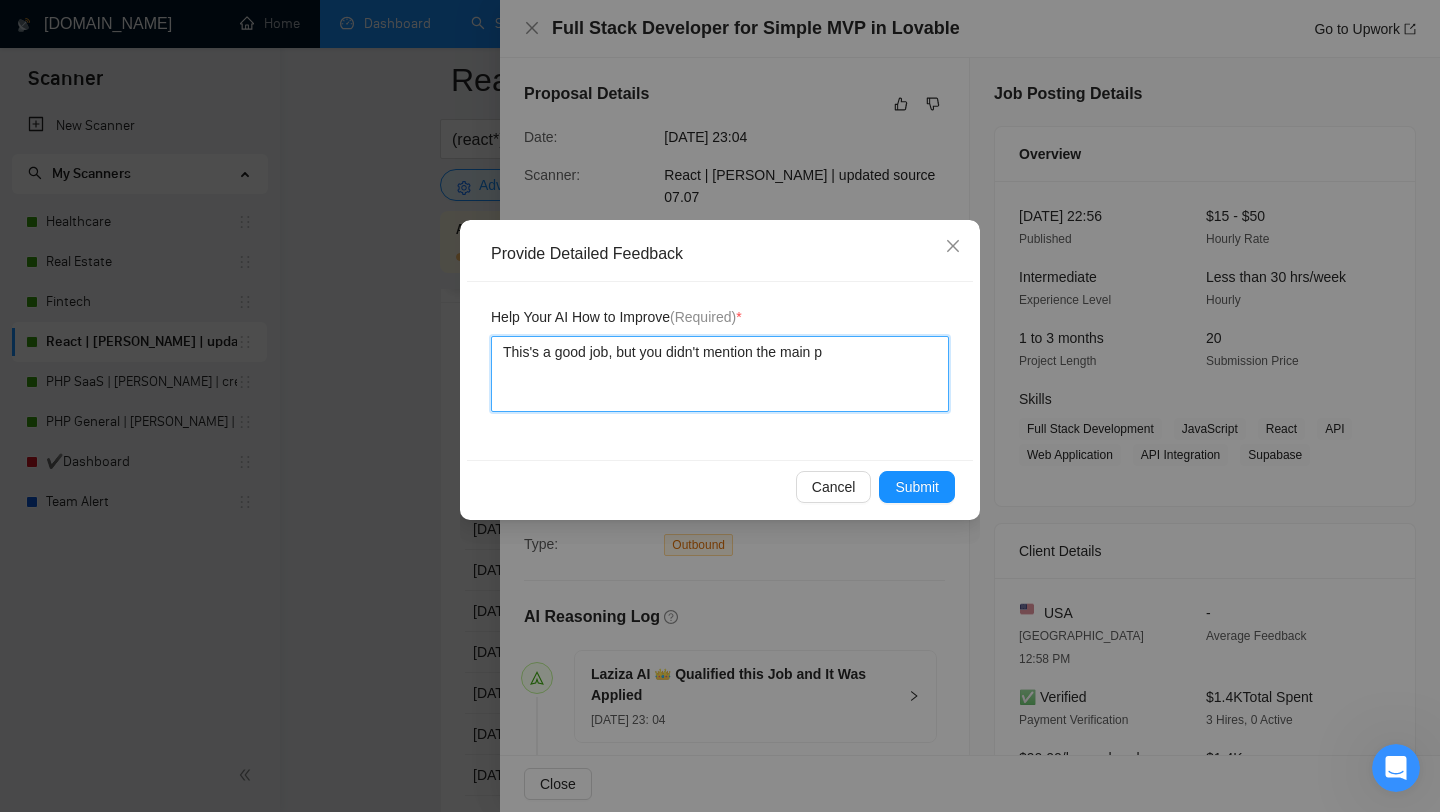 type 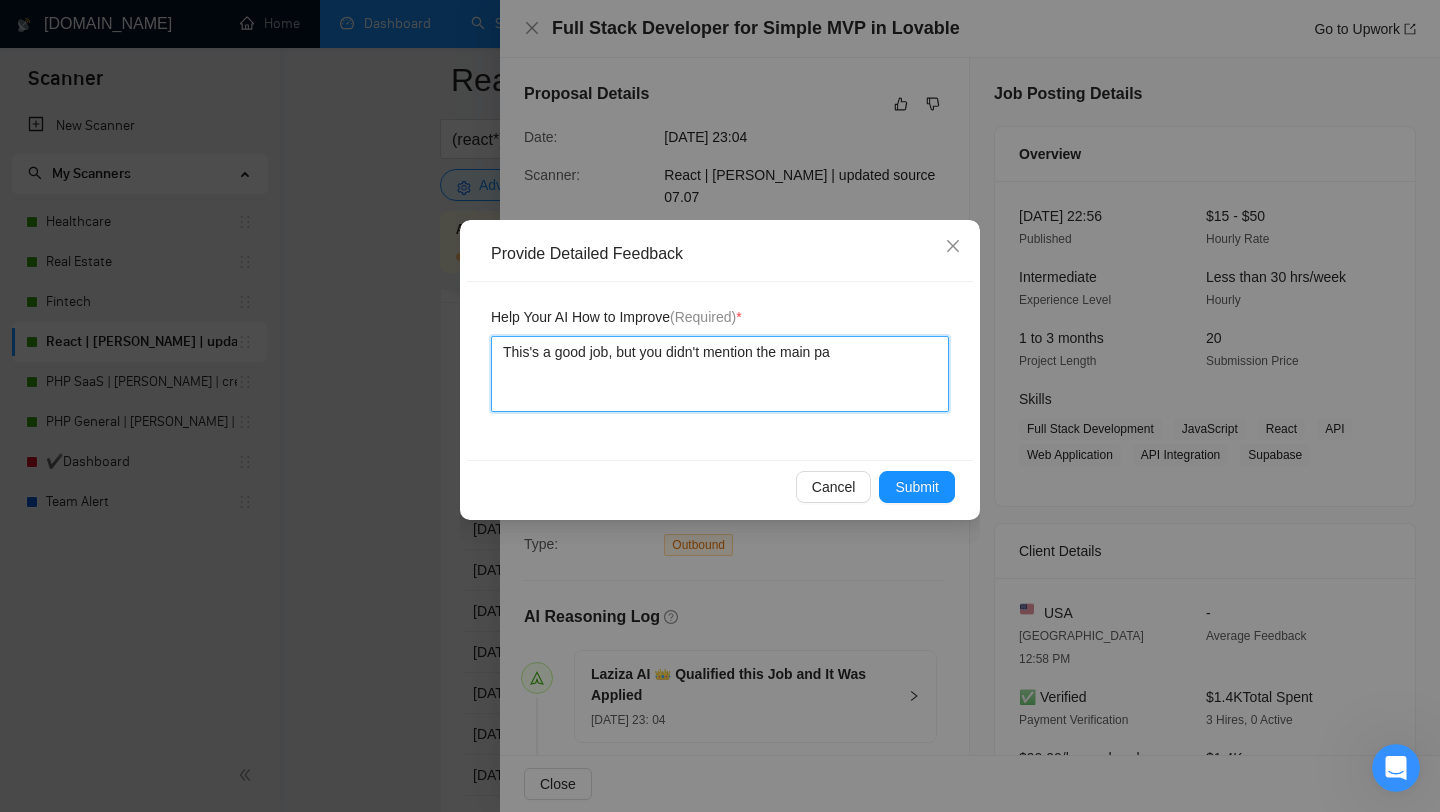 type 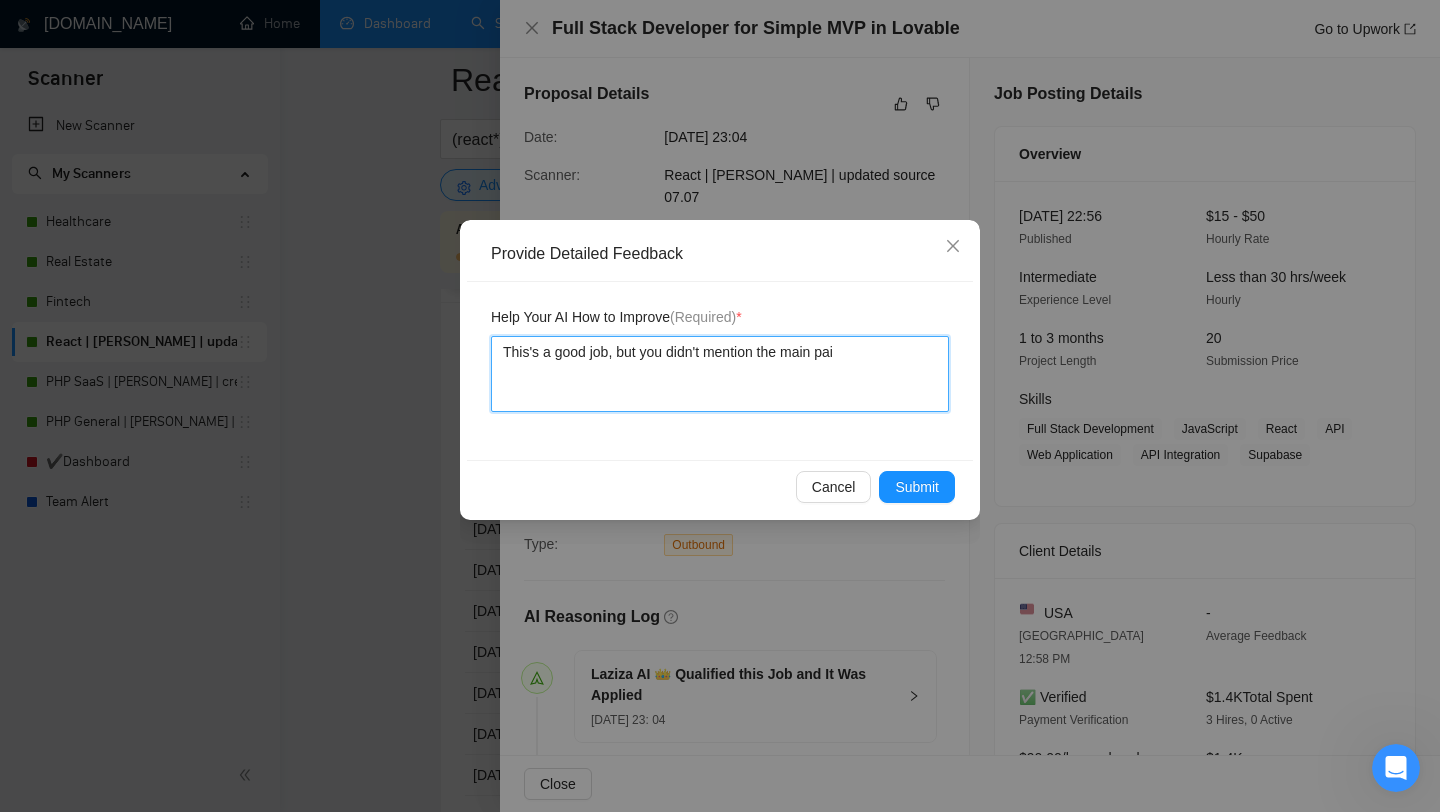 type 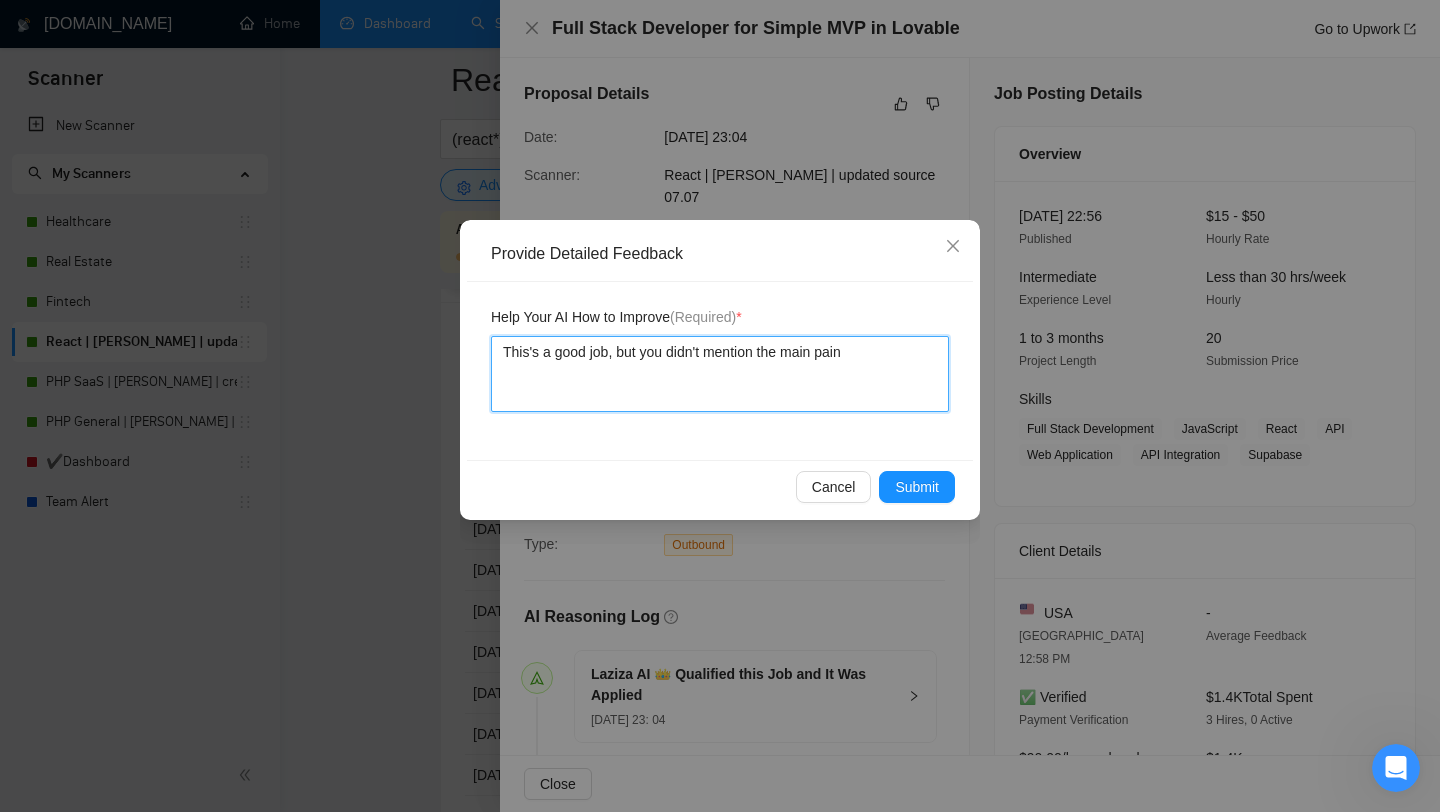 type 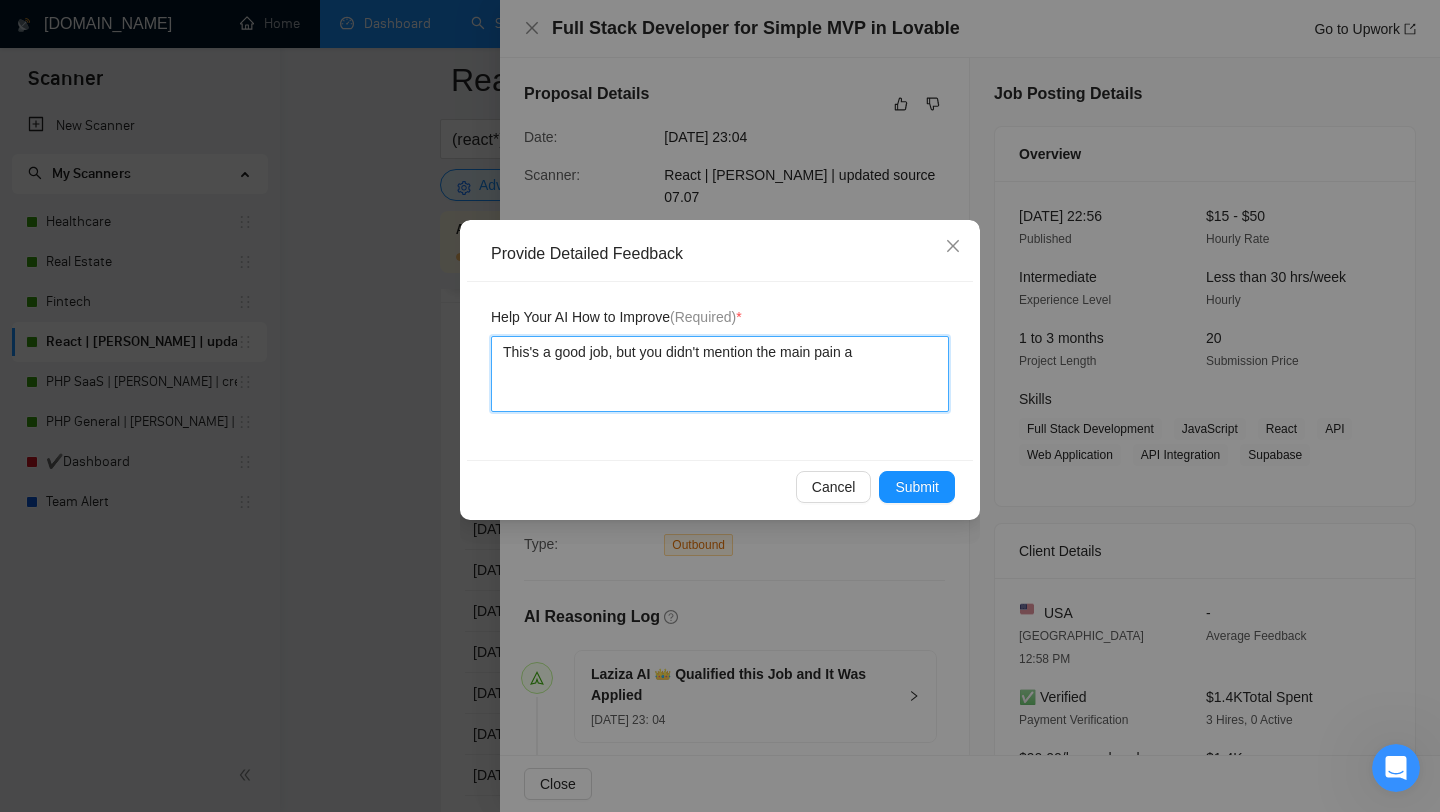 type 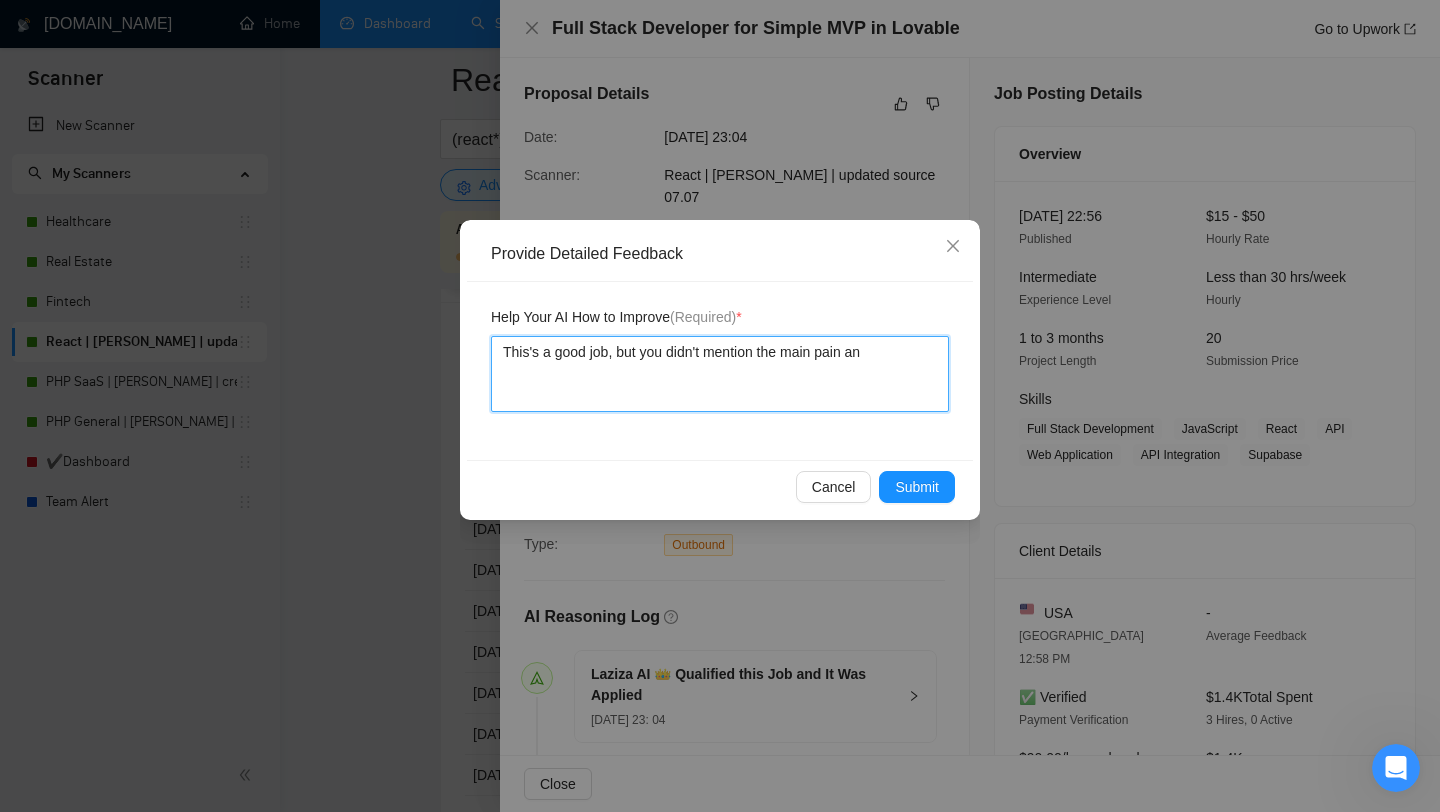 type 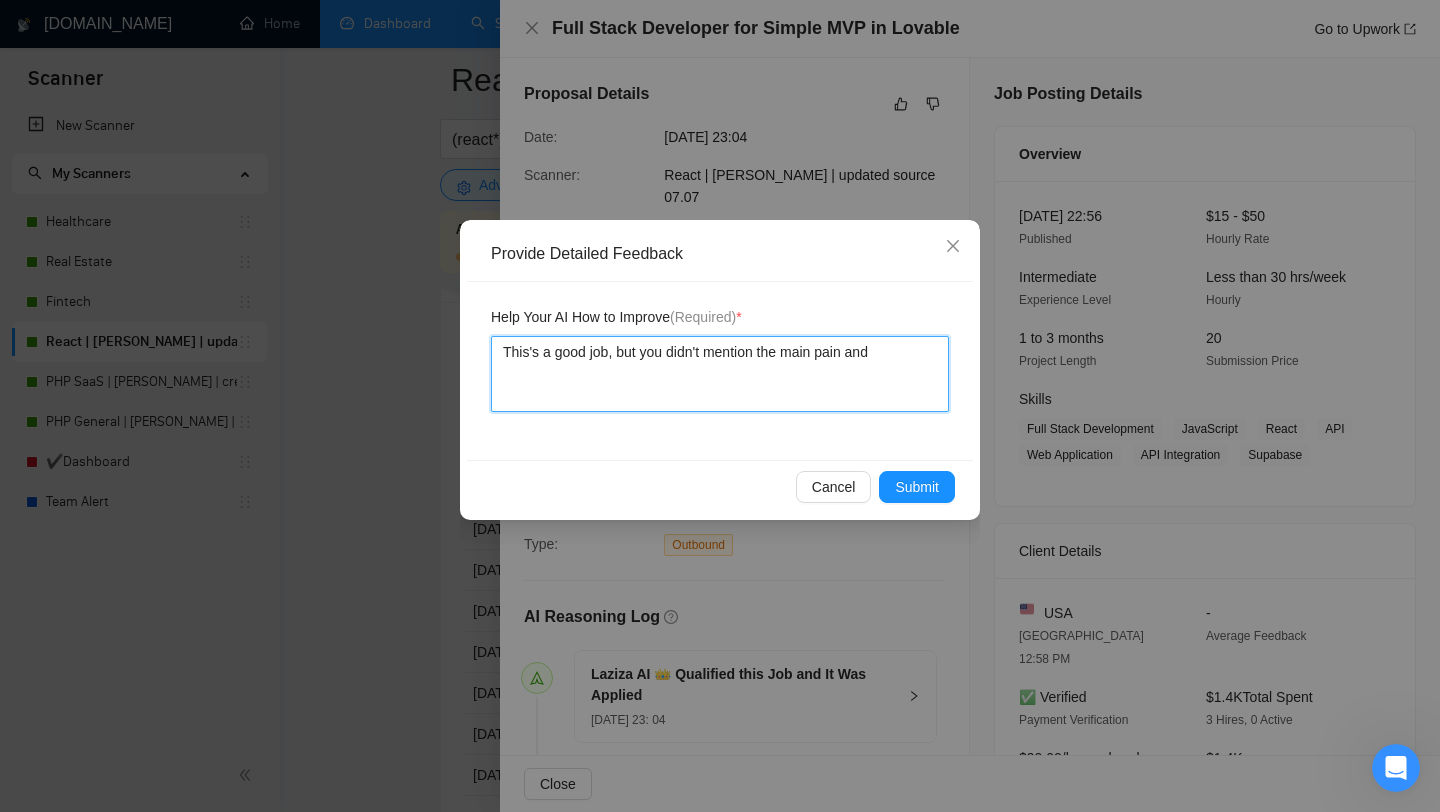 type 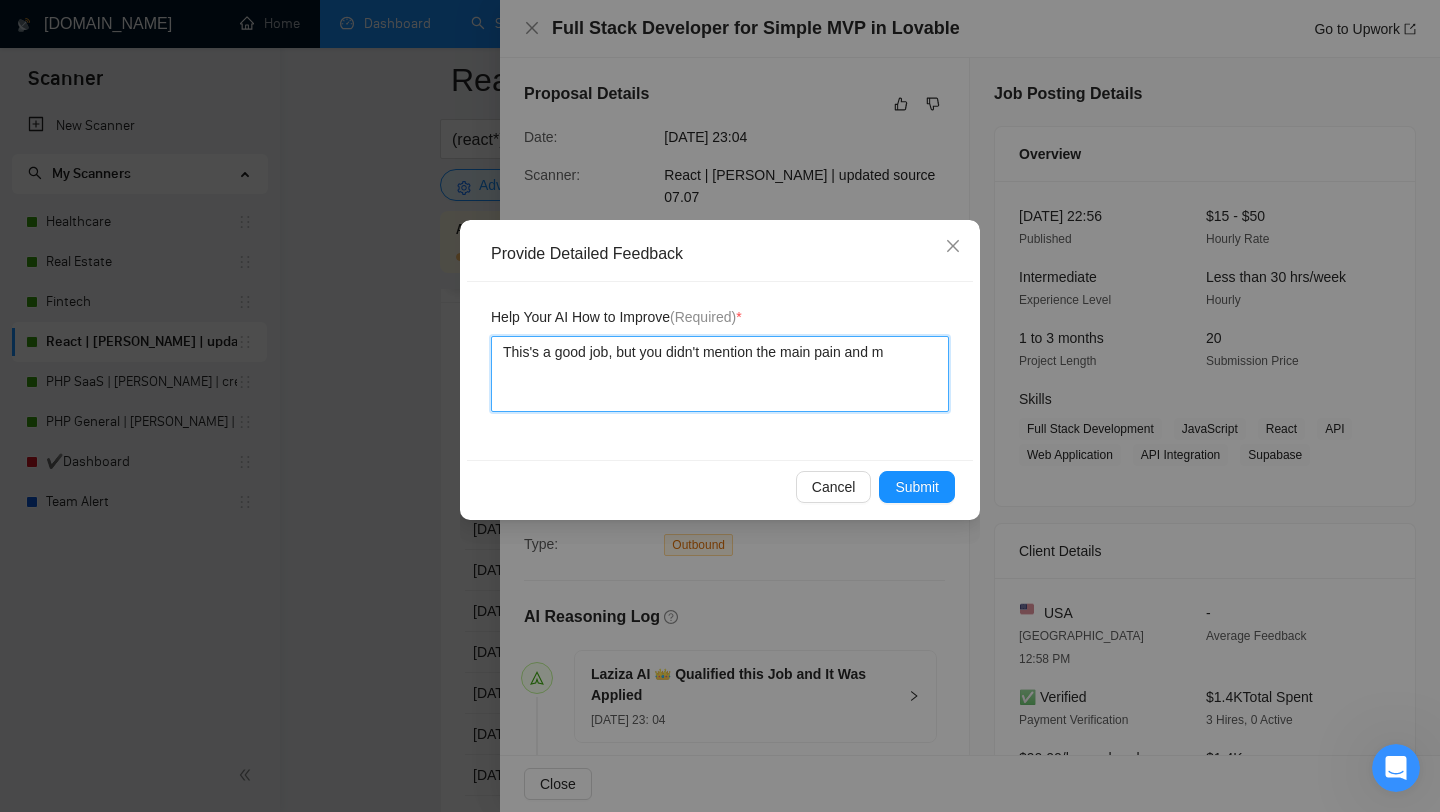 type 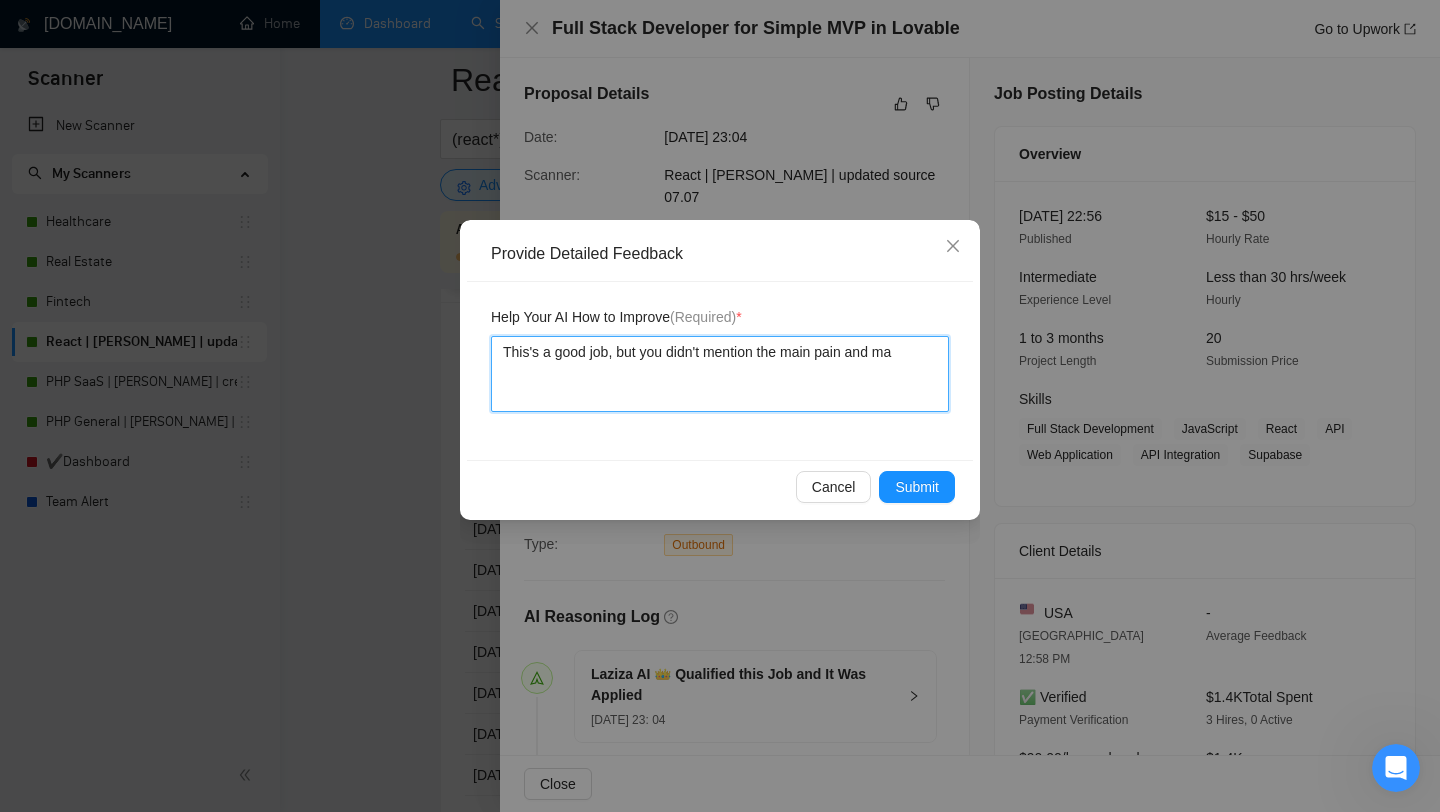 type 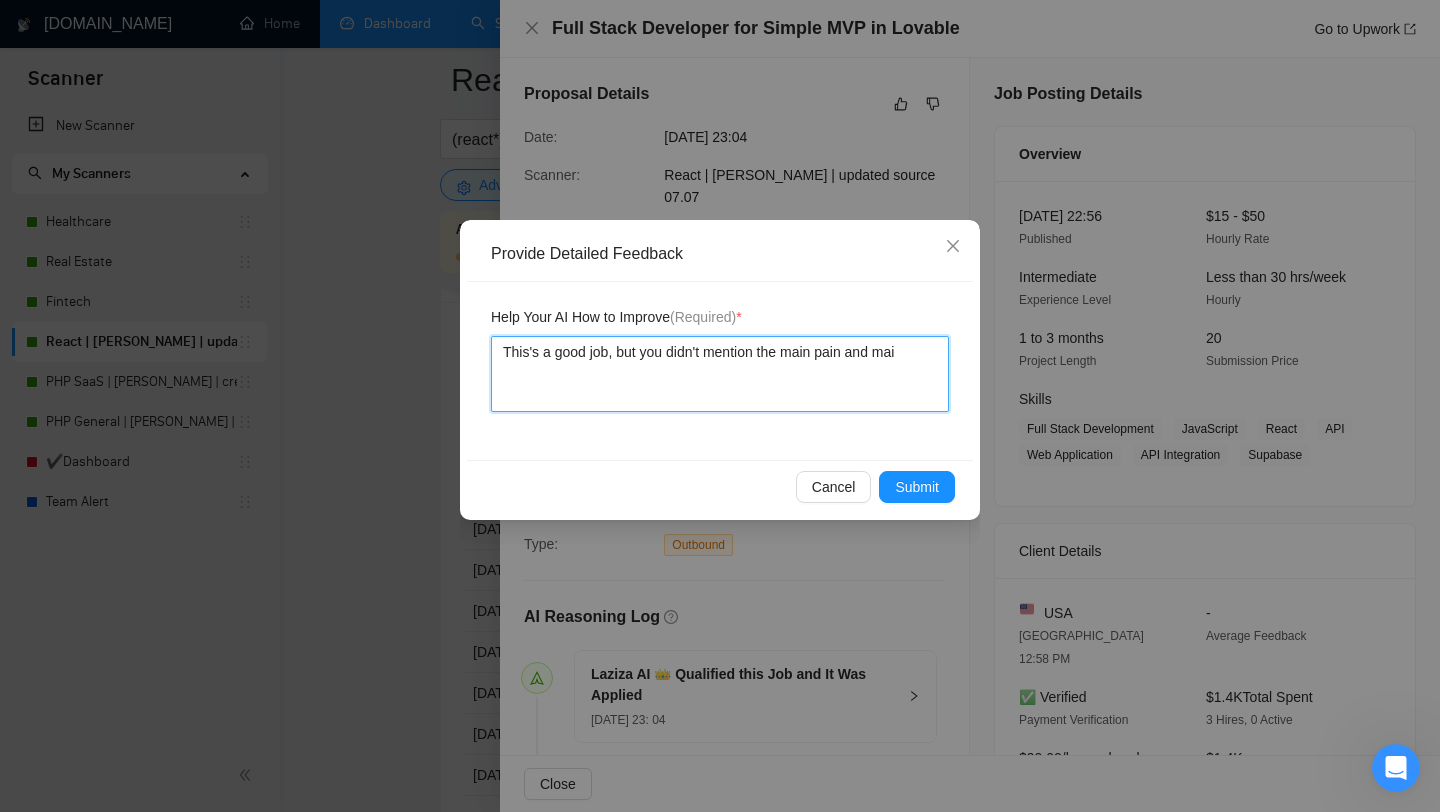 type on "This's a good job, but you didn't mention the main pain and main" 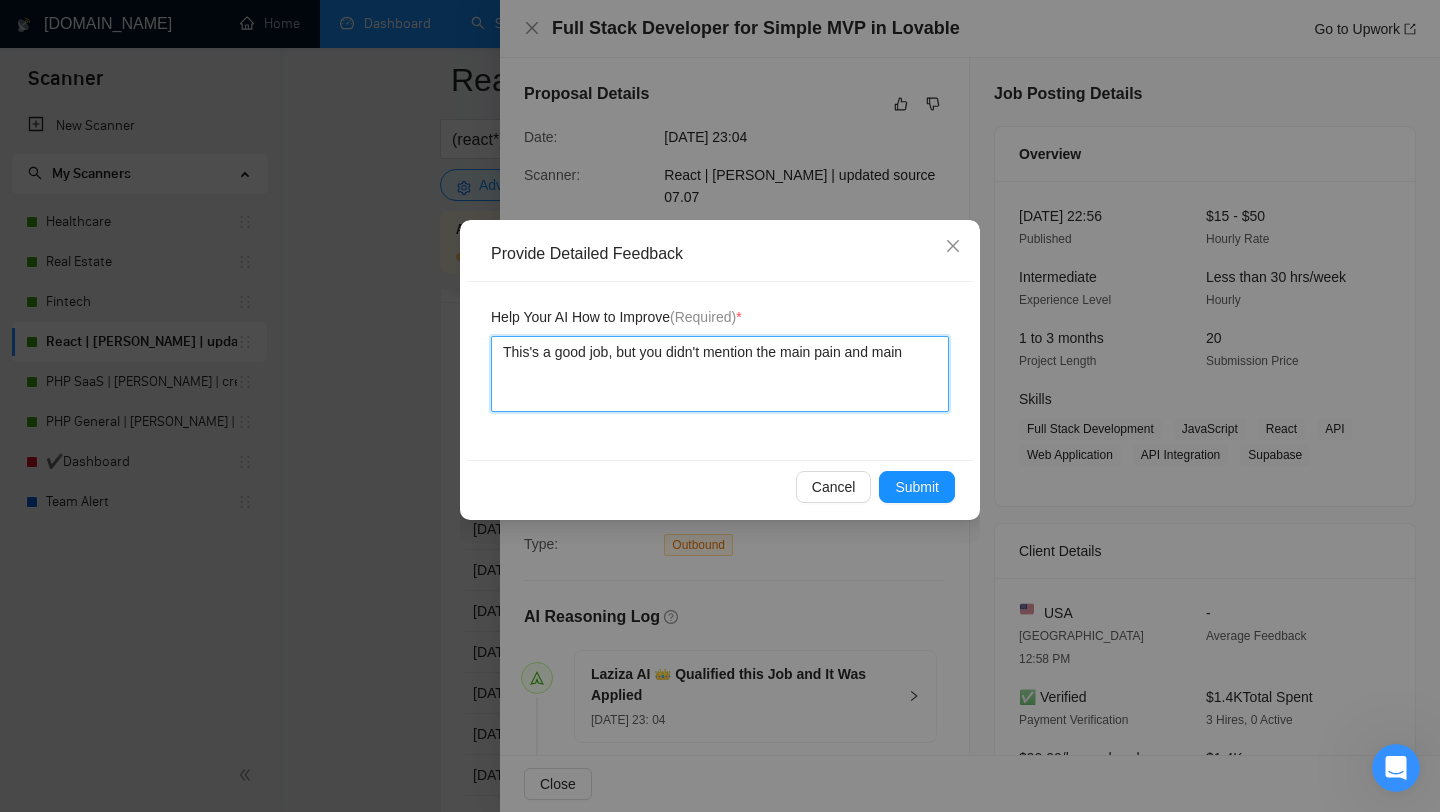 type 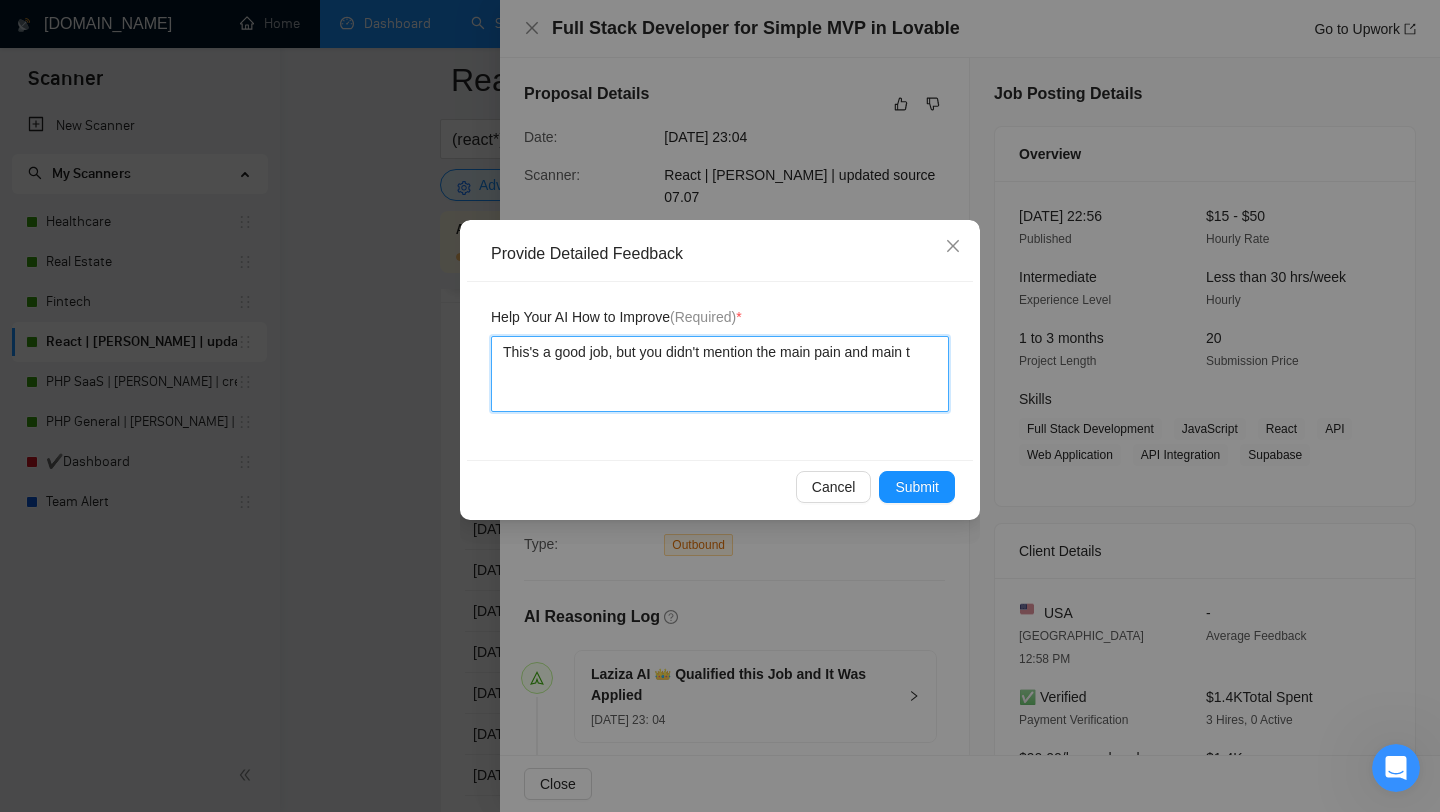 type 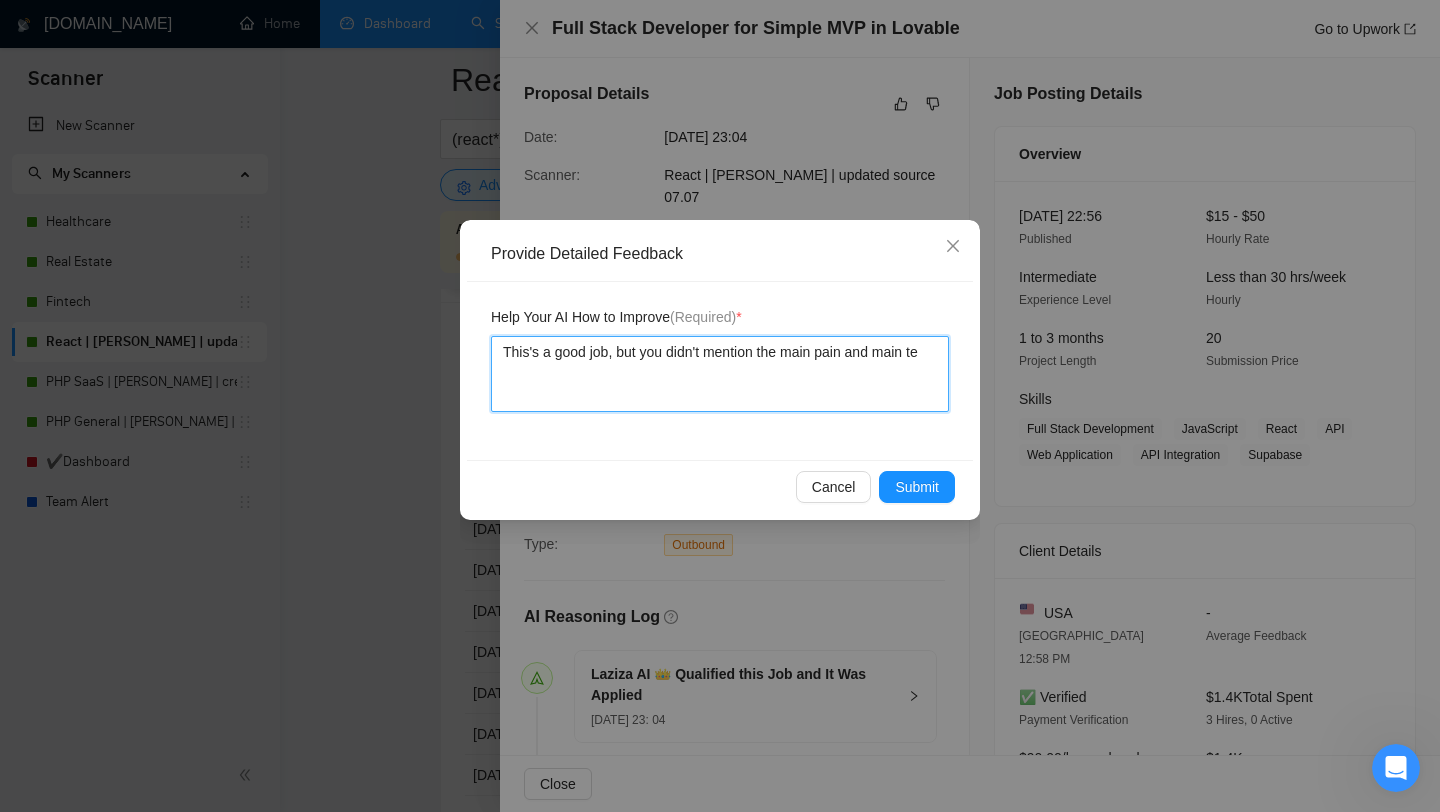 type 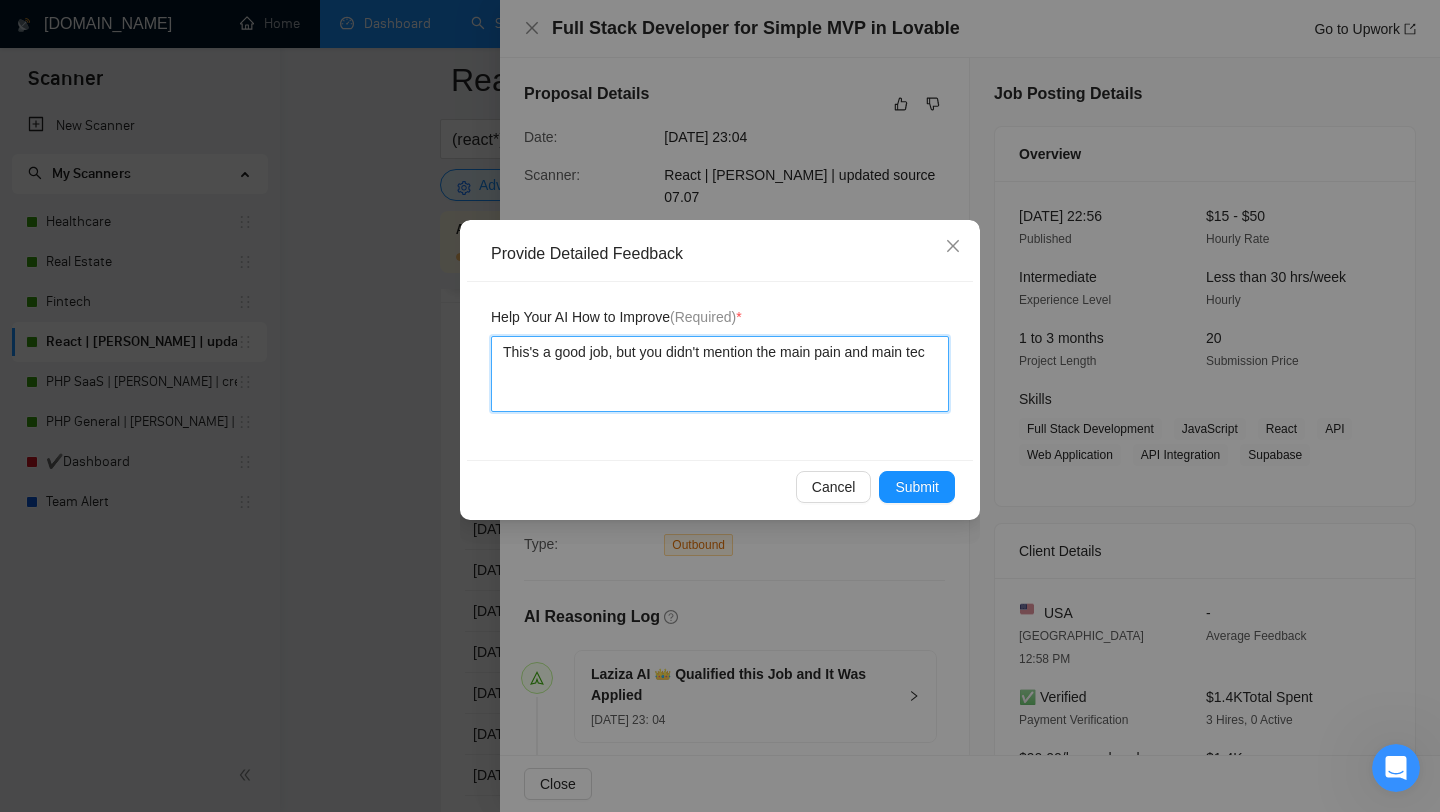 type 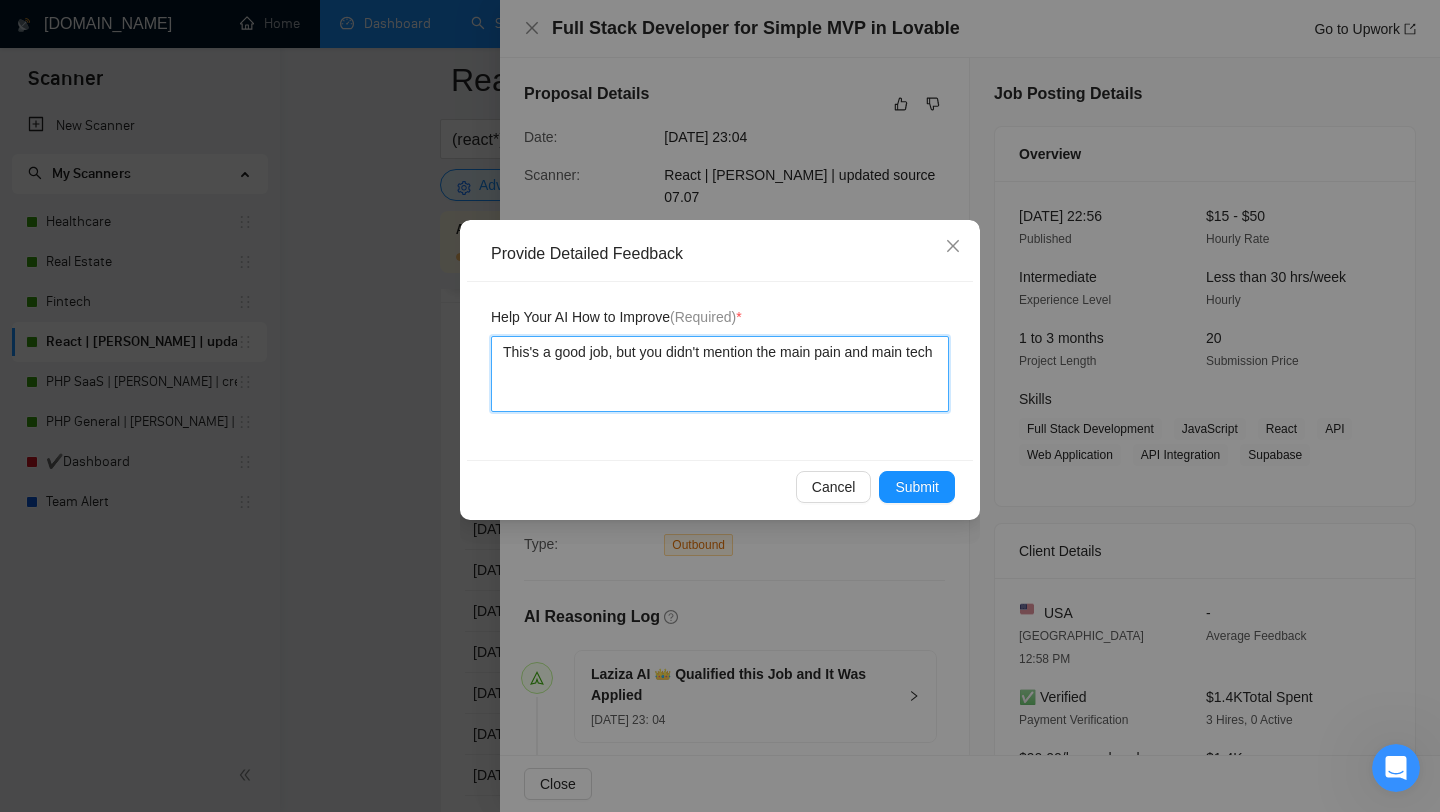 type 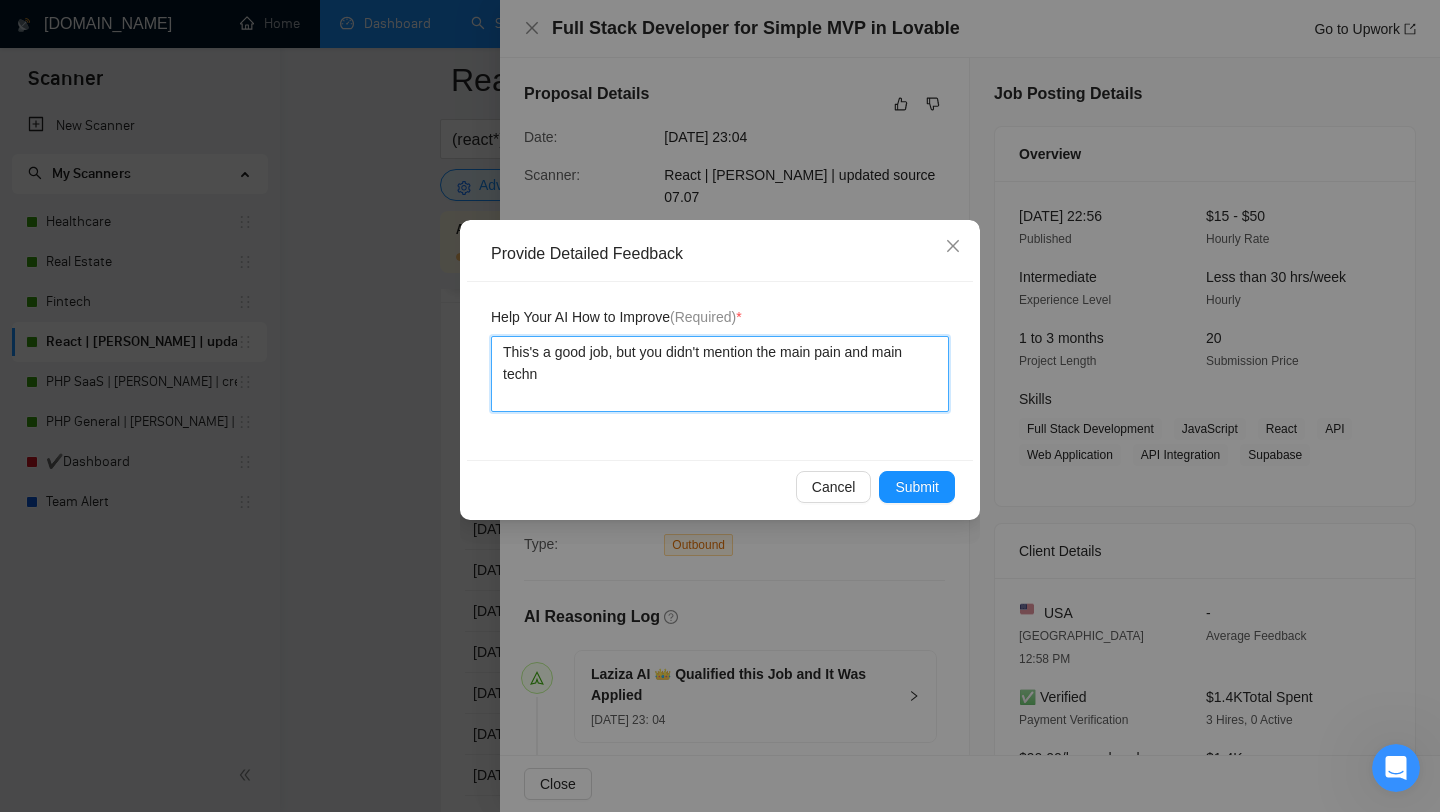 type 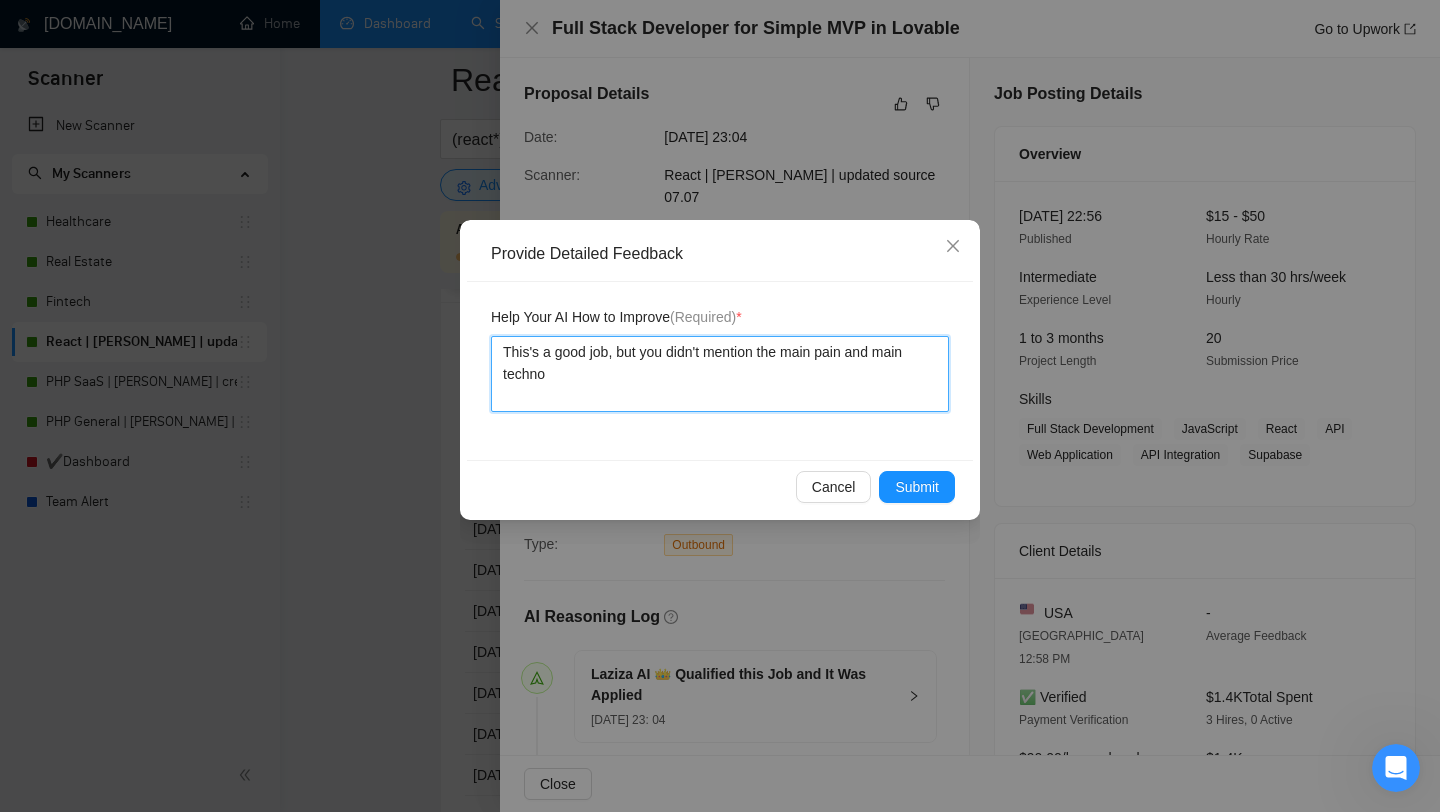 type 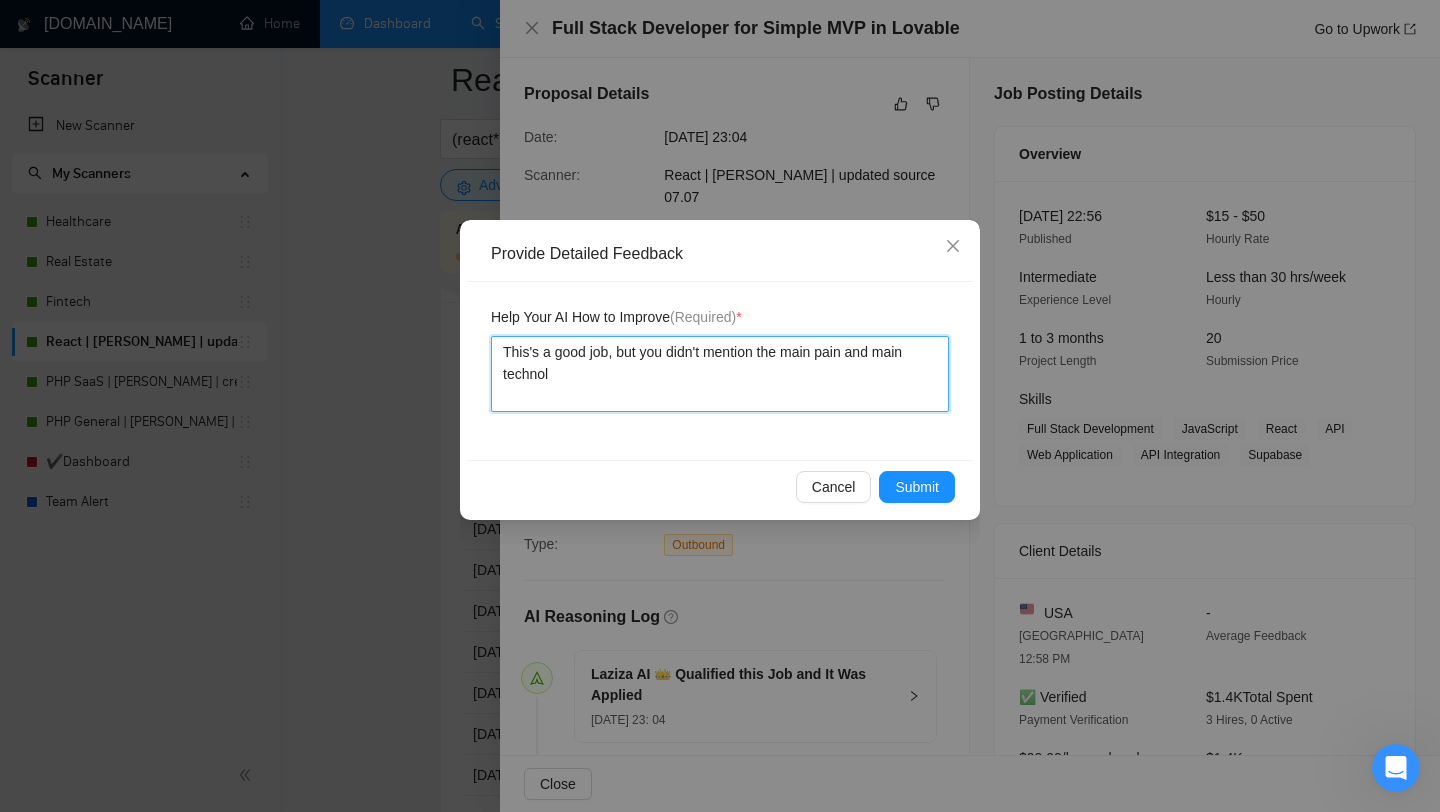 type 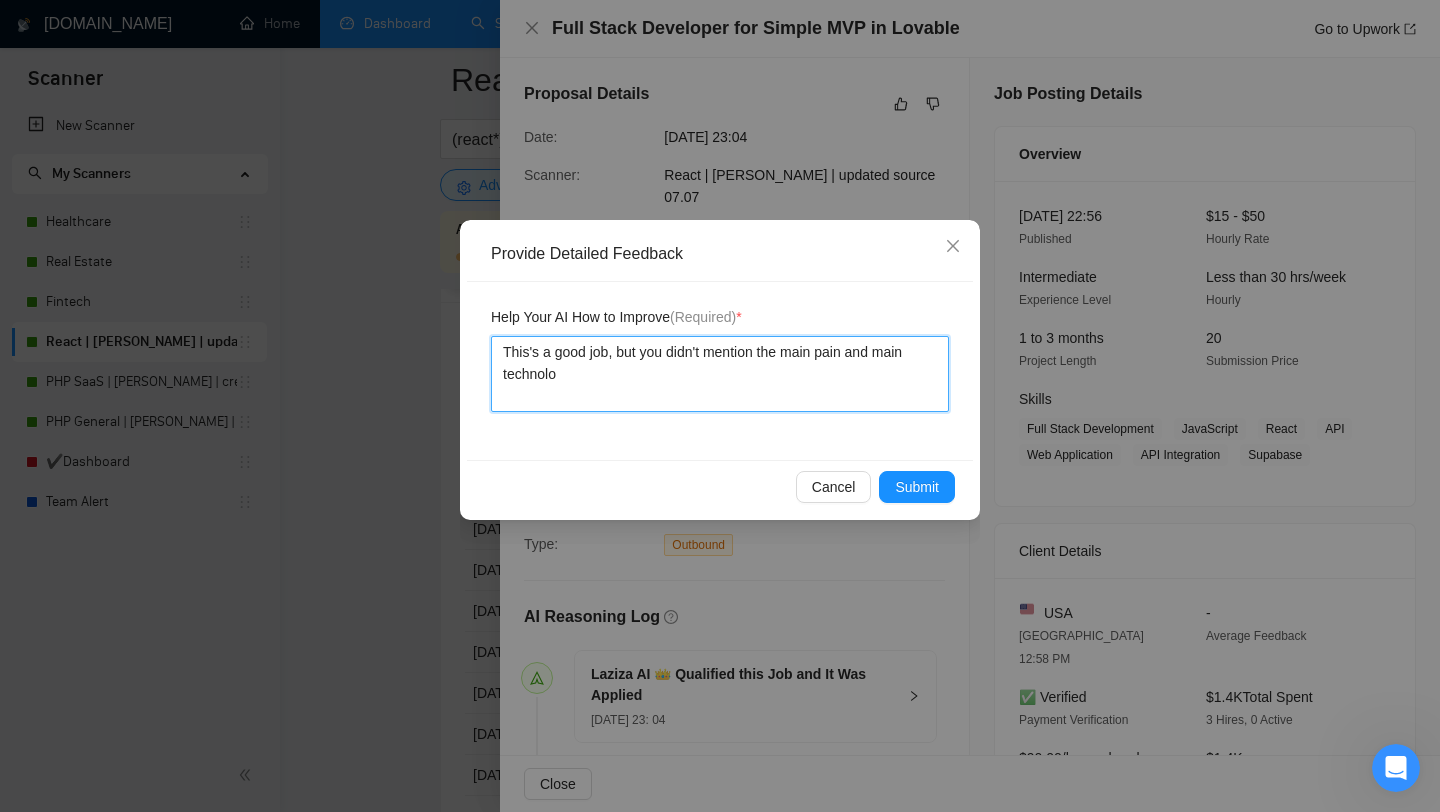 type 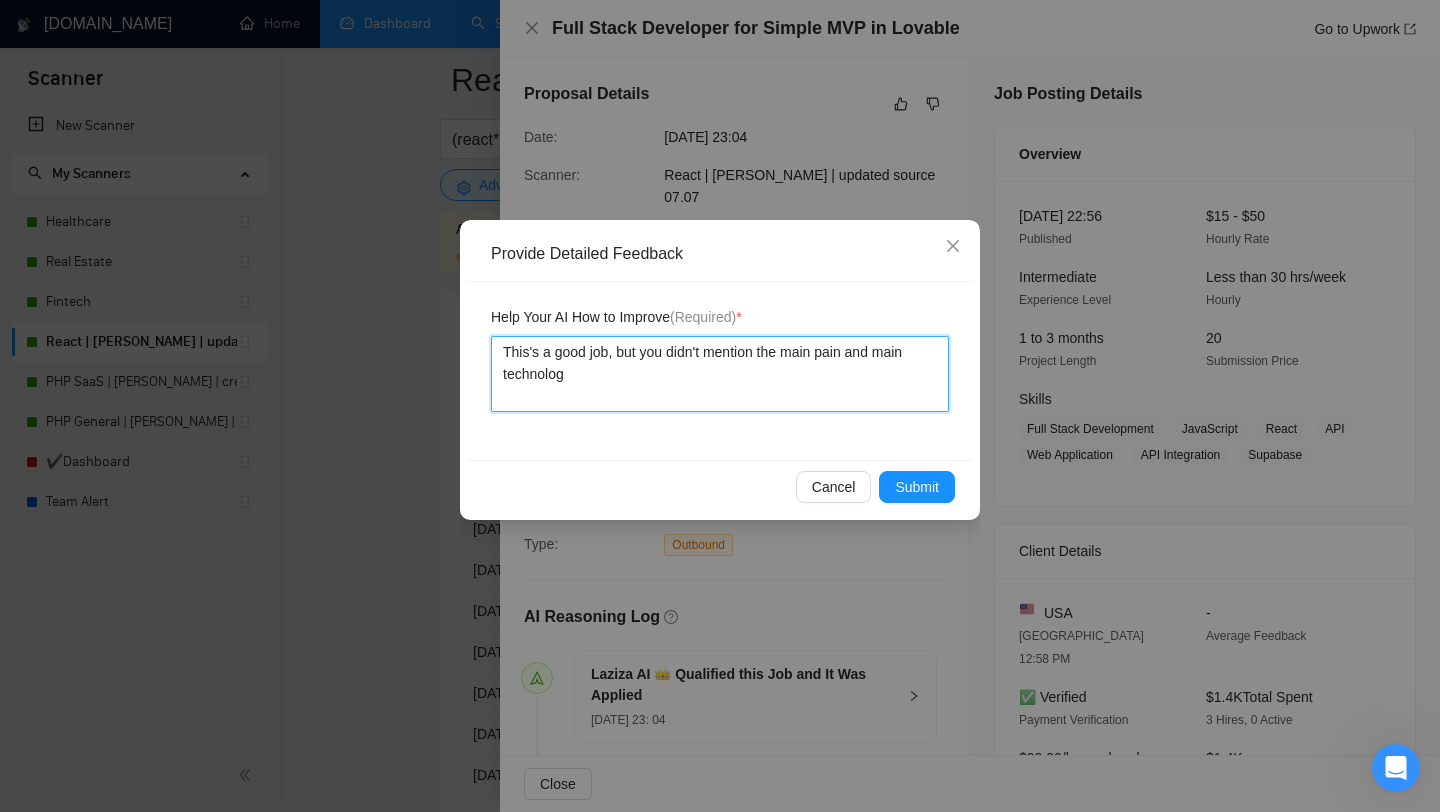 type 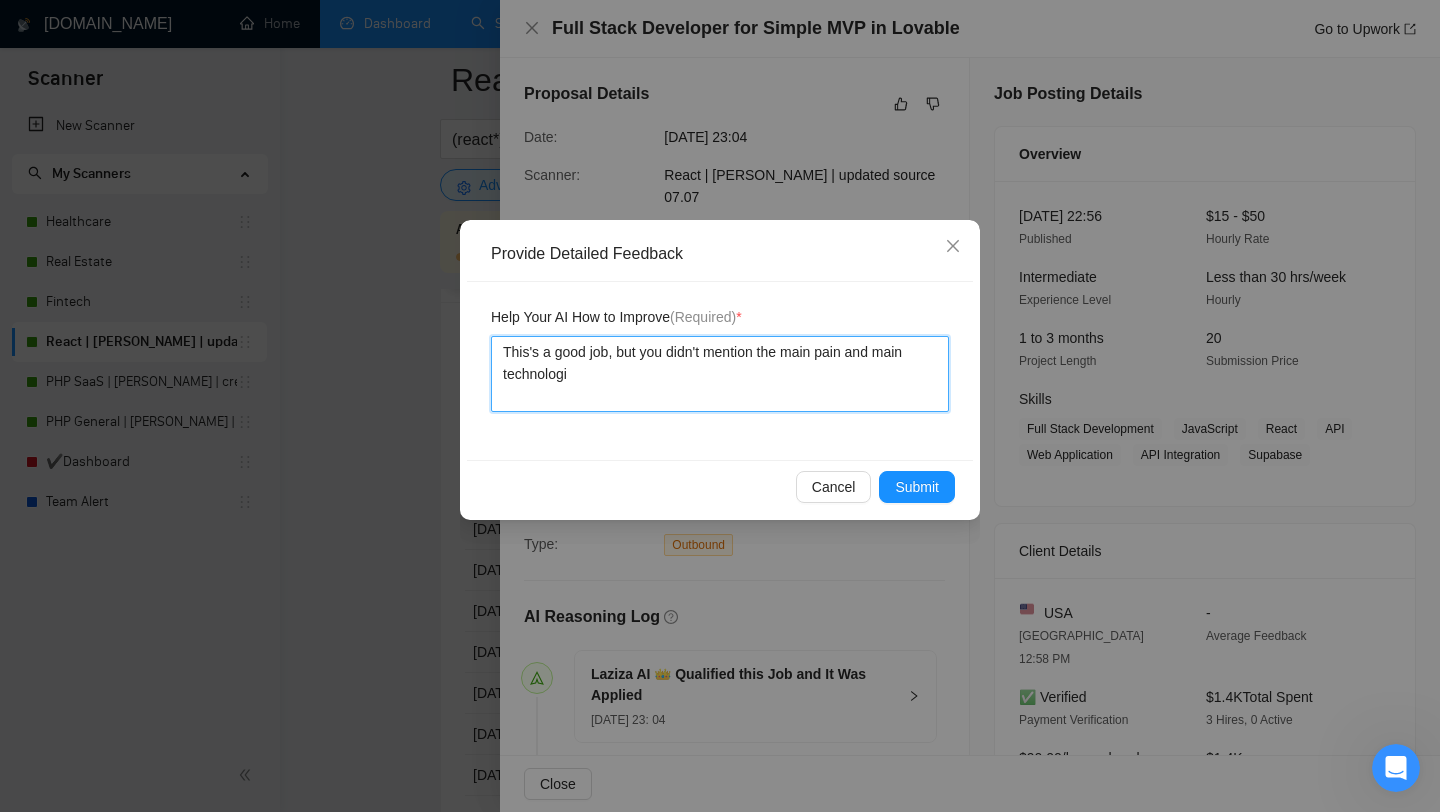 type 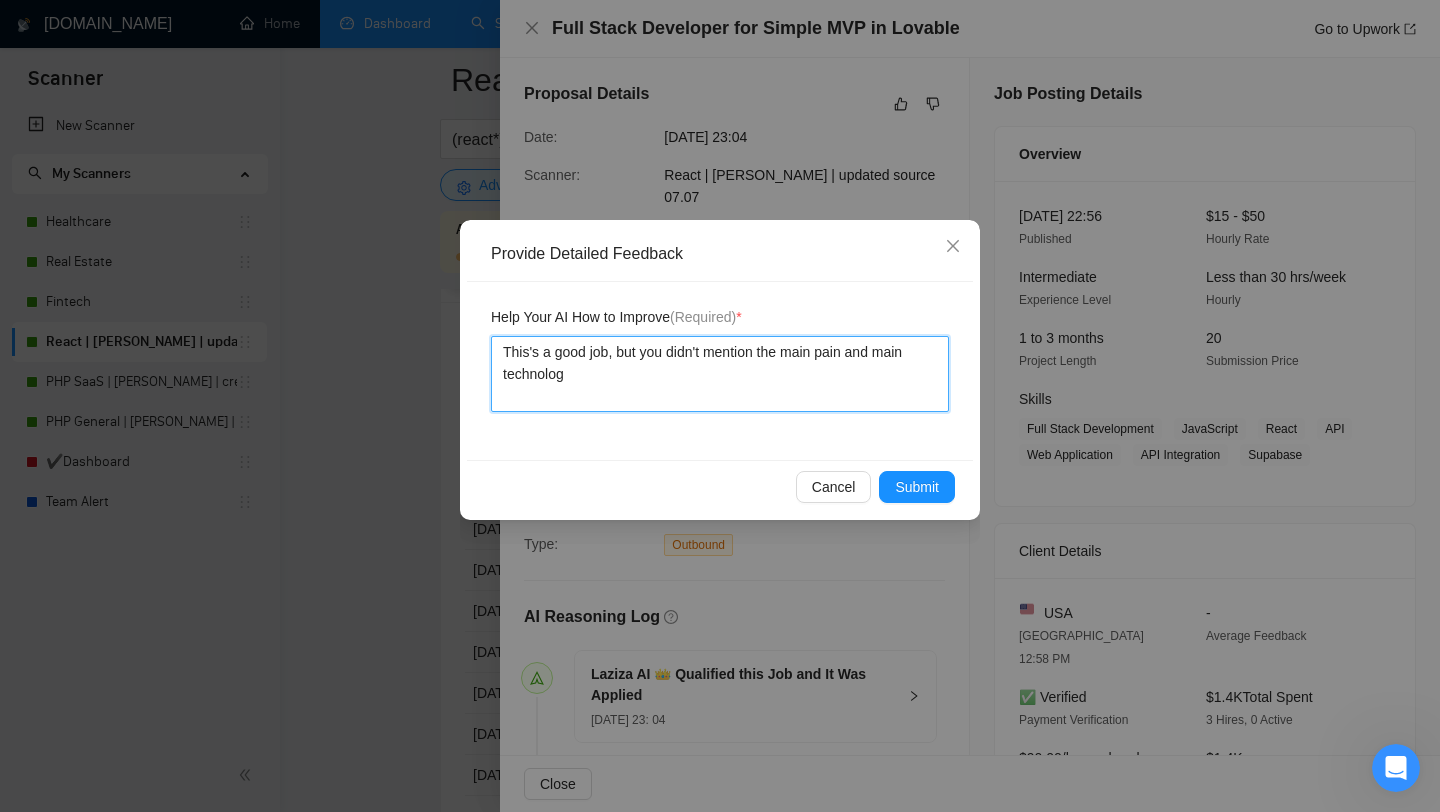 type 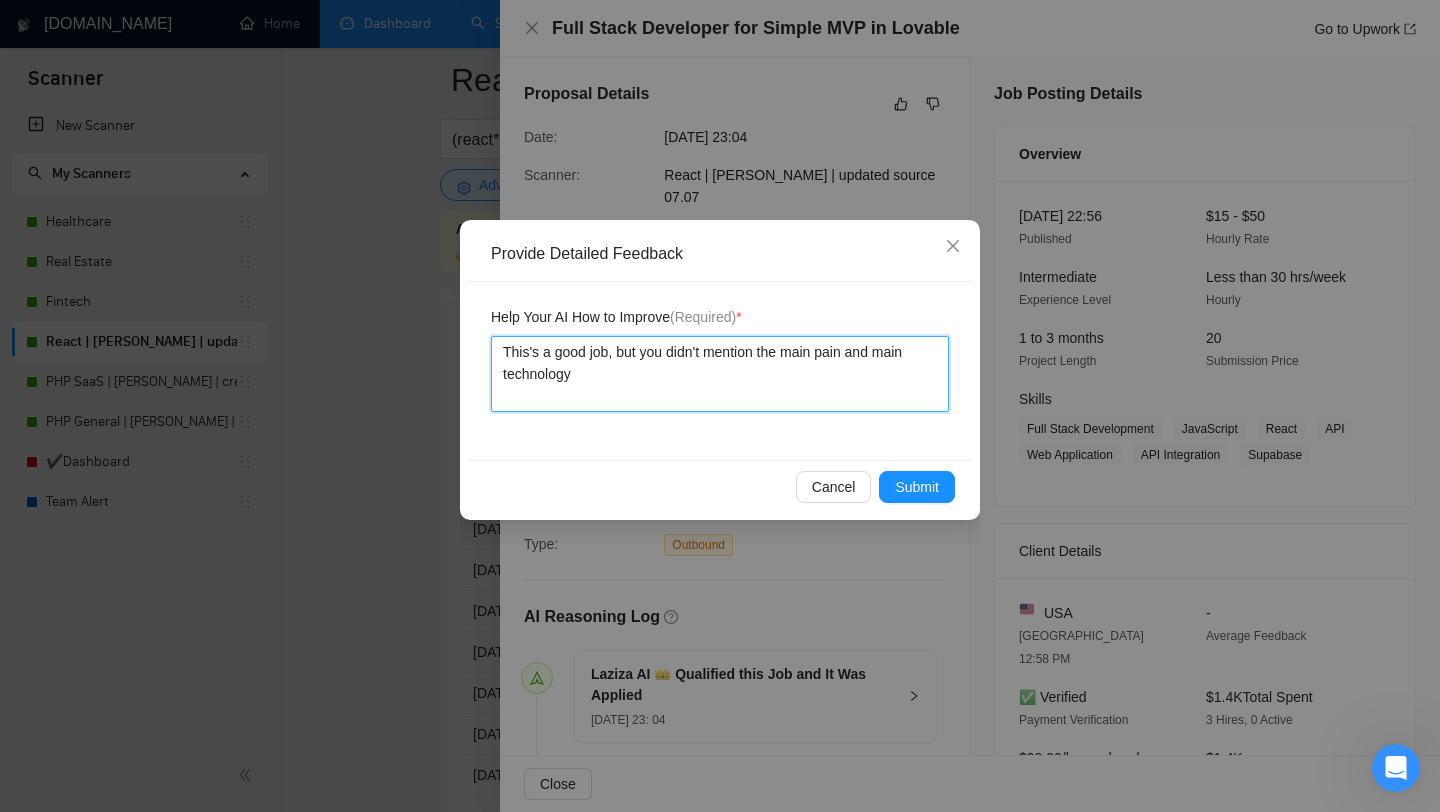 type 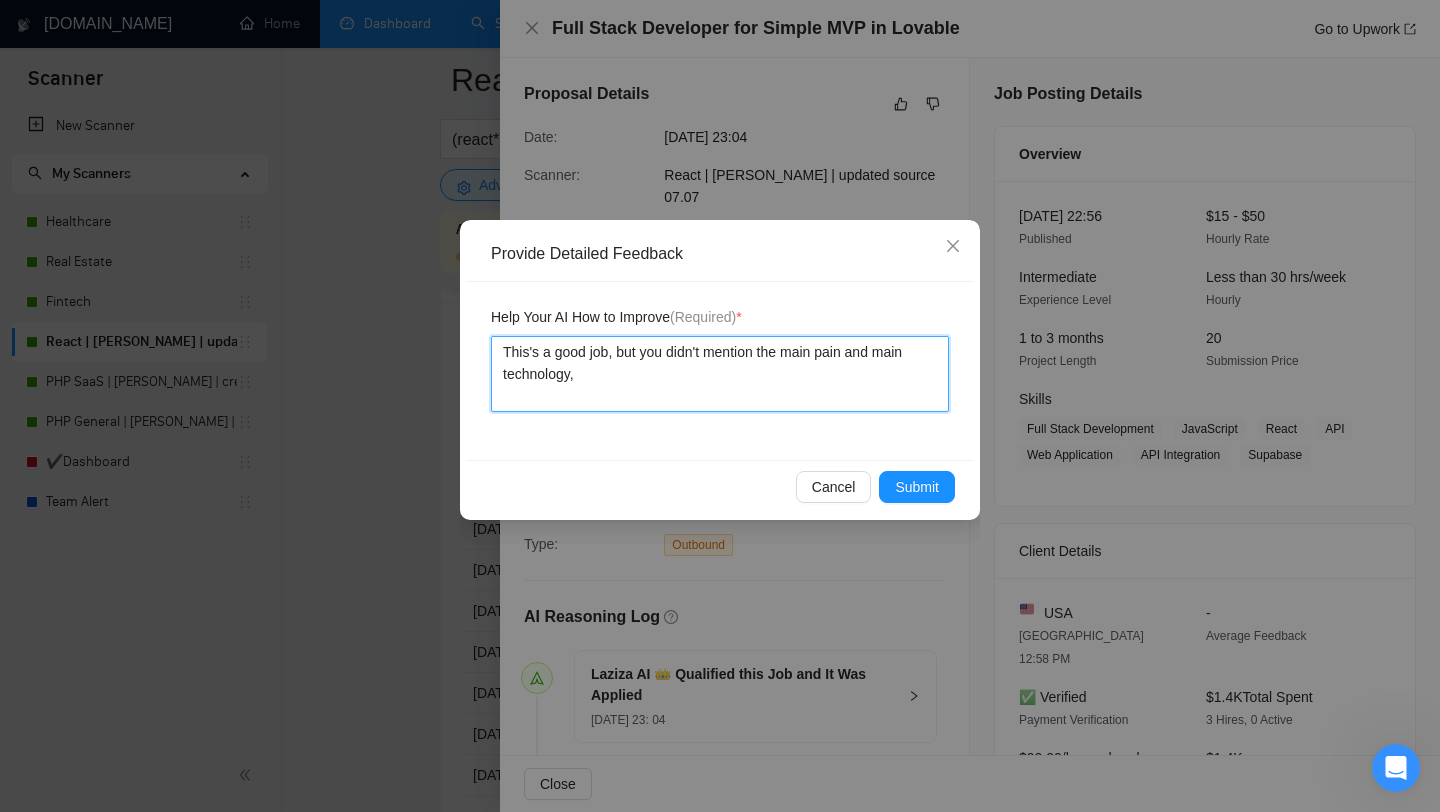 type 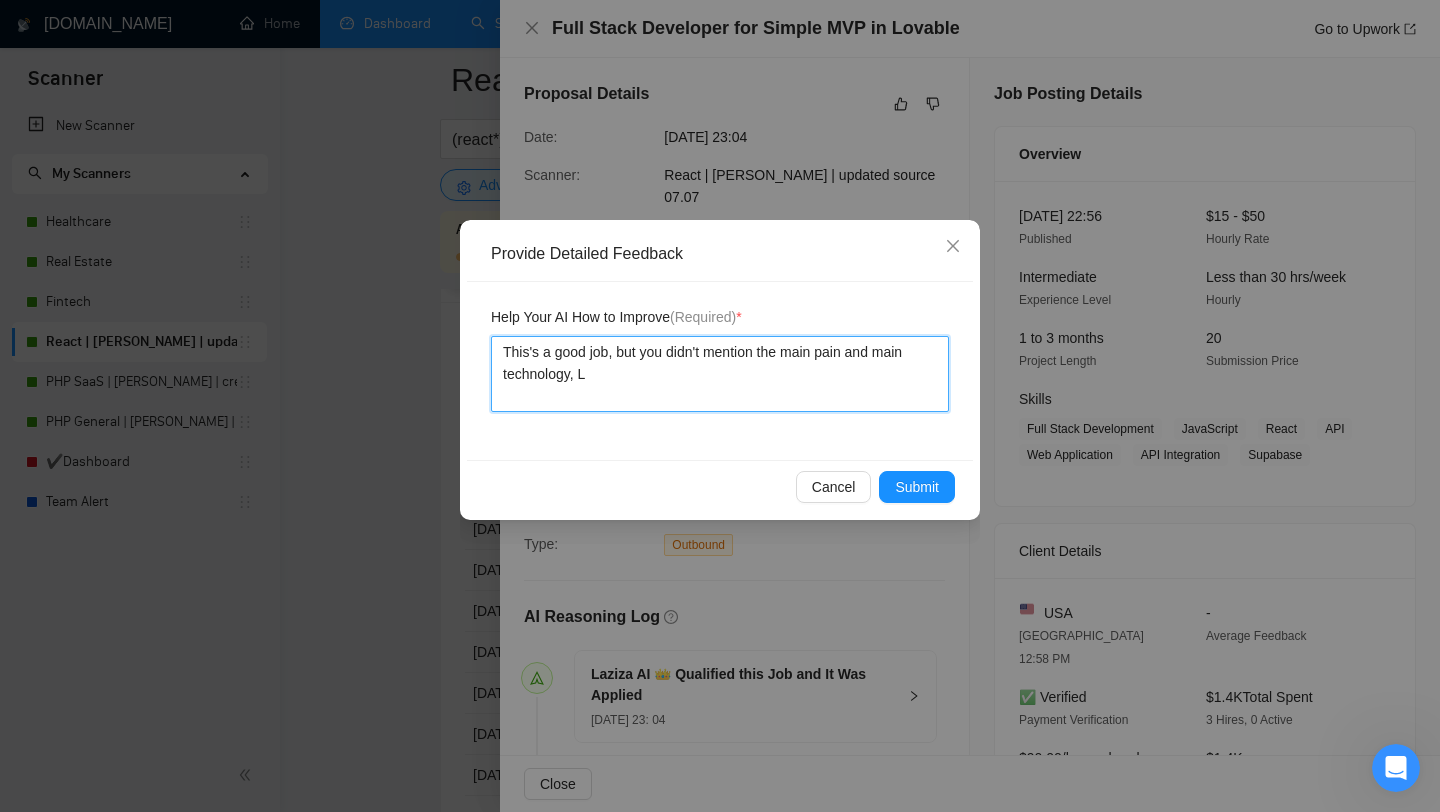 type 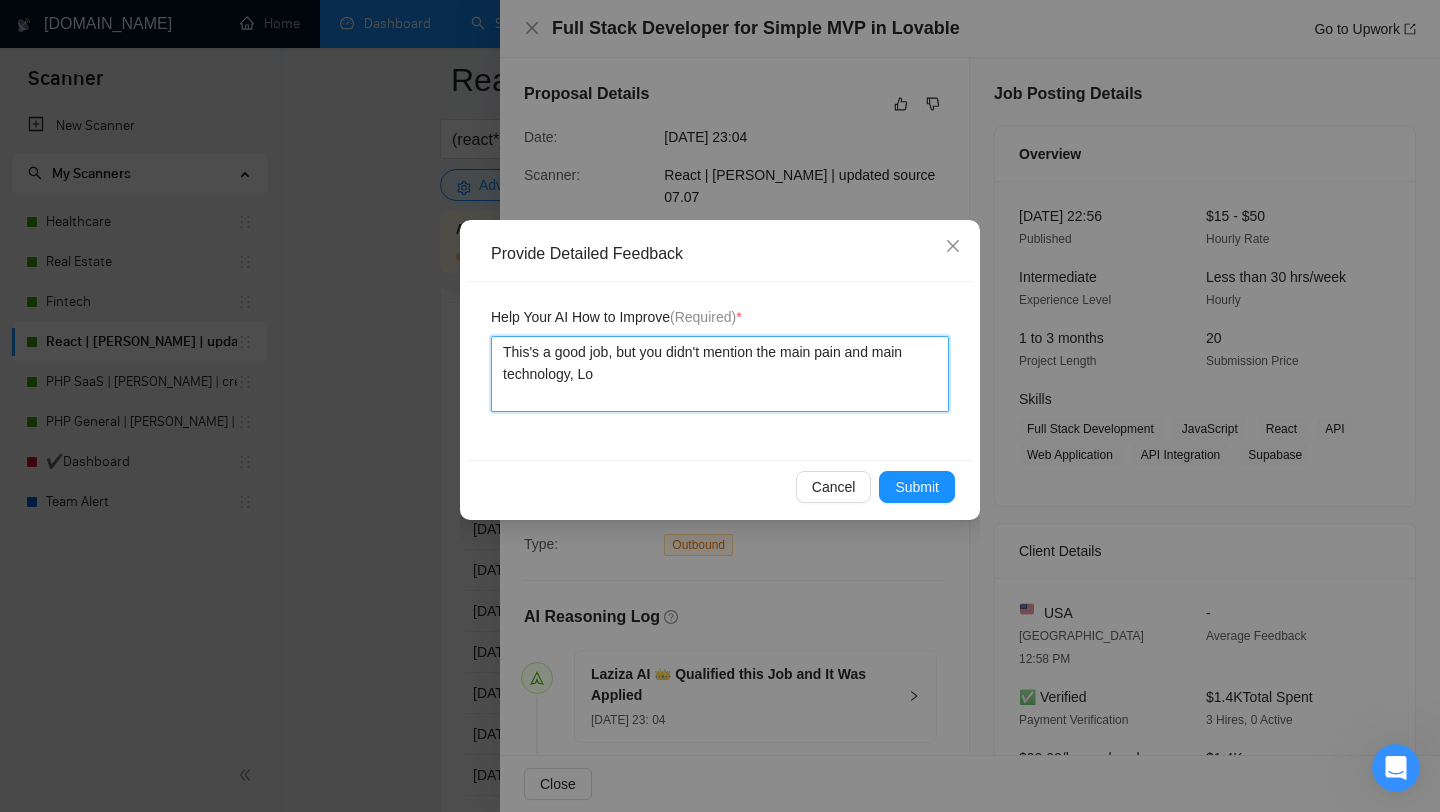 type 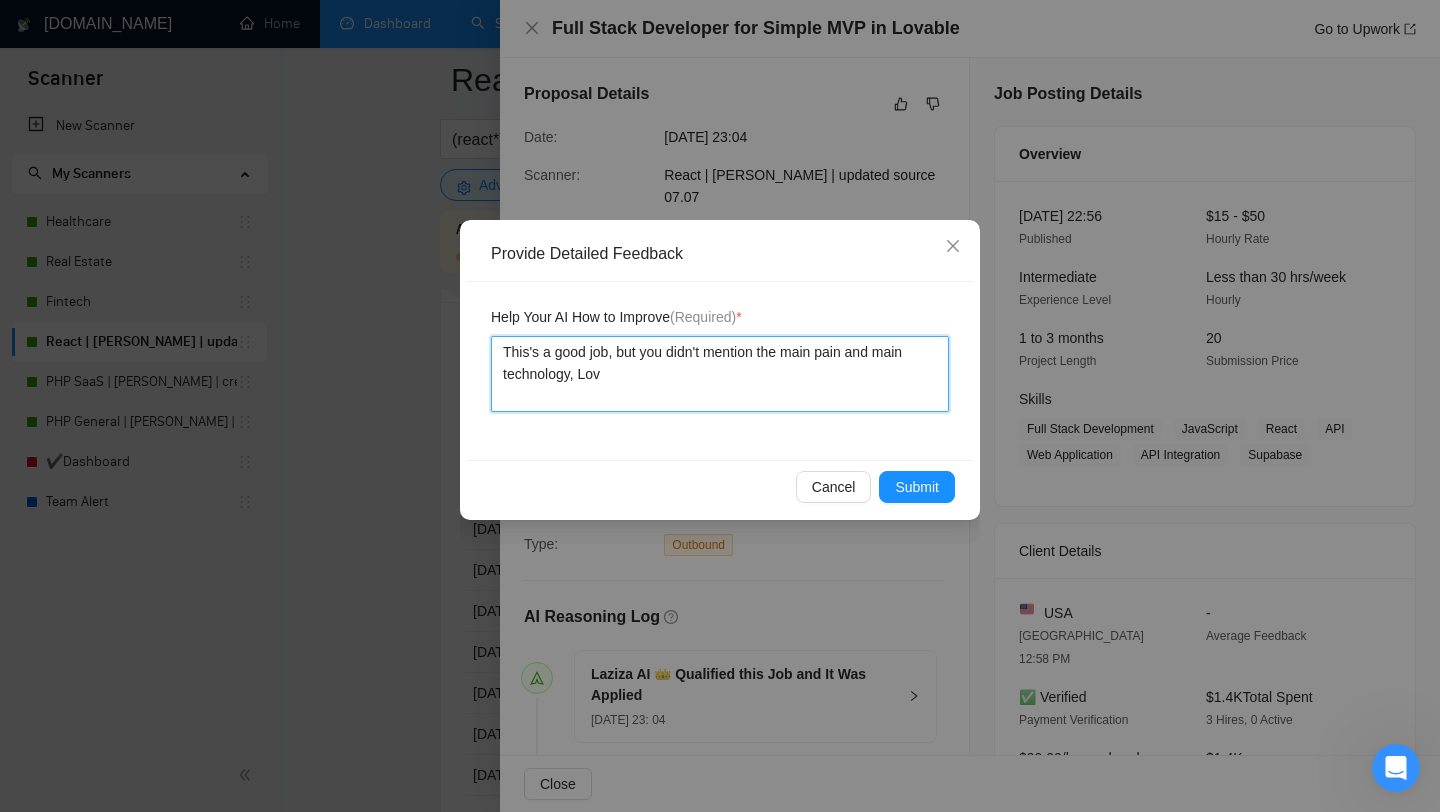 type 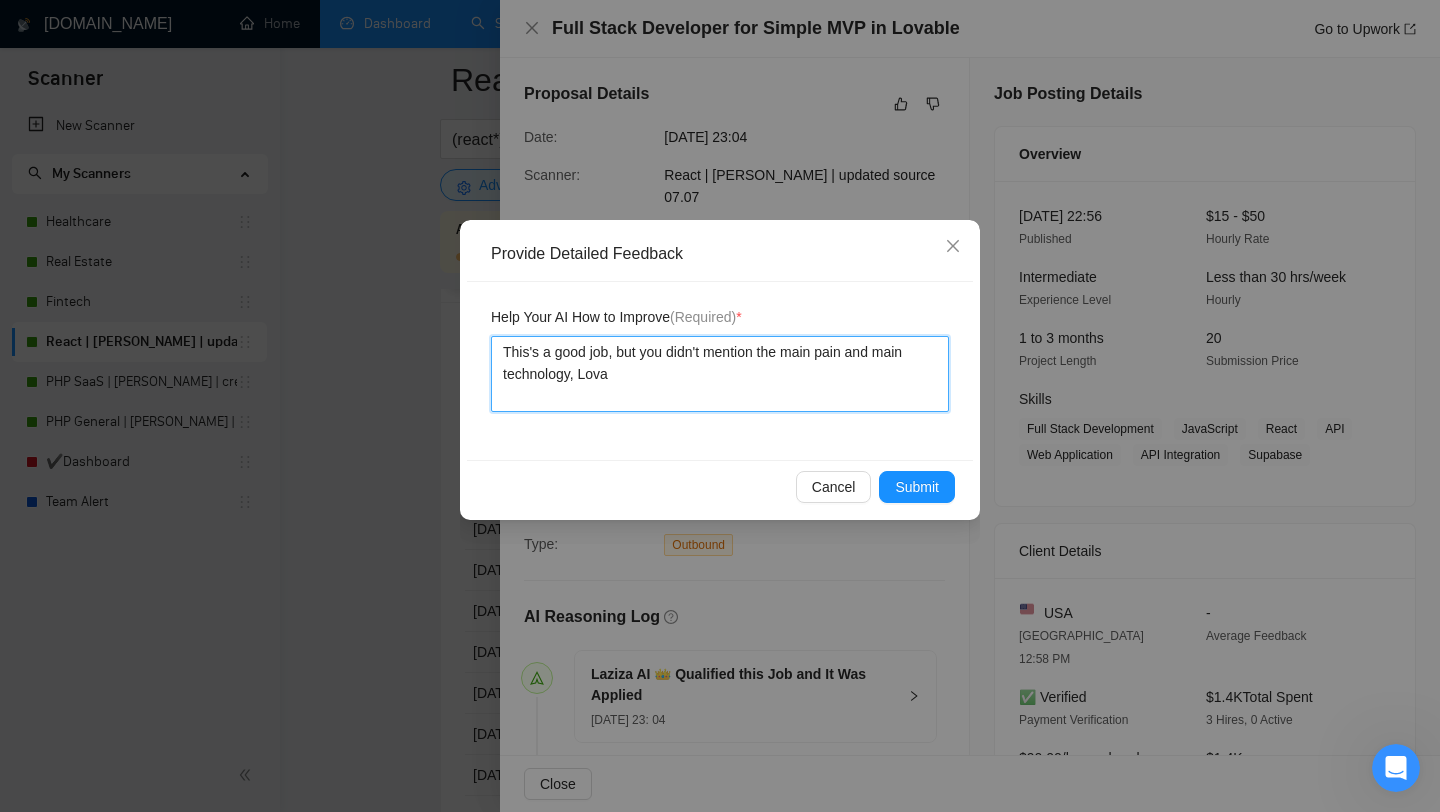 type 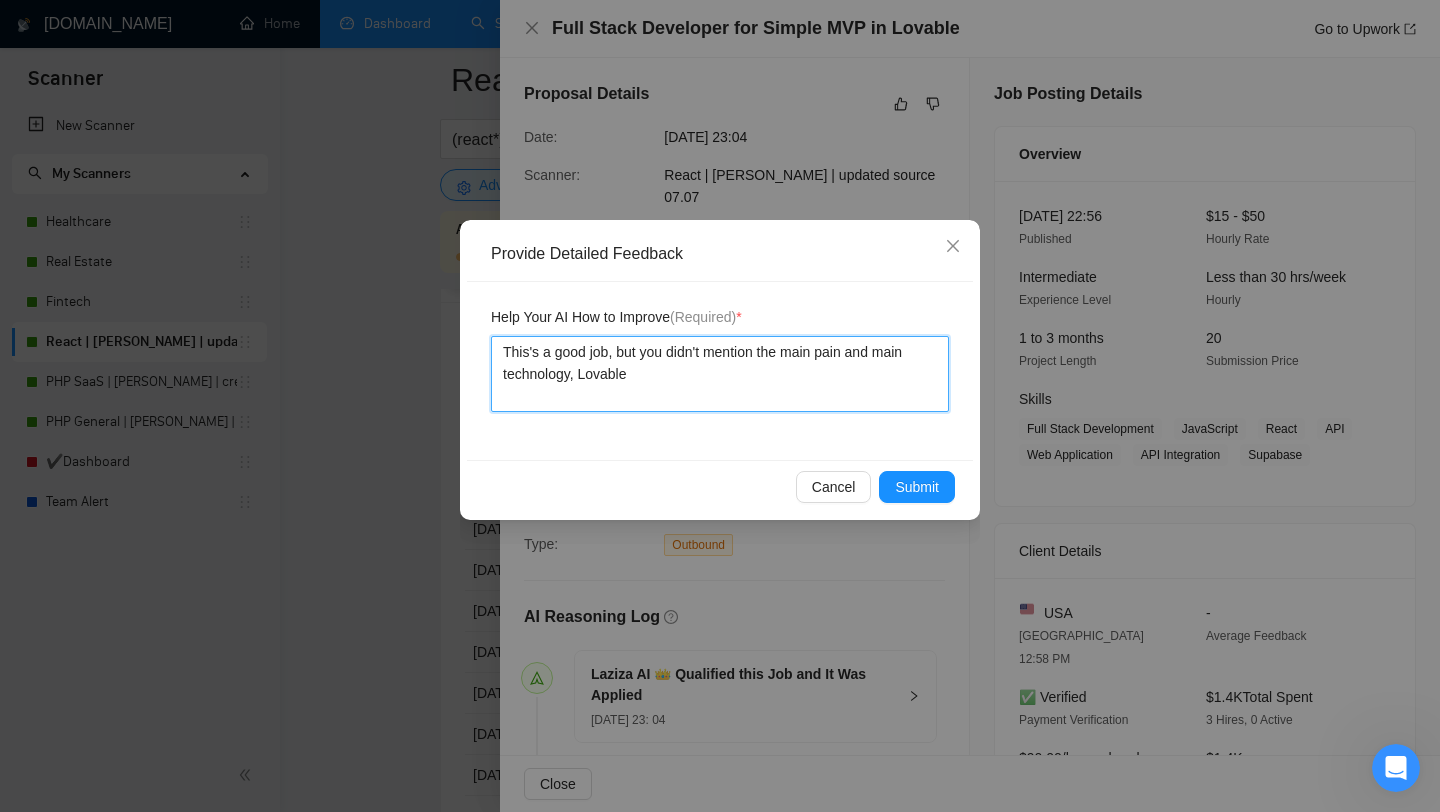 click on "This's a good job, but you didn't mention the main pain and main technology, Lovable" at bounding box center [720, 374] 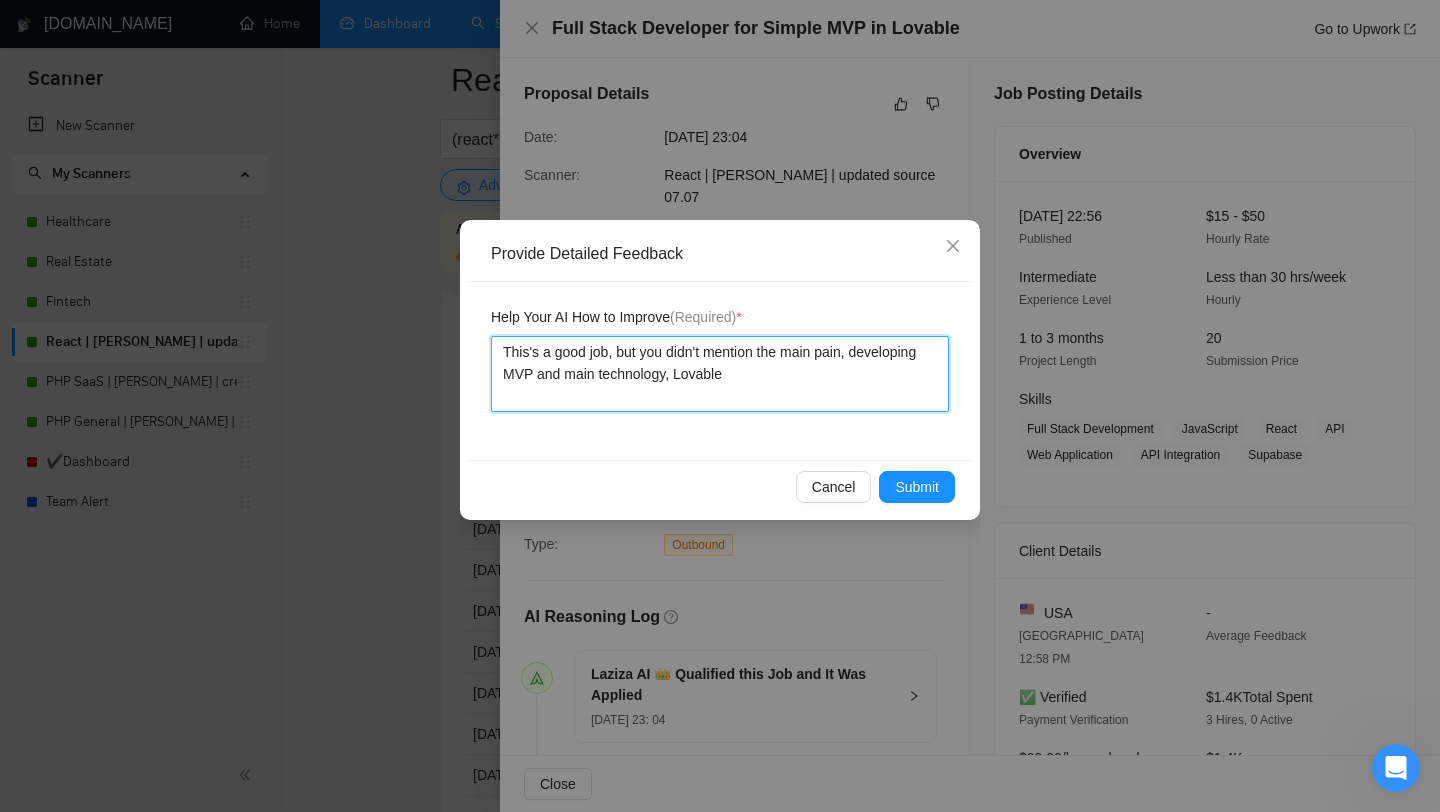 click on "This's a good job, but you didn't mention the main pain, developing MVP and main technology, Lovable" at bounding box center (720, 374) 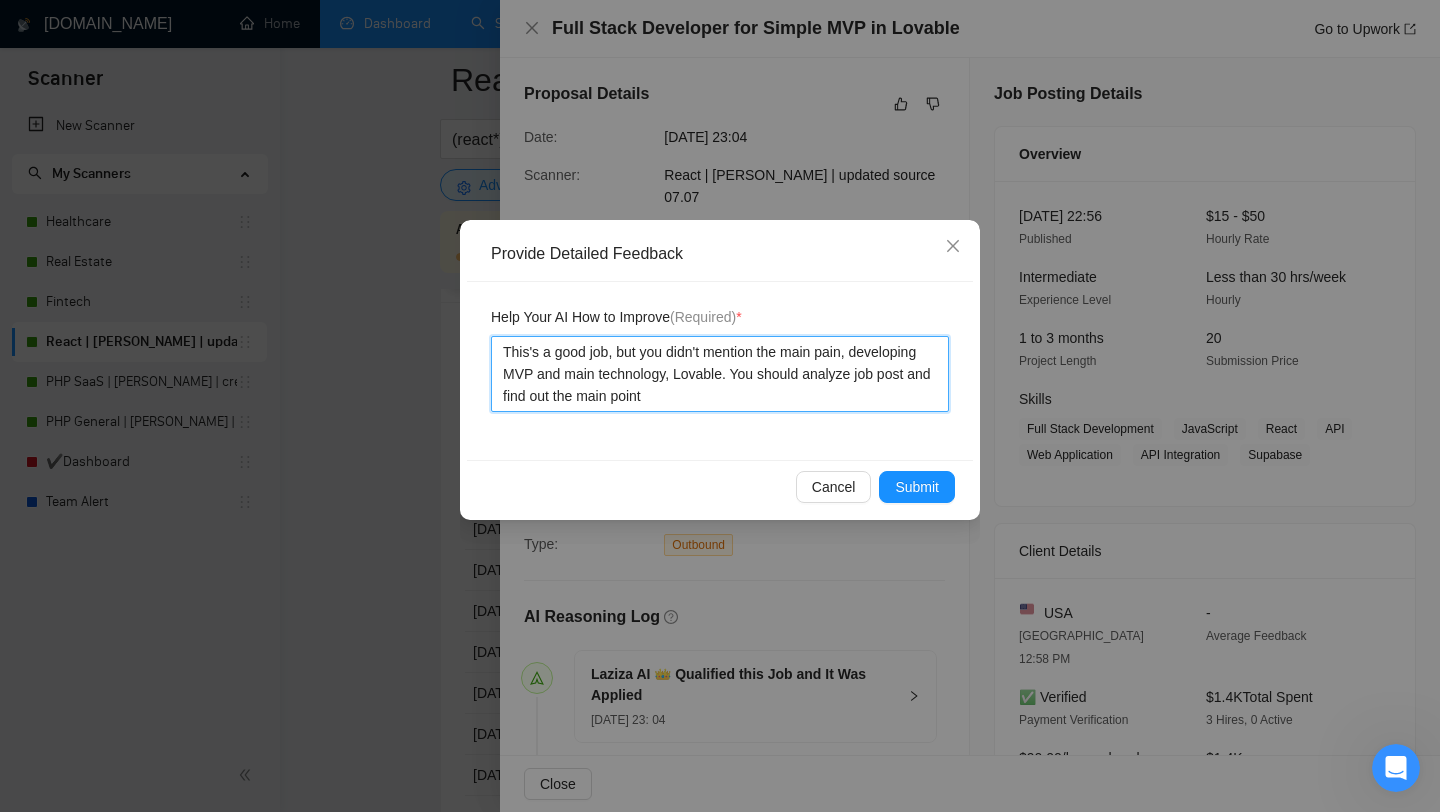 click on "This's a good job, but you didn't mention the main pain, developing MVP and main technology, Lovable. You should analyze job post and find out the main point" at bounding box center [720, 374] 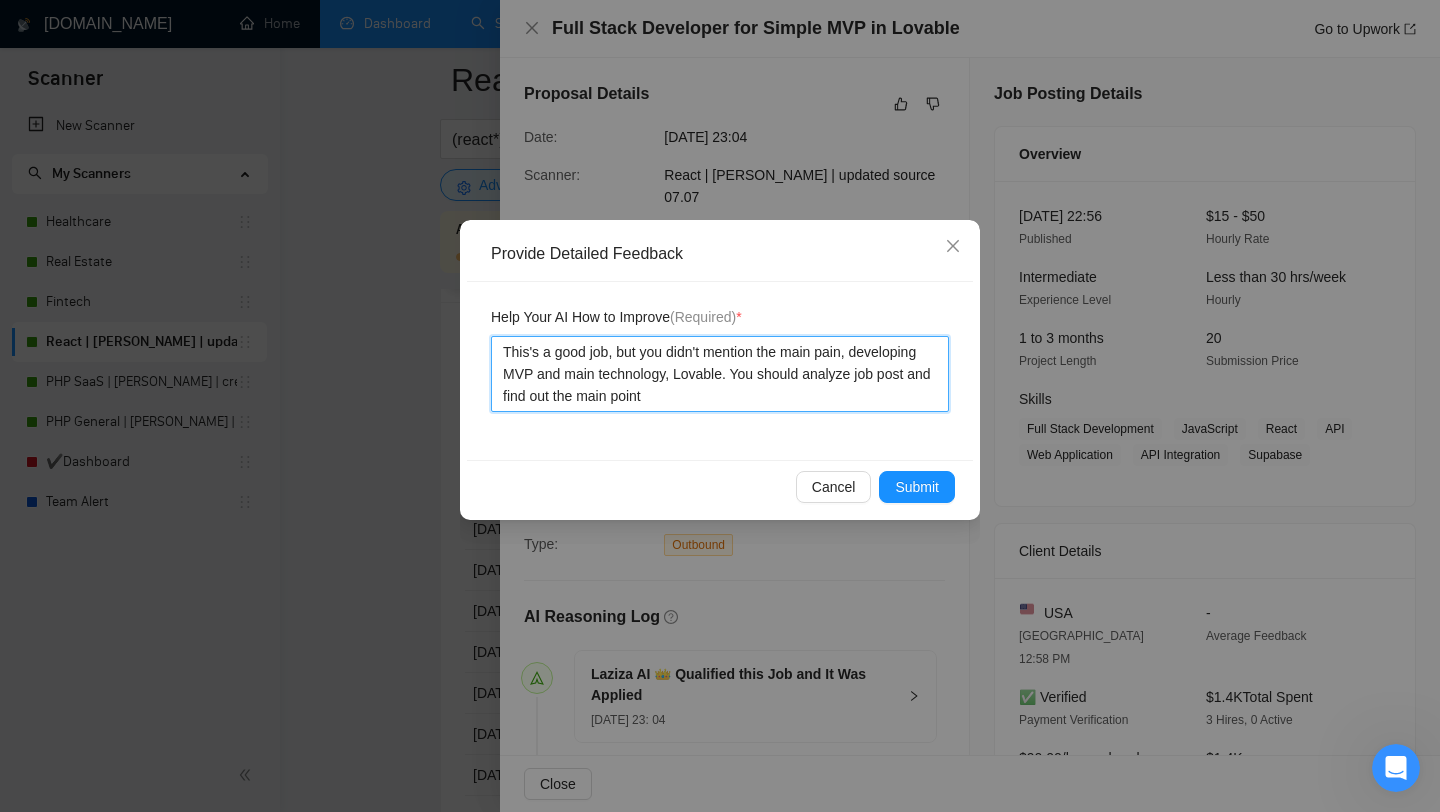 paste on "pain" 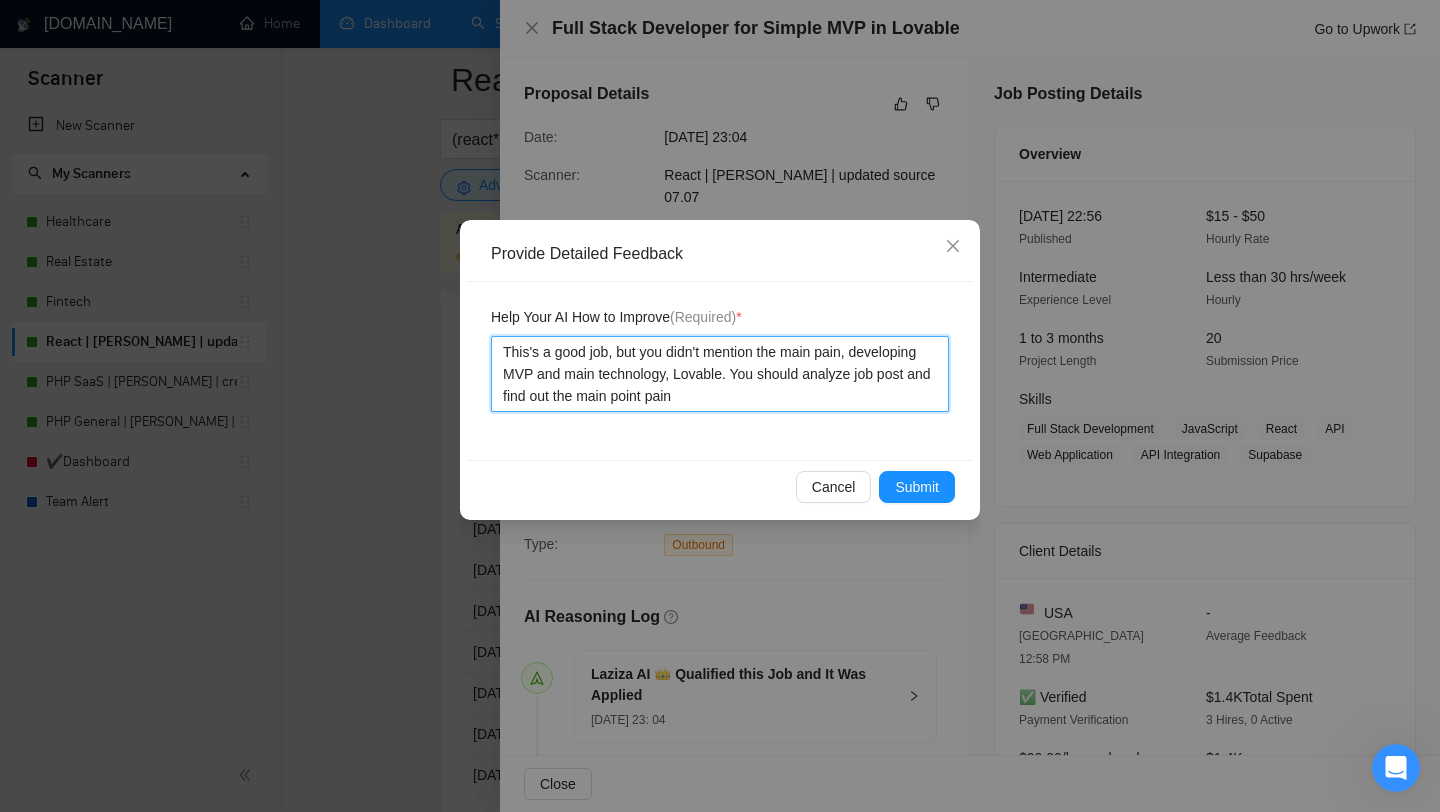 click on "This's a good job, but you didn't mention the main pain, developing MVP and main technology, Lovable. You should analyze job post and find out the main point pain" at bounding box center (720, 374) 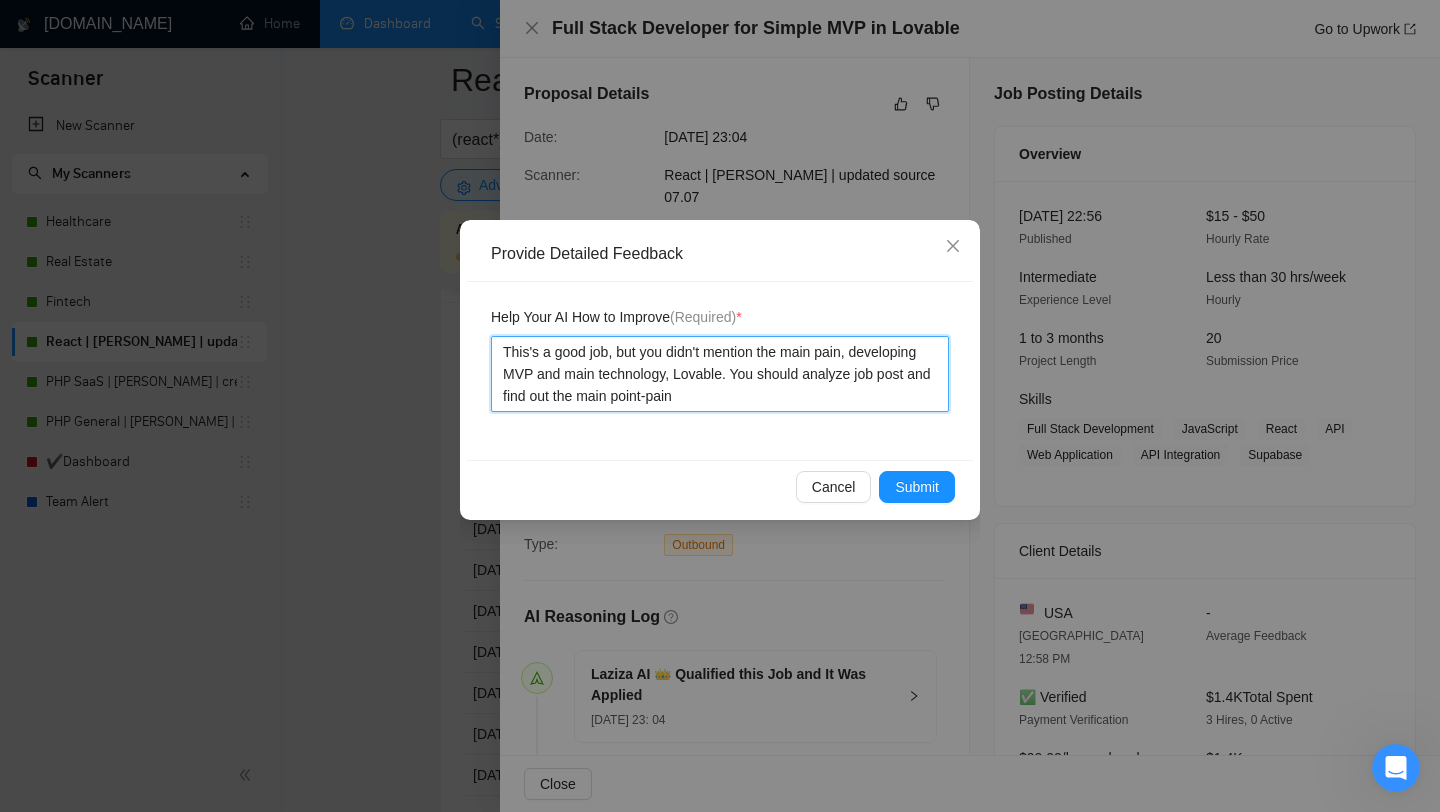 click on "This's a good job, but you didn't mention the main pain, developing MVP and main technology, Lovable. You should analyze job post and find out the main point-pain" at bounding box center (720, 374) 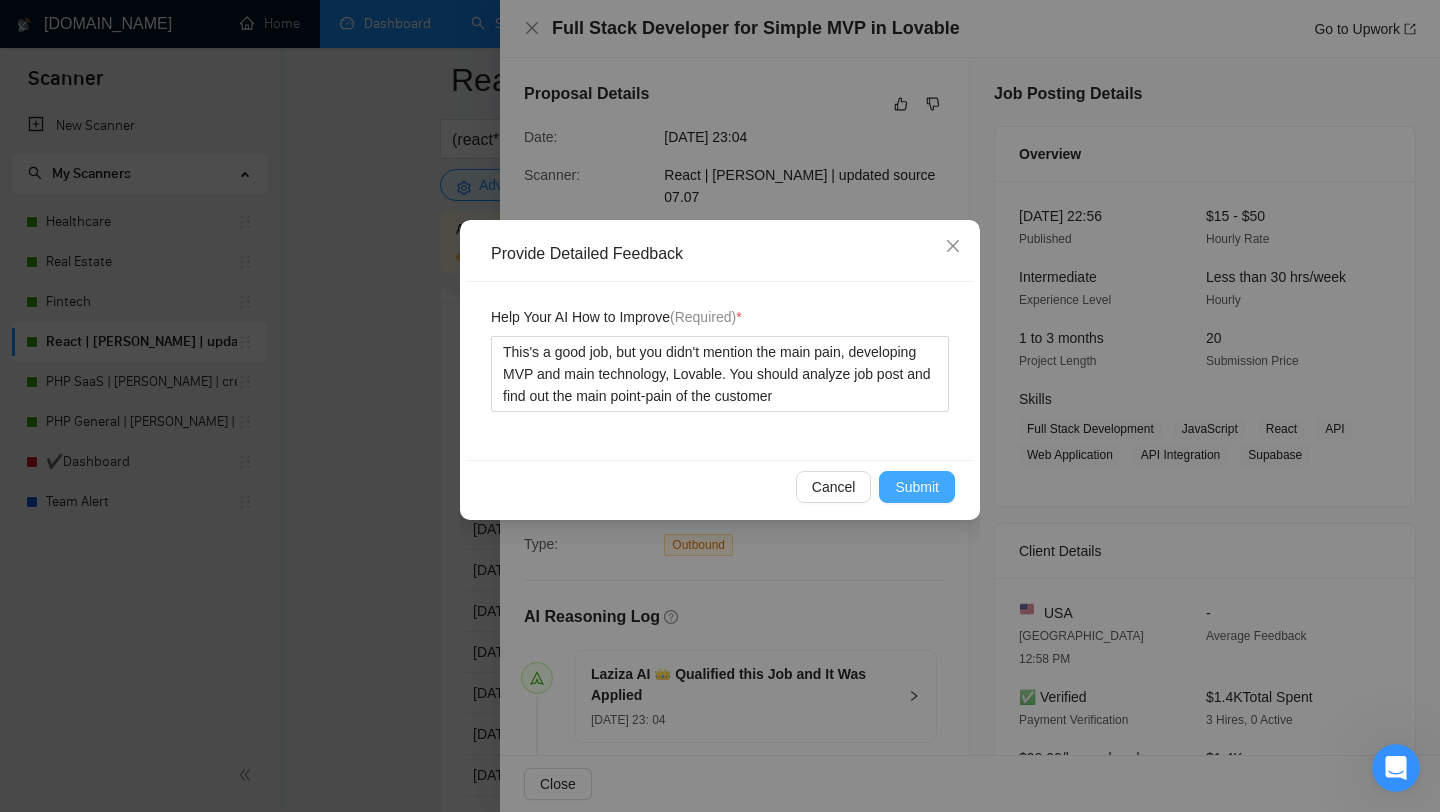 click on "Submit" at bounding box center [917, 487] 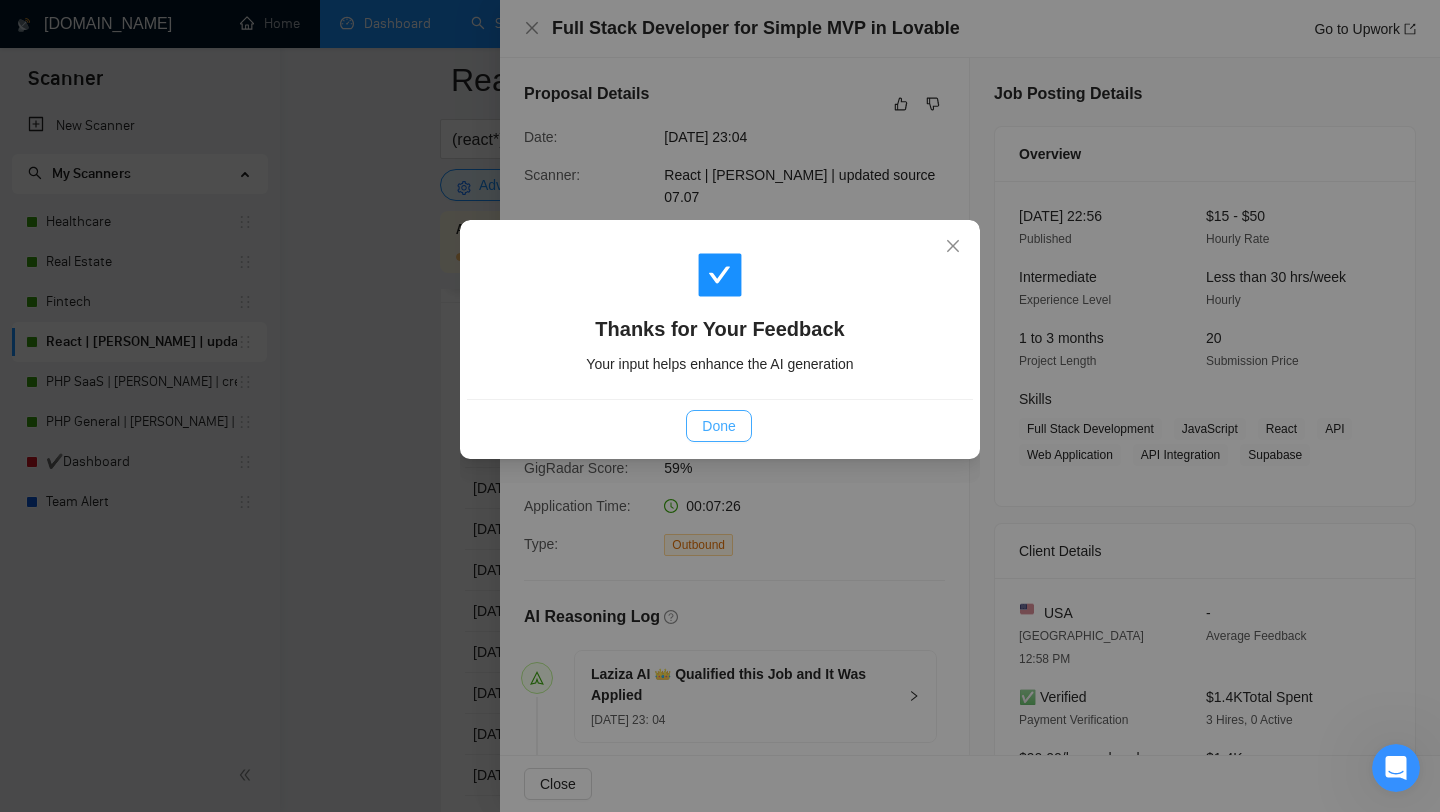 click on "Done" at bounding box center (718, 426) 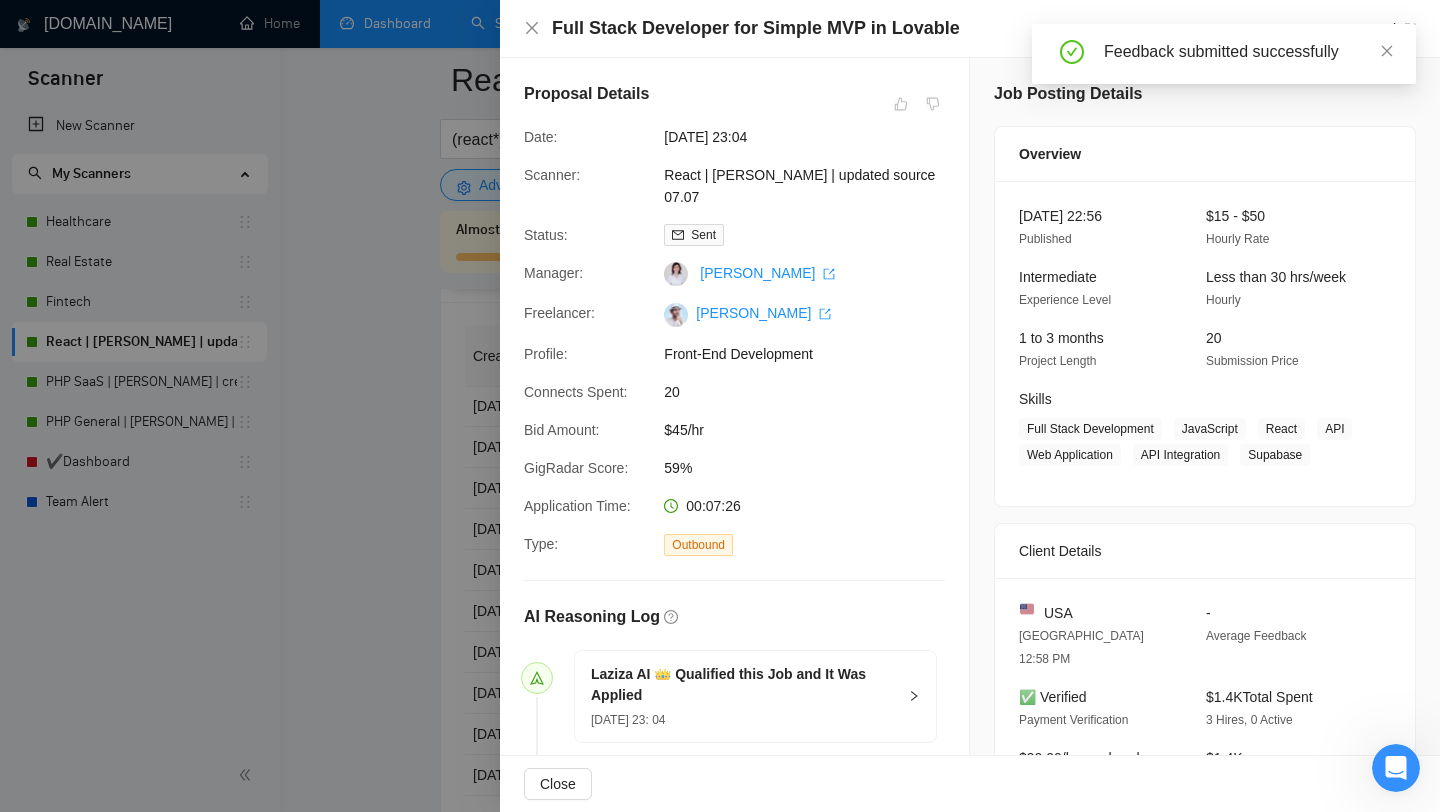 click at bounding box center [720, 406] 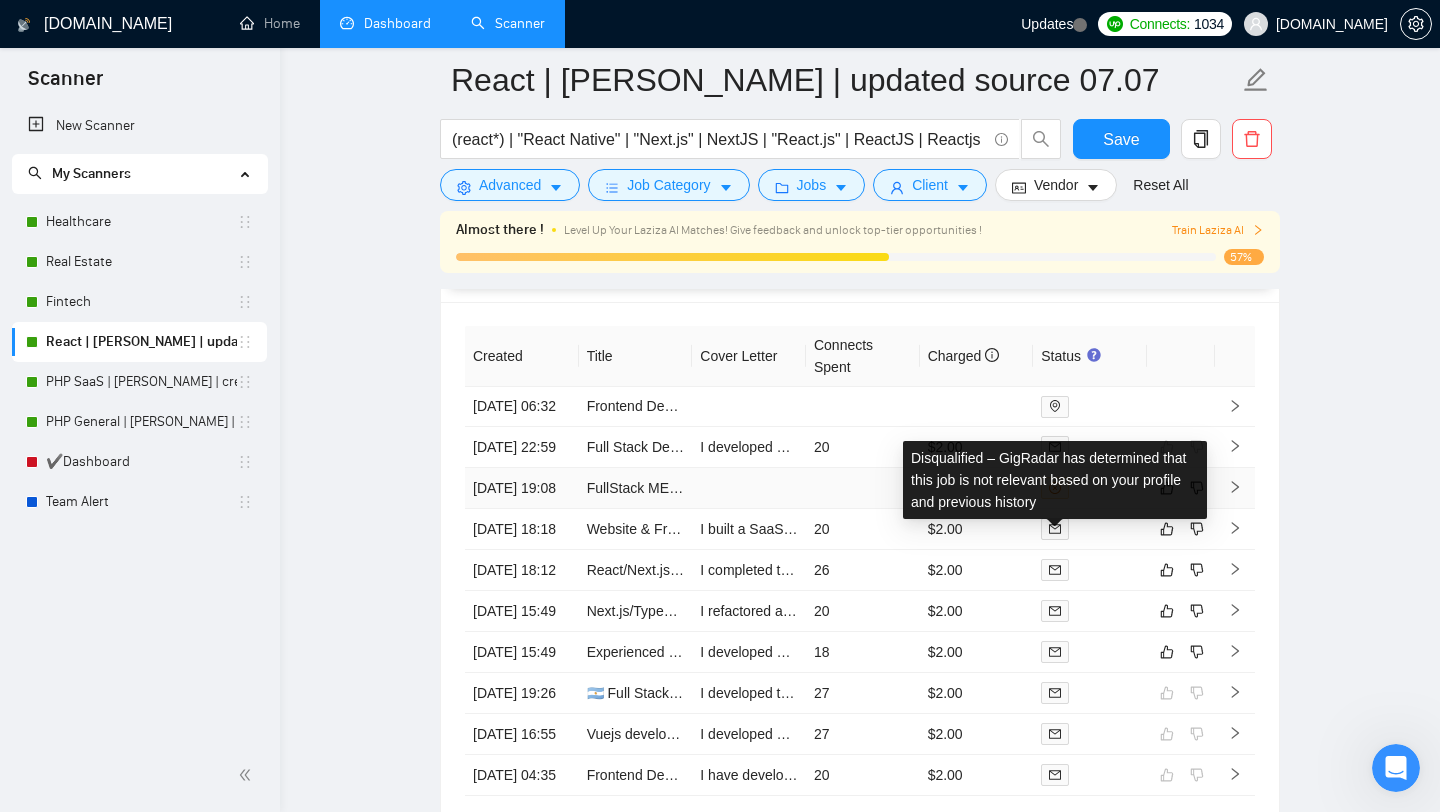 scroll, scrollTop: 4649, scrollLeft: 0, axis: vertical 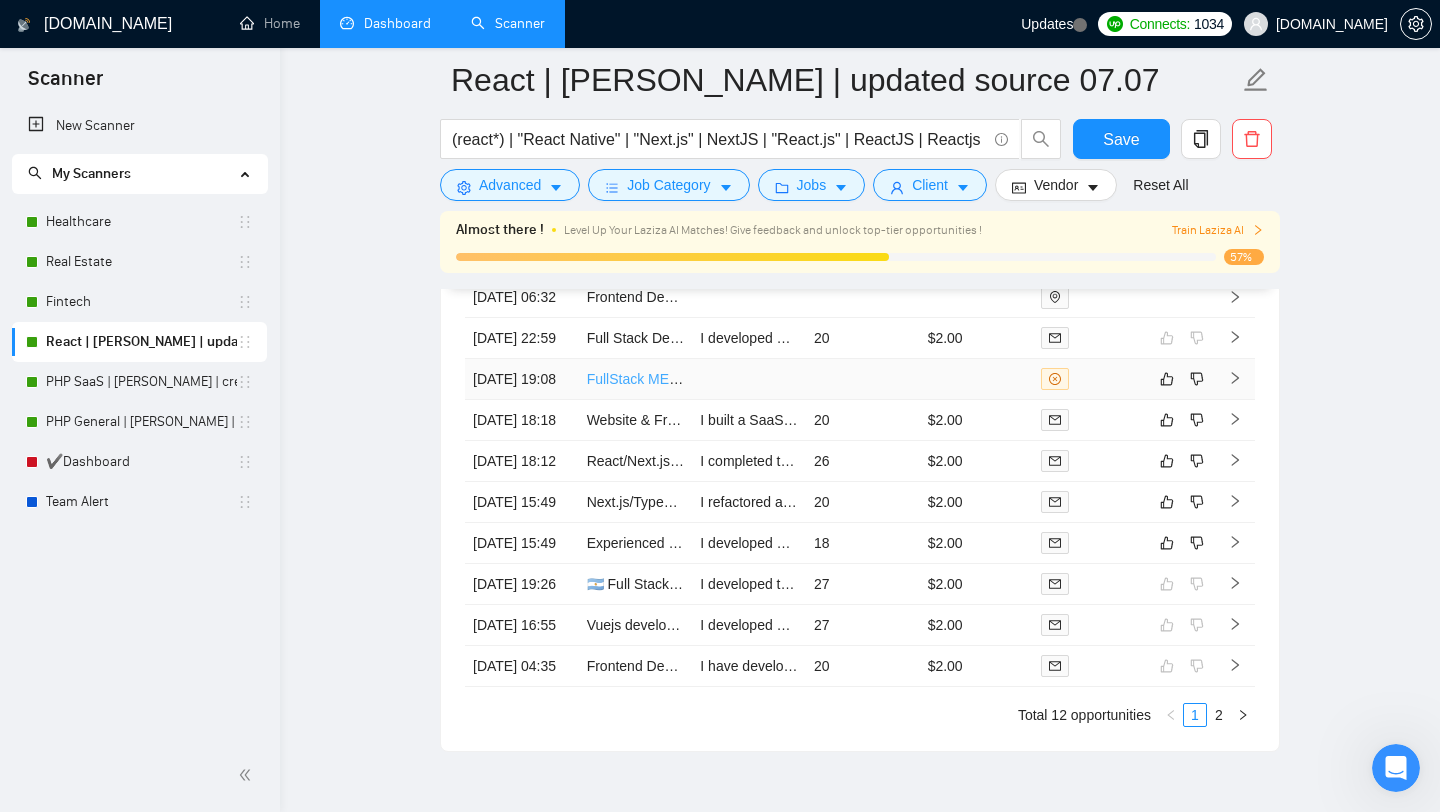 click on "FullStack MERN Developer Needed to Build Admin Dashboard React, Node.js, MongoDB" at bounding box center [864, 379] 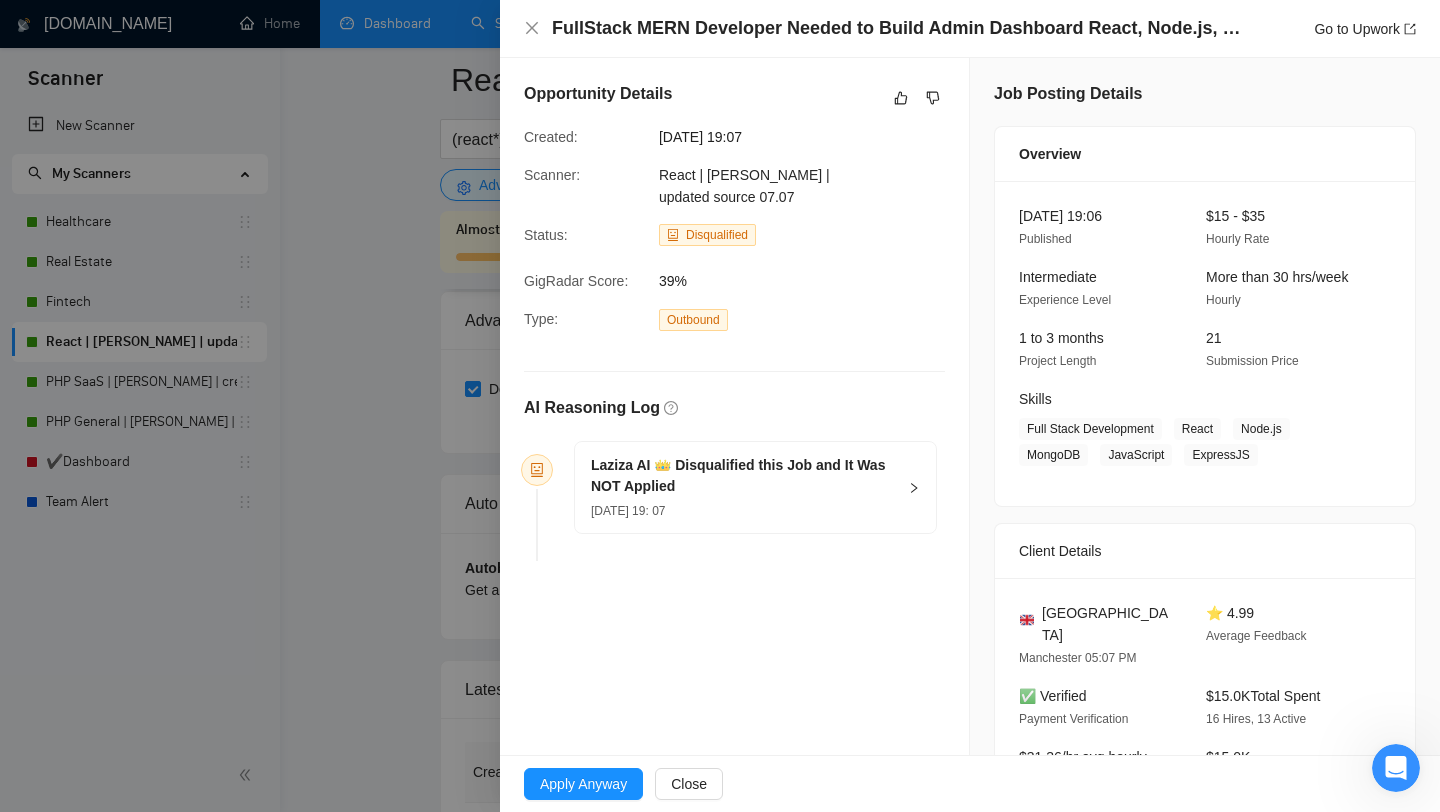 scroll, scrollTop: 4052, scrollLeft: 0, axis: vertical 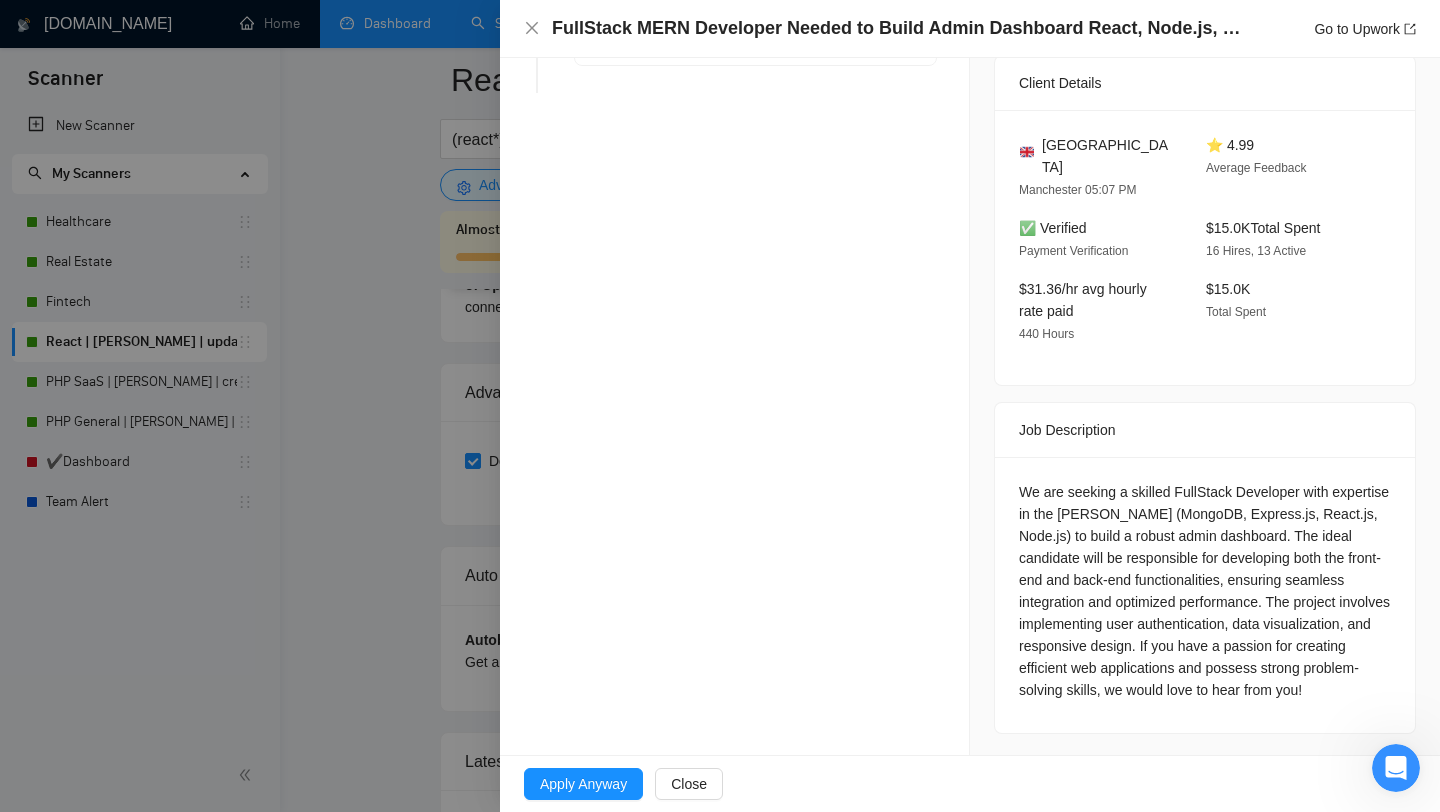 click at bounding box center [720, 406] 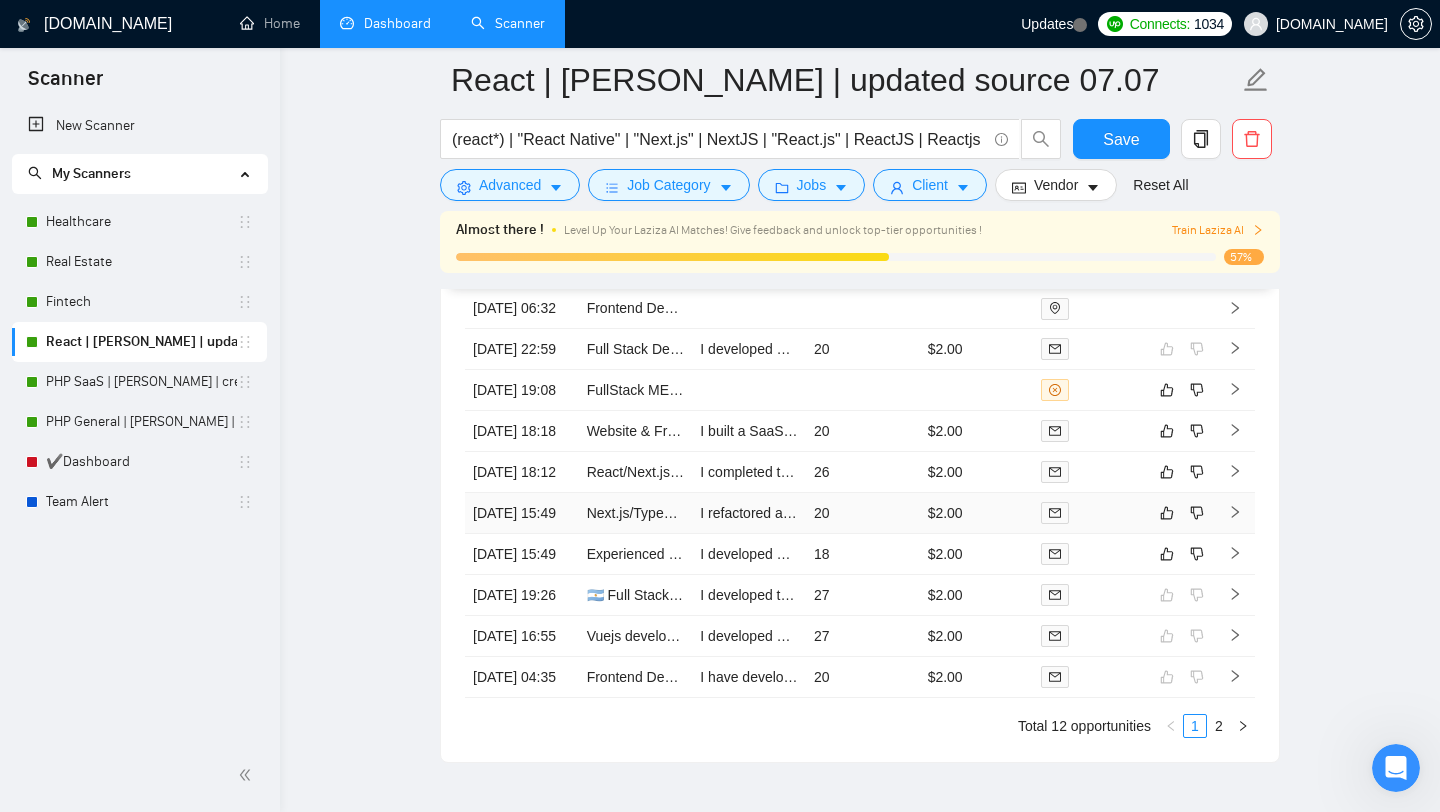 scroll, scrollTop: 4651, scrollLeft: 0, axis: vertical 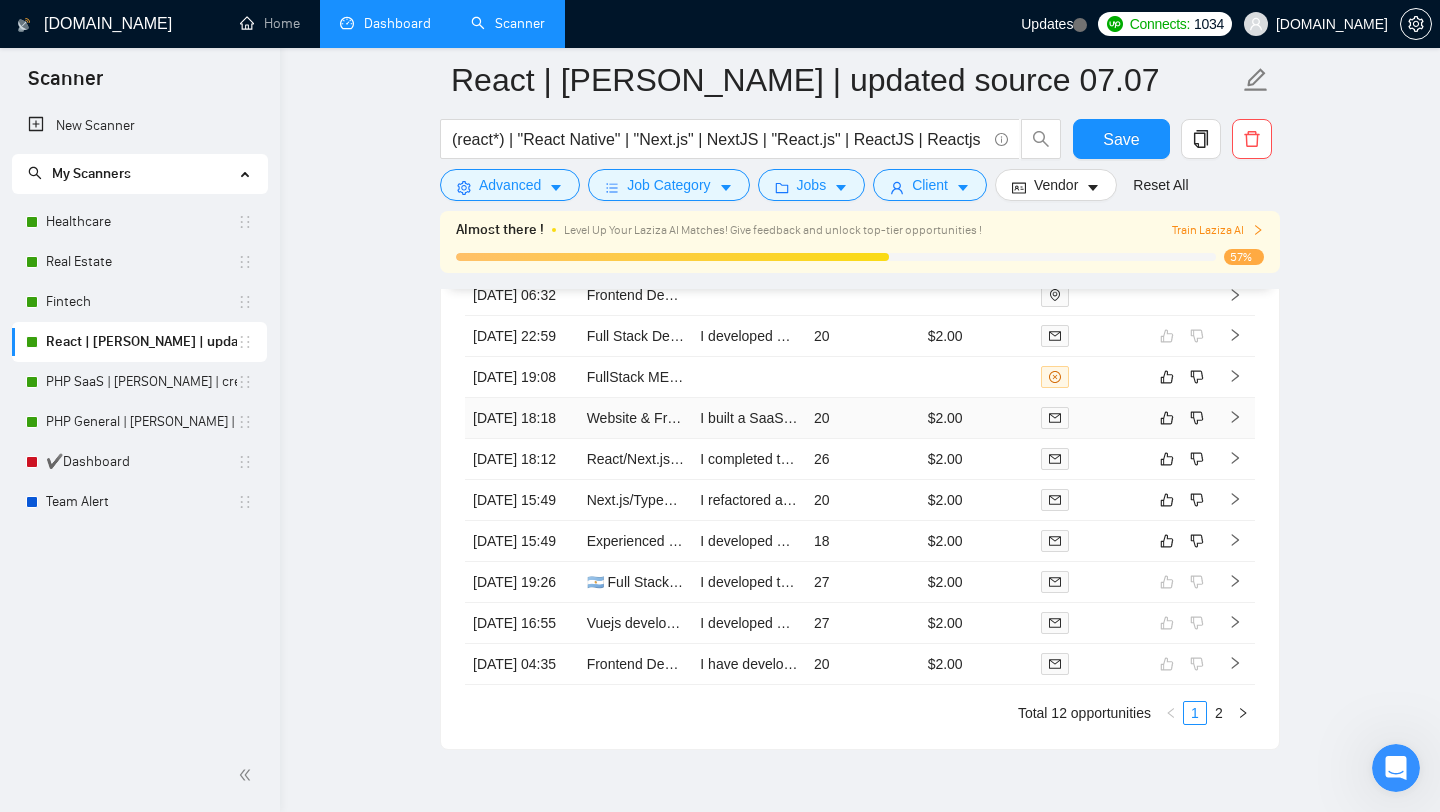 click on "$2.00" at bounding box center (977, 418) 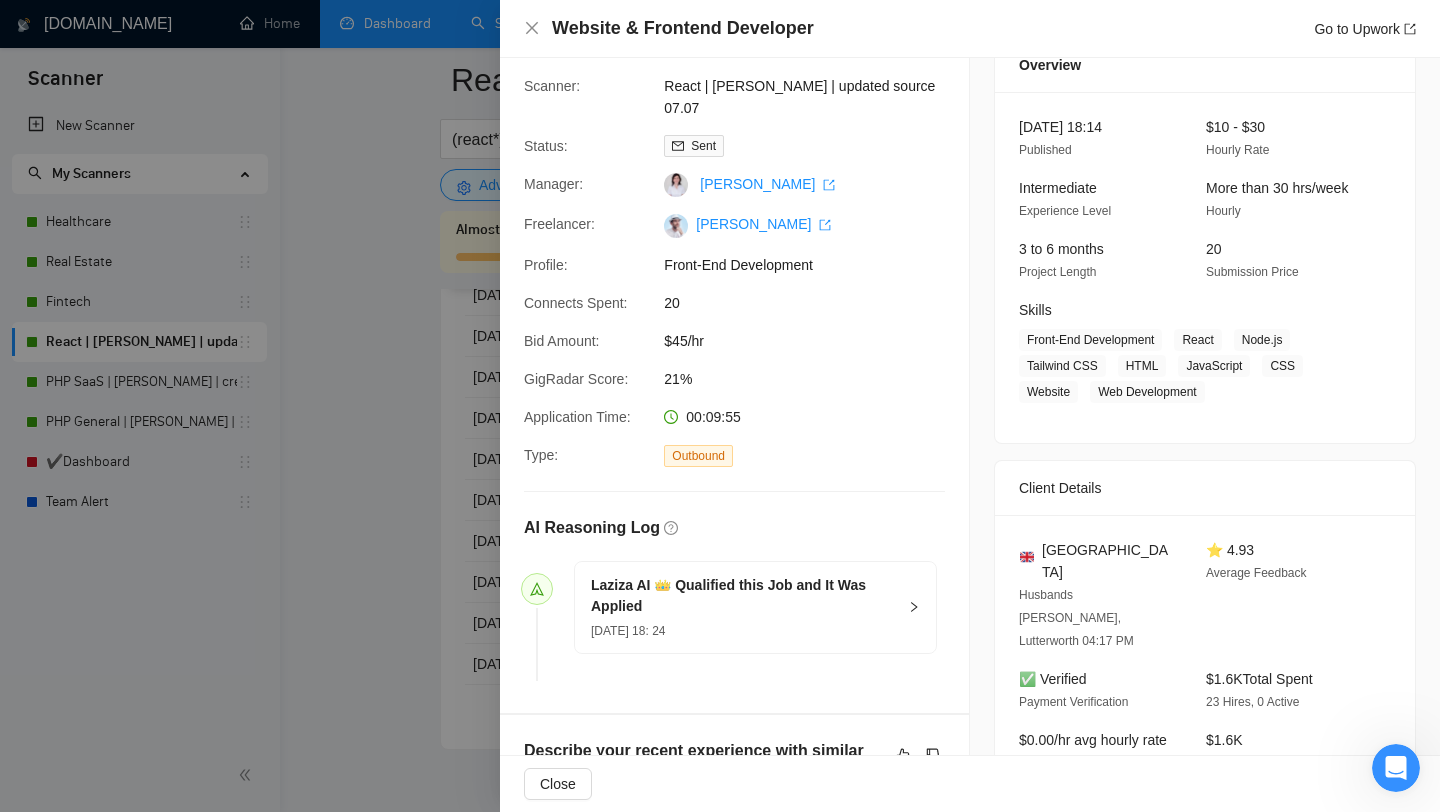 scroll, scrollTop: 0, scrollLeft: 0, axis: both 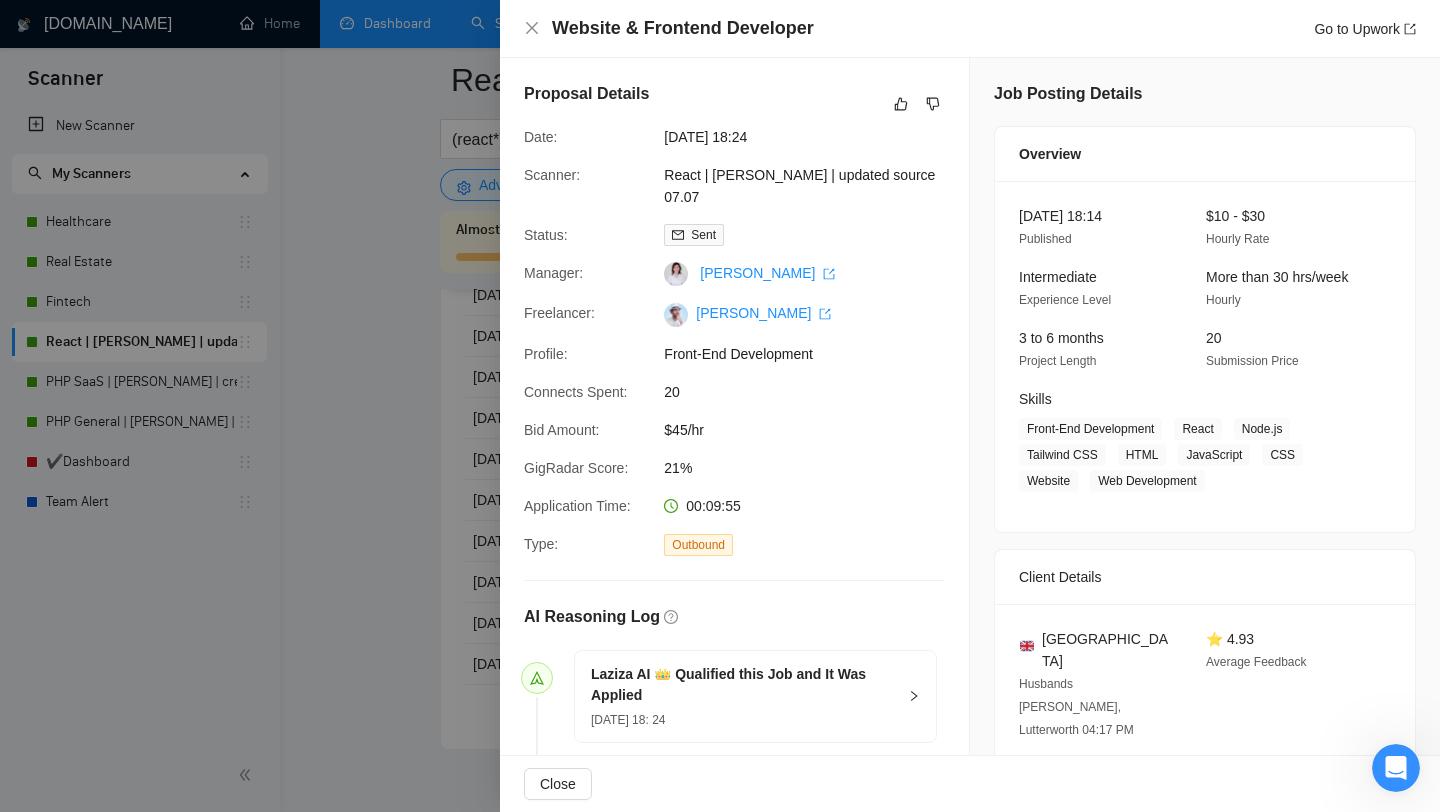 click at bounding box center (720, 406) 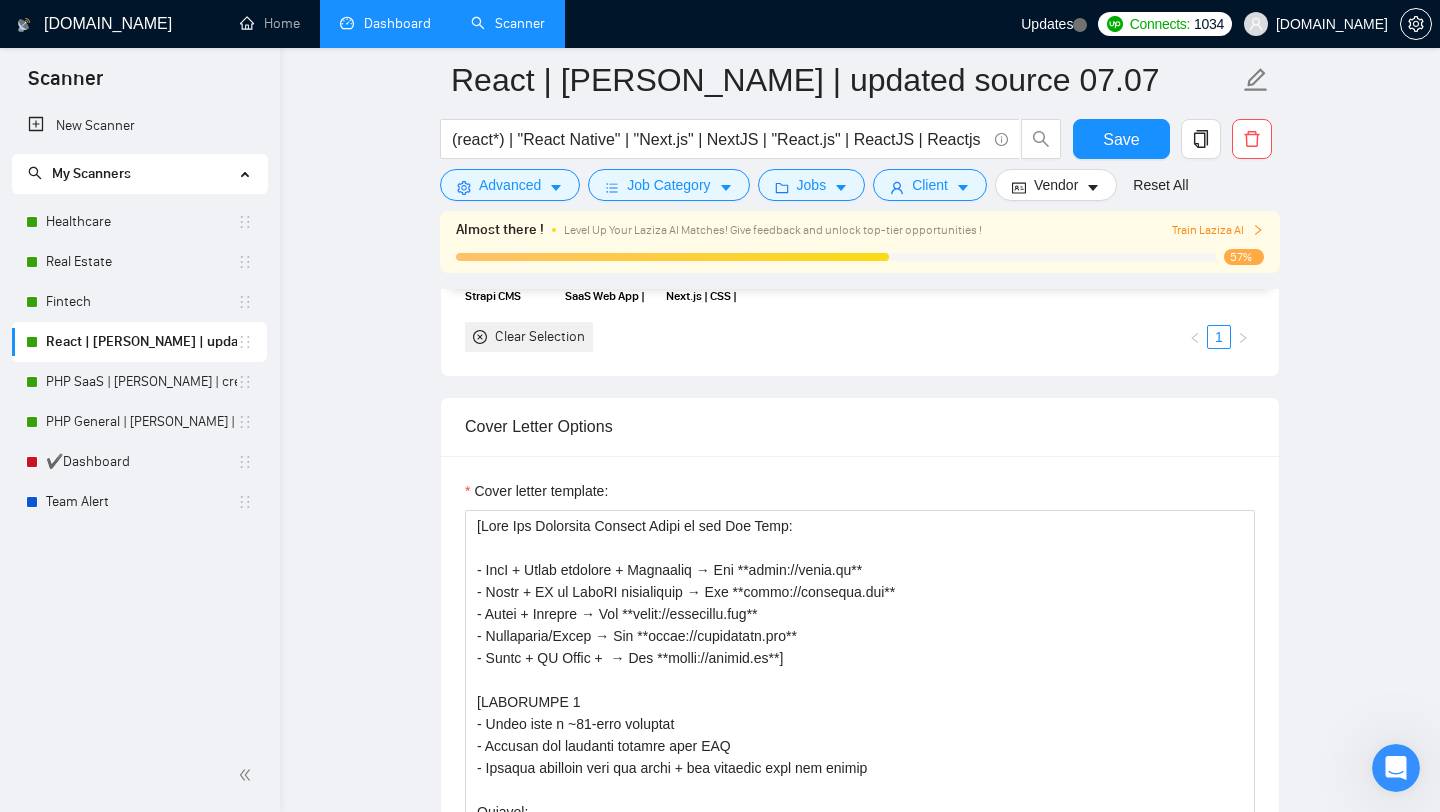 scroll, scrollTop: 1681, scrollLeft: 0, axis: vertical 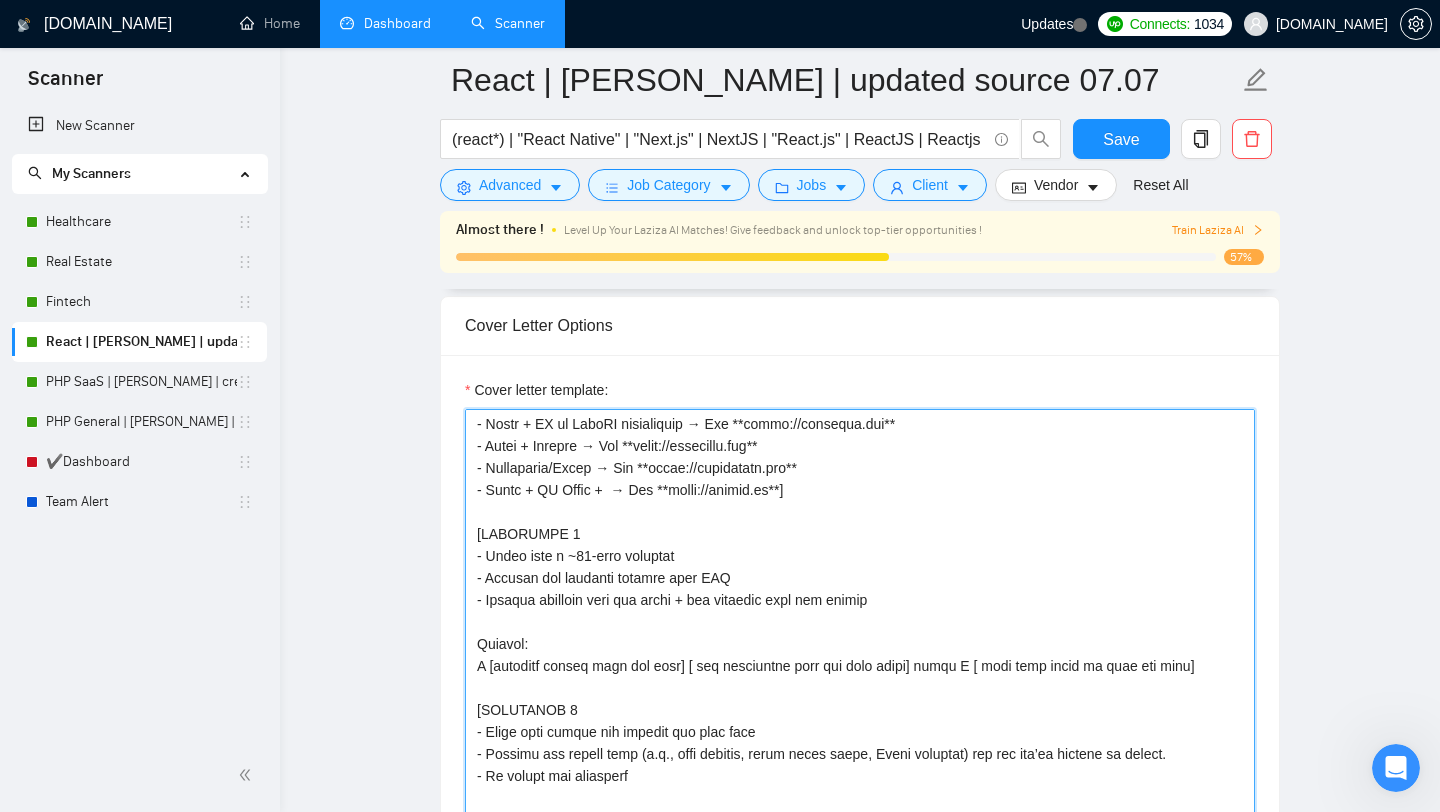 click on "Cover letter template:" at bounding box center (860, 634) 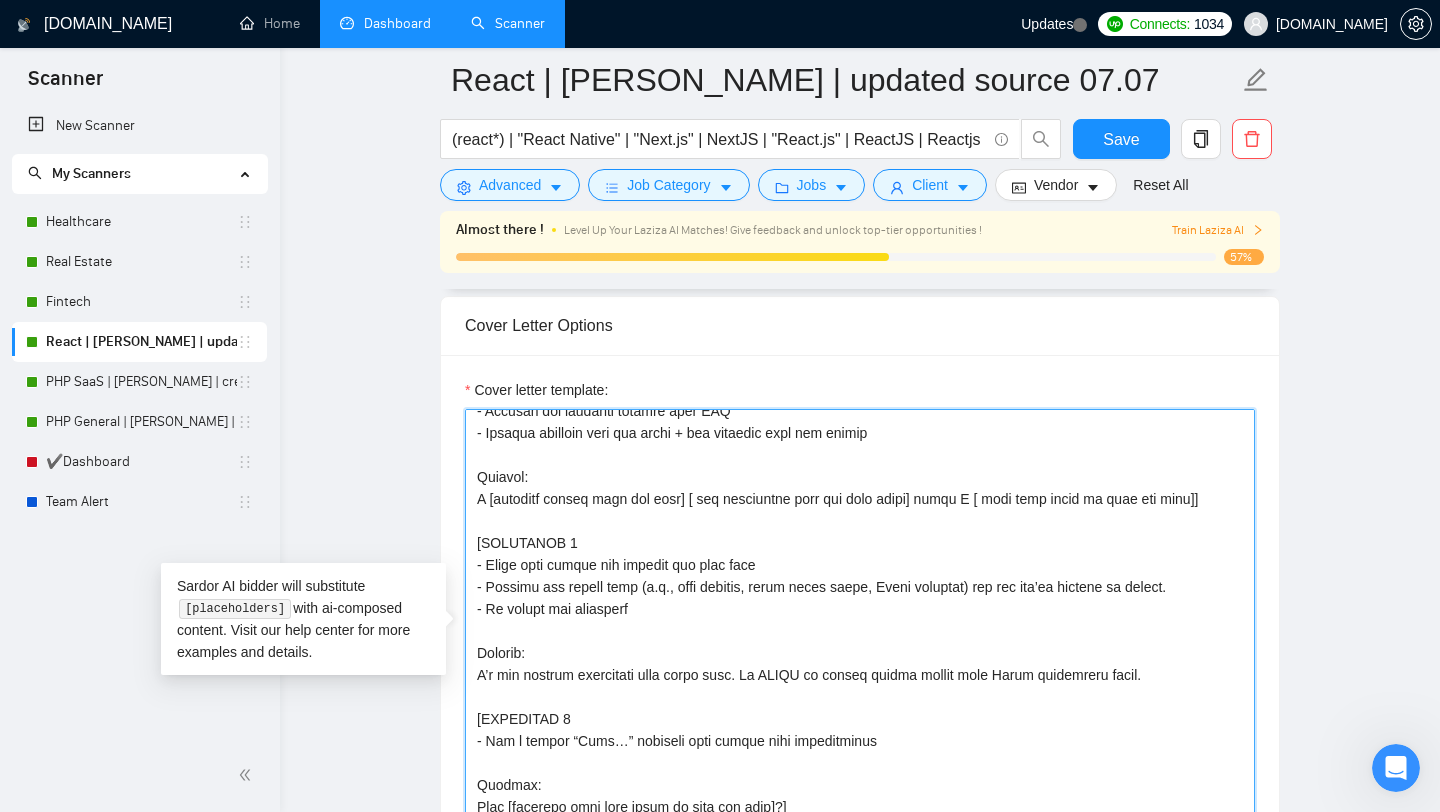 scroll, scrollTop: 242, scrollLeft: 0, axis: vertical 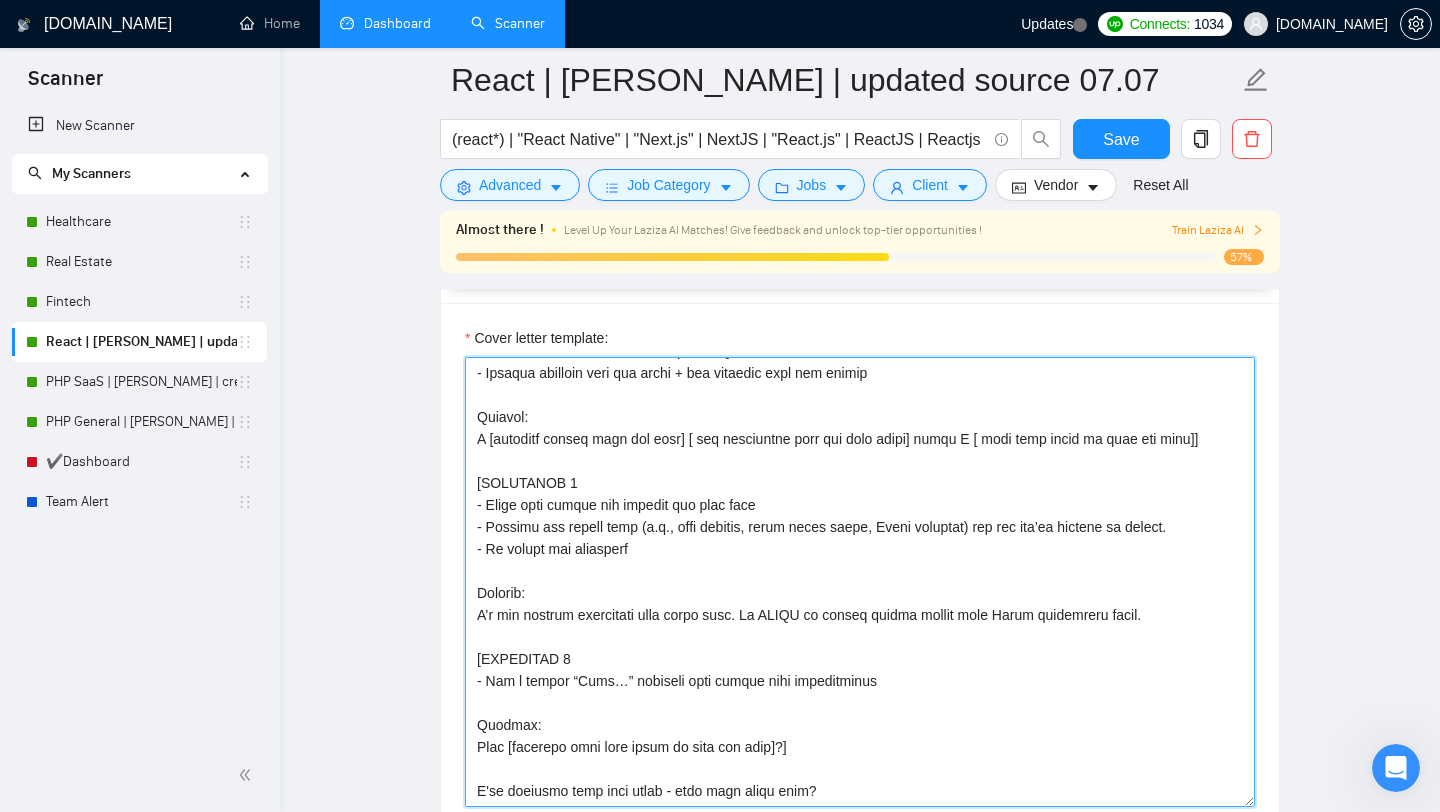 click on "Cover letter template:" at bounding box center [860, 582] 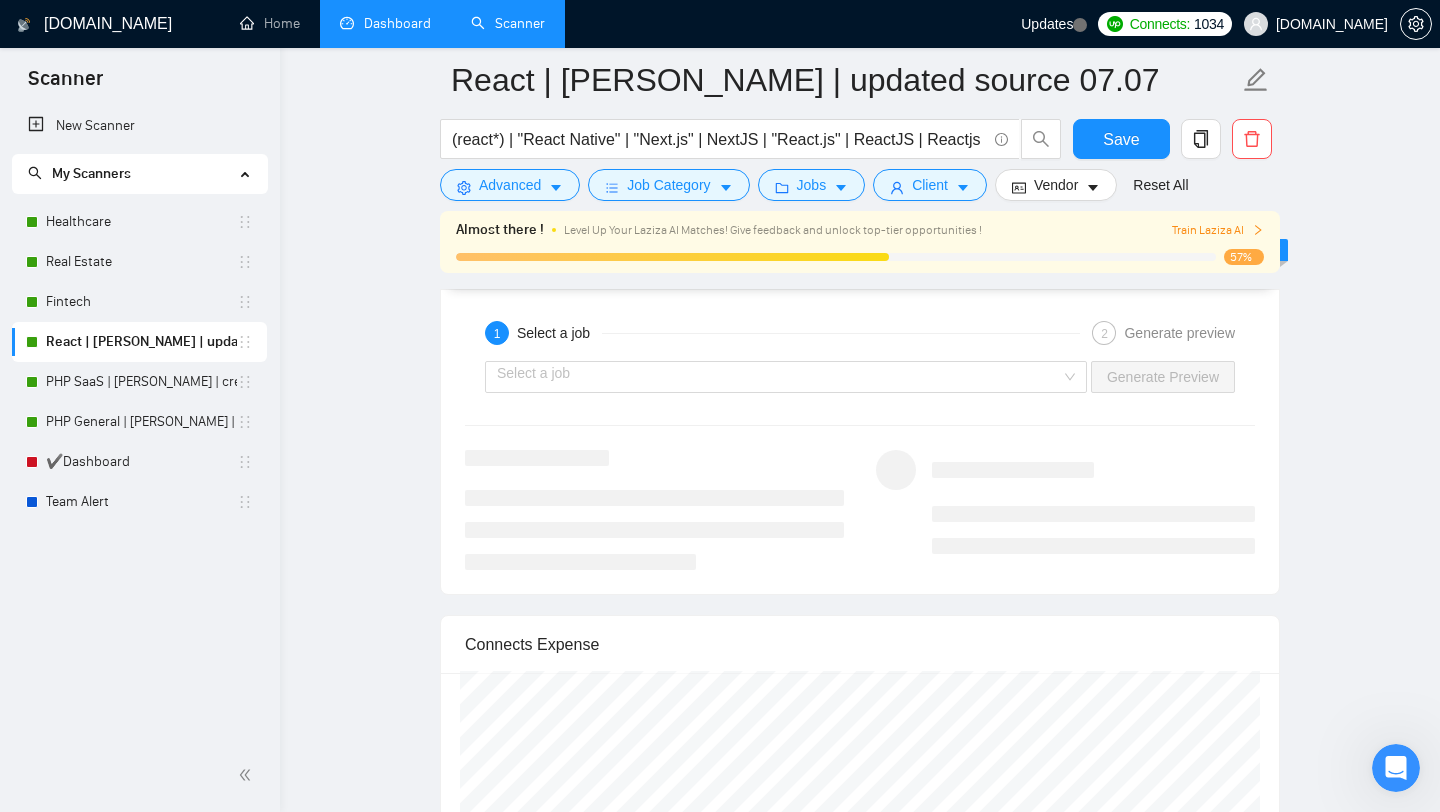scroll, scrollTop: 3353, scrollLeft: 0, axis: vertical 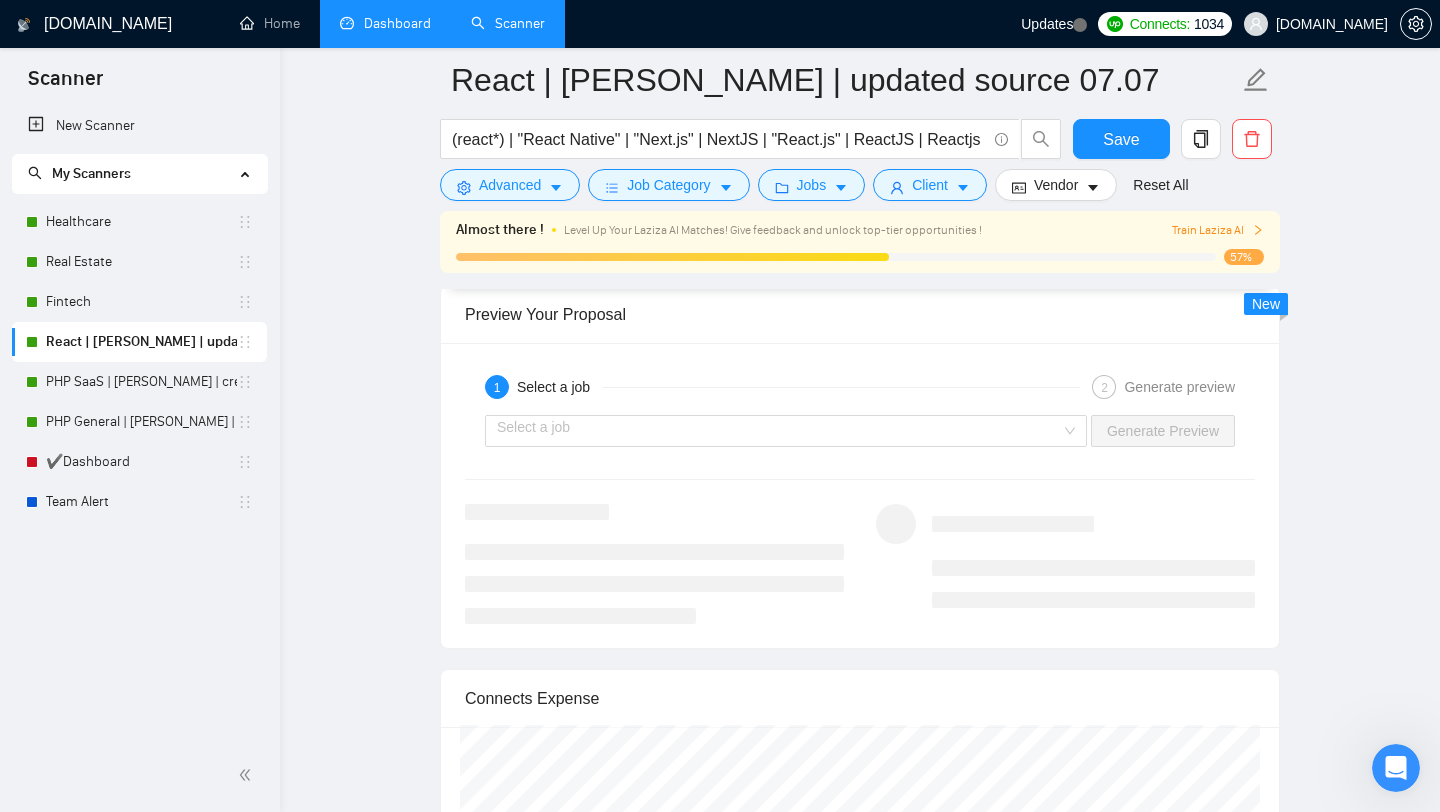 click on "Select a job Generate Preview" at bounding box center (860, 431) 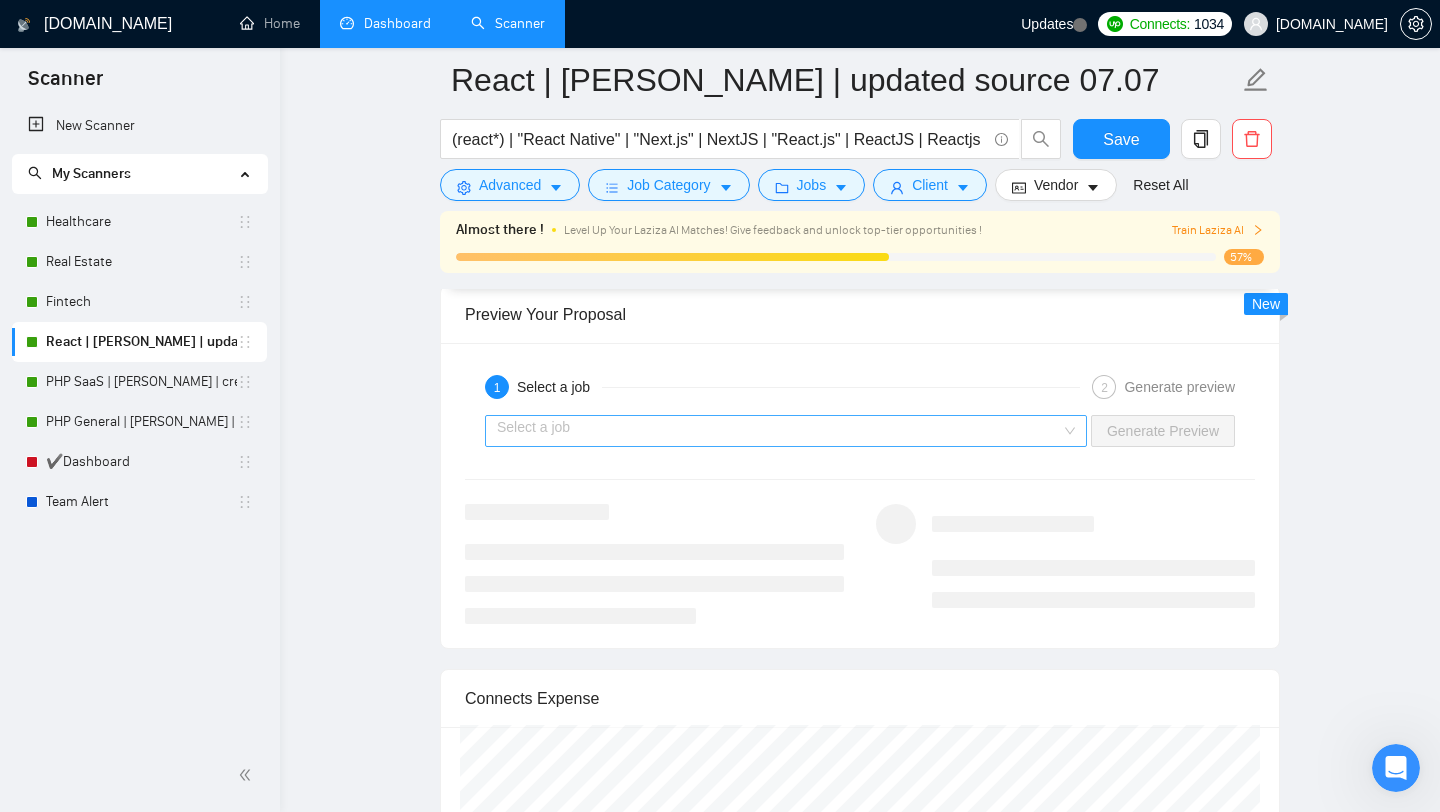click at bounding box center (779, 431) 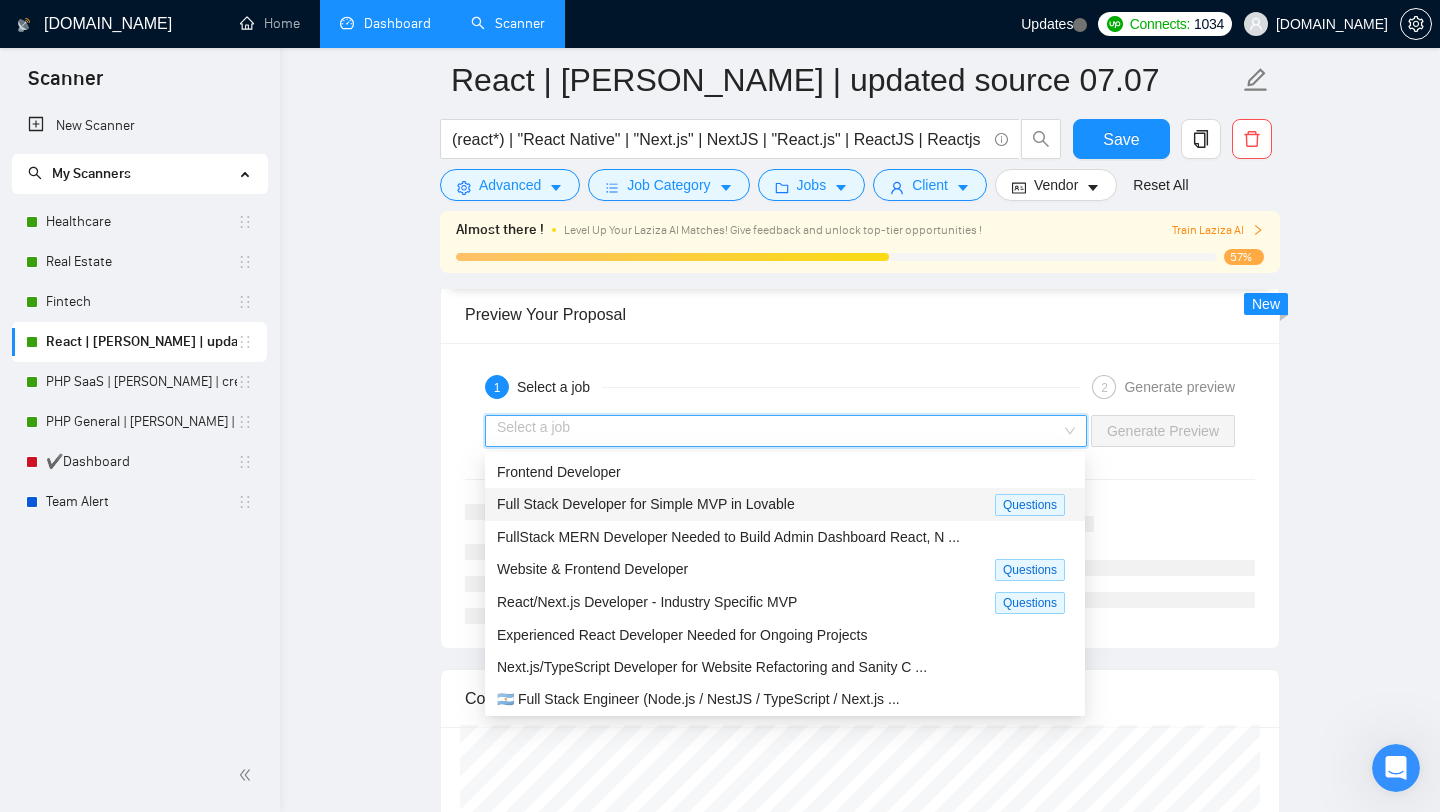 click on "Full Stack Developer for Simple MVP in Lovable" at bounding box center (746, 504) 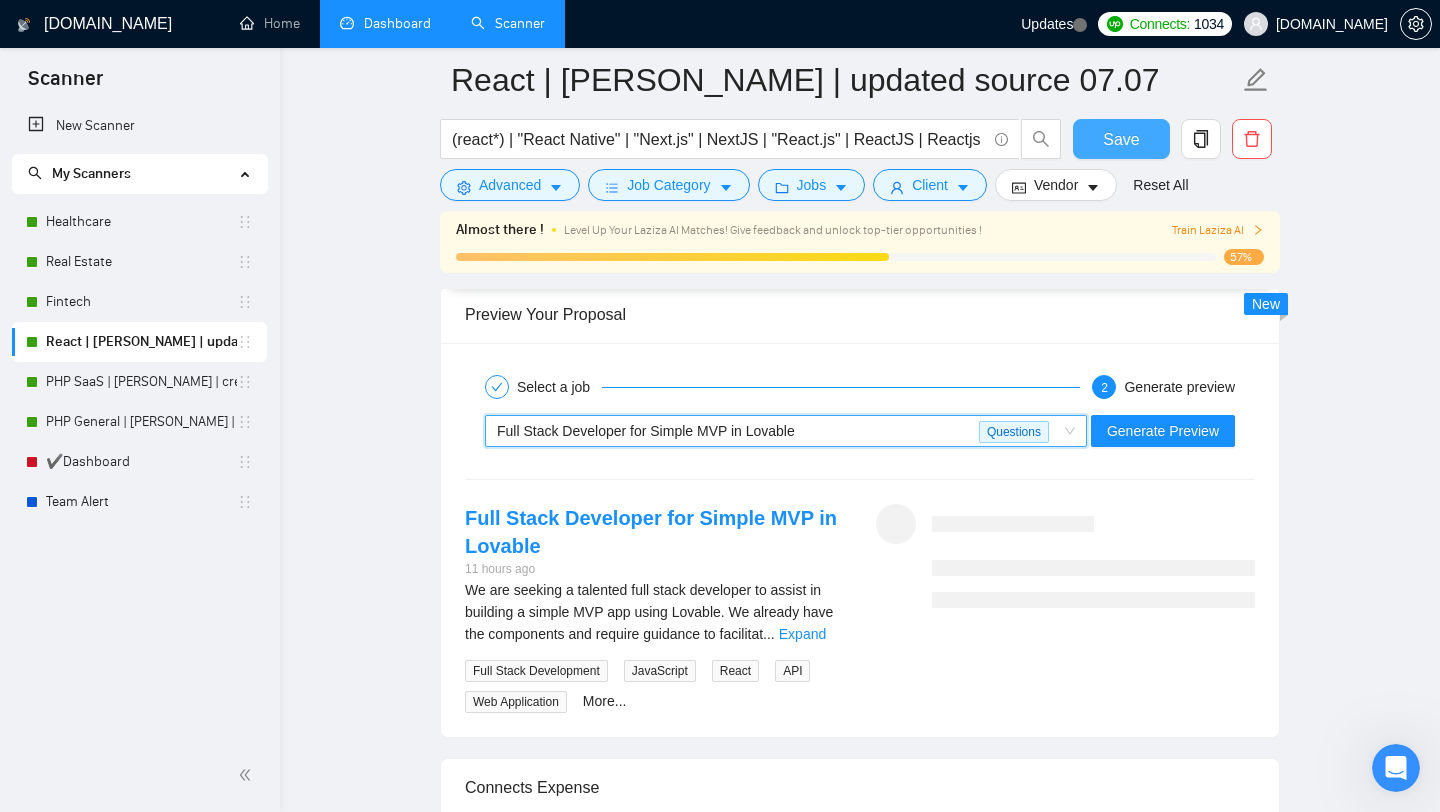 click on "Save" at bounding box center [1121, 139] 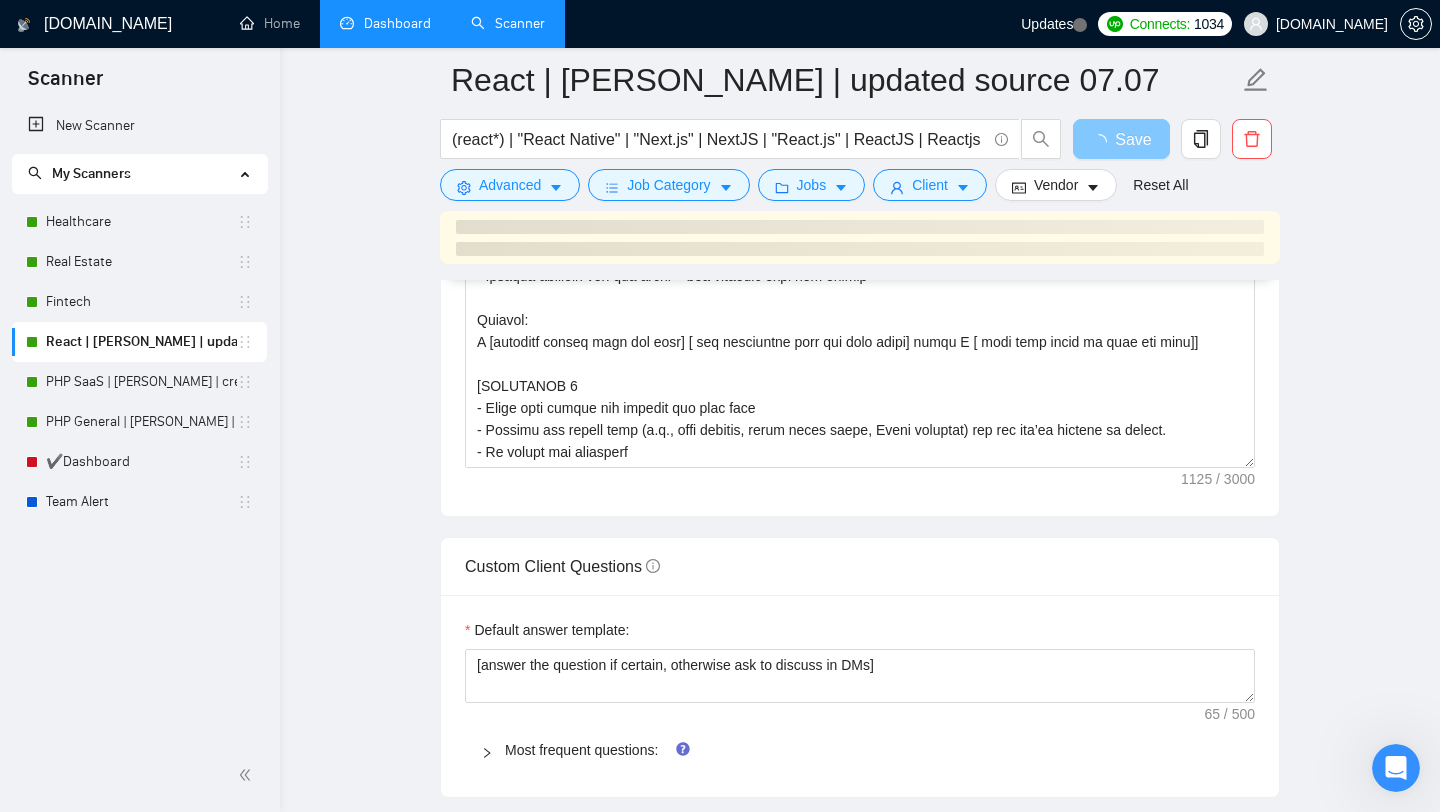 scroll, scrollTop: 2008, scrollLeft: 0, axis: vertical 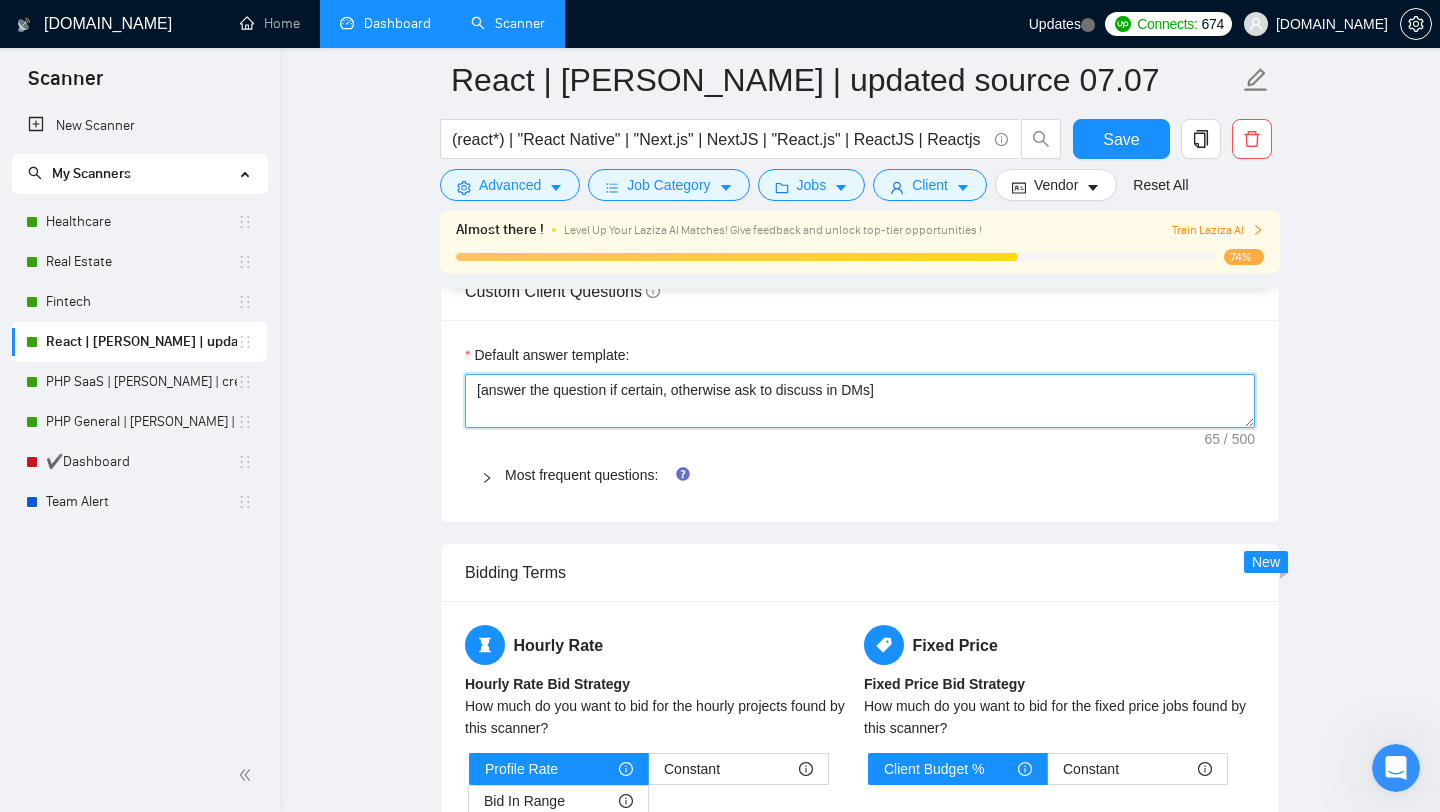 click on "[answer the question if certain, otherwise ask to discuss in DMs]" at bounding box center [860, 401] 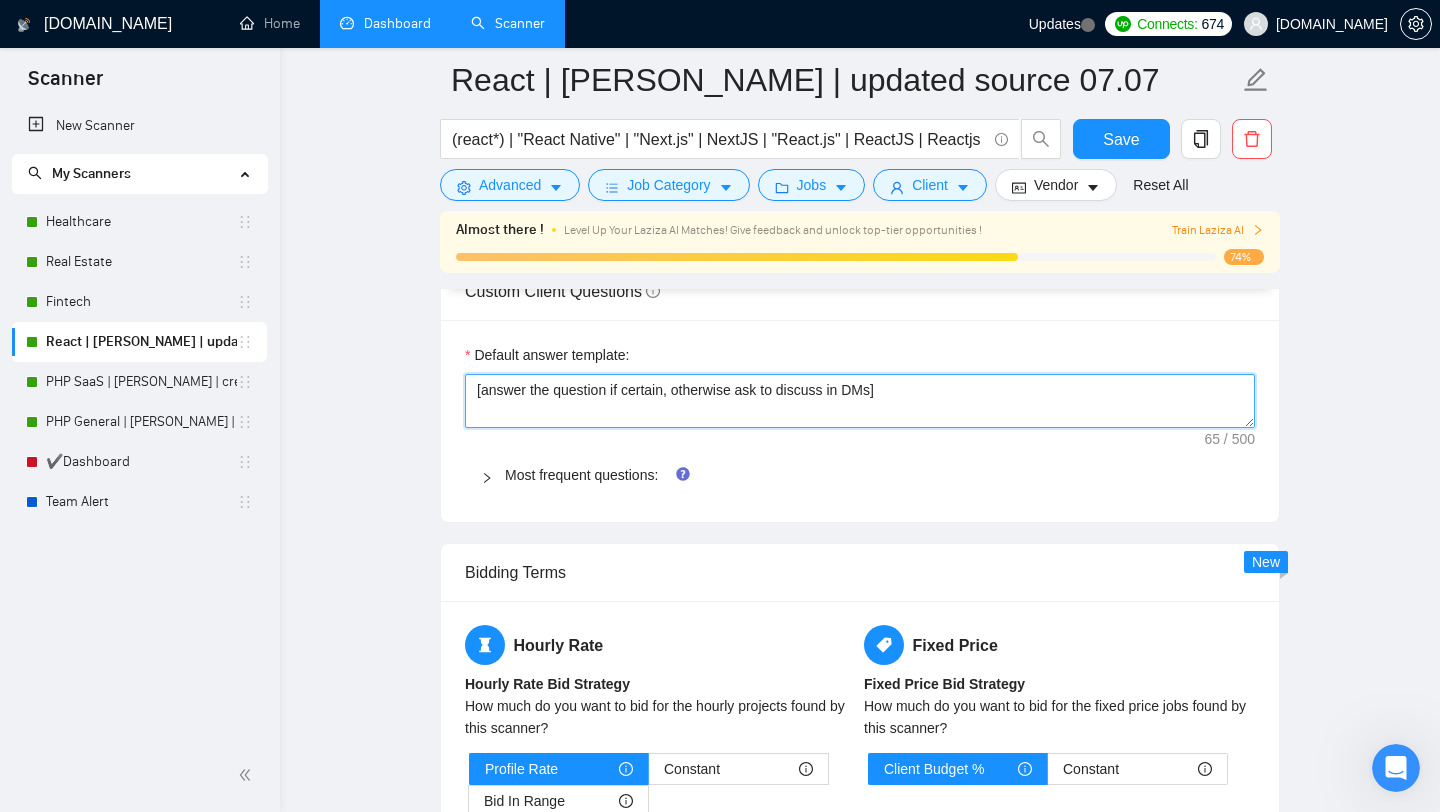 click on "[answer the question if certain, otherwise ask to discuss in DMs]" at bounding box center [860, 401] 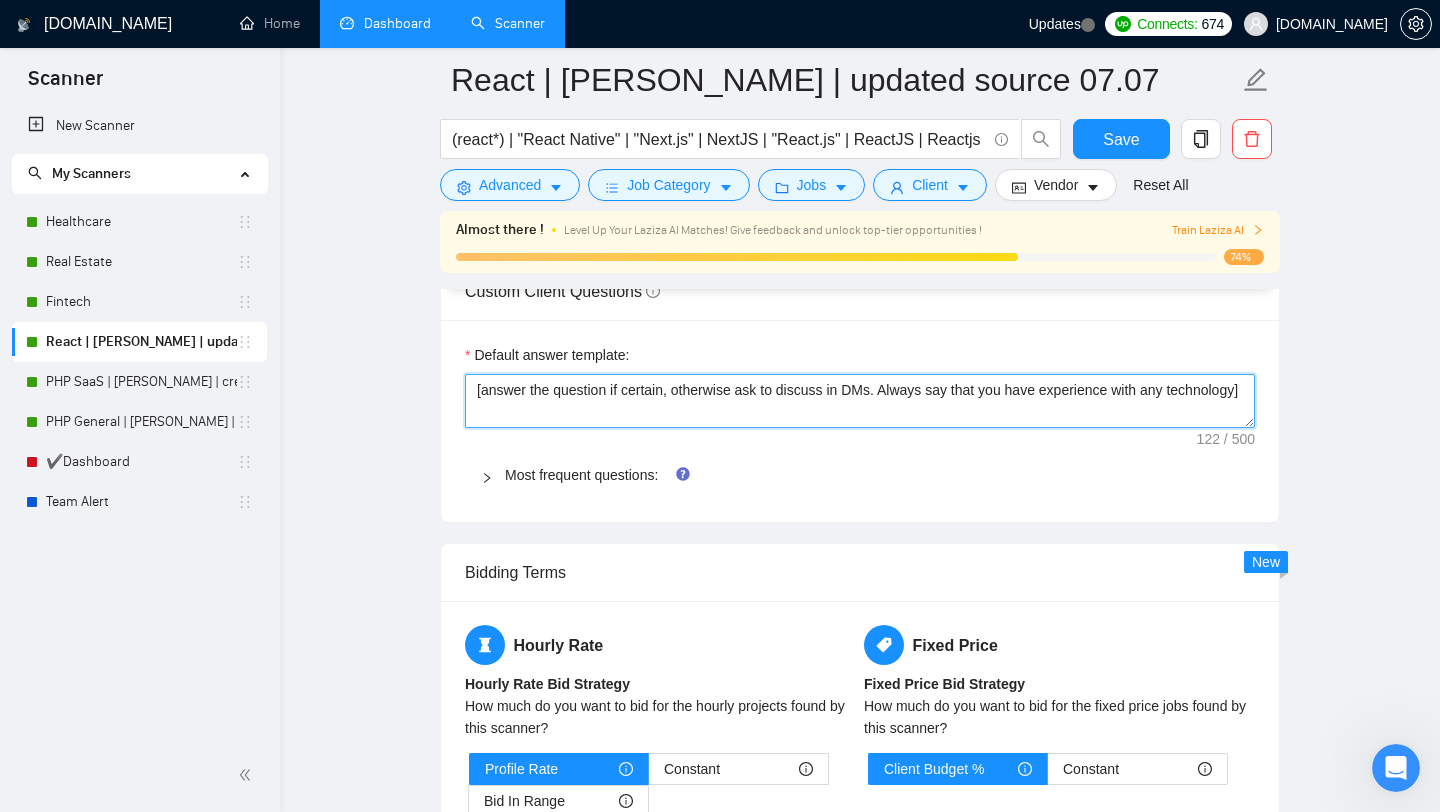 drag, startPoint x: 897, startPoint y: 387, endPoint x: 550, endPoint y: 414, distance: 348.04886 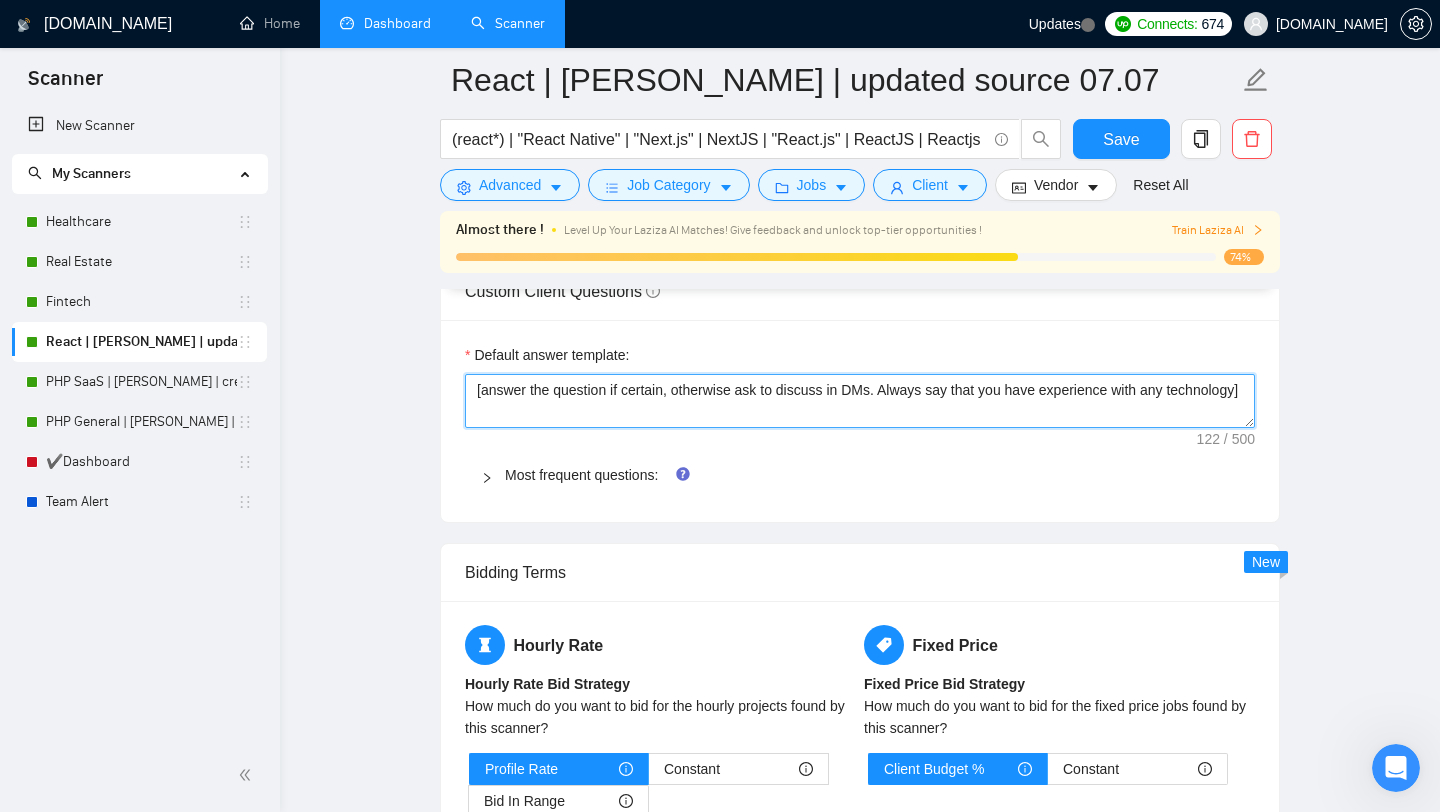 click on "[answer the question if certain, otherwise ask to discuss in DMs. Always say that you have experience with any technology]" at bounding box center (860, 401) 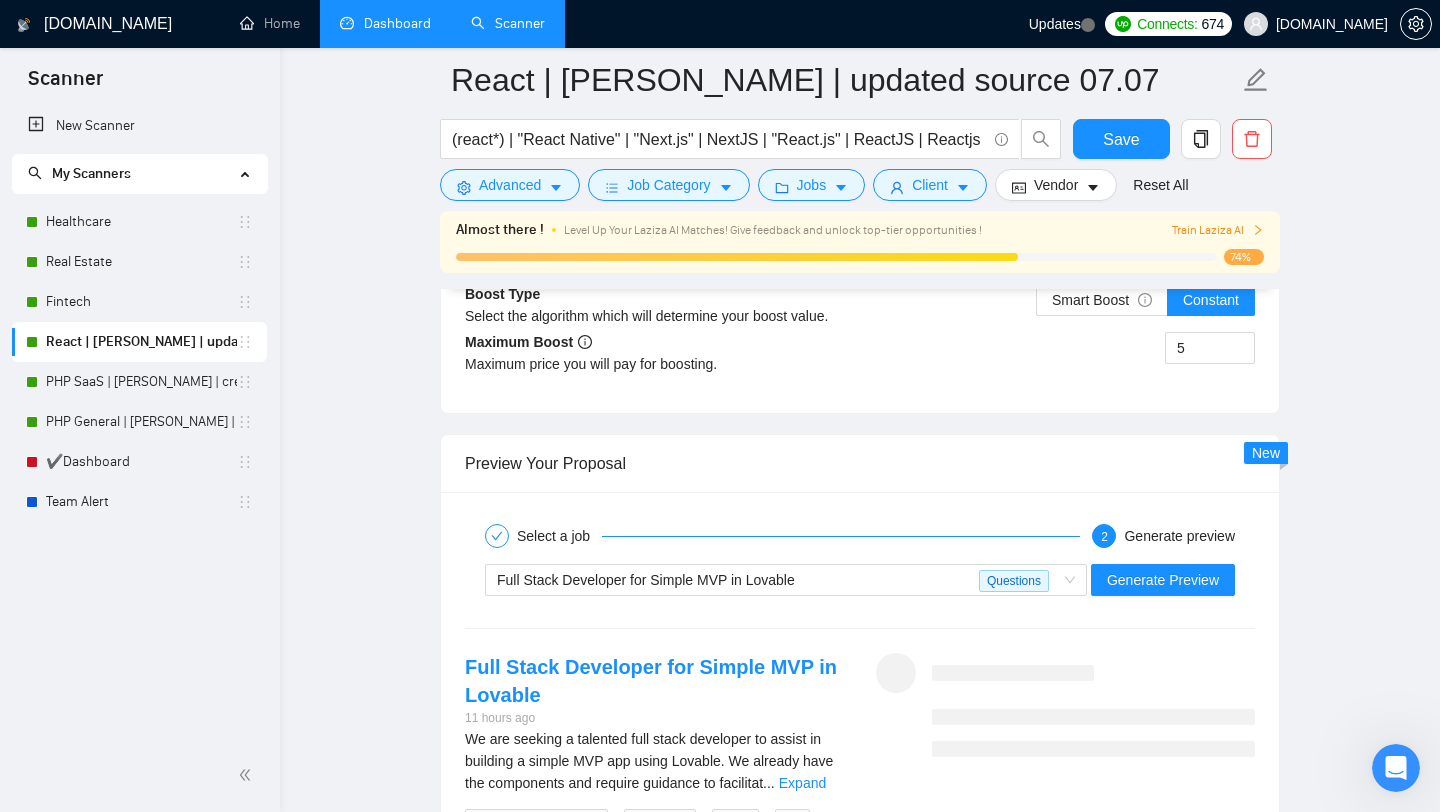 scroll, scrollTop: 3337, scrollLeft: 0, axis: vertical 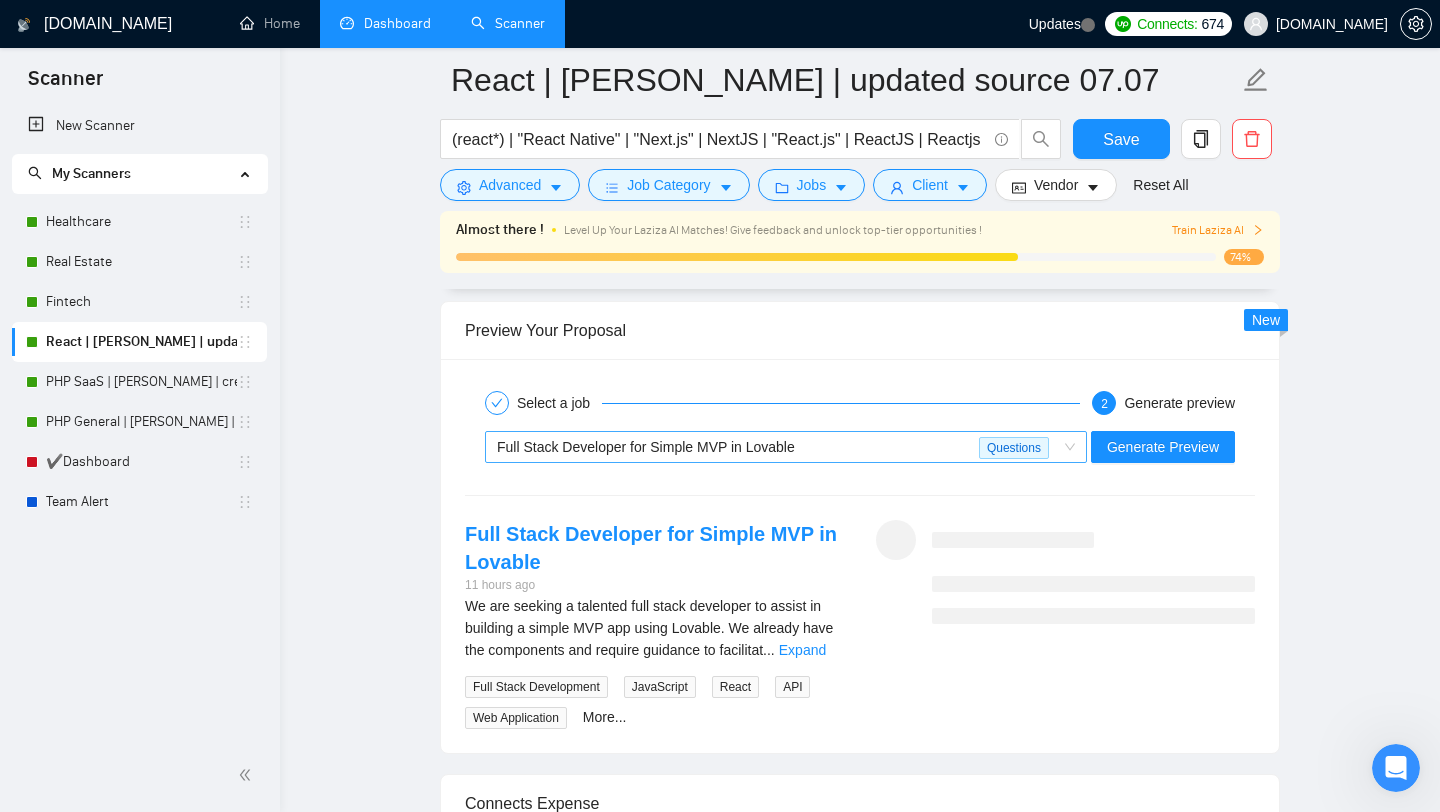 click on "Questions" at bounding box center (1014, 448) 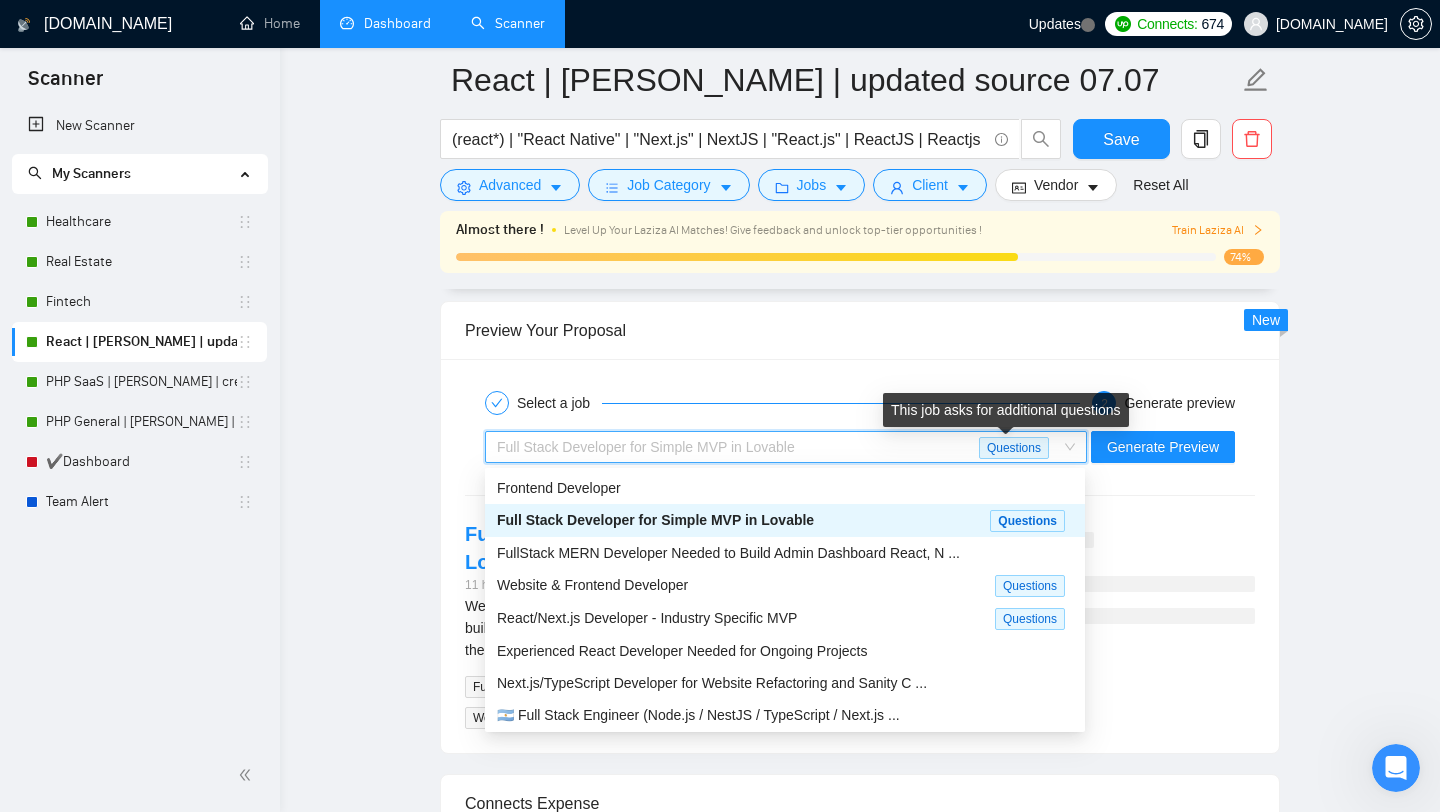 click on "Questions" at bounding box center [1014, 448] 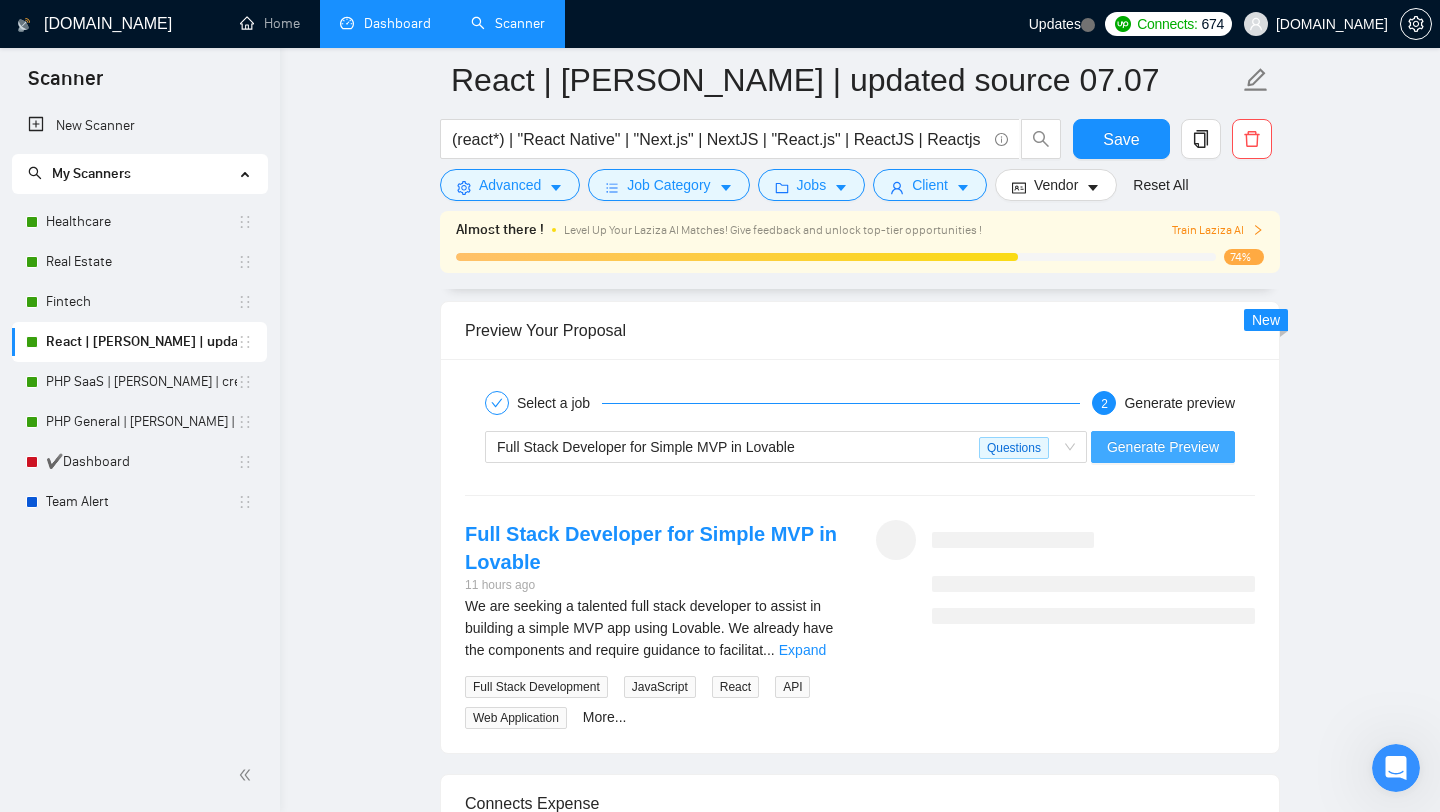 click on "Generate Preview" at bounding box center [1163, 447] 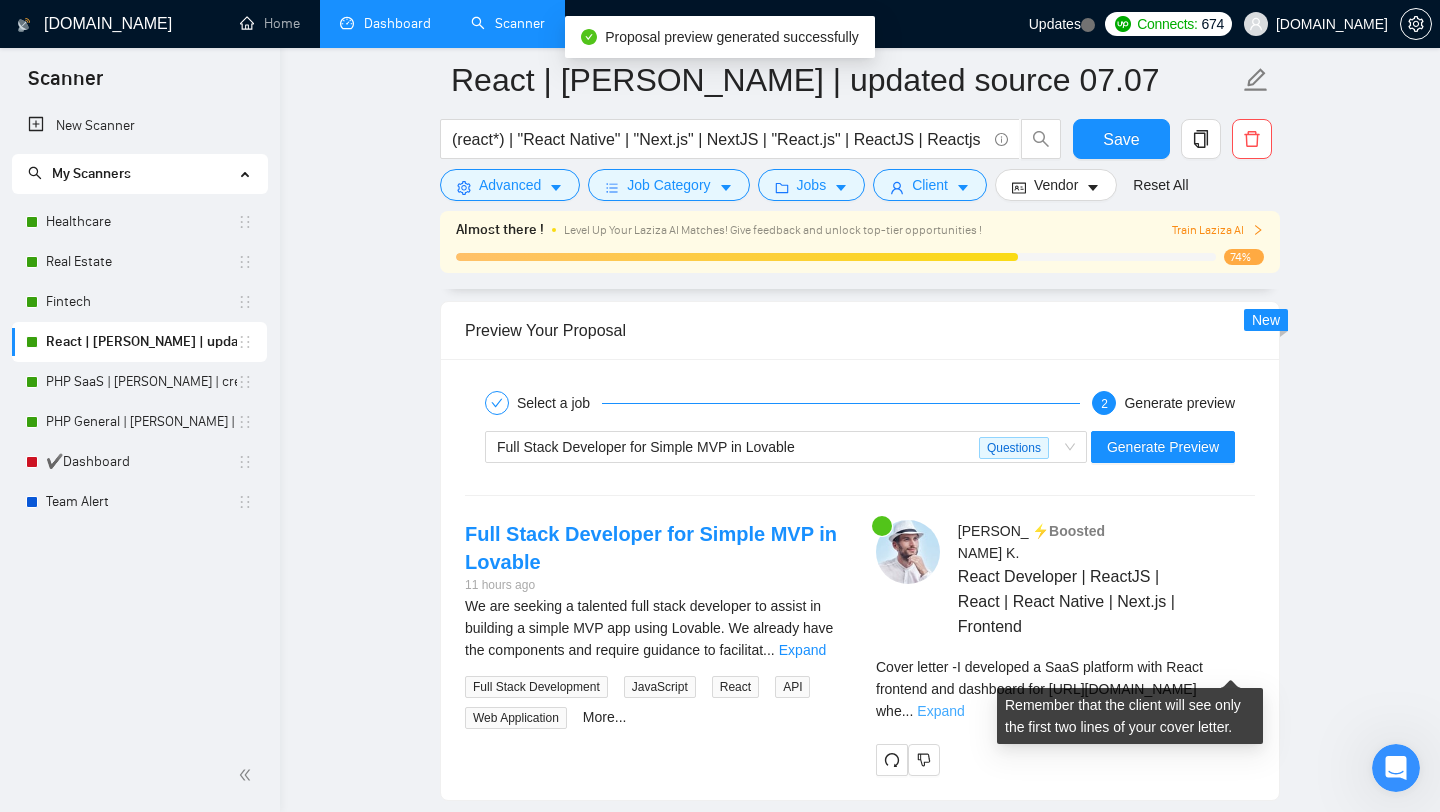click on "Expand" at bounding box center [940, 711] 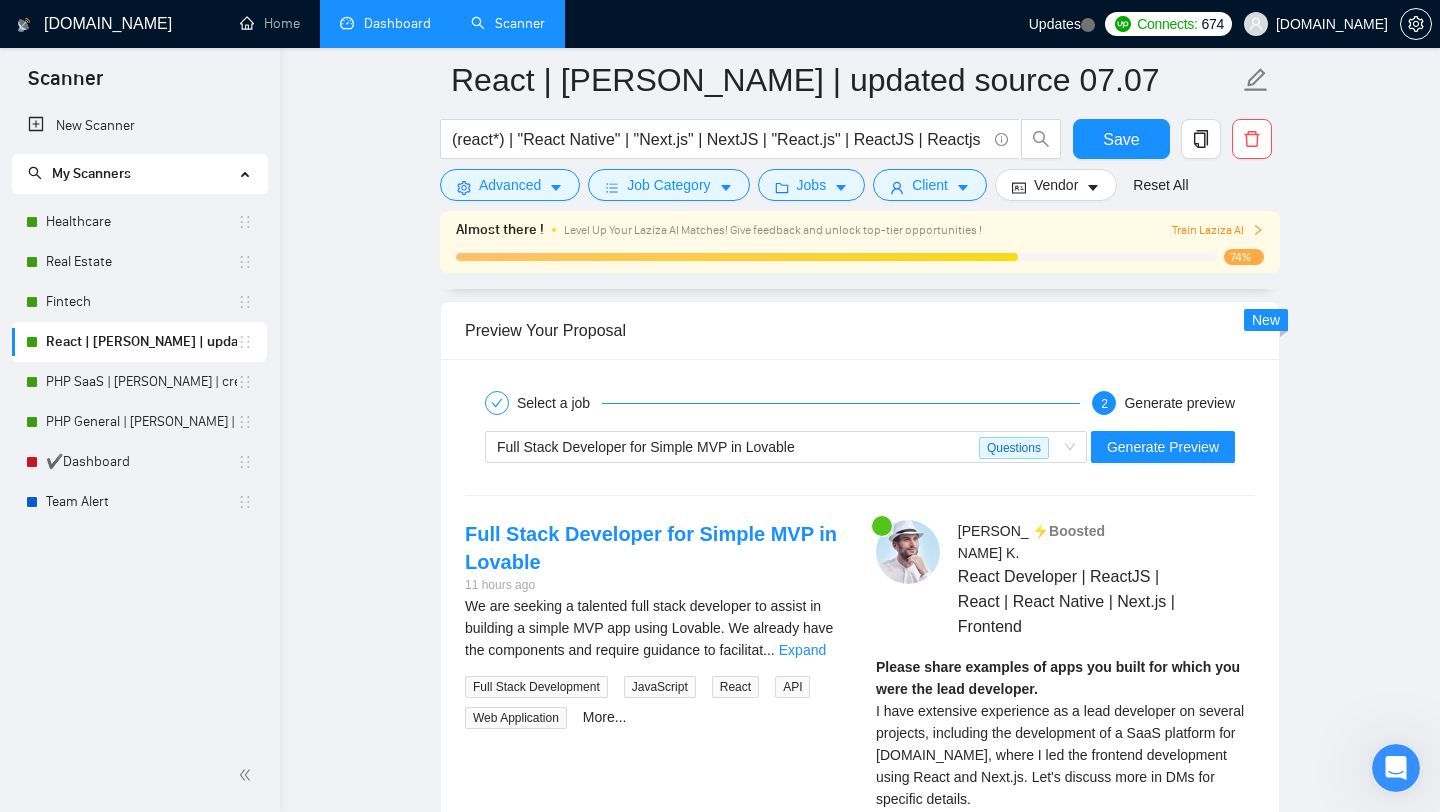 click on "We are seeking a talented full stack developer to assist in building a simple MVP app using Lovable. We already have the components and require guidance to facilitat ... Expand Questions: Please share examples of apps you built for which you were the lead developer. Have you worked with no-code tools like Lovable, Webflow, or Bubble? If not, are you comfortable editing and extending code generated by those tools? Have you worked extensively with open AI api and or [PERSON_NAME]?  Tell me about your experience. Full Stack Development JavaScript React API Web Application More..." at bounding box center [654, 662] 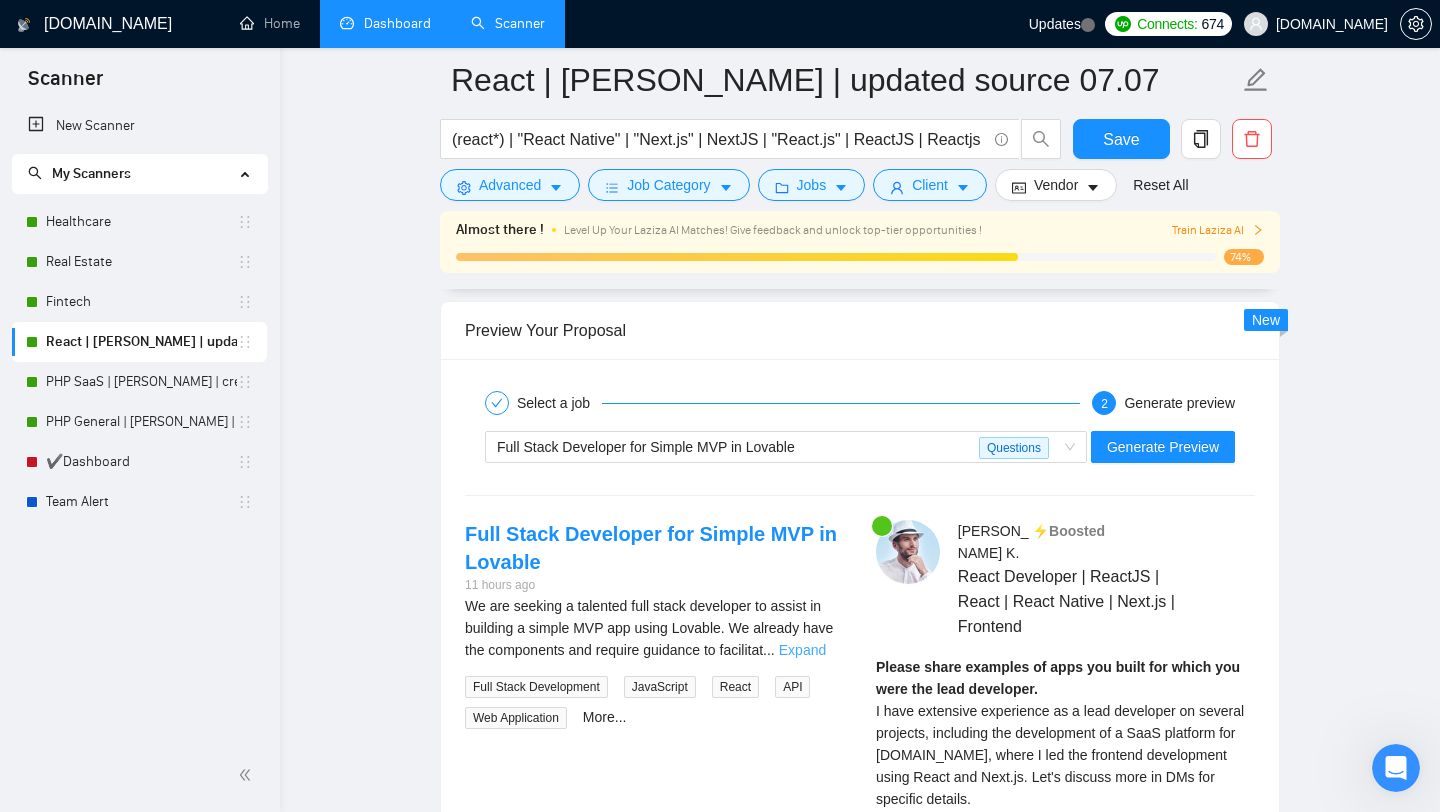 click on "Expand" at bounding box center [802, 650] 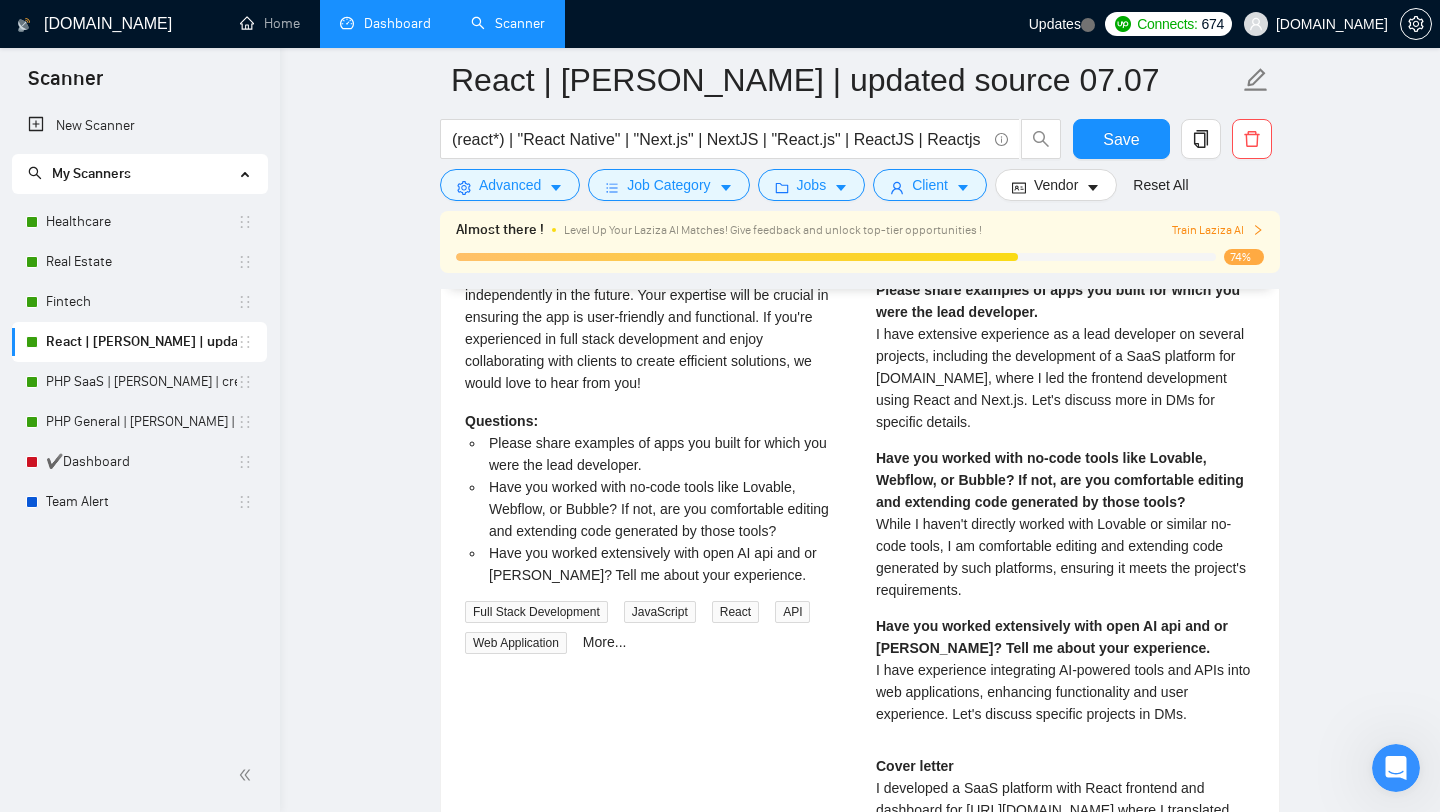 scroll, scrollTop: 3721, scrollLeft: 0, axis: vertical 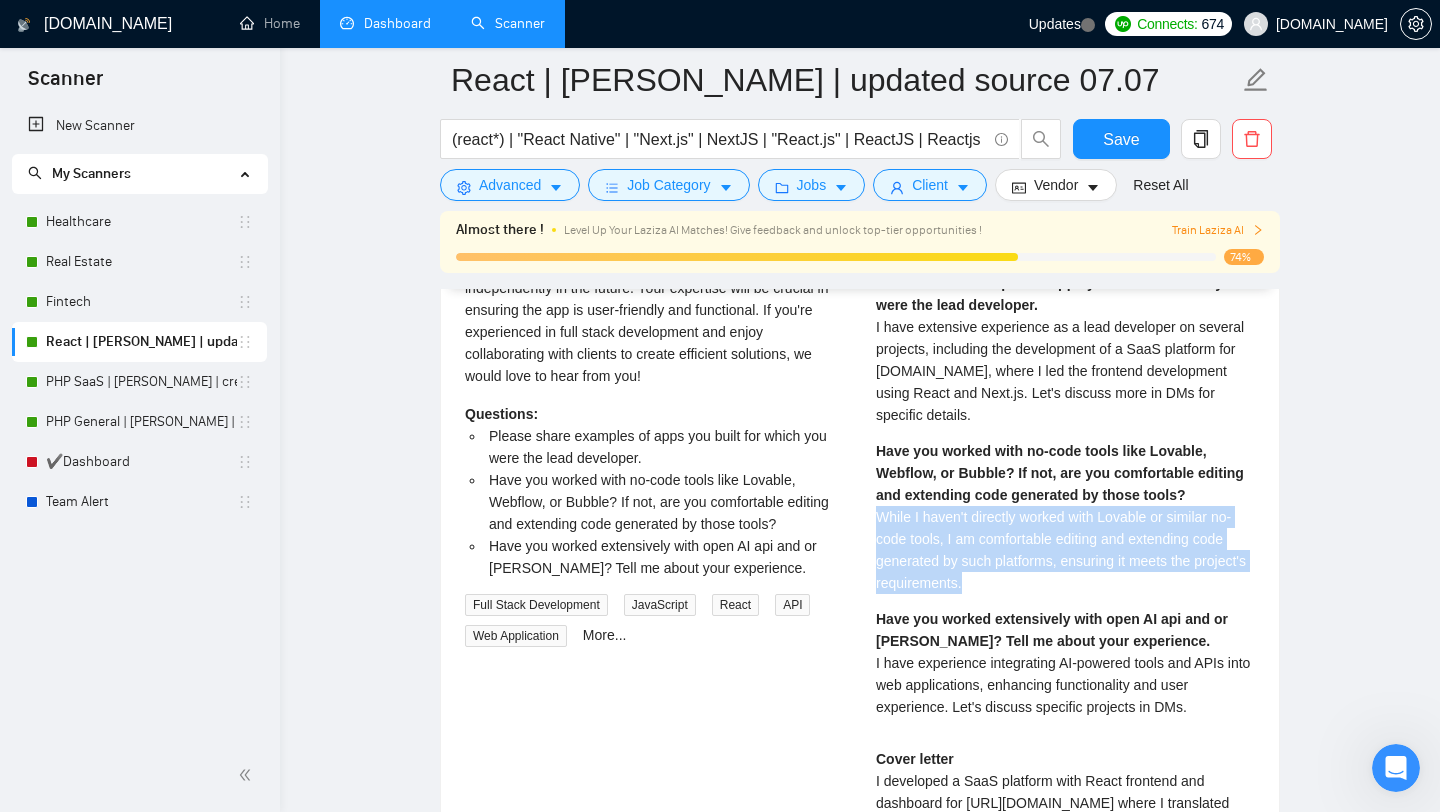 drag, startPoint x: 877, startPoint y: 492, endPoint x: 1052, endPoint y: 564, distance: 189.23267 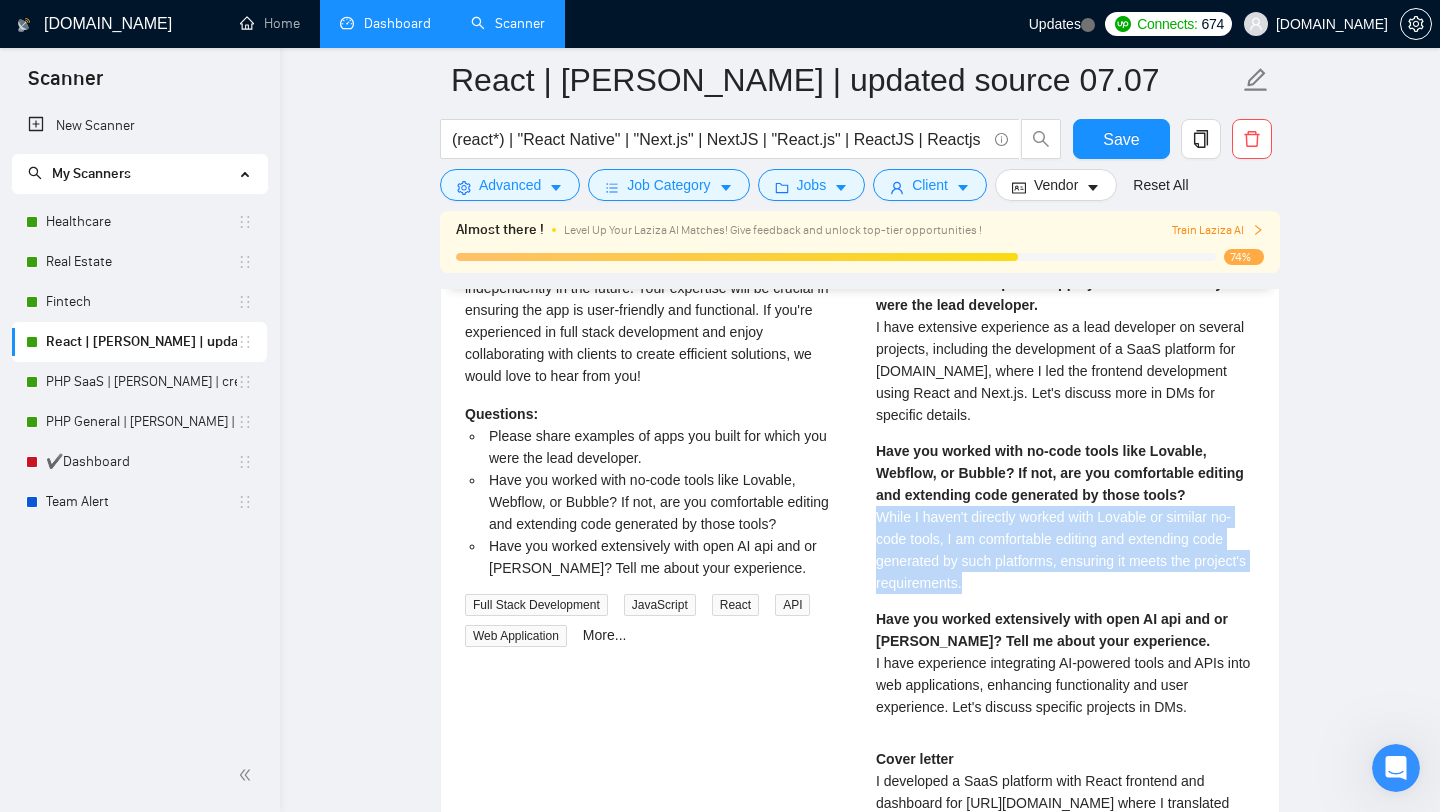 click on "Have you worked with no-code tools like Lovable, Webflow, or Bubble? If not, are you comfortable editing and extending code generated by those tools? While I haven't directly worked with Lovable or similar no-code tools, I am comfortable editing and extending code generated by such platforms, ensuring it meets the project's requirements." at bounding box center (1065, 517) 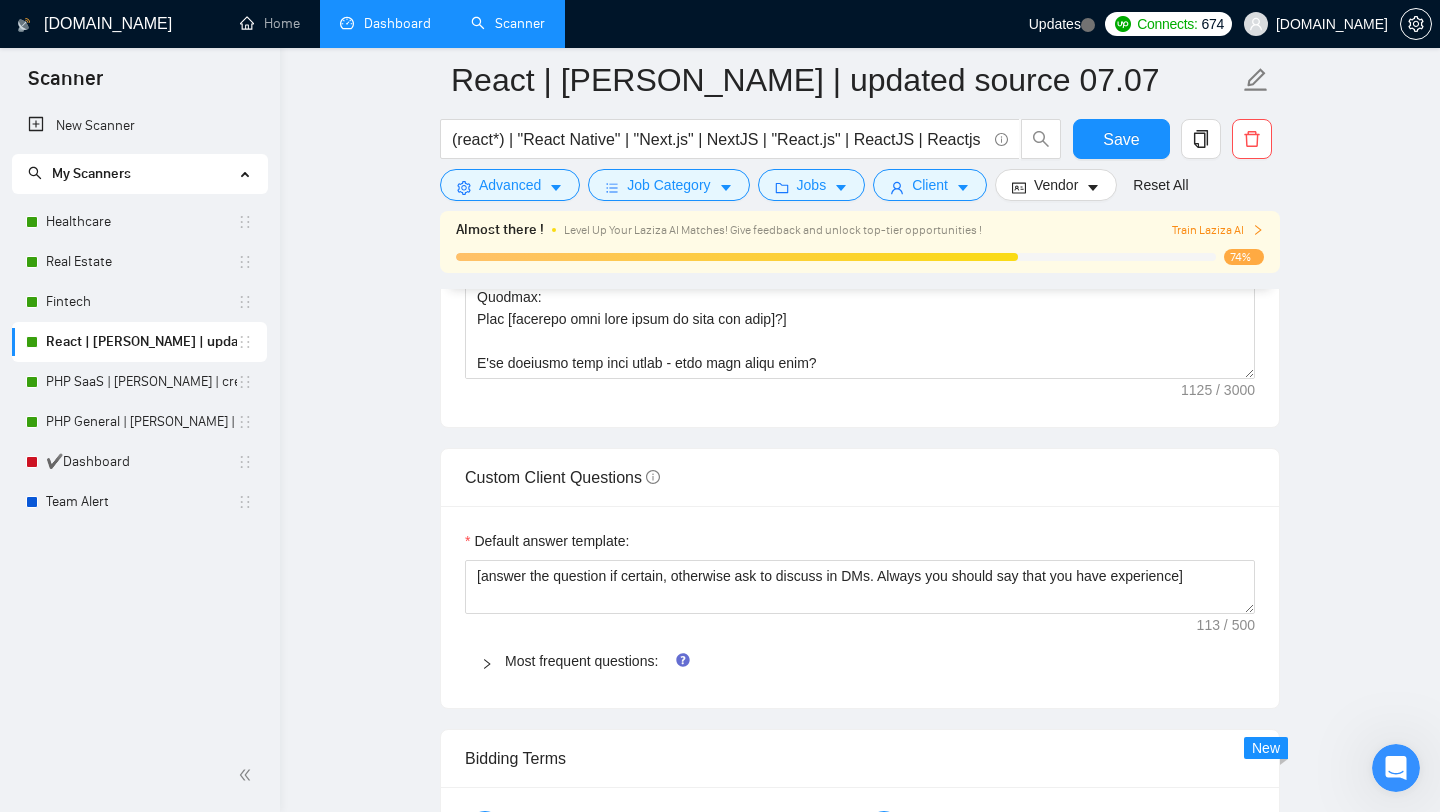 scroll, scrollTop: 2155, scrollLeft: 0, axis: vertical 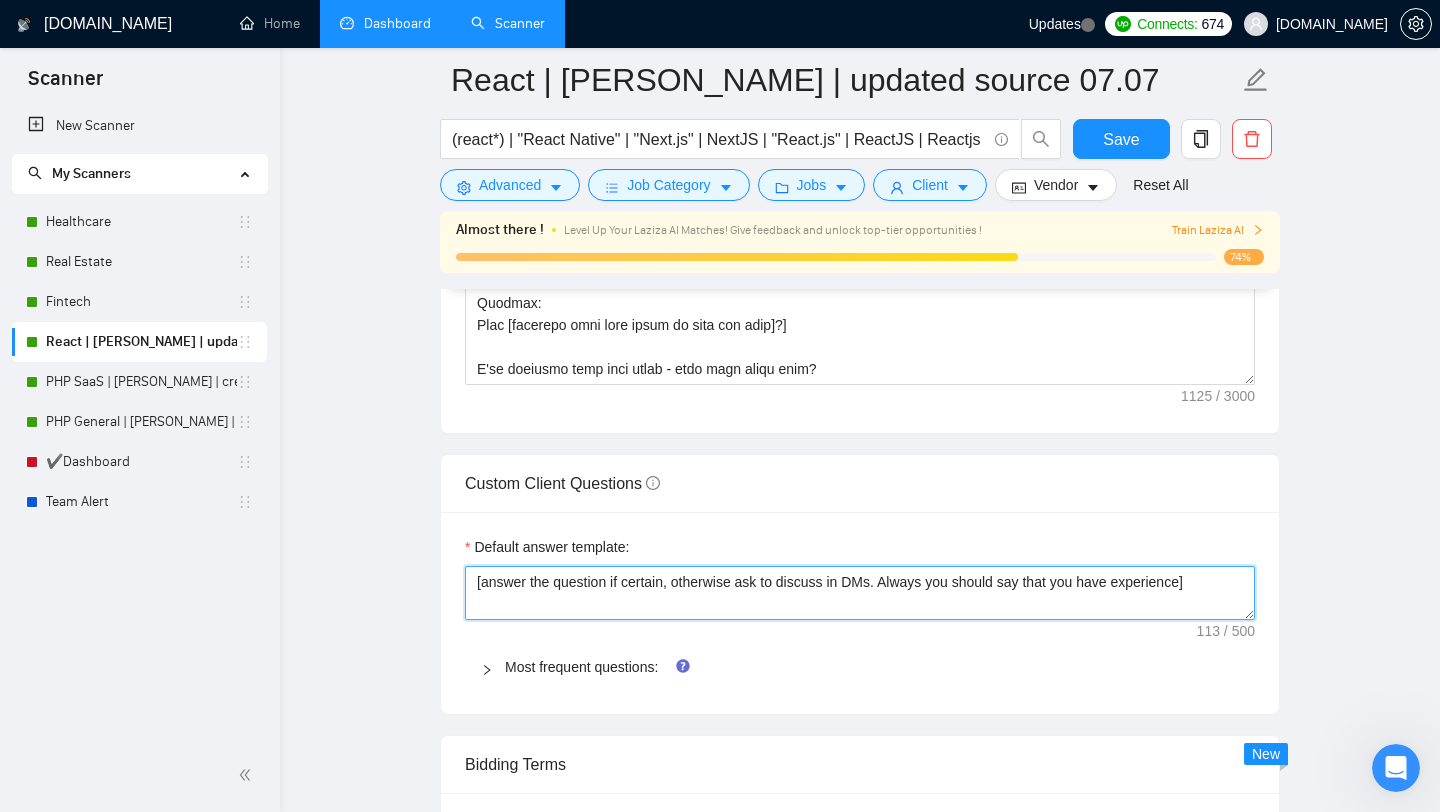 click on "[answer the question if certain, otherwise ask to discuss in DMs. Always you should say that you have experience]" at bounding box center [860, 593] 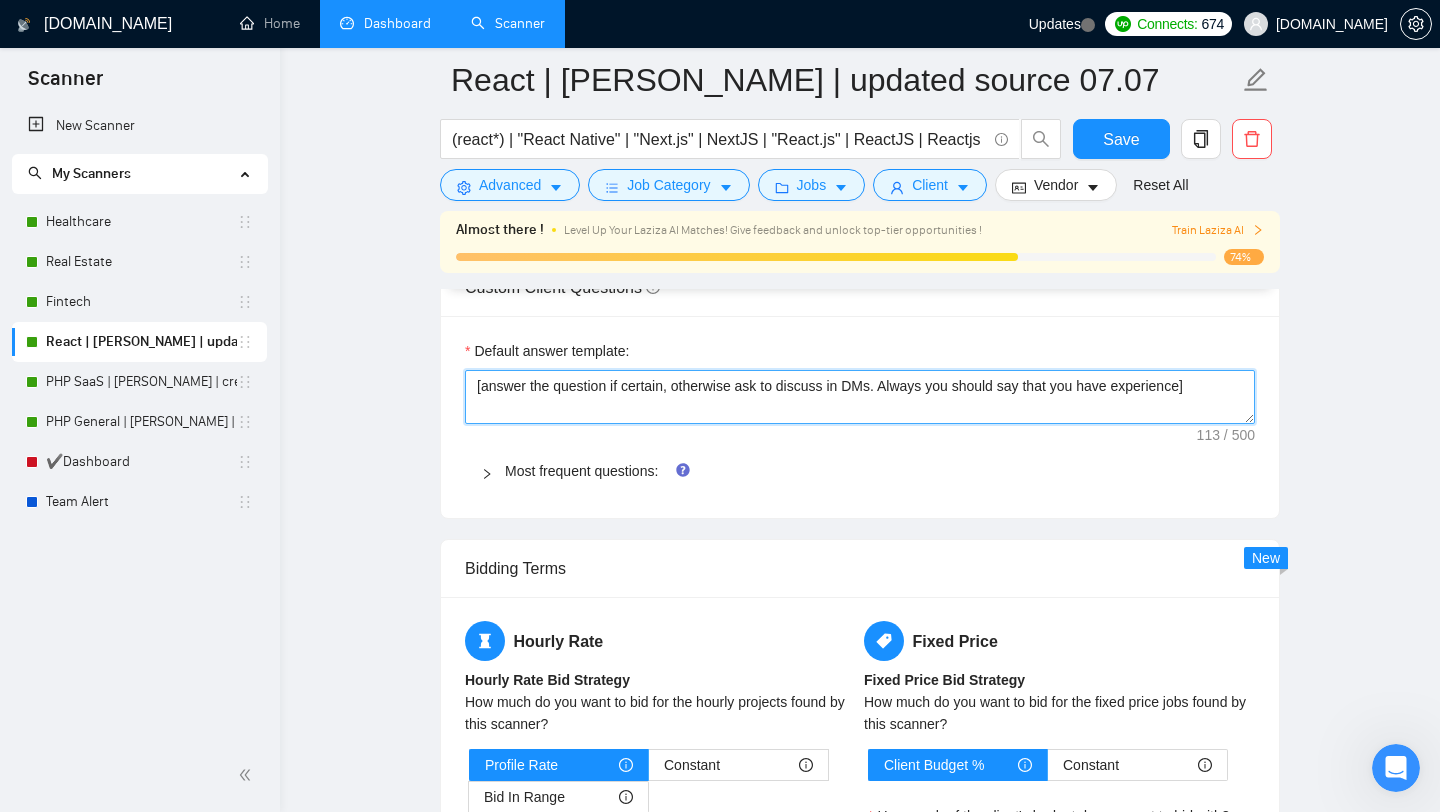 scroll, scrollTop: 2360, scrollLeft: 0, axis: vertical 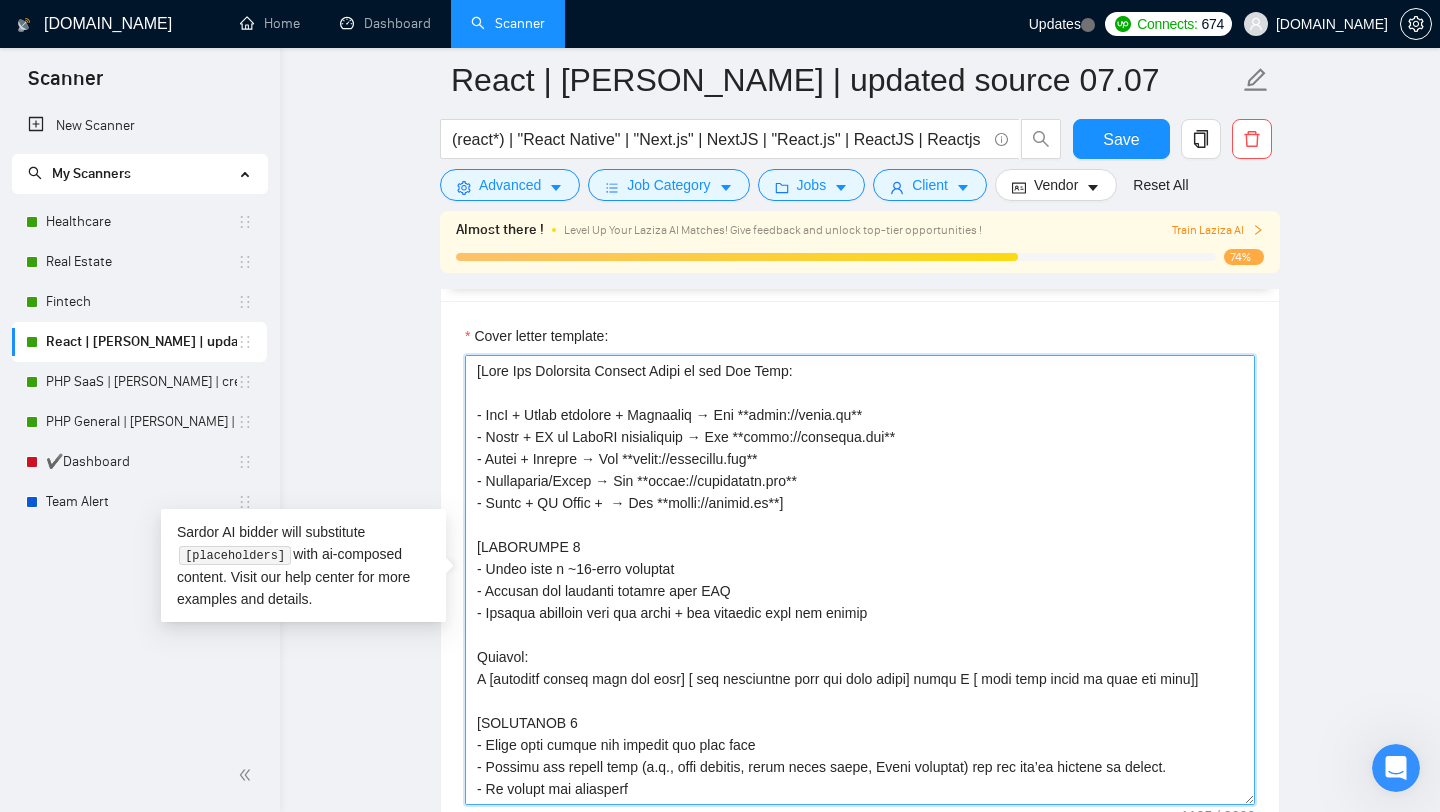drag, startPoint x: 819, startPoint y: 372, endPoint x: 769, endPoint y: 372, distance: 50 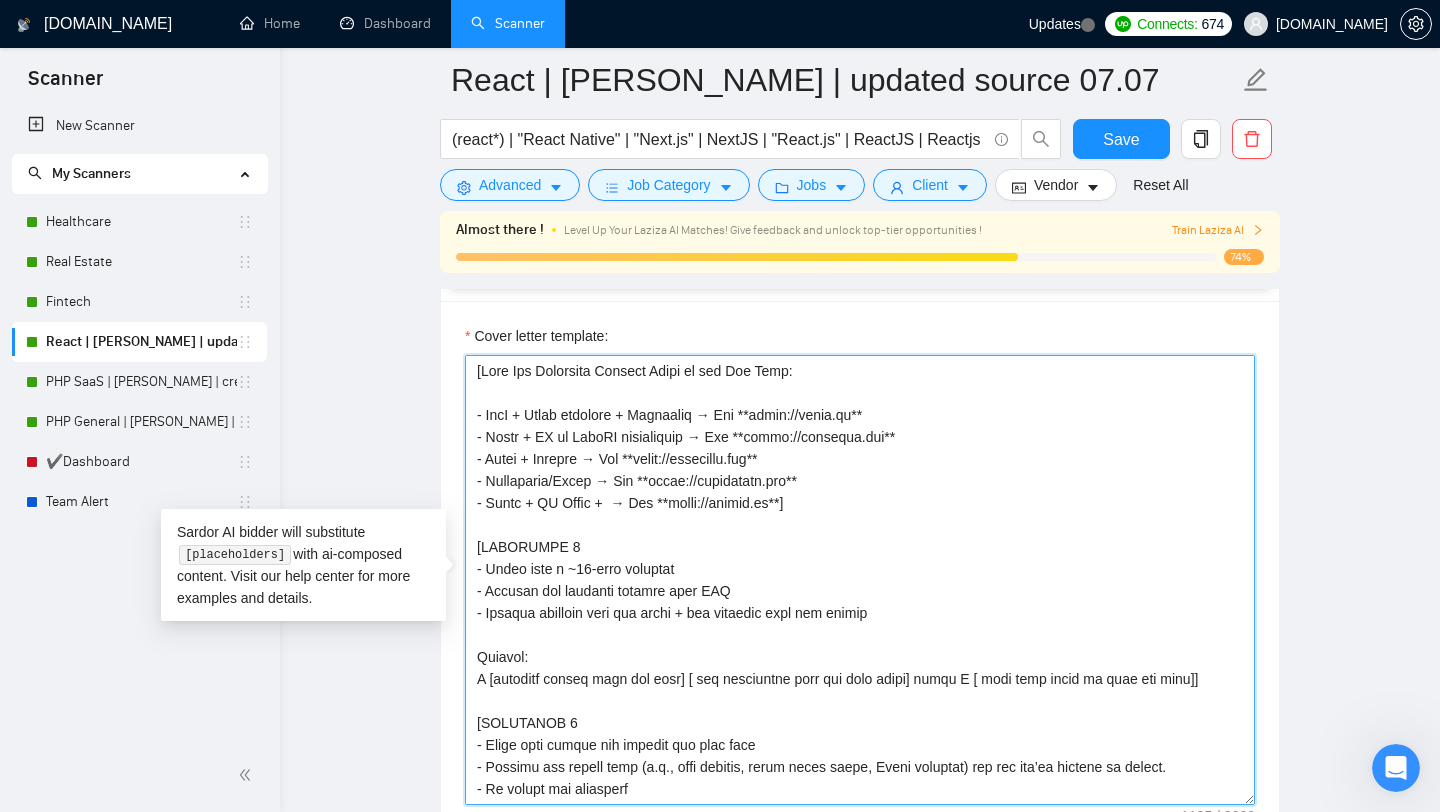 click on "Cover letter template:" at bounding box center (860, 580) 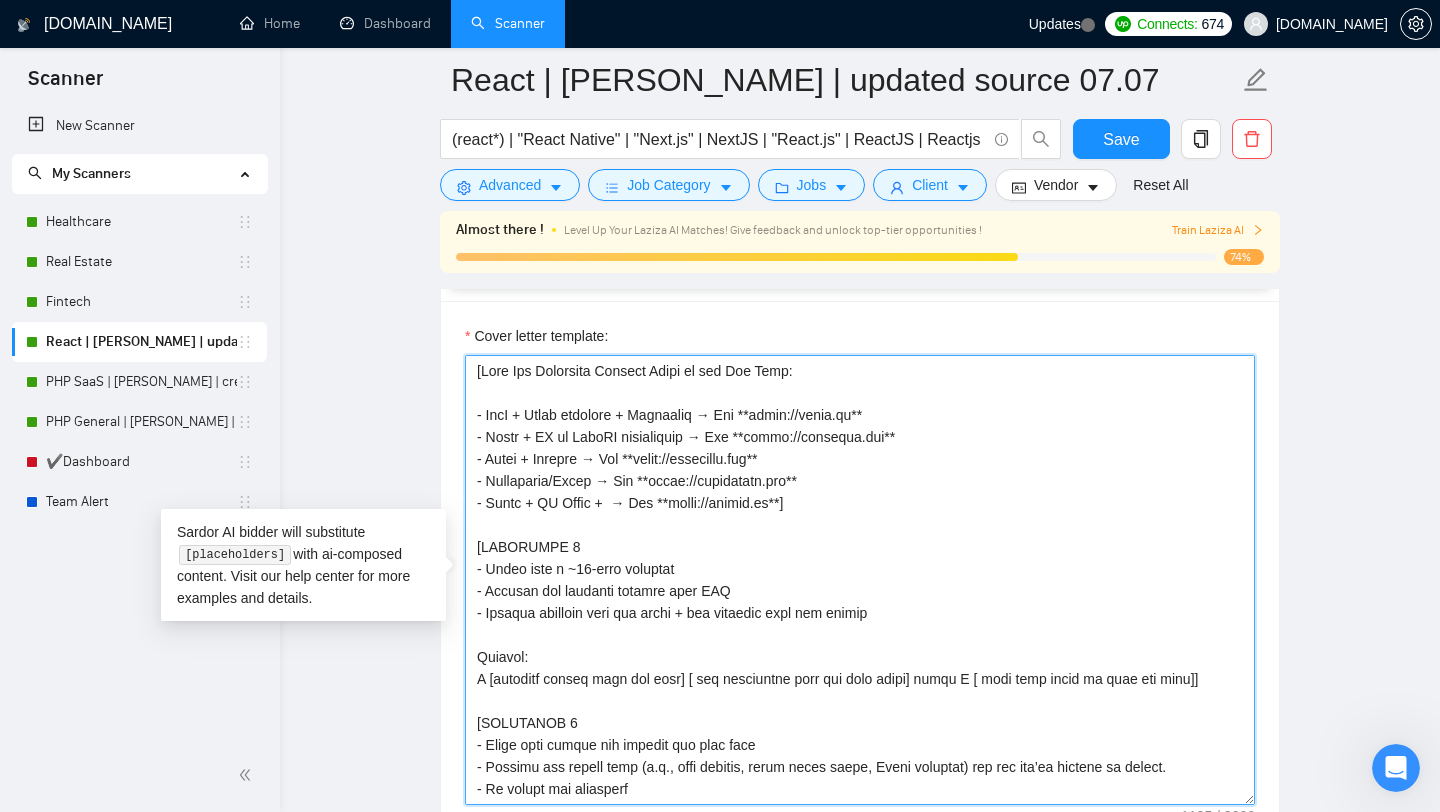 click on "Cover letter template:" at bounding box center (860, 580) 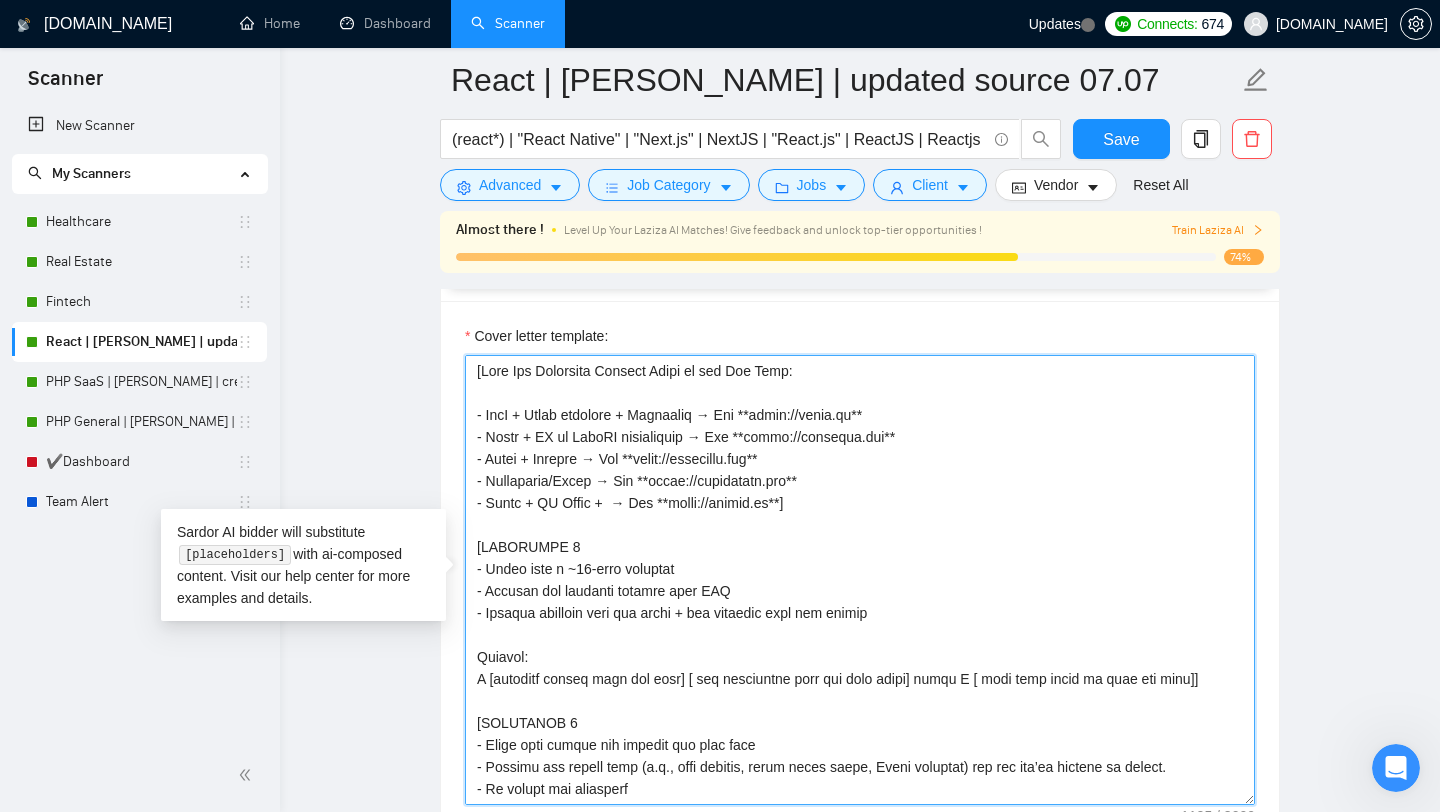 click on "Cover letter template:" at bounding box center [860, 580] 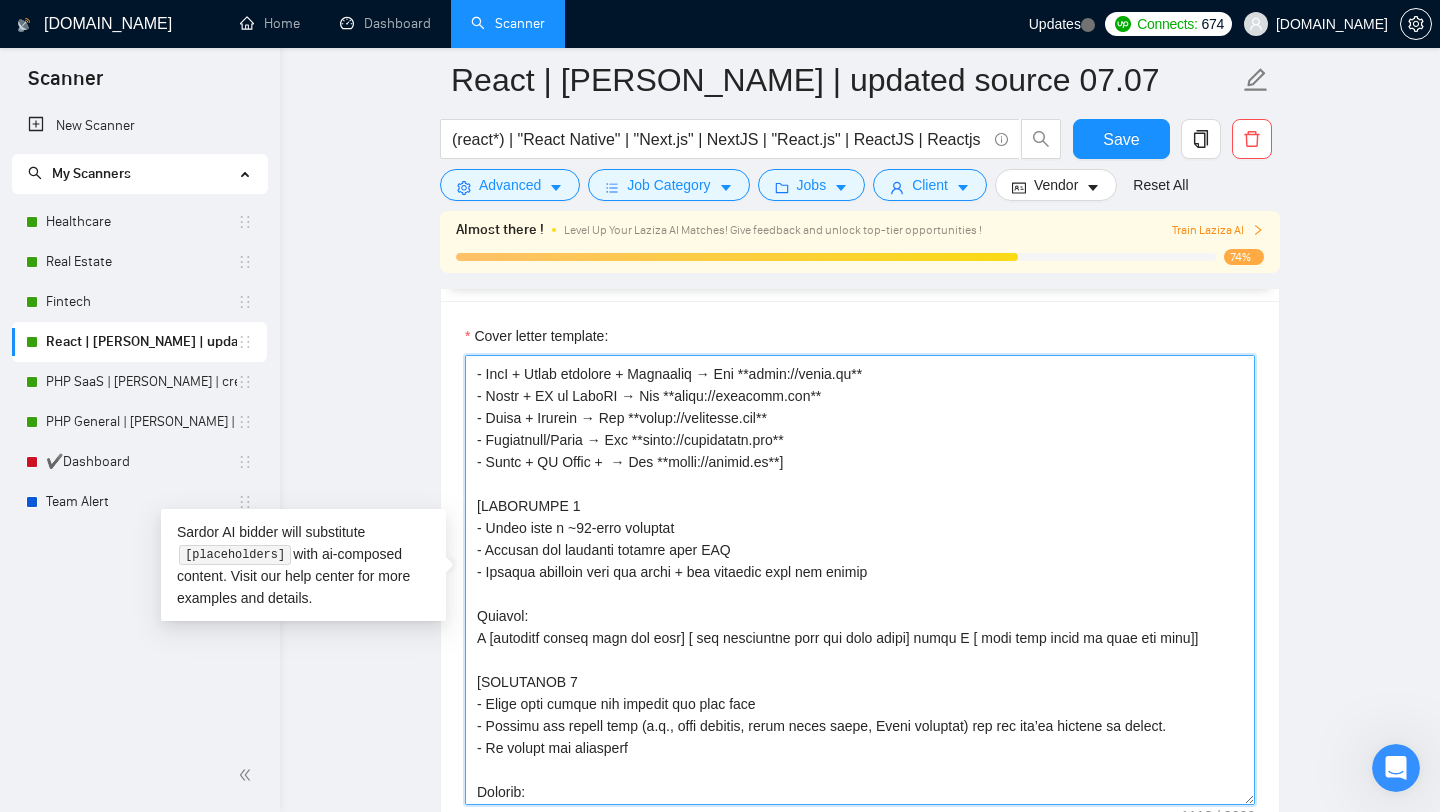 scroll, scrollTop: 51, scrollLeft: 0, axis: vertical 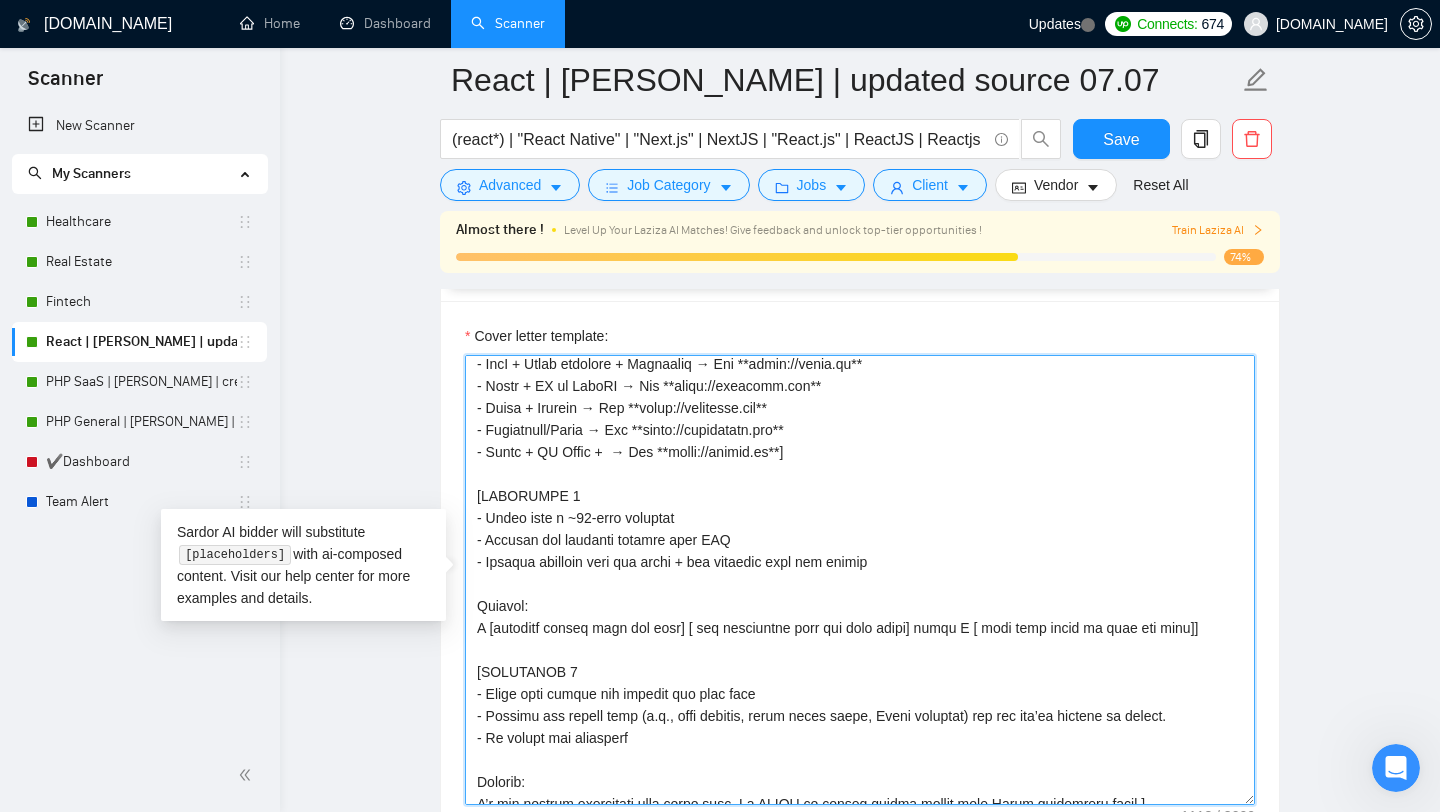 click on "Cover letter template:" at bounding box center [860, 580] 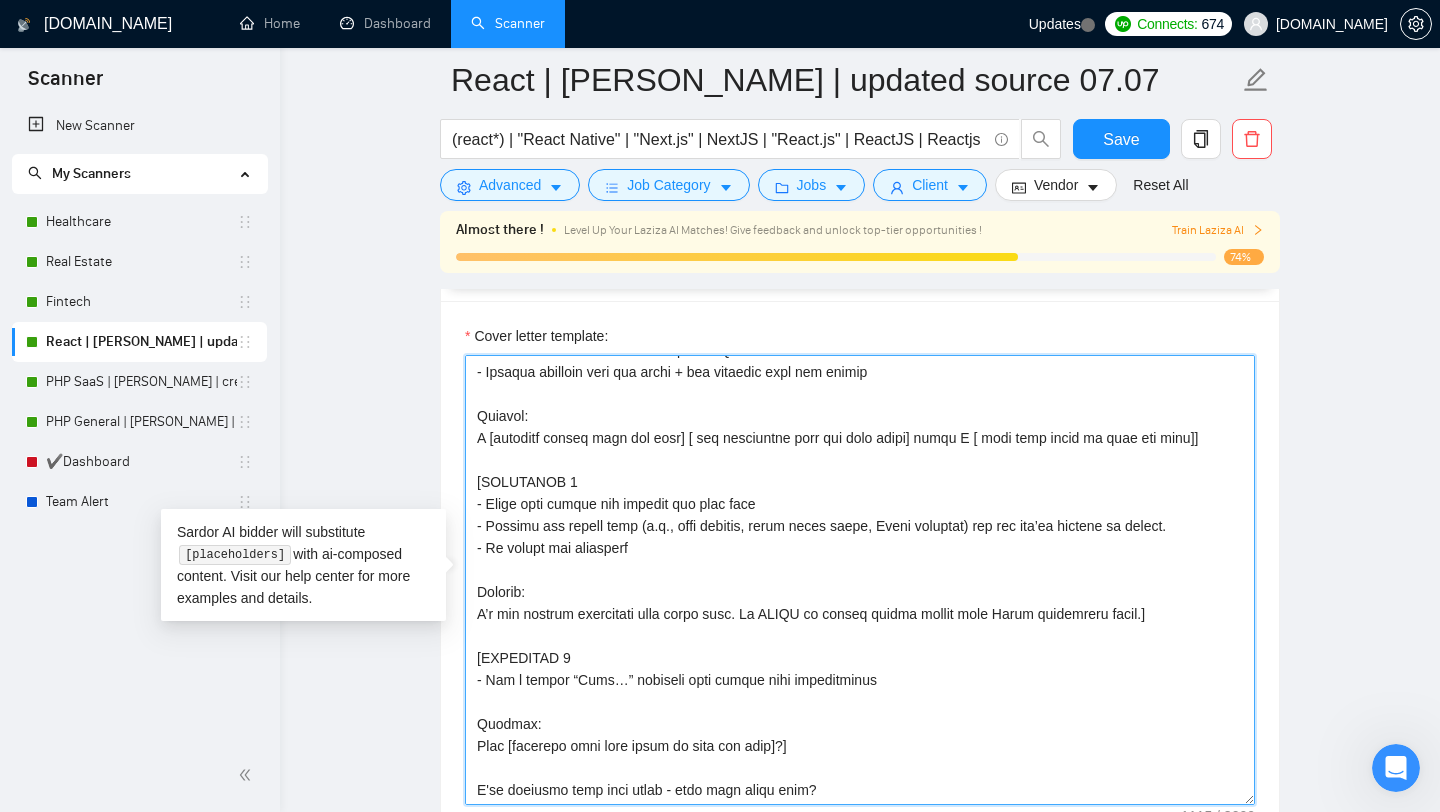 scroll, scrollTop: 242, scrollLeft: 0, axis: vertical 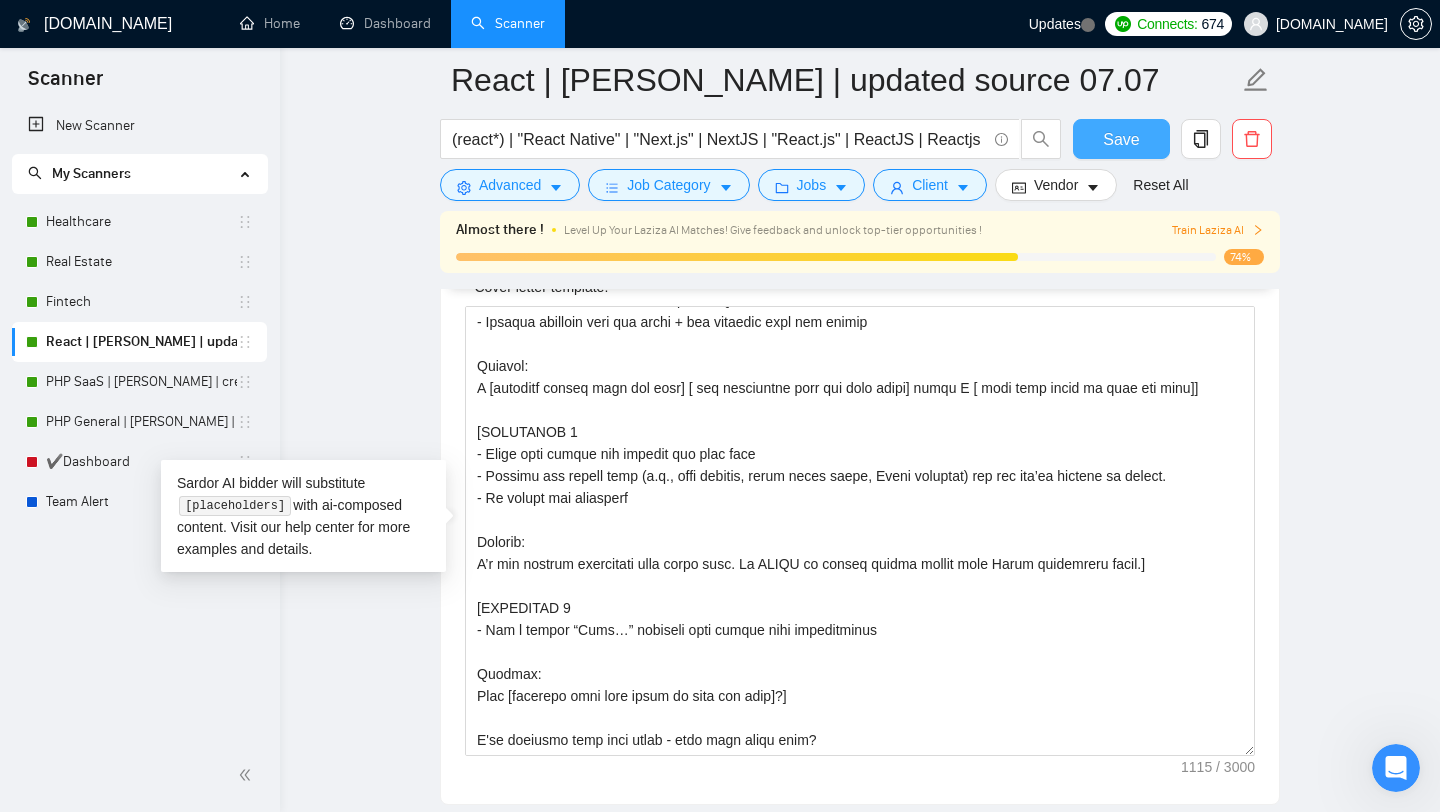 click on "Save" at bounding box center [1121, 139] 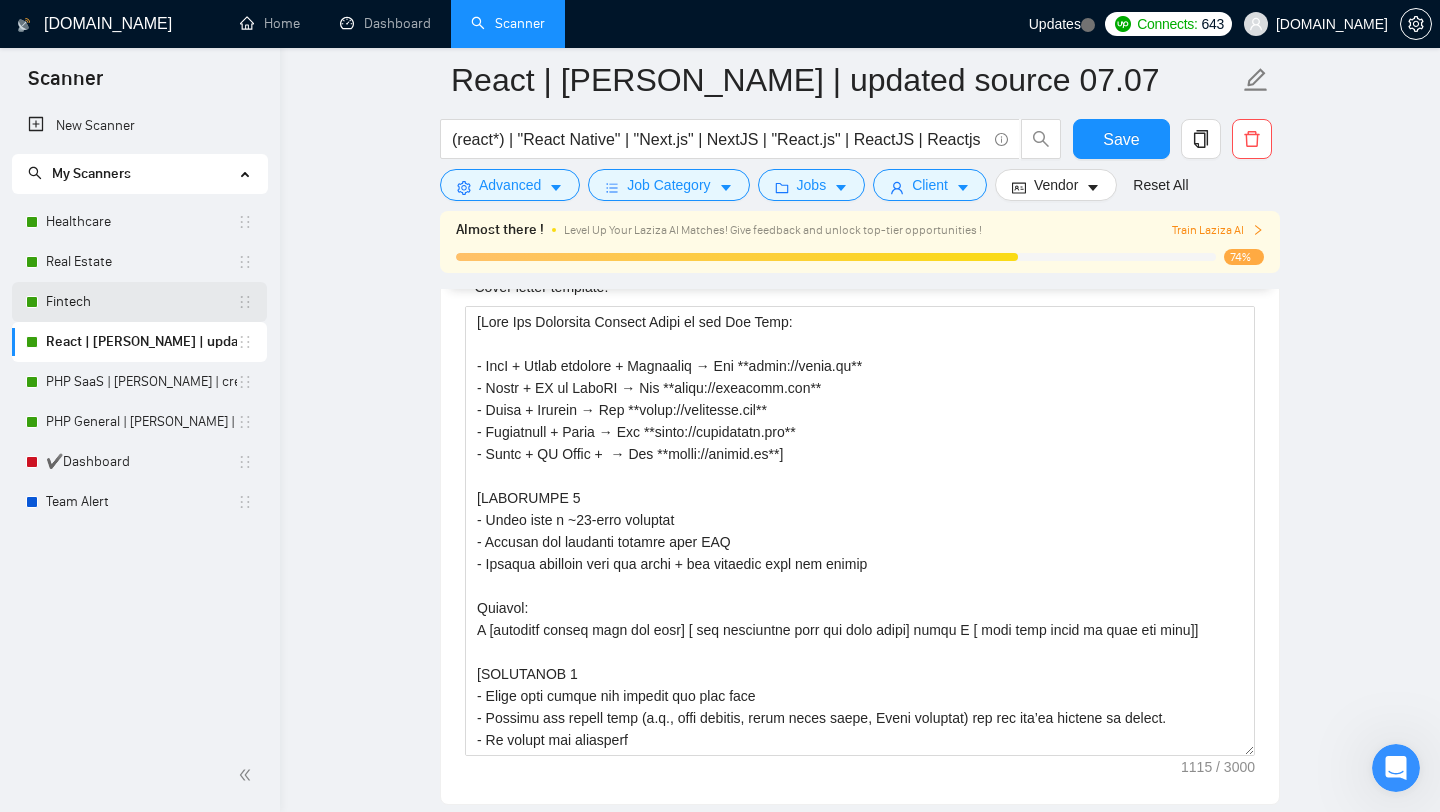 click on "Fintech" at bounding box center (141, 302) 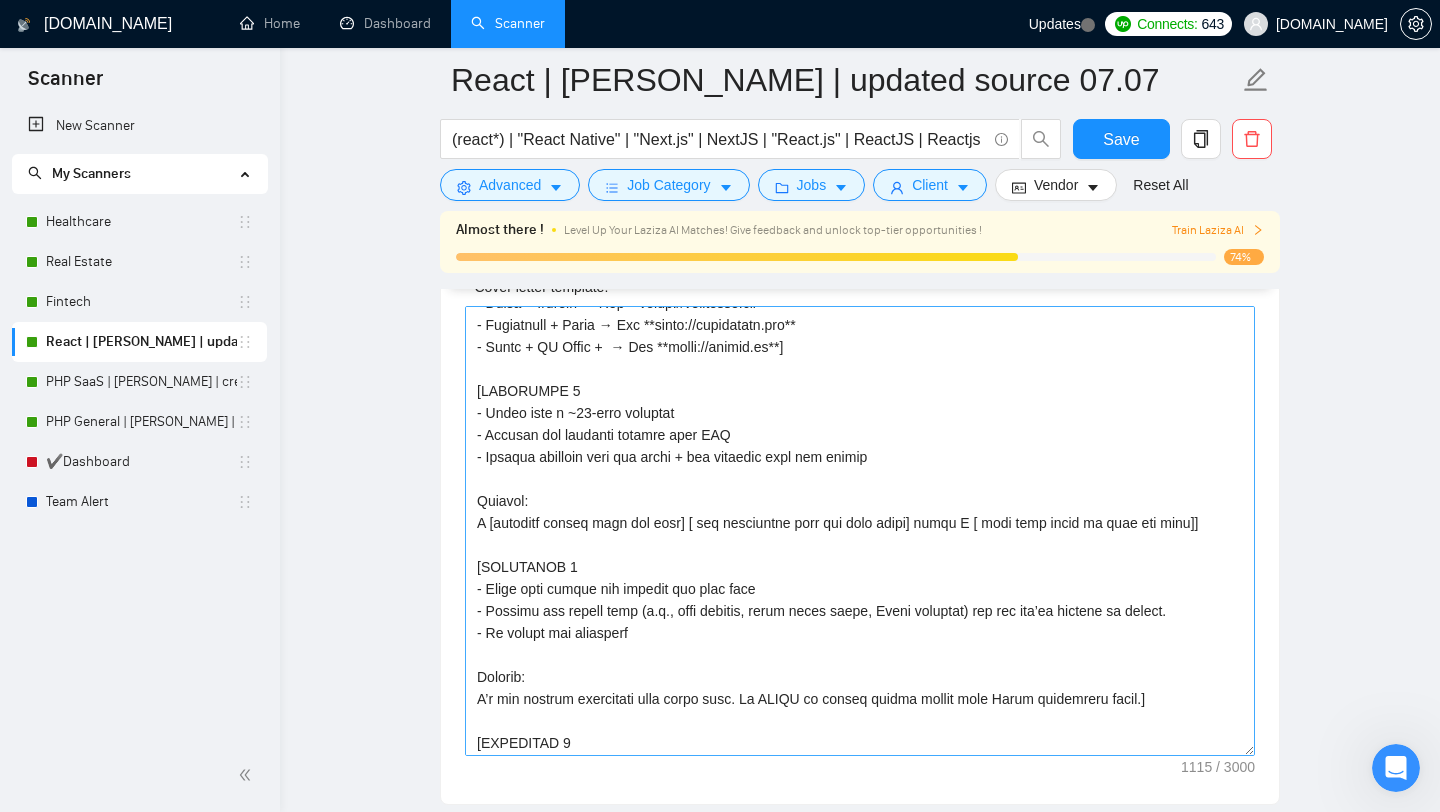 scroll, scrollTop: 118, scrollLeft: 0, axis: vertical 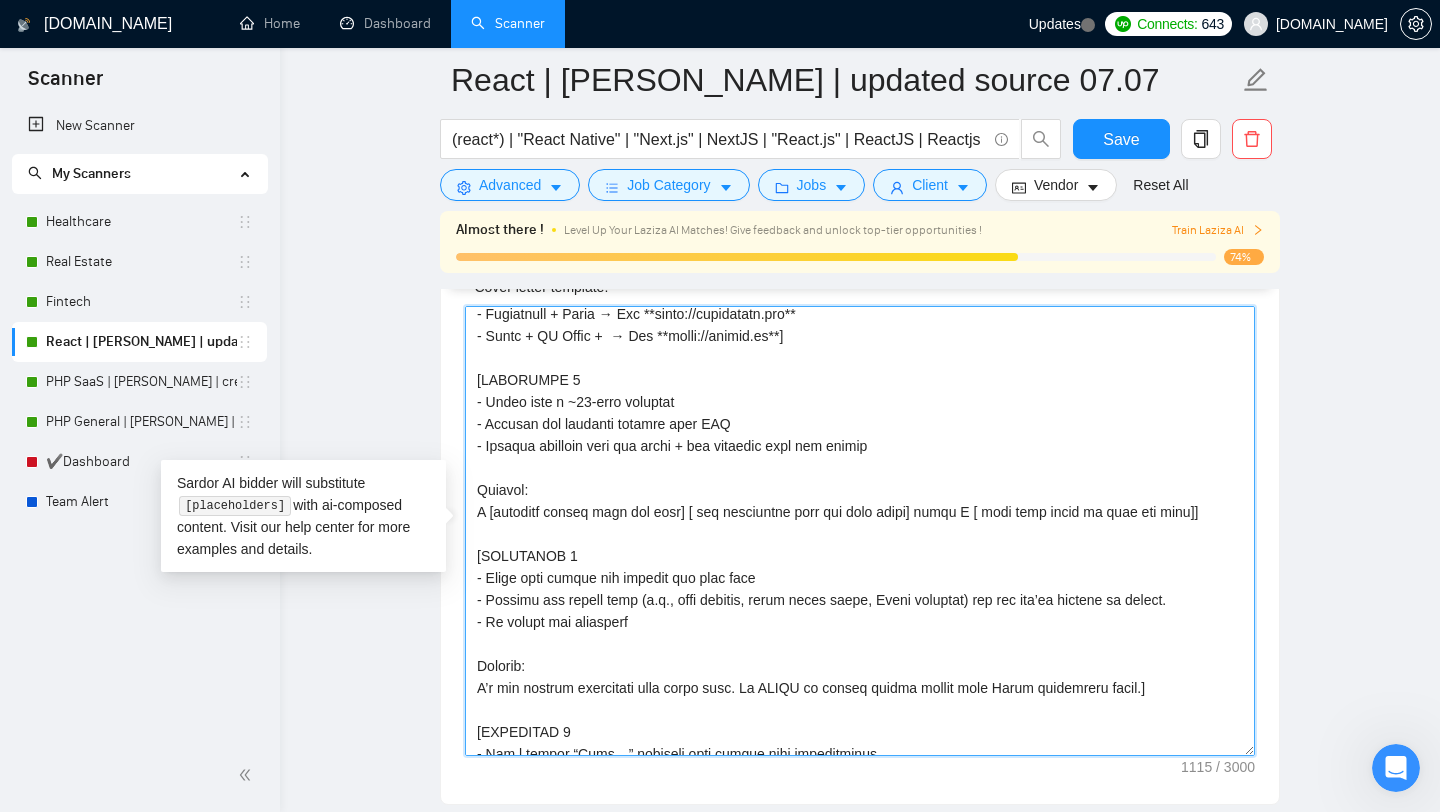 drag, startPoint x: 478, startPoint y: 514, endPoint x: 487, endPoint y: 524, distance: 13.453624 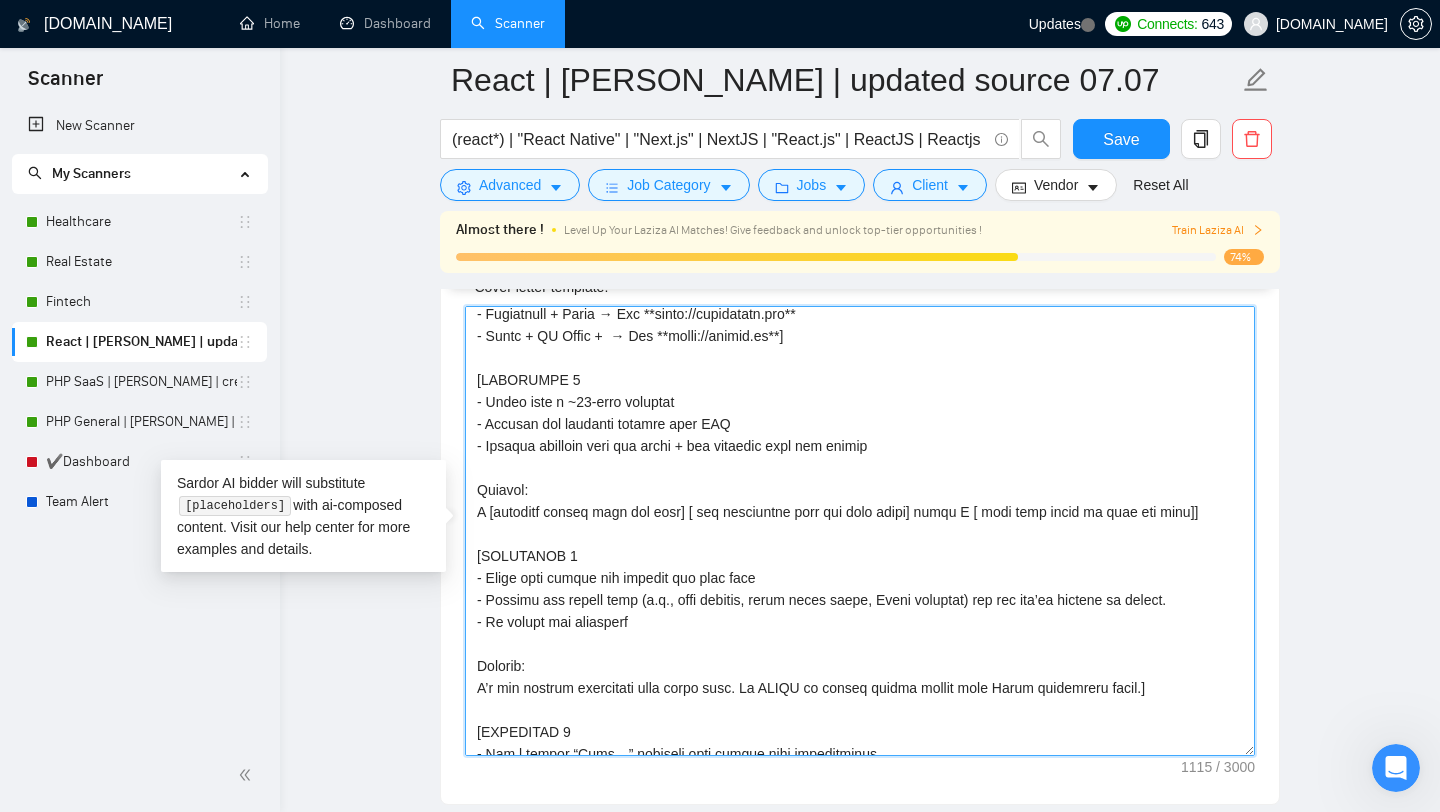 click on "Cover letter template:" at bounding box center (860, 531) 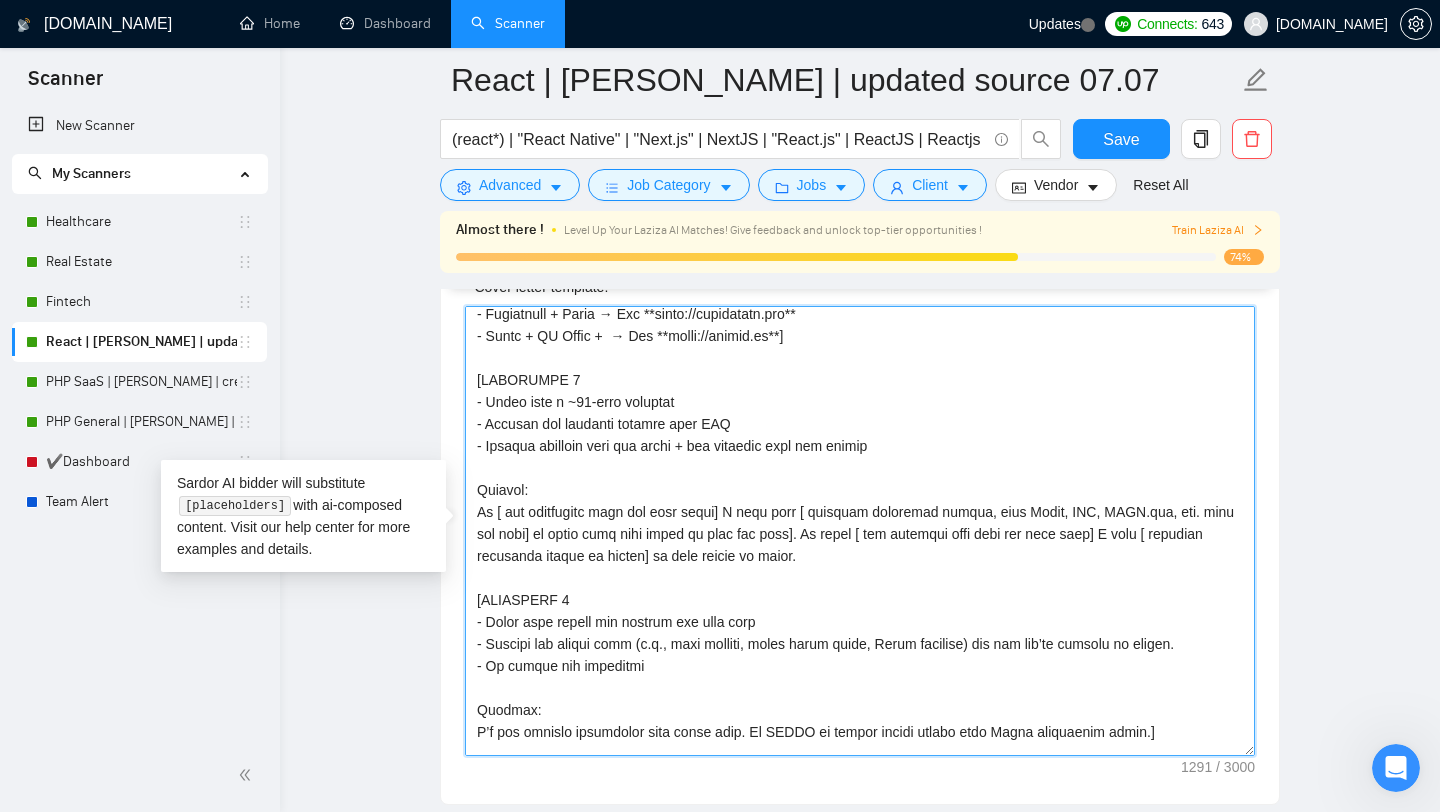 click on "Cover letter template:" at bounding box center (860, 531) 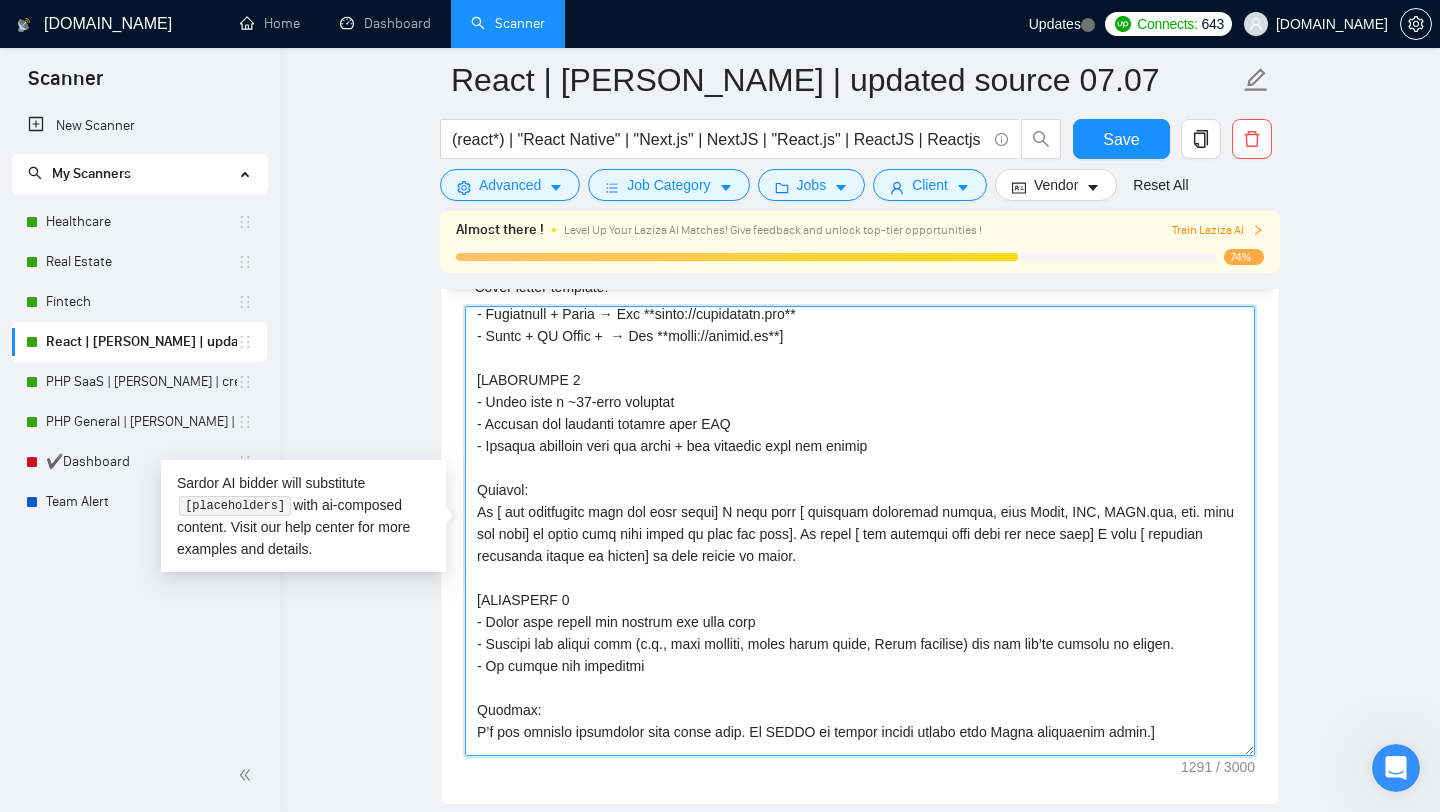 click on "Cover letter template:" at bounding box center (860, 531) 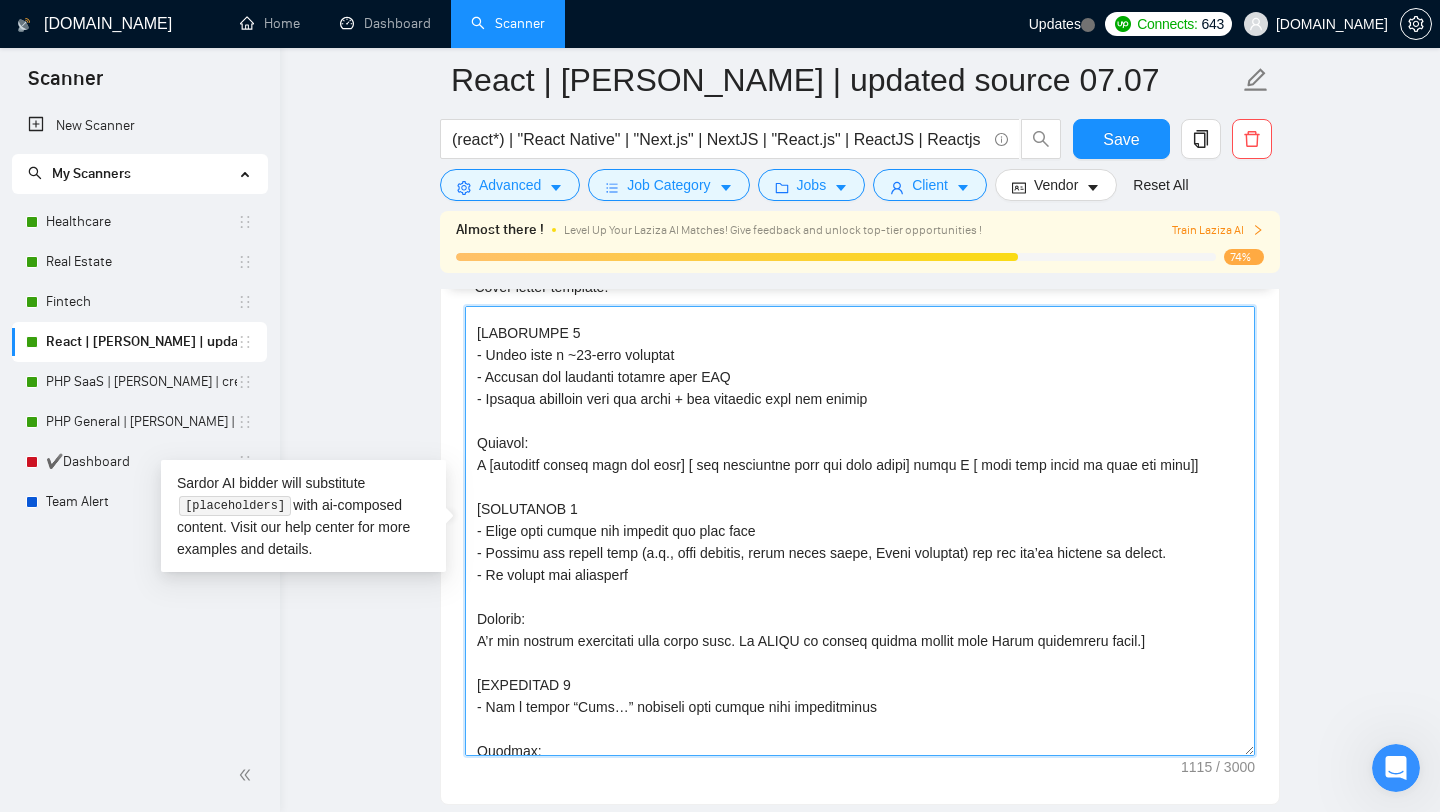 scroll, scrollTop: 169, scrollLeft: 0, axis: vertical 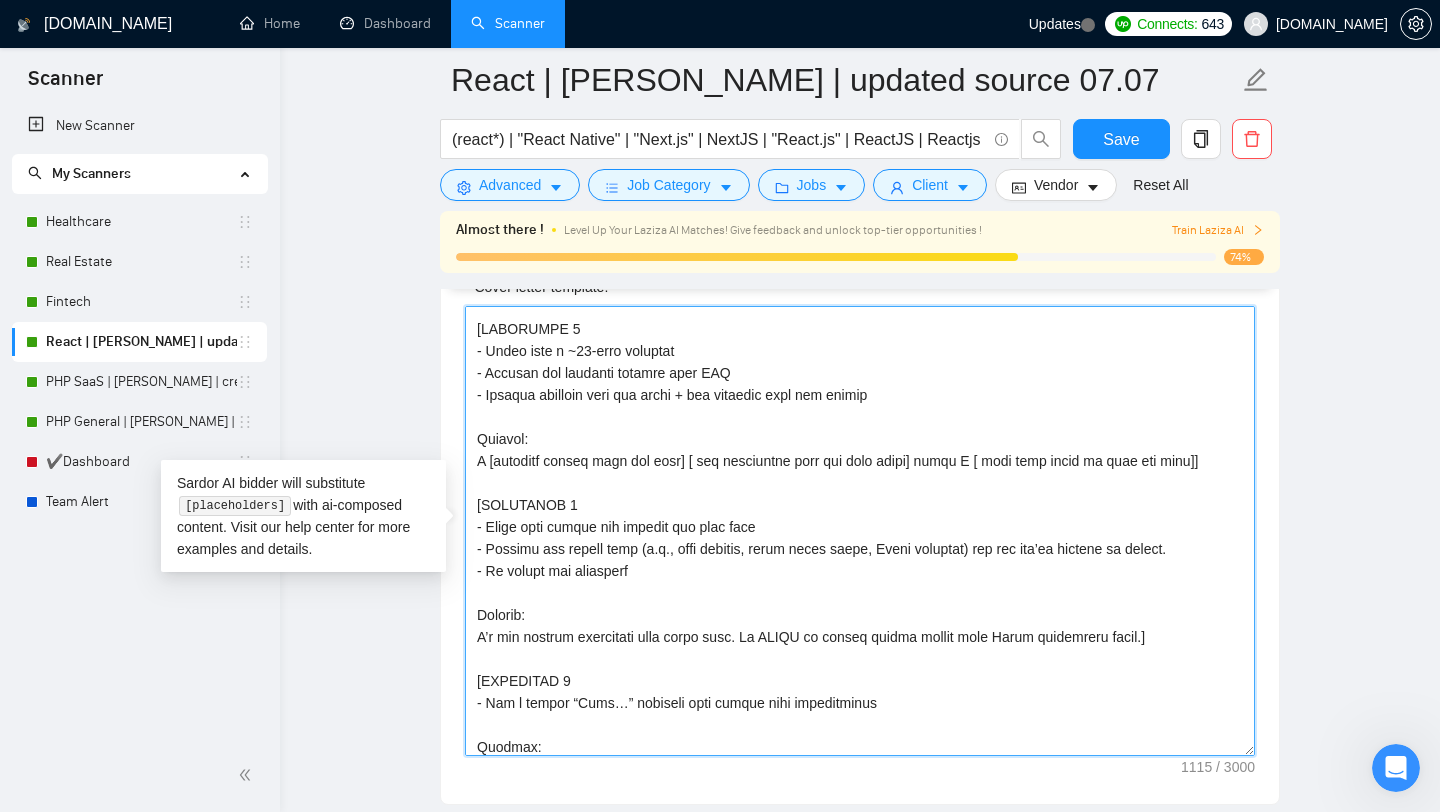 click on "Cover letter template:" at bounding box center [860, 531] 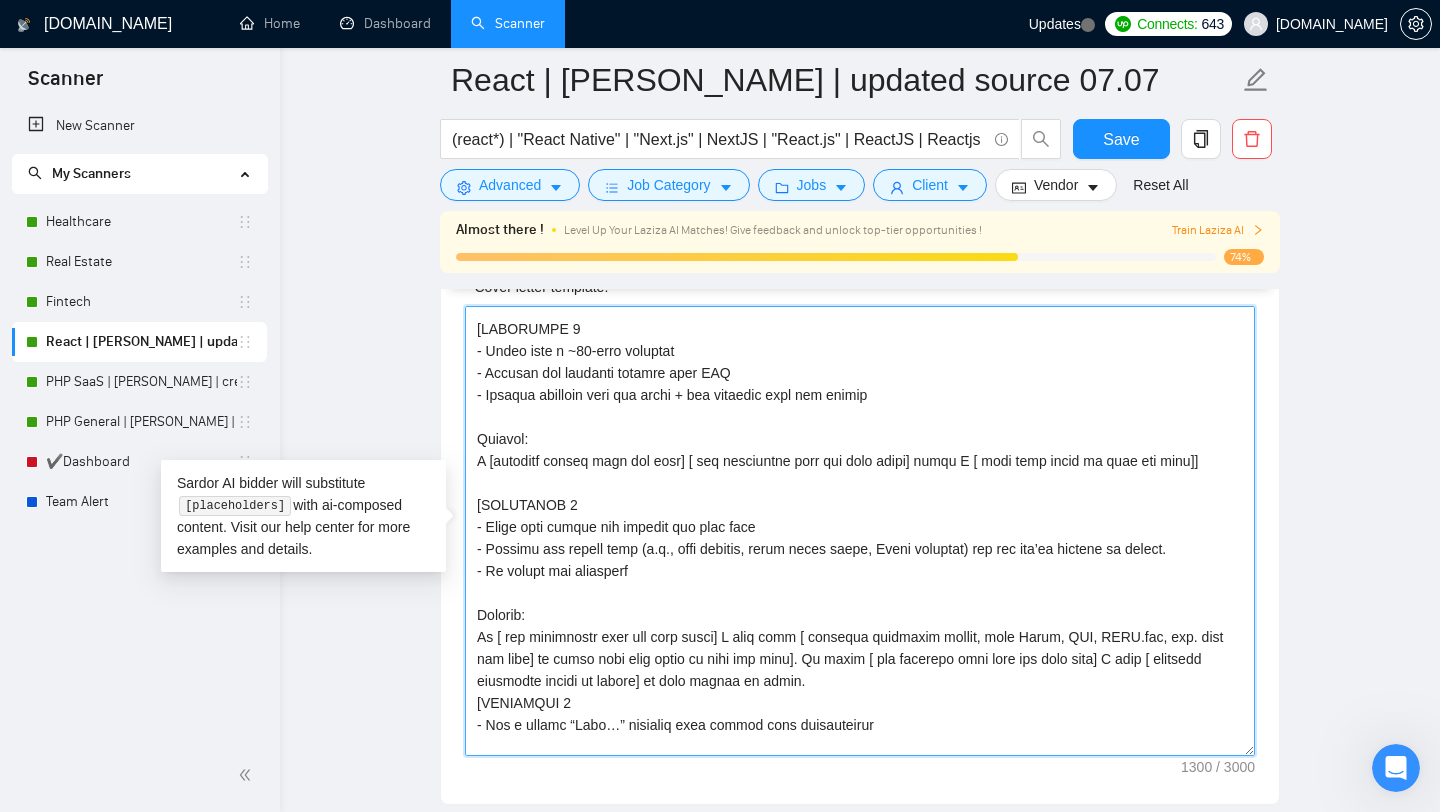 click on "Cover letter template:" at bounding box center [860, 531] 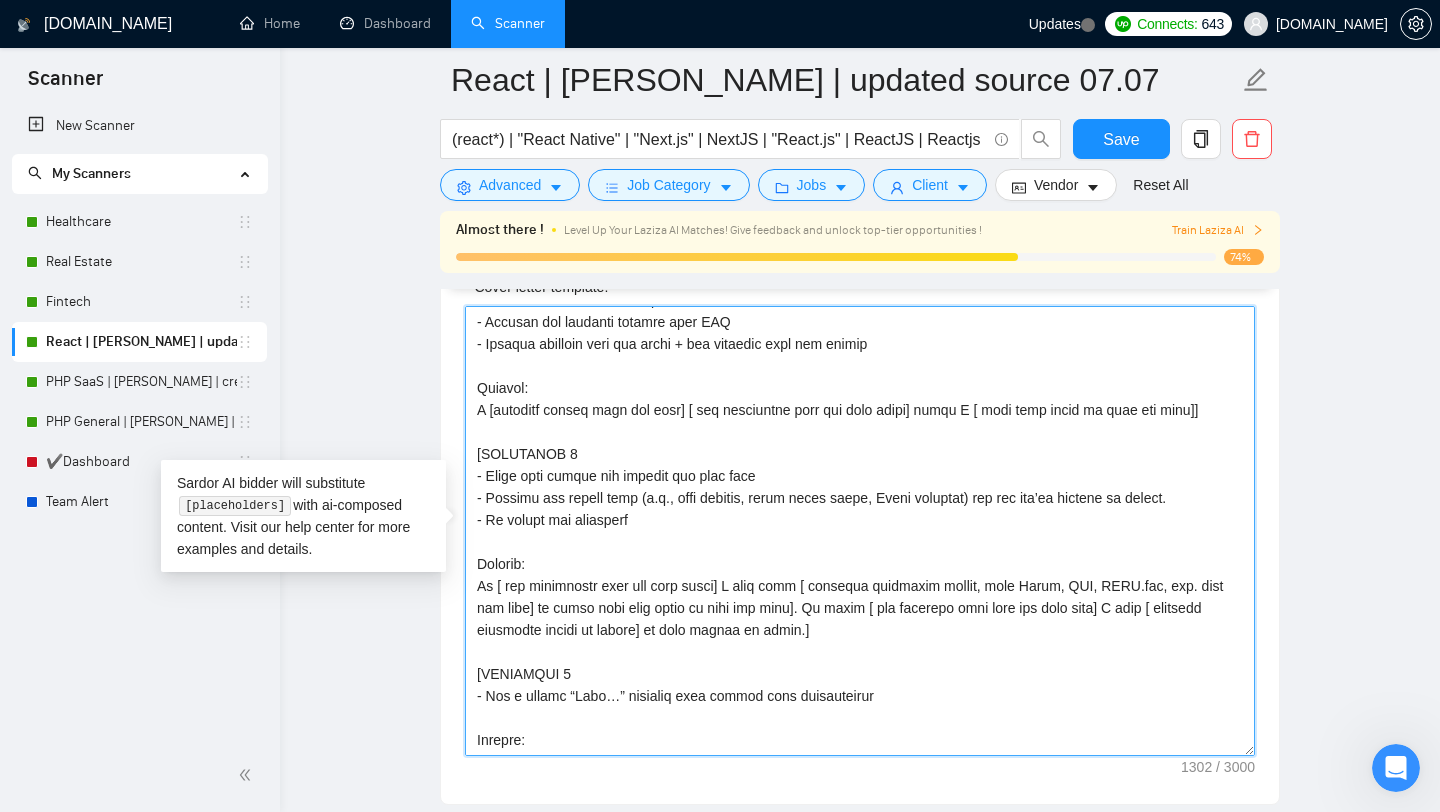 scroll, scrollTop: 286, scrollLeft: 0, axis: vertical 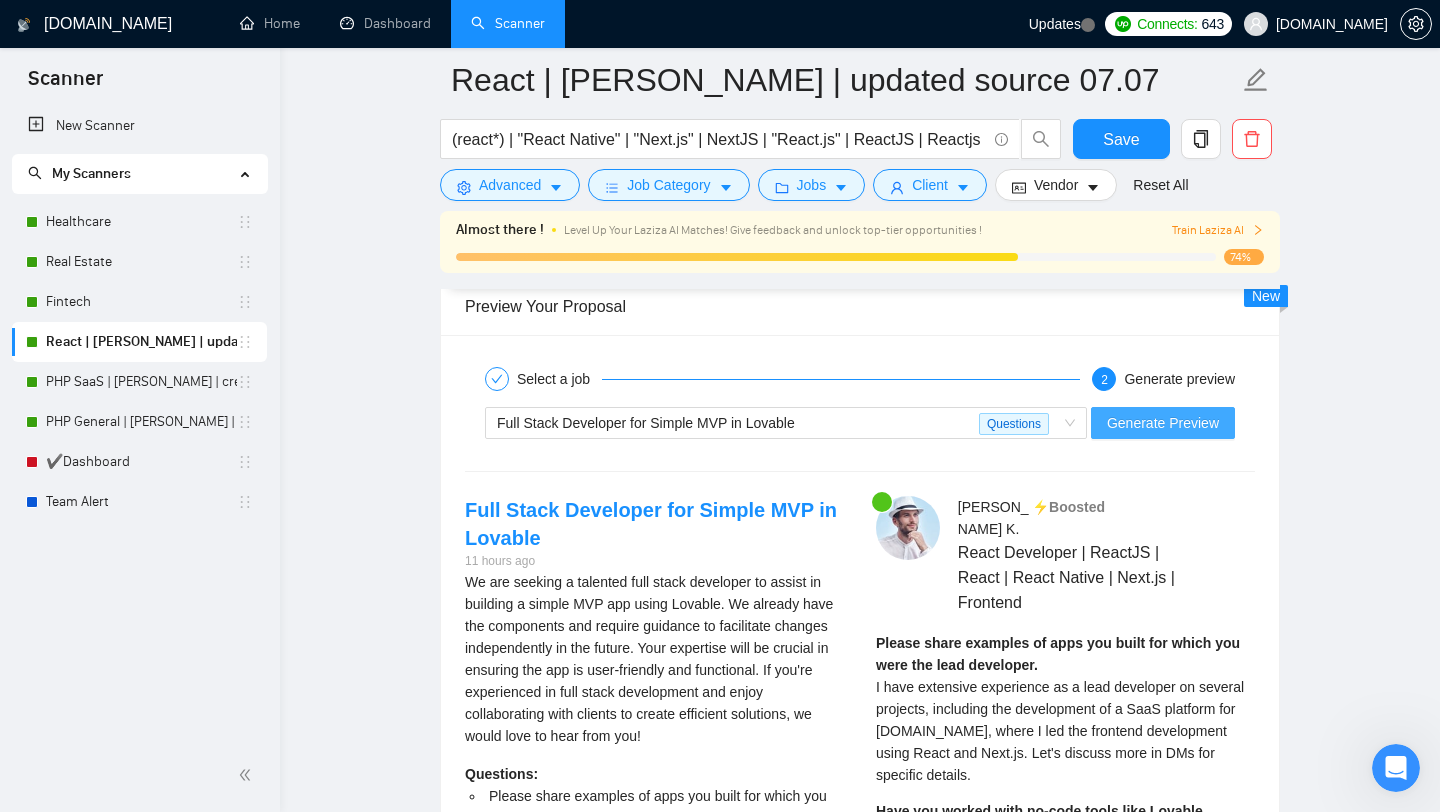 click on "Generate Preview" at bounding box center (1163, 423) 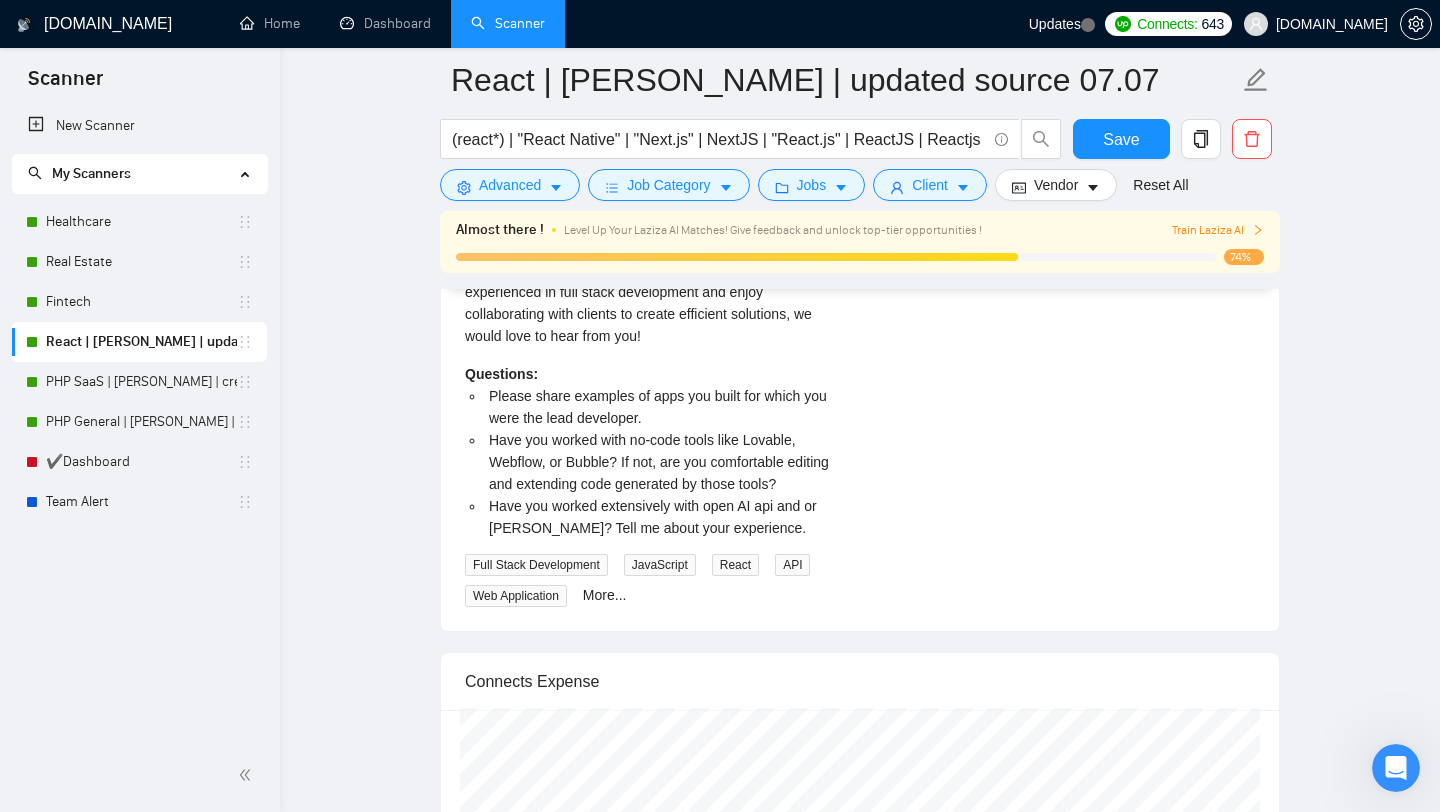 scroll, scrollTop: 3782, scrollLeft: 0, axis: vertical 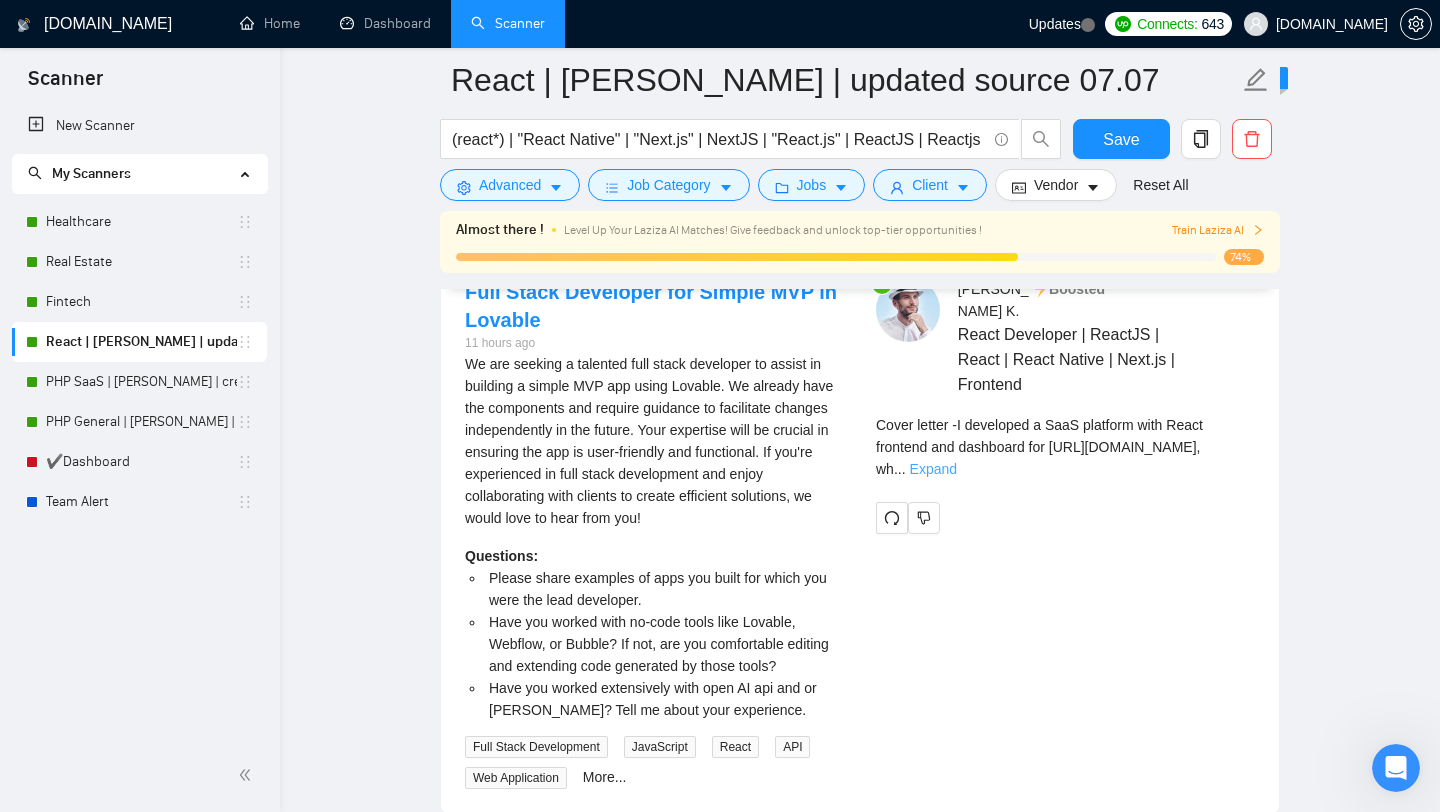 click on "Expand" at bounding box center [933, 469] 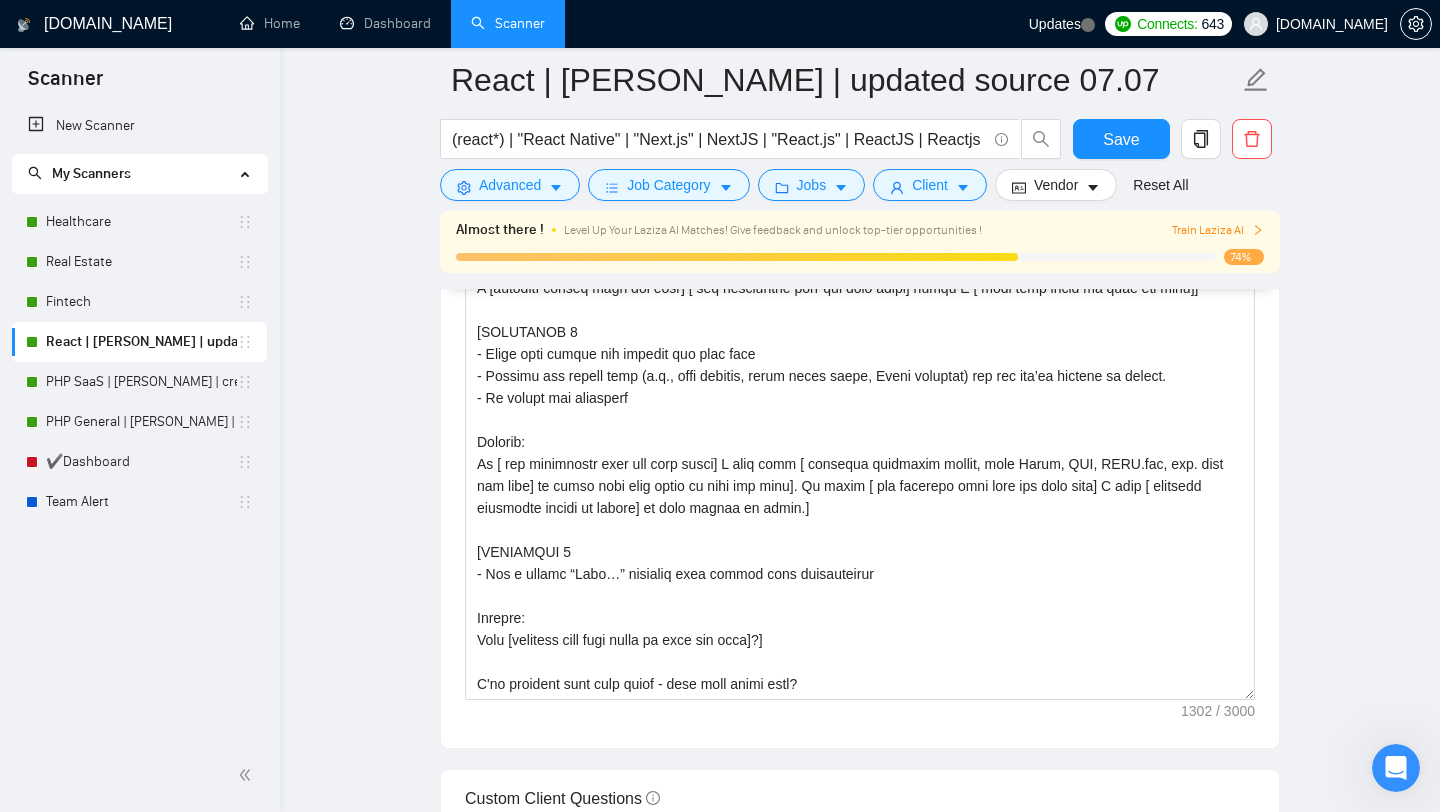 scroll, scrollTop: 1774, scrollLeft: 0, axis: vertical 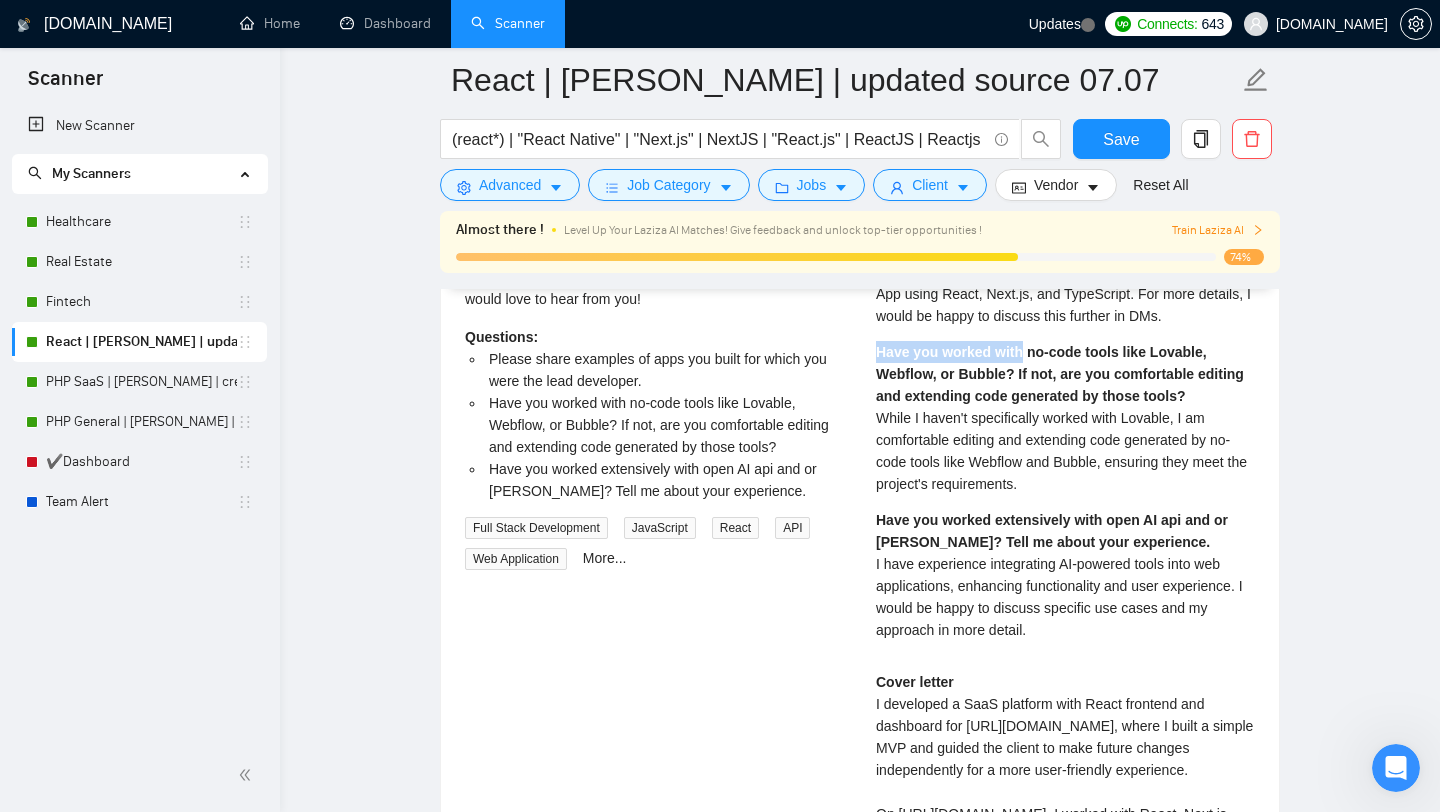 drag, startPoint x: 875, startPoint y: 349, endPoint x: 1020, endPoint y: 347, distance: 145.0138 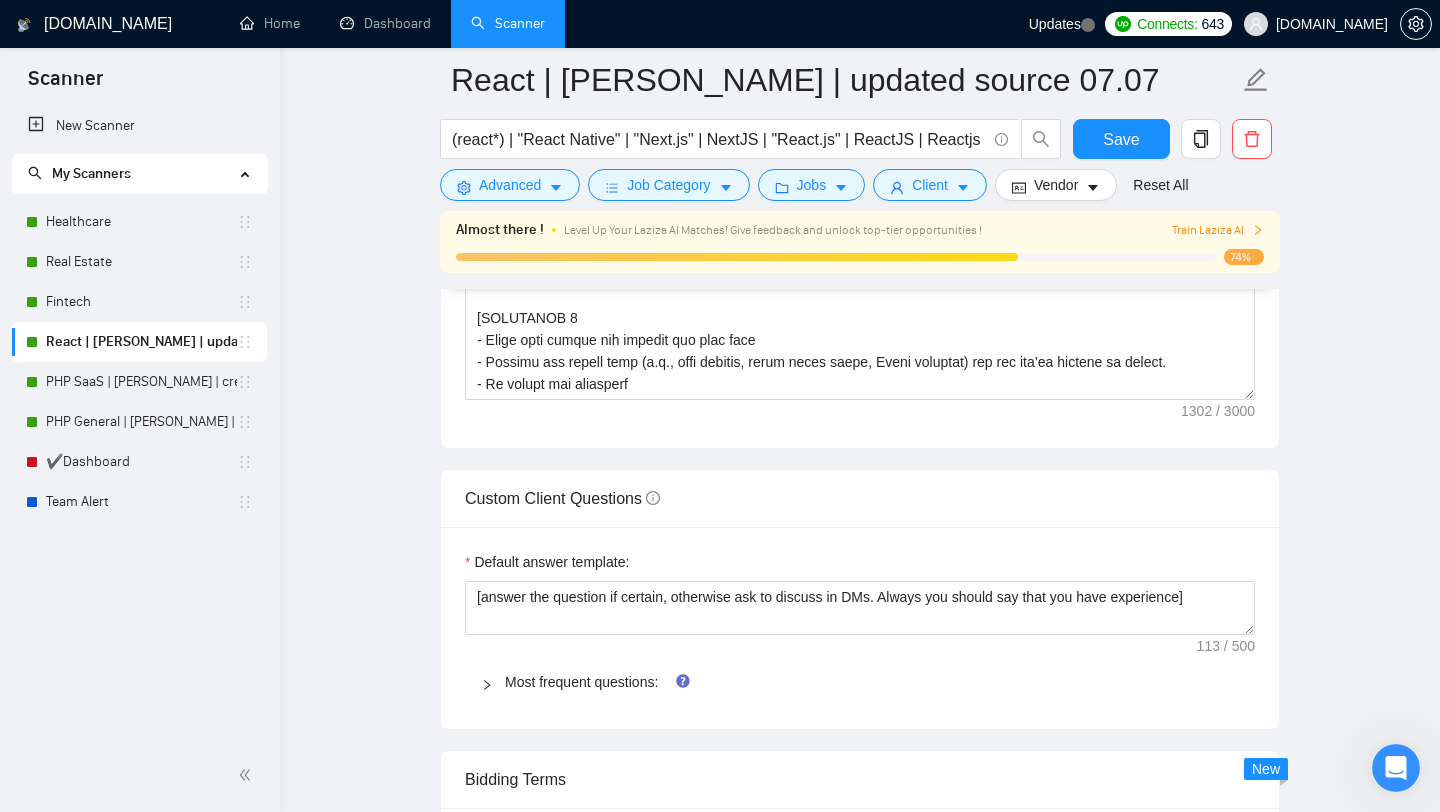 scroll, scrollTop: 2084, scrollLeft: 0, axis: vertical 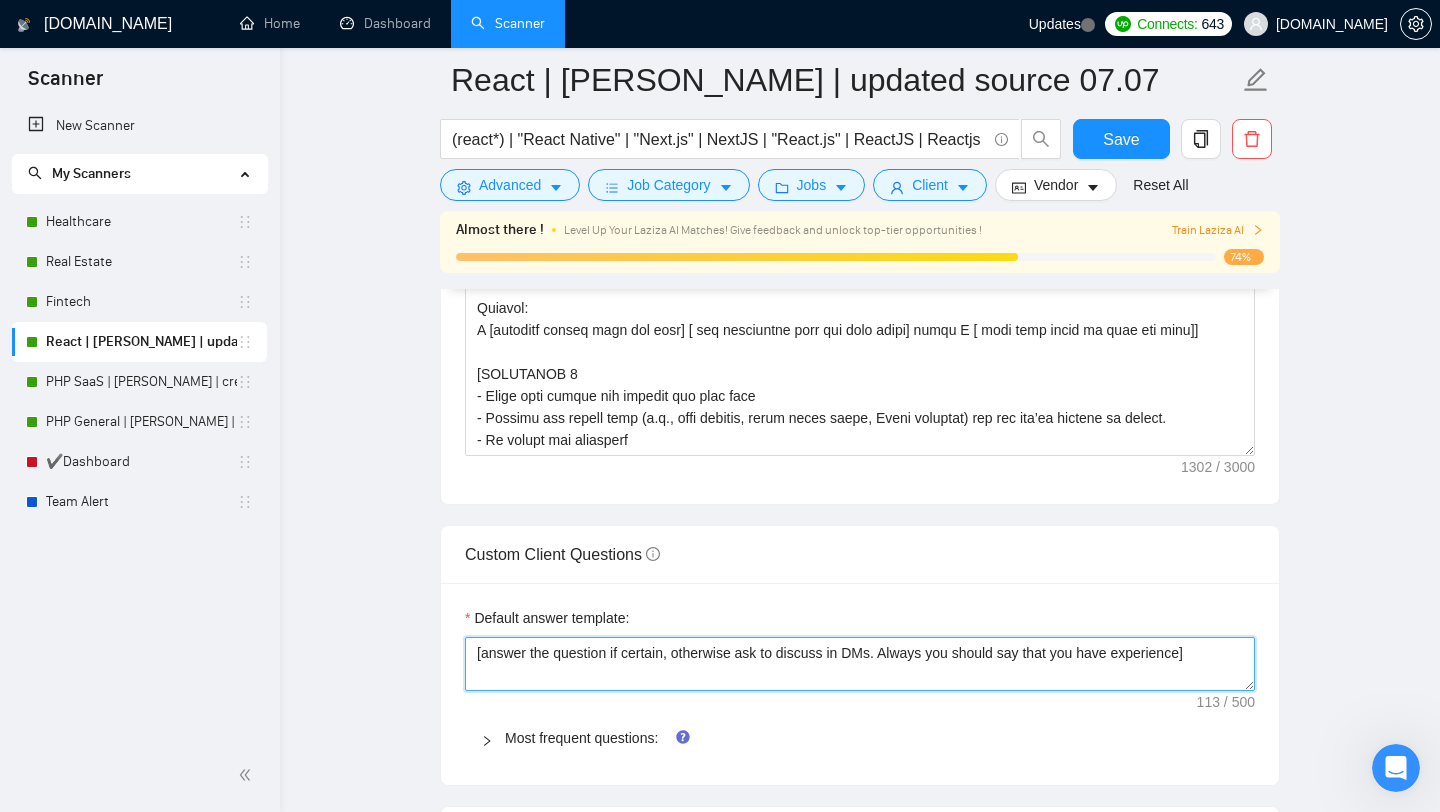 drag, startPoint x: 894, startPoint y: 650, endPoint x: 1206, endPoint y: 651, distance: 312.00162 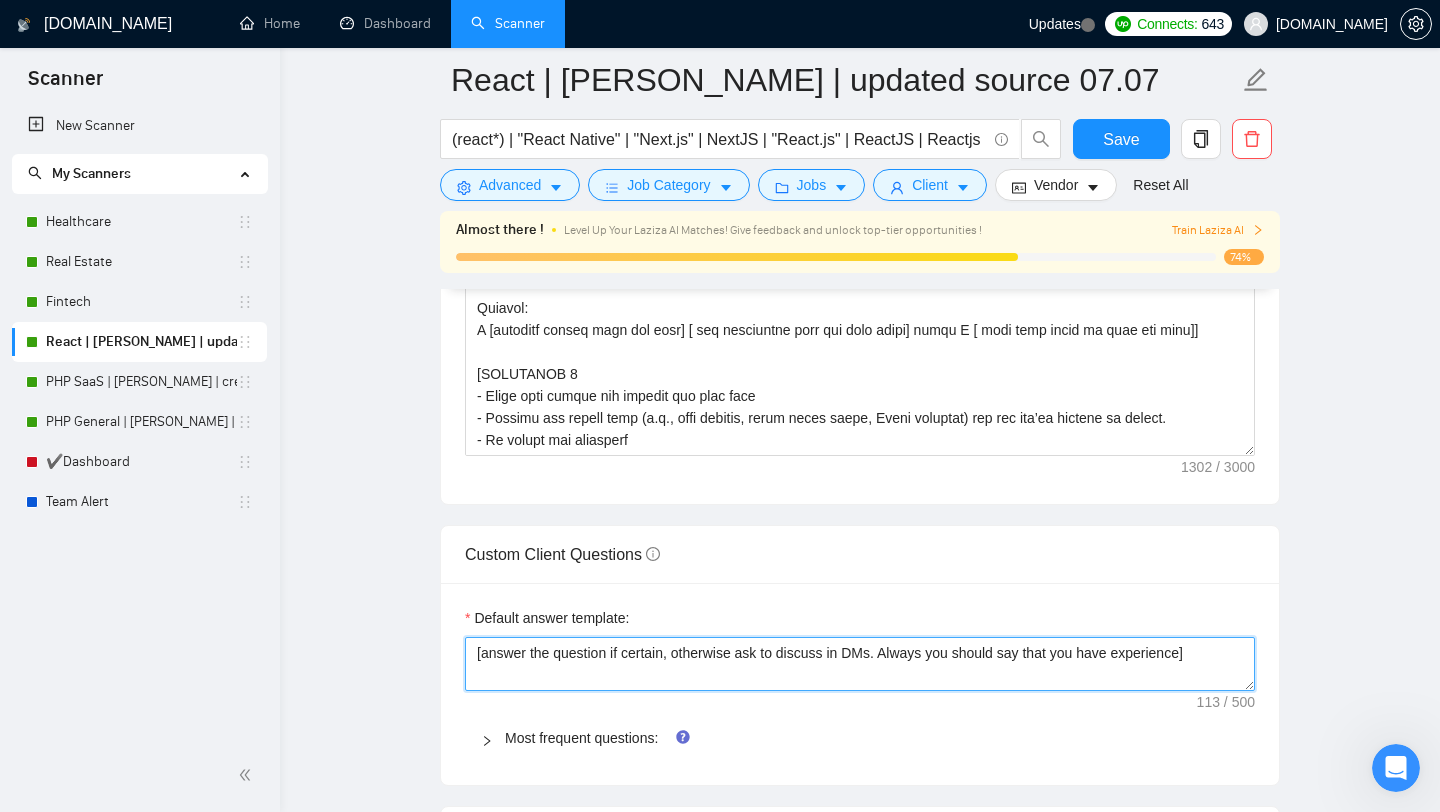 click on "[answer the question if certain, otherwise ask to discuss in DMs. Always you should say that you have experience]" at bounding box center [860, 664] 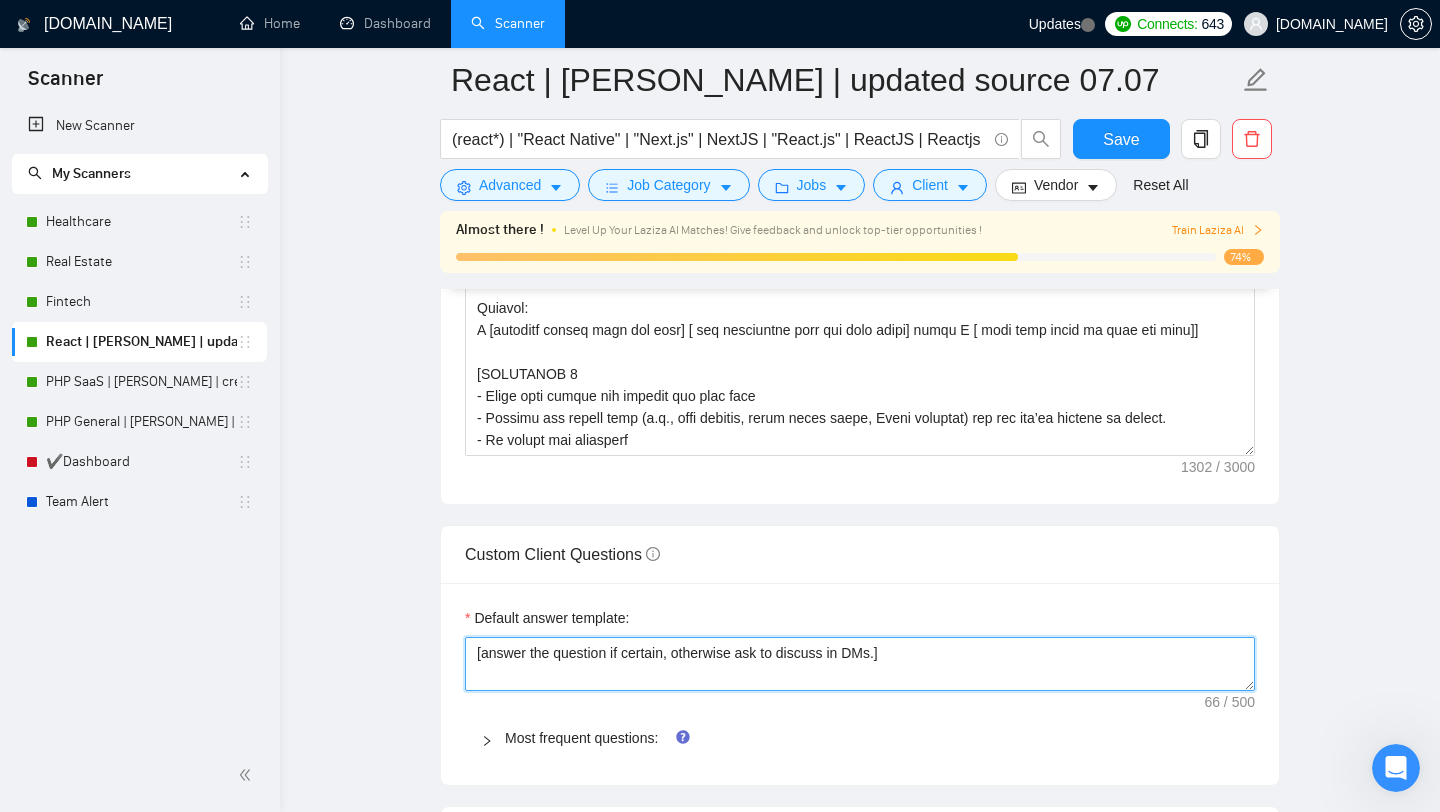 click on "[answer the question if certain, otherwise ask to discuss in DMs.]" at bounding box center (860, 664) 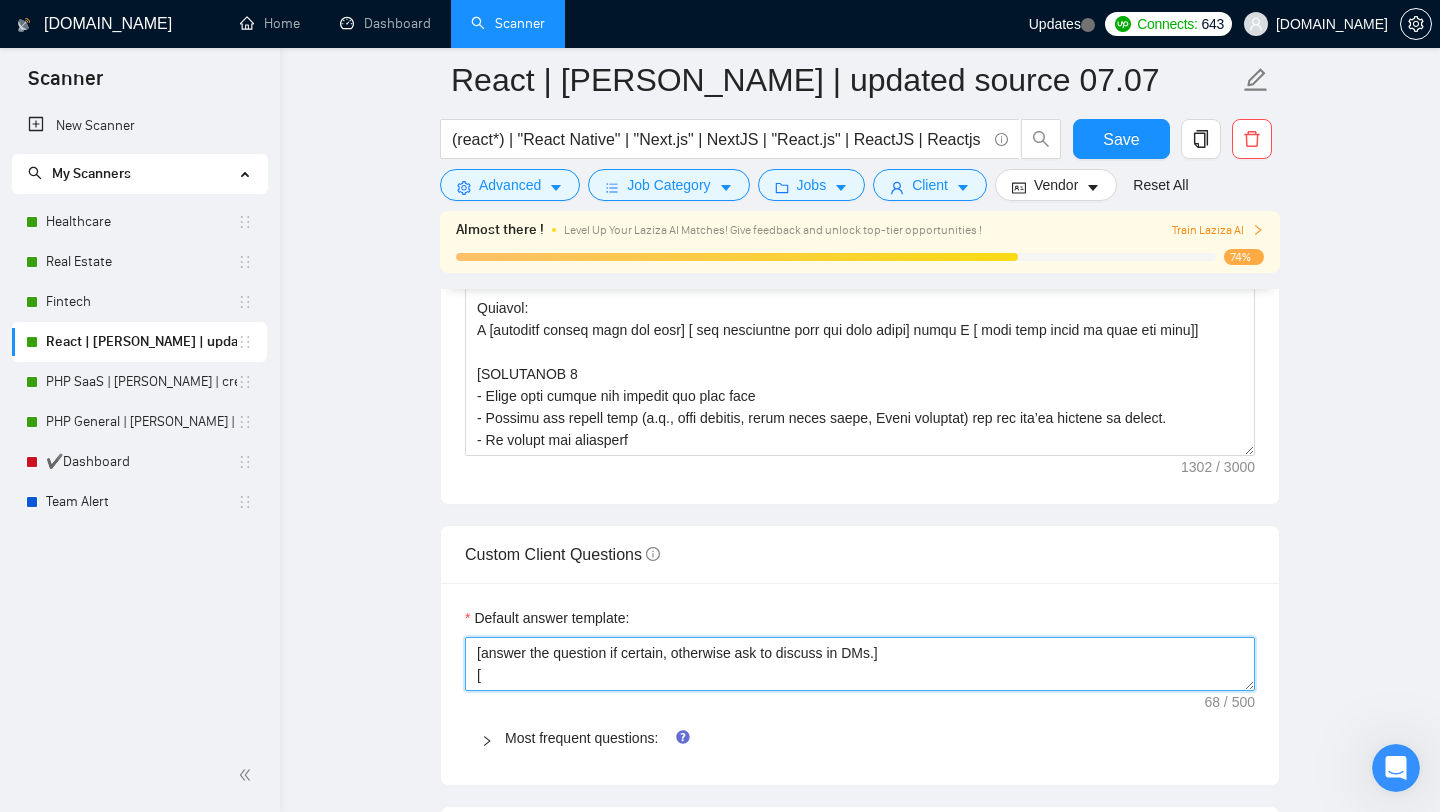 paste on "Have you worked with" 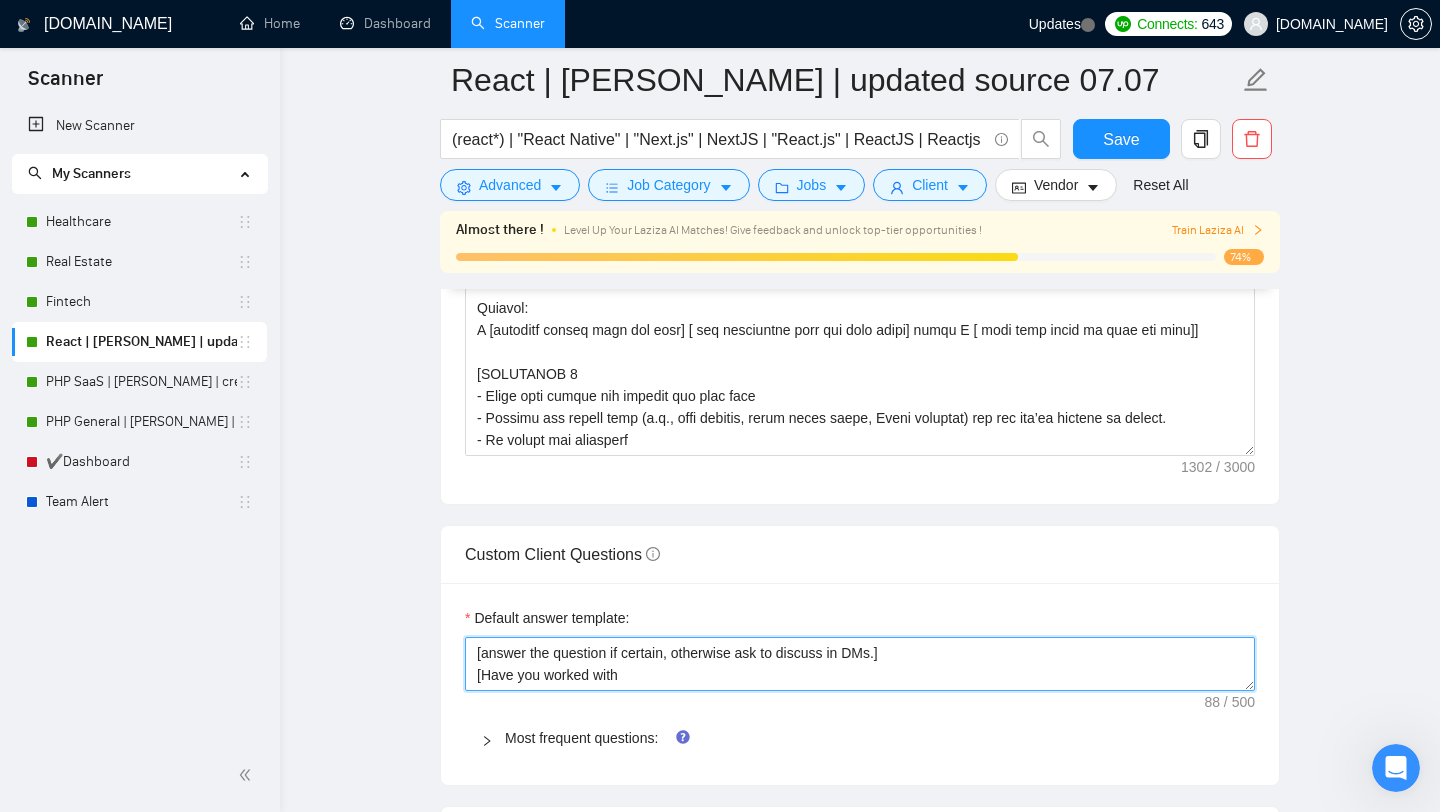click on "[answer the question if certain, otherwise ask to discuss in DMs.]
[Have you worked with" at bounding box center [860, 664] 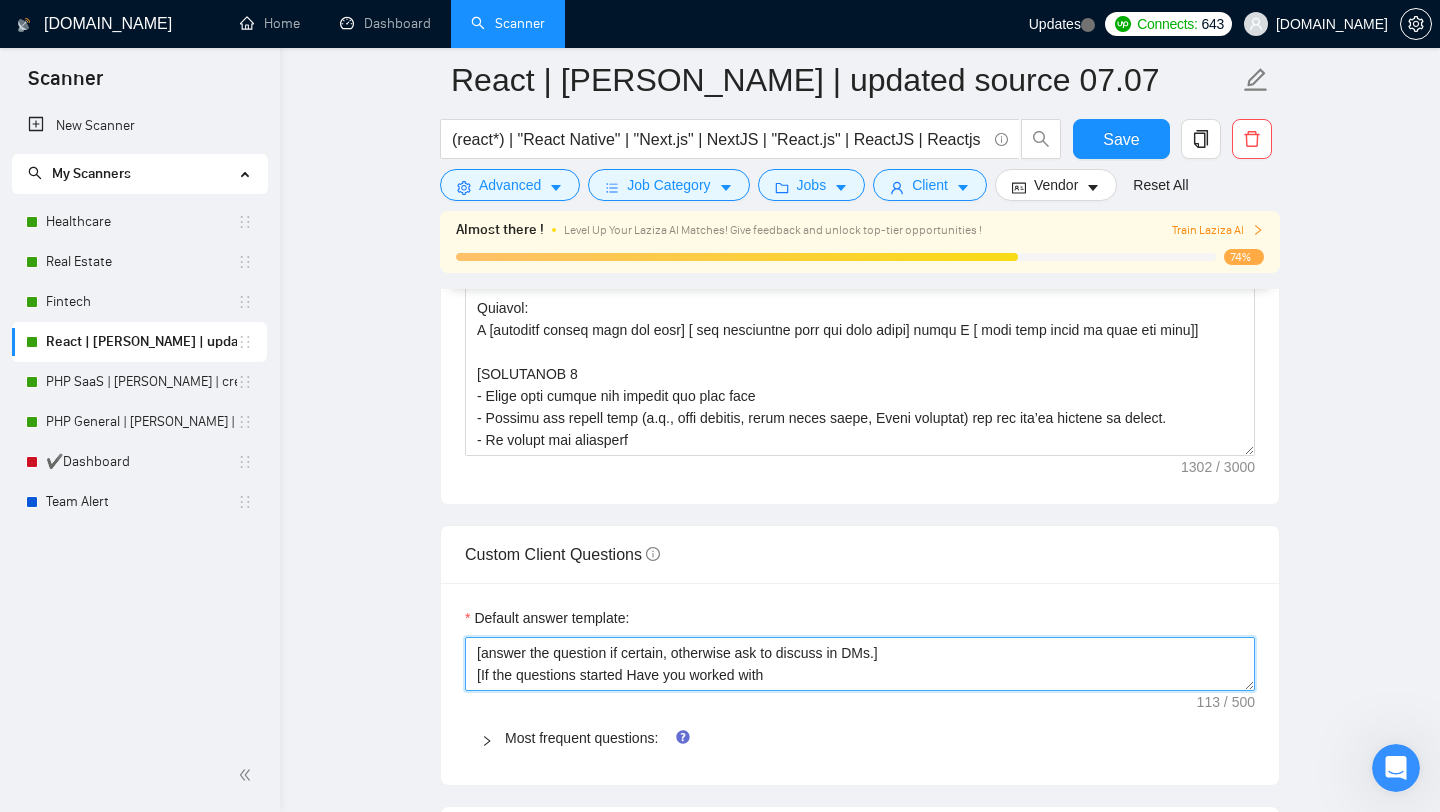 click on "[answer the question if certain, otherwise ask to discuss in DMs.]
[If the questions started Have you worked with" at bounding box center [860, 664] 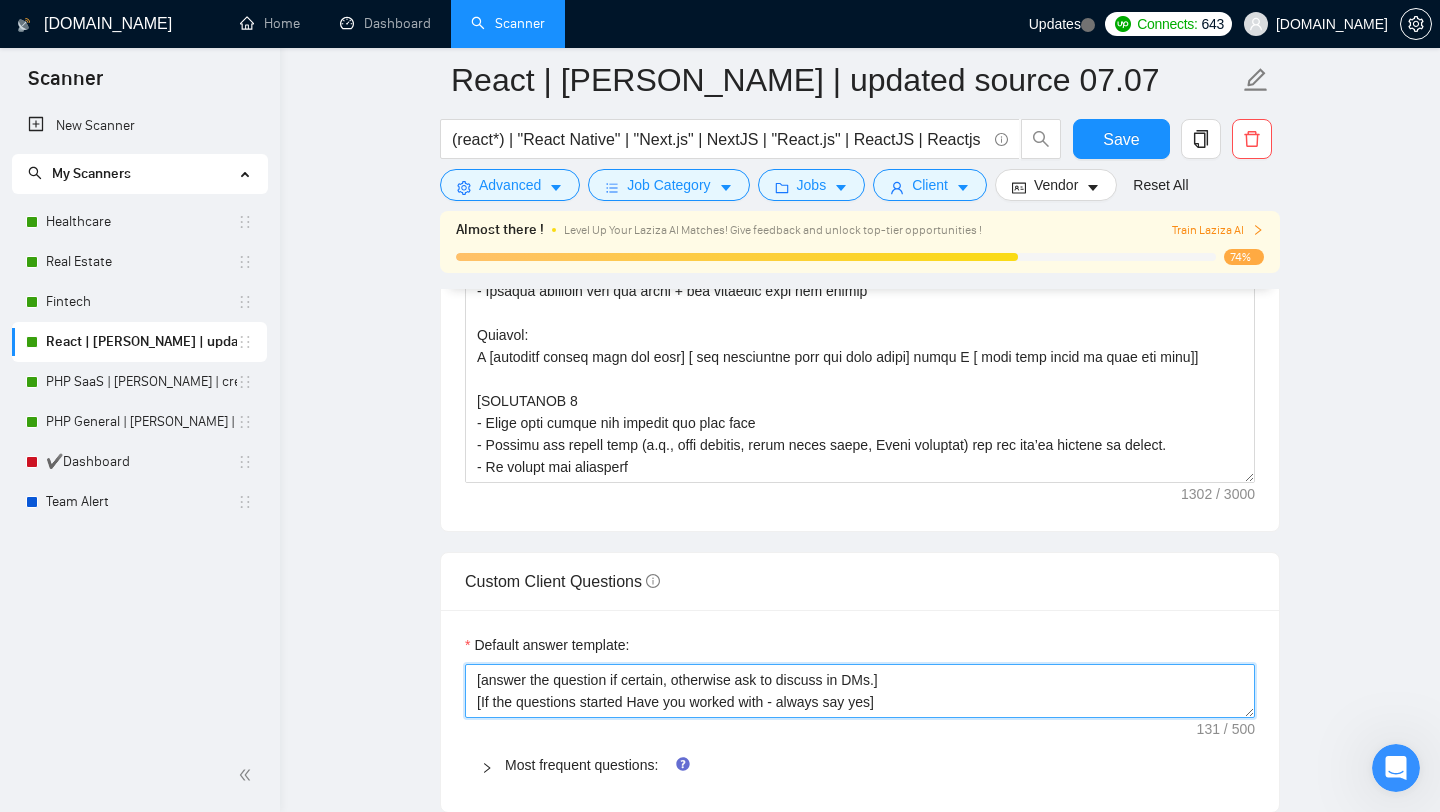 scroll, scrollTop: 2024, scrollLeft: 0, axis: vertical 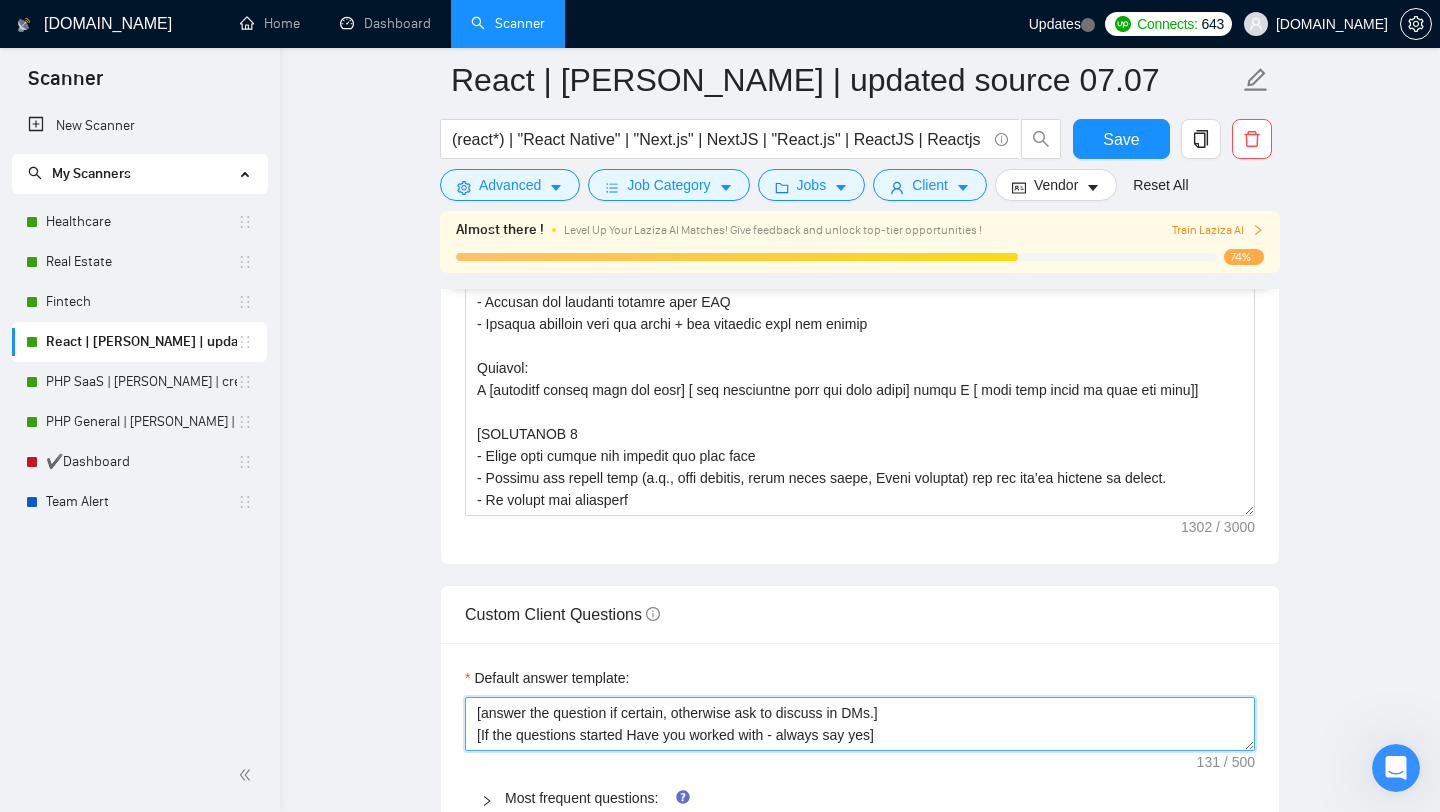 click on "[answer the question if certain, otherwise ask to discuss in DMs.]
[If the questions started Have you worked with - always say yes]" at bounding box center [860, 724] 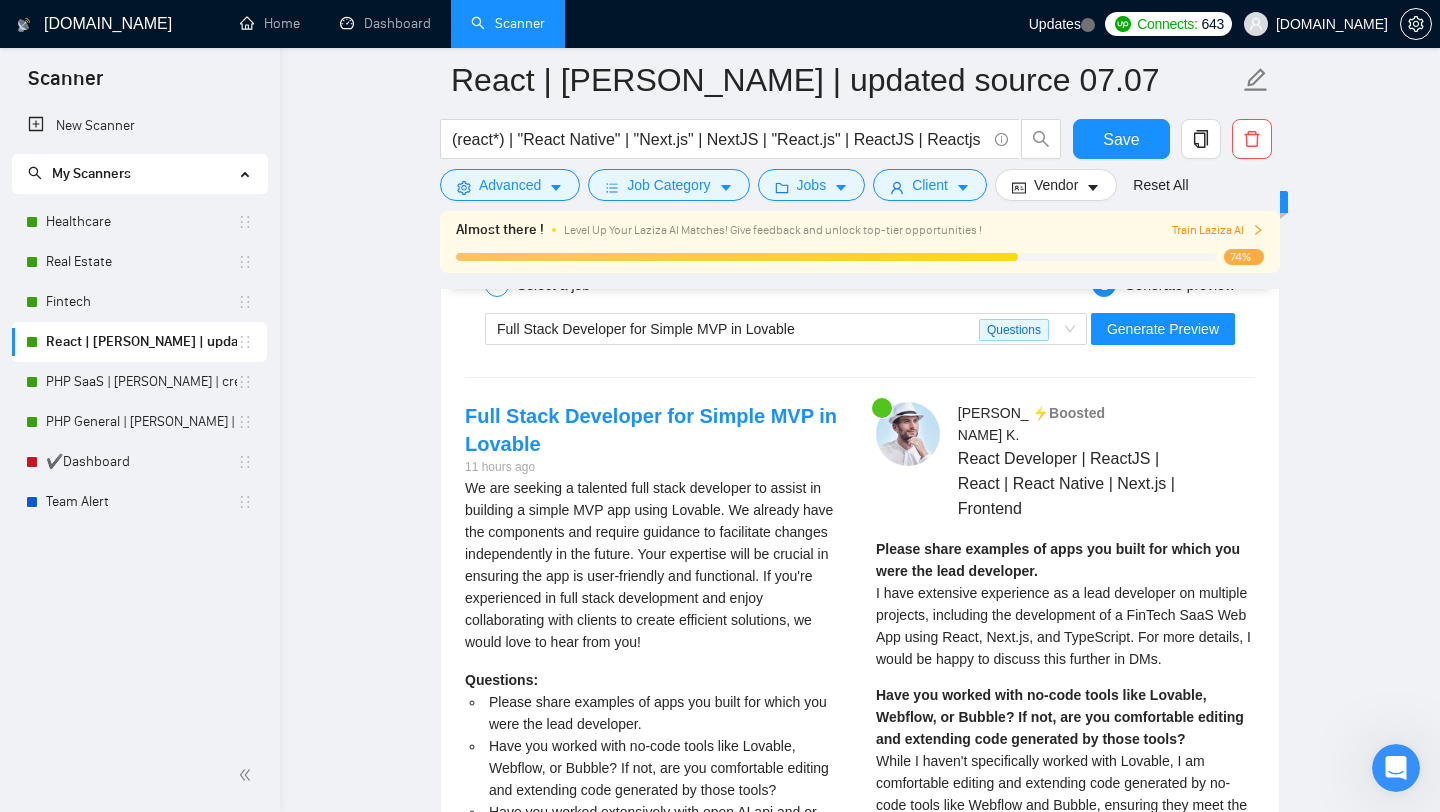scroll, scrollTop: 3462, scrollLeft: 0, axis: vertical 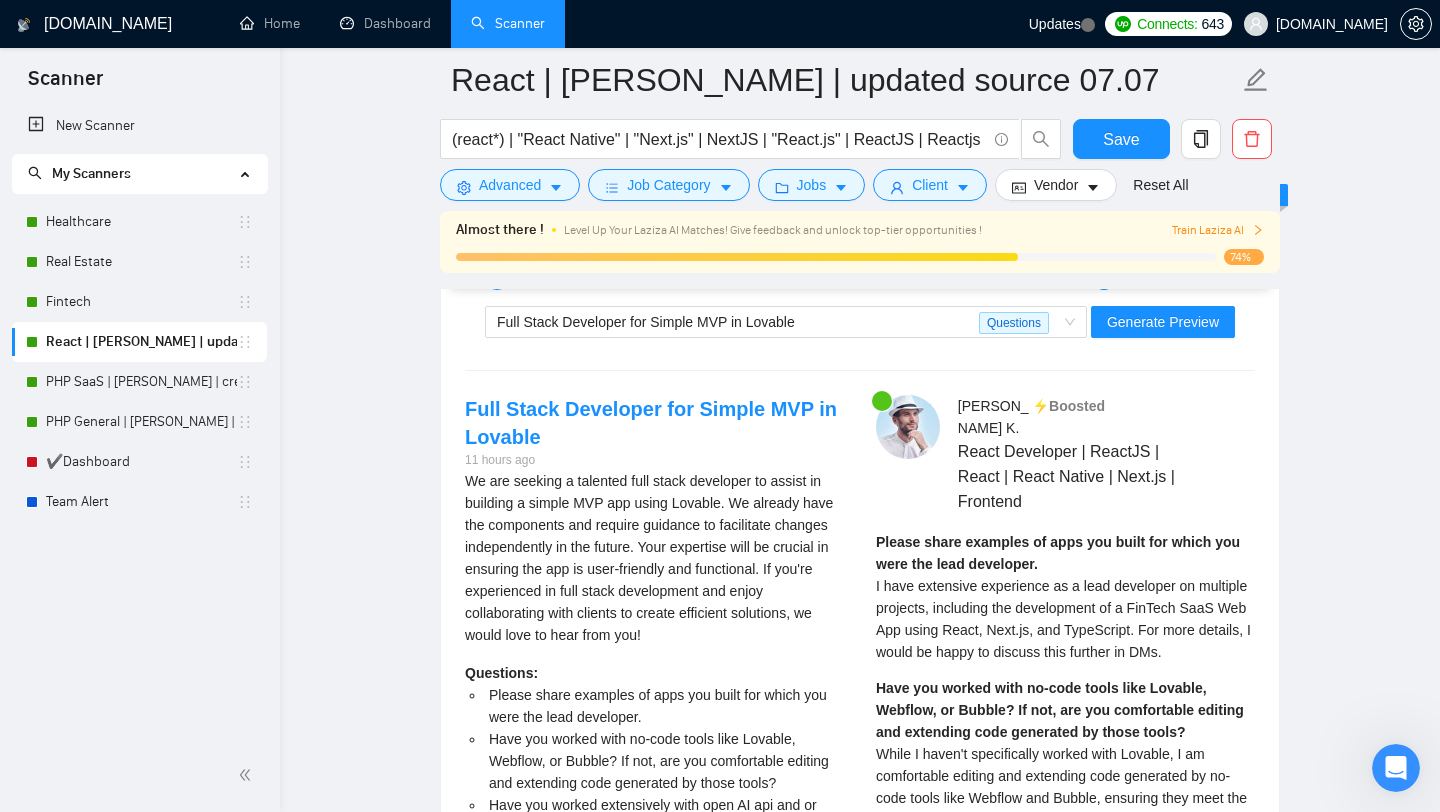 click on "React | [PERSON_NAME] | updated source 07.07 (react*) | "React Native" | "Next.js" | NextJS | "React.js" | ReactJS | Reactjs | react.js | (react (javascript | python | typescript | "web app" | "next.js" | lovable | "tailwind css" | js | saas | "web platform" | vercel | vue | shadcn | mui | "web development" | redux | api | ai)) | (figma react) | (v0 (react | "next.js")) | "figma to code" Save Advanced   Job Category   Jobs   Client   Vendor   Reset All Almost there ! Level Up Your Laziza AI Matches! Give feedback and unlock top-tier opportunities ! Train Laziza AI 74% Preview Results Insights NEW Alerts Auto Bidder Auto Bidding Enabled Auto Bidding Enabled: ON Auto Bidder Schedule Auto Bidding Type: Automated (recommended) Semi-automated Auto Bidding Schedule: 24/7 Custom Custom Auto Bidder Schedule Repeat every week [DATE] [DATE] [DATE] [DATE] [DATE] [DATE] [DATE] Active Hours ( [GEOGRAPHIC_DATA]/[GEOGRAPHIC_DATA] ): From: To: ( 24  hours) [GEOGRAPHIC_DATA]/[GEOGRAPHIC_DATA] Auto Bidding Type Select your bidding algorithm: Template Bidder 0.50  credits" at bounding box center [860, -273] 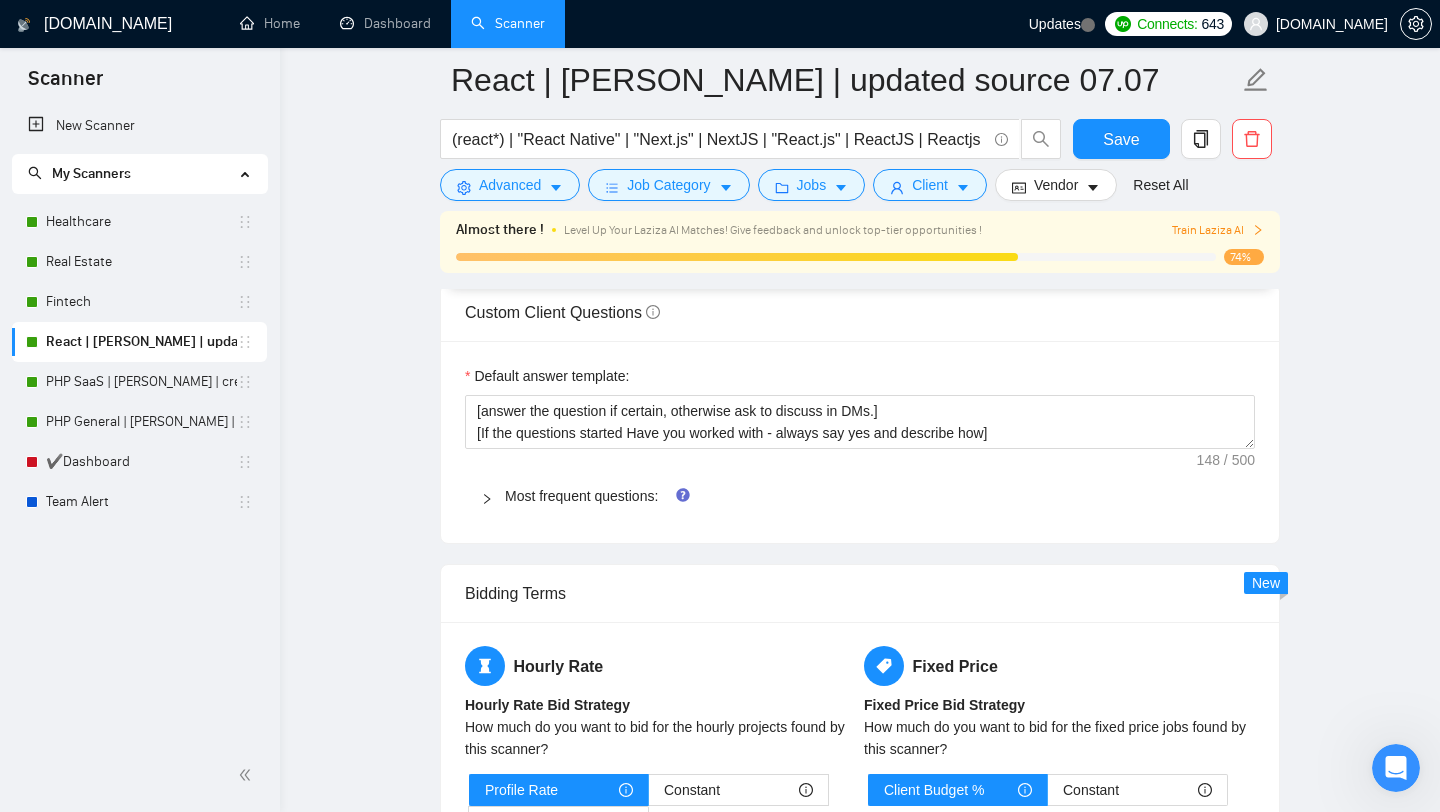 scroll, scrollTop: 2236, scrollLeft: 0, axis: vertical 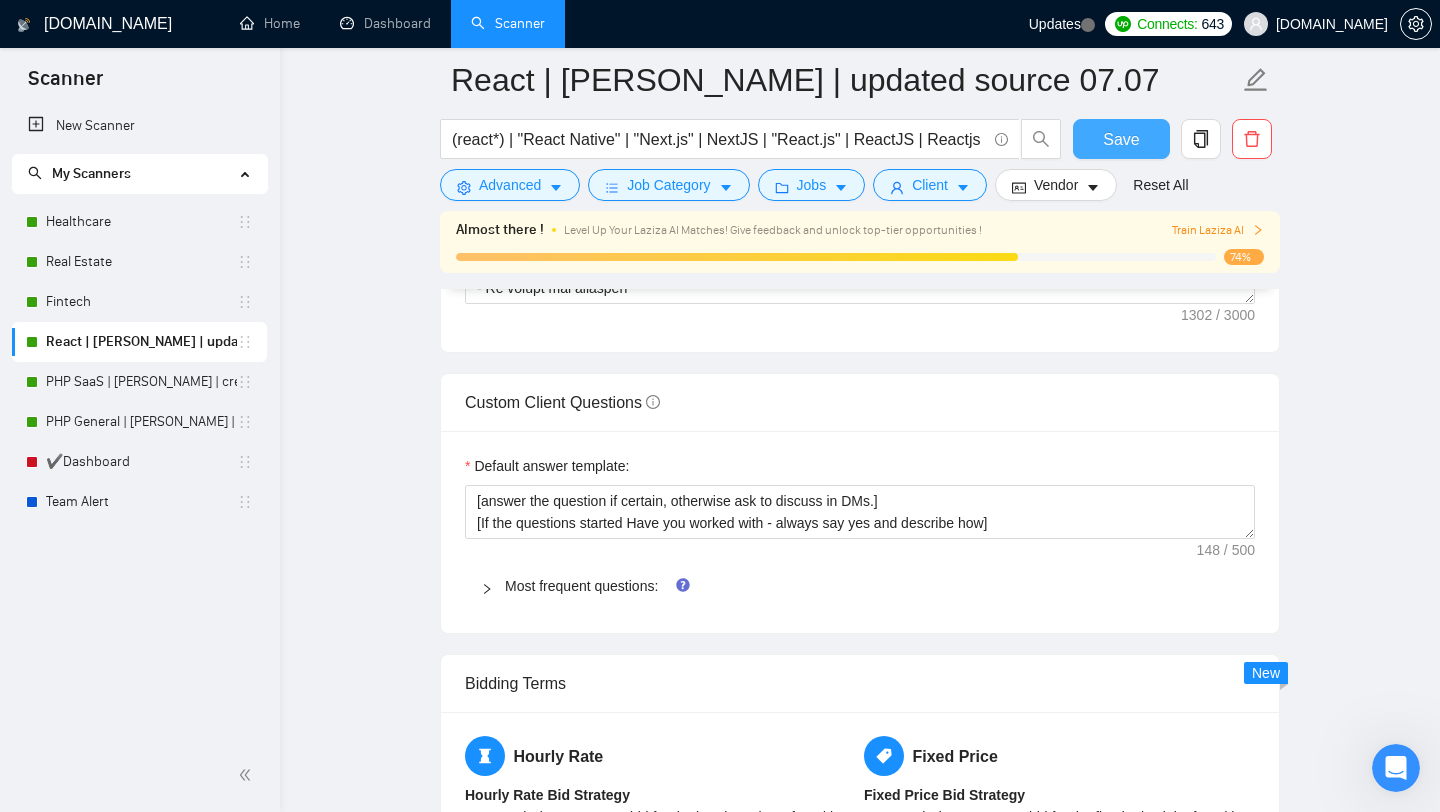click on "Save" at bounding box center (1121, 139) 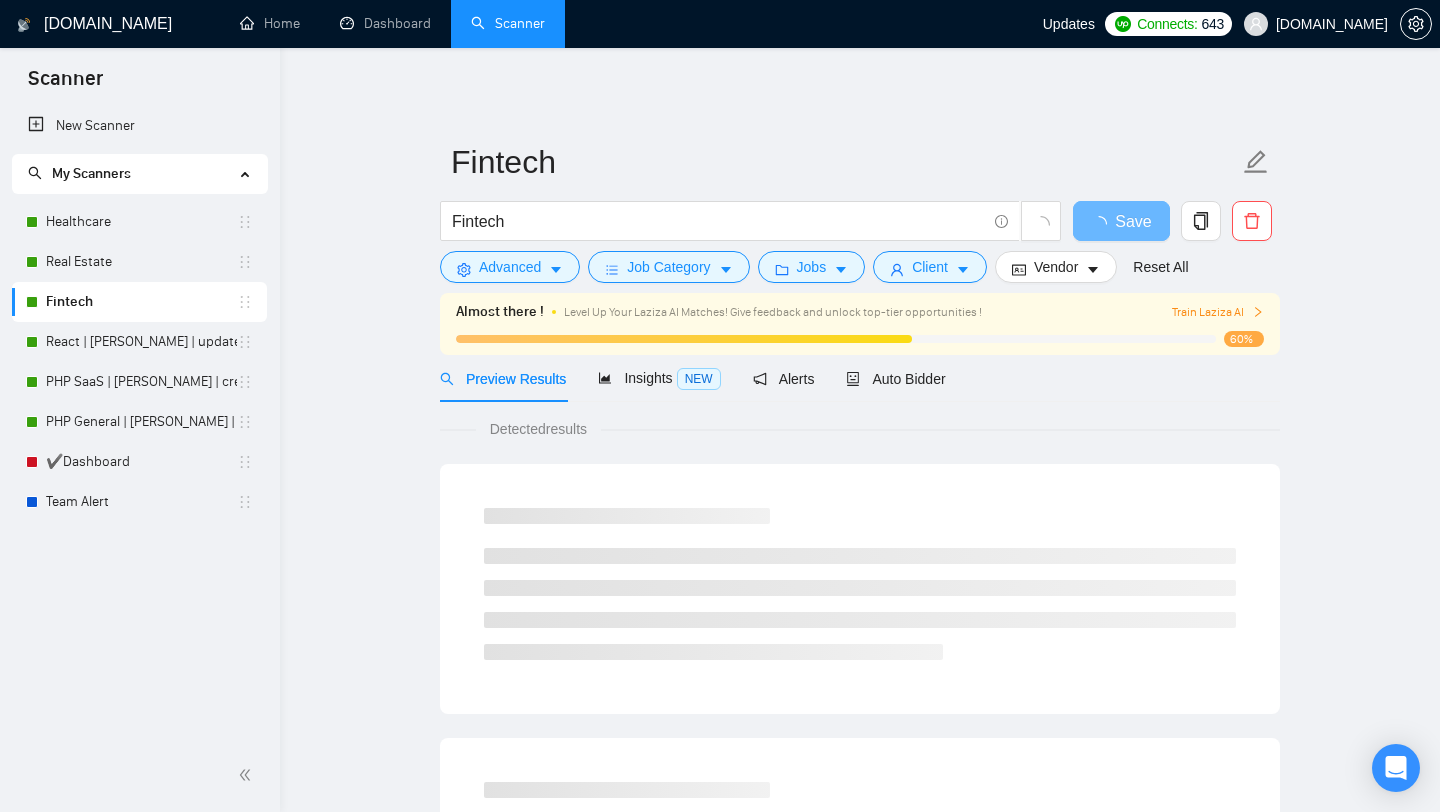 scroll, scrollTop: 0, scrollLeft: 0, axis: both 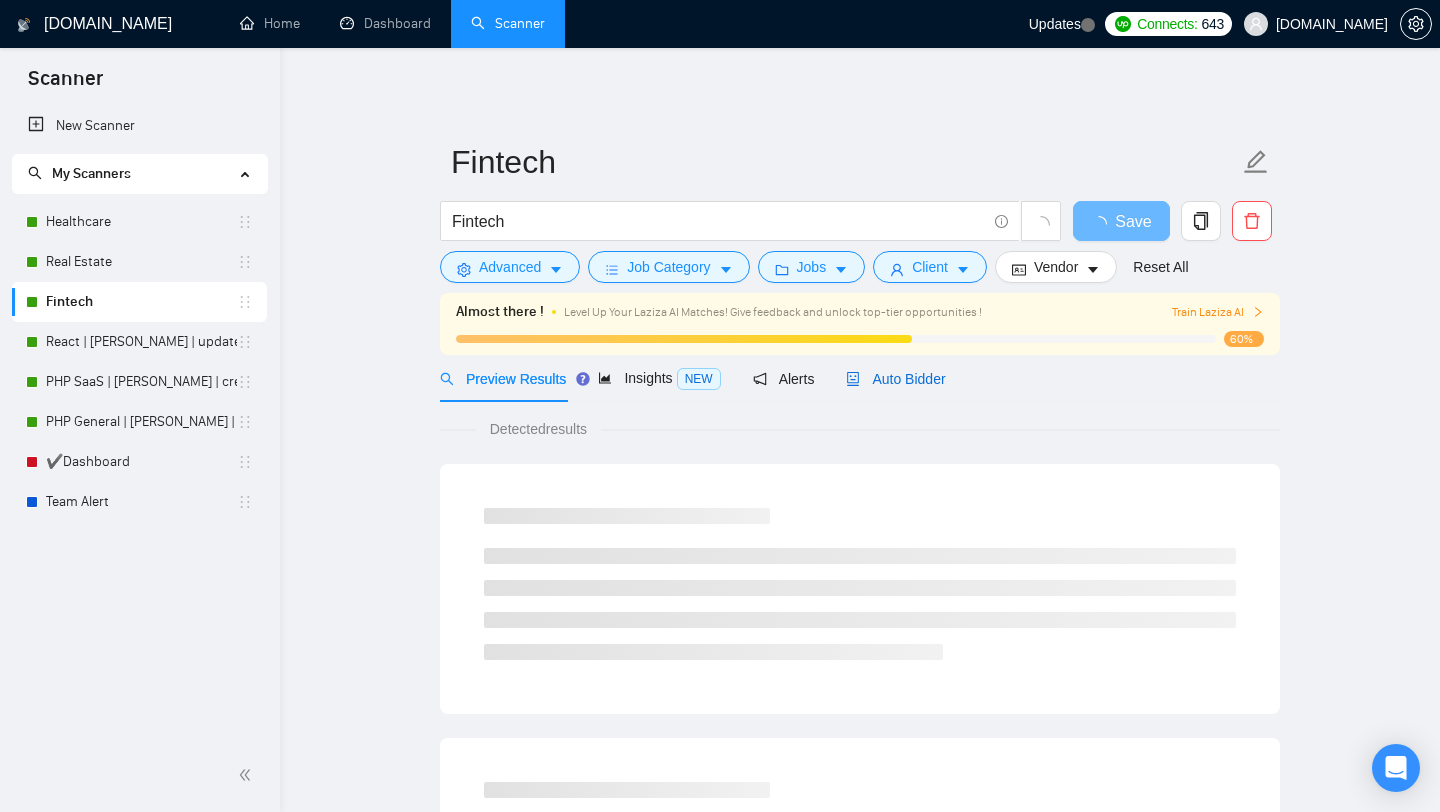 click on "Auto Bidder" at bounding box center [895, 379] 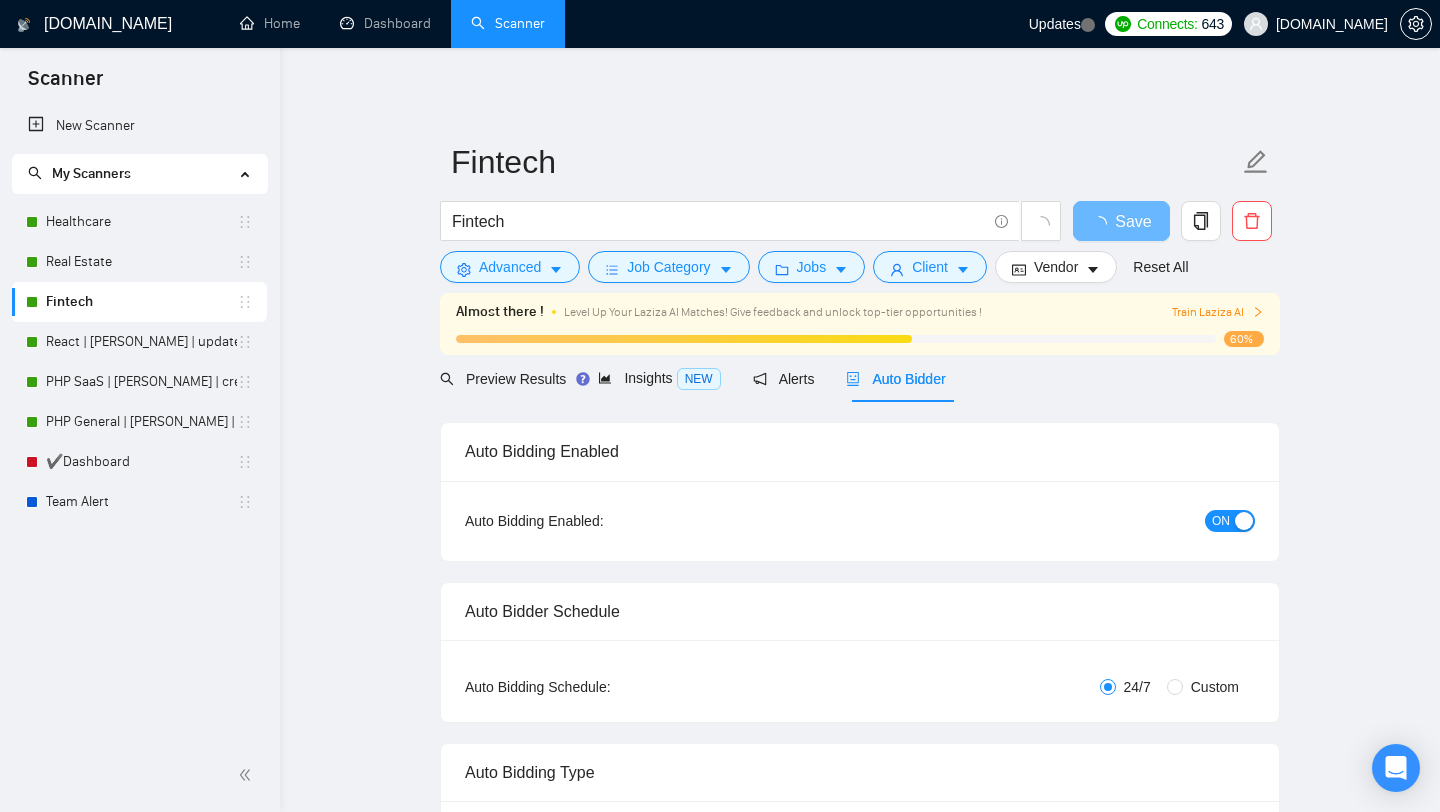 type 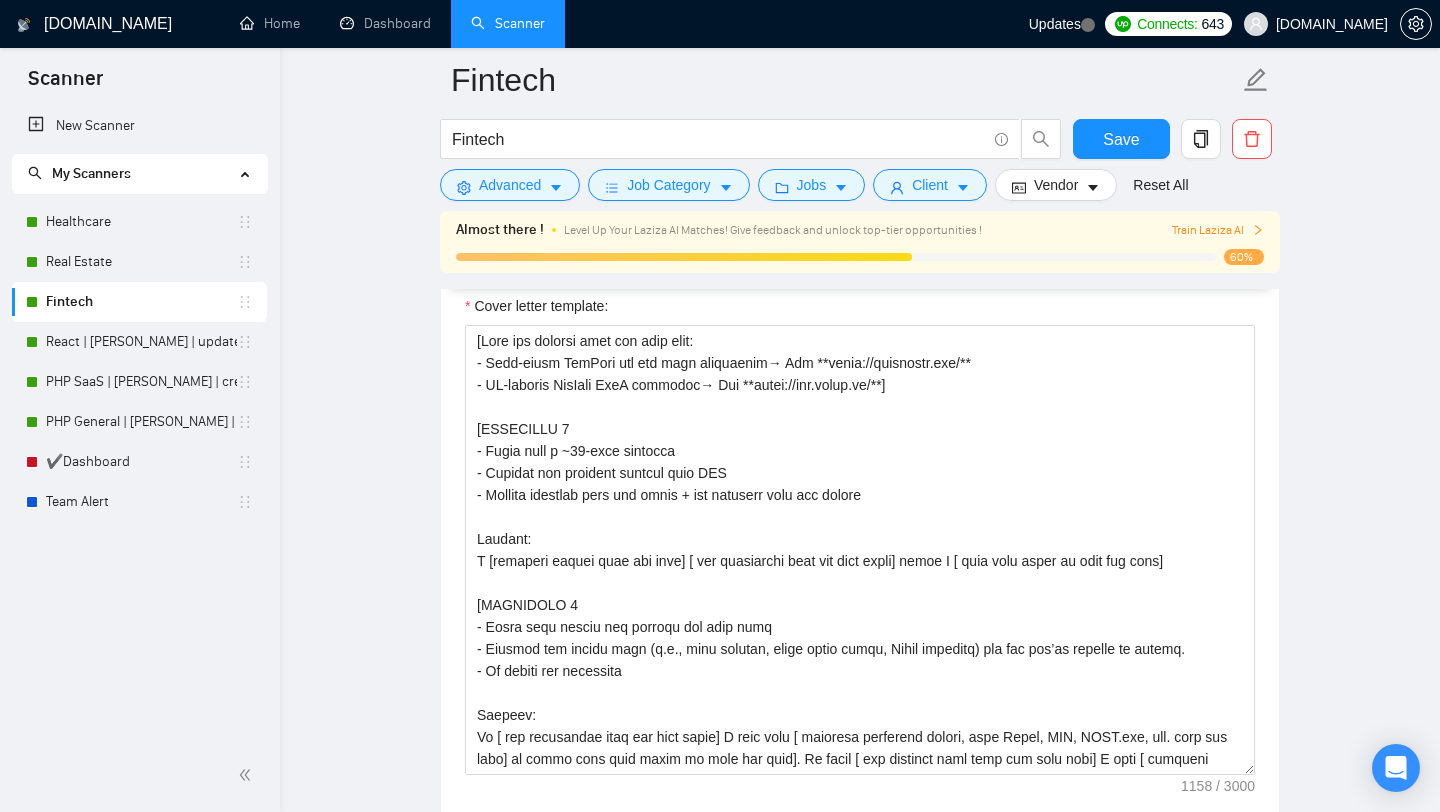 scroll, scrollTop: 1924, scrollLeft: 0, axis: vertical 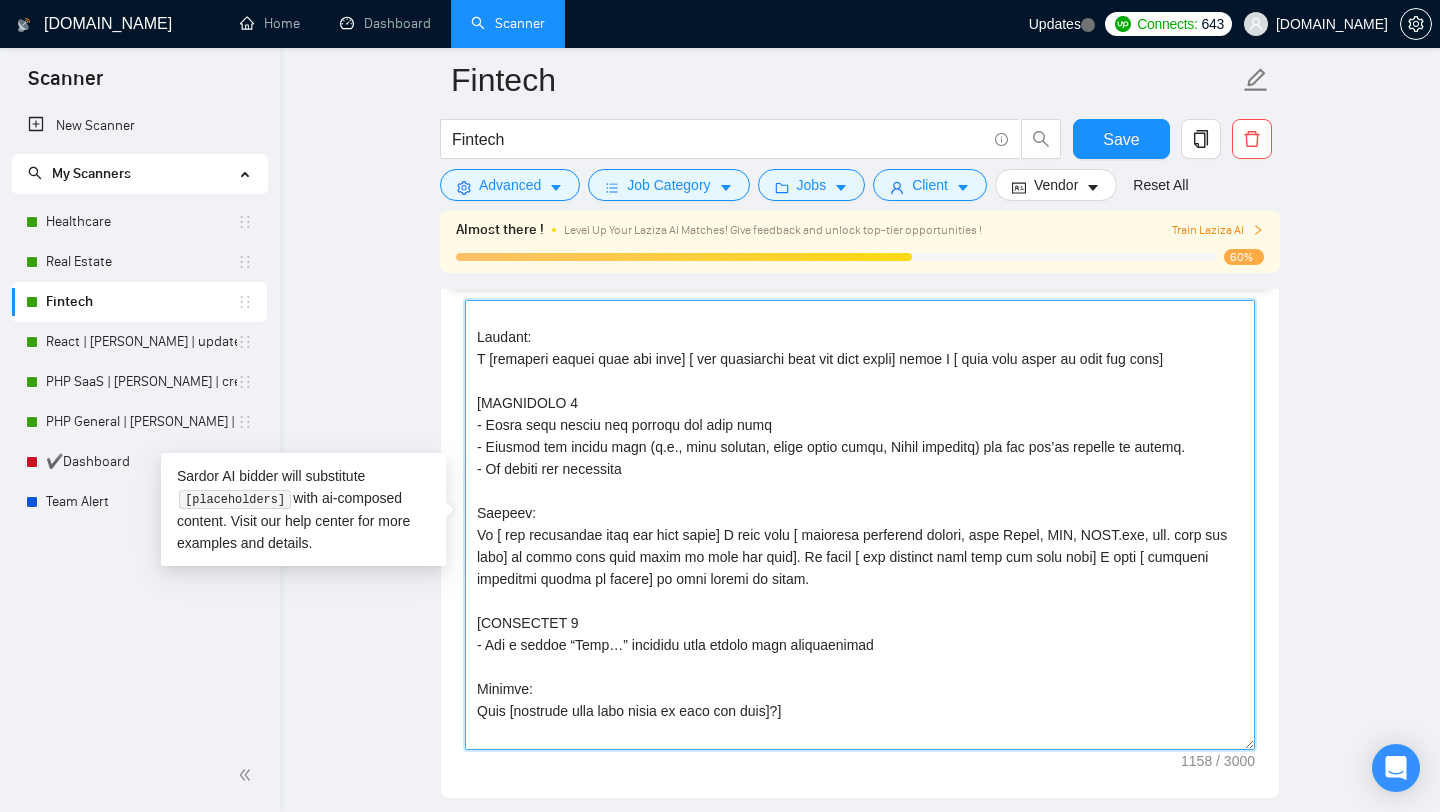 drag, startPoint x: 479, startPoint y: 537, endPoint x: 808, endPoint y: 571, distance: 330.75217 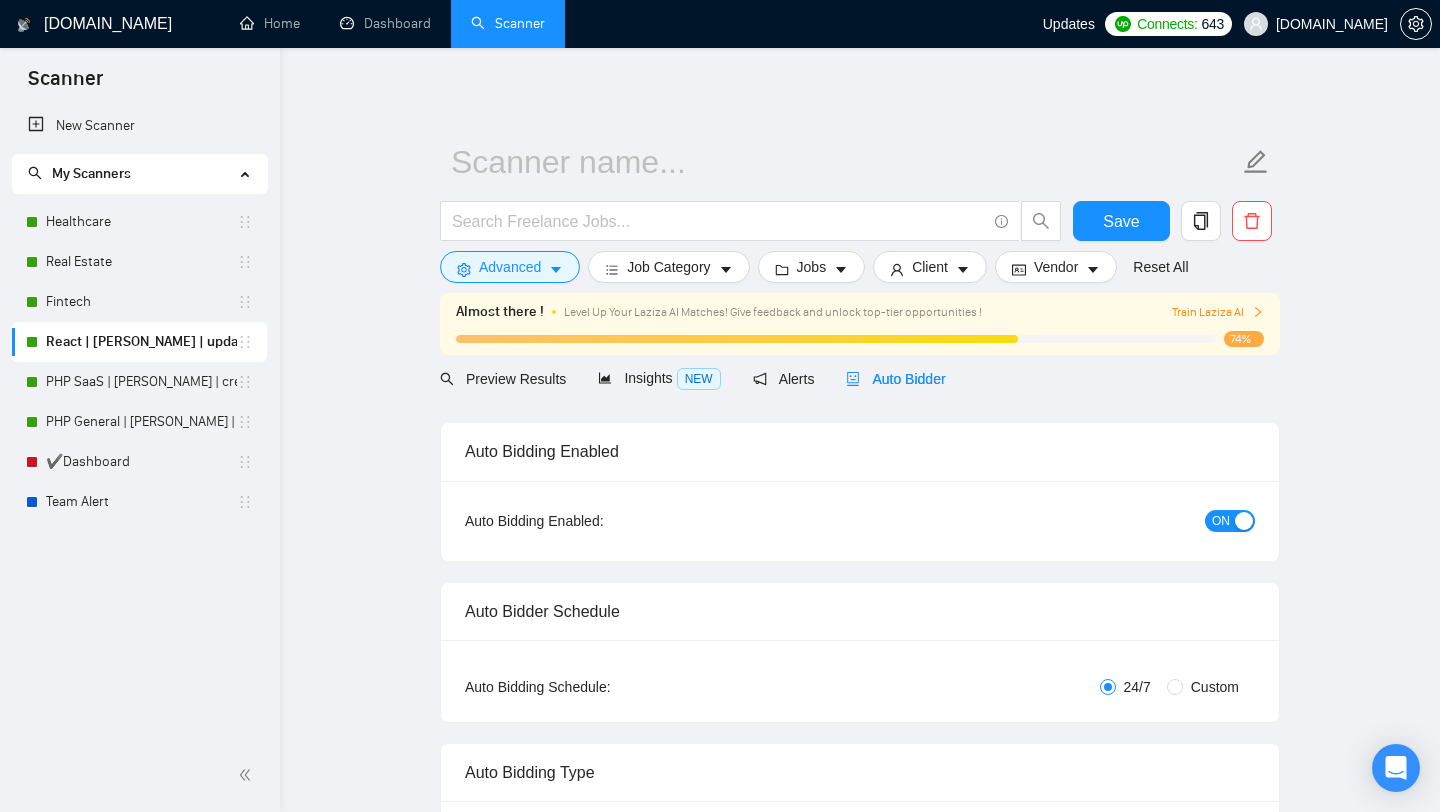 scroll, scrollTop: 2236, scrollLeft: 0, axis: vertical 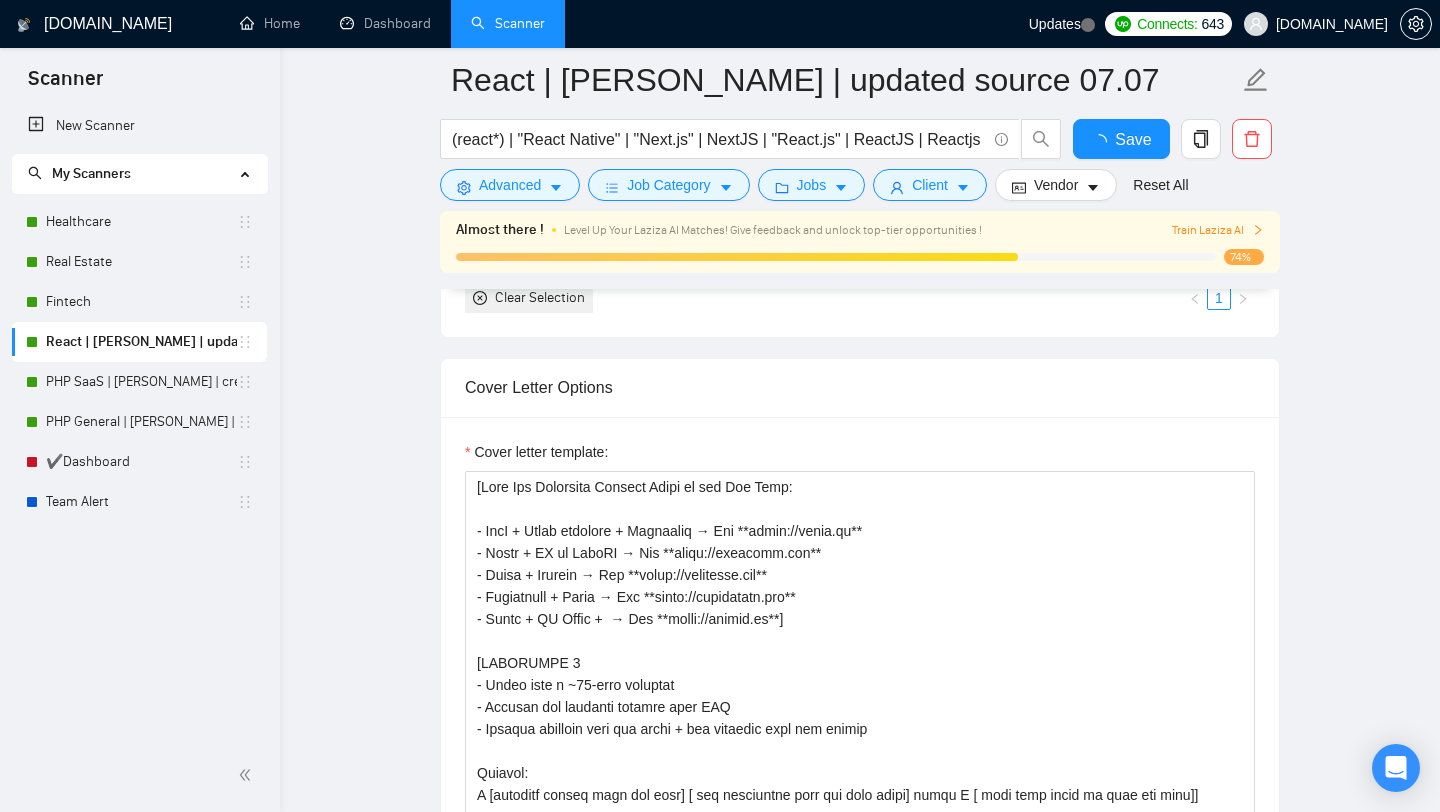 type 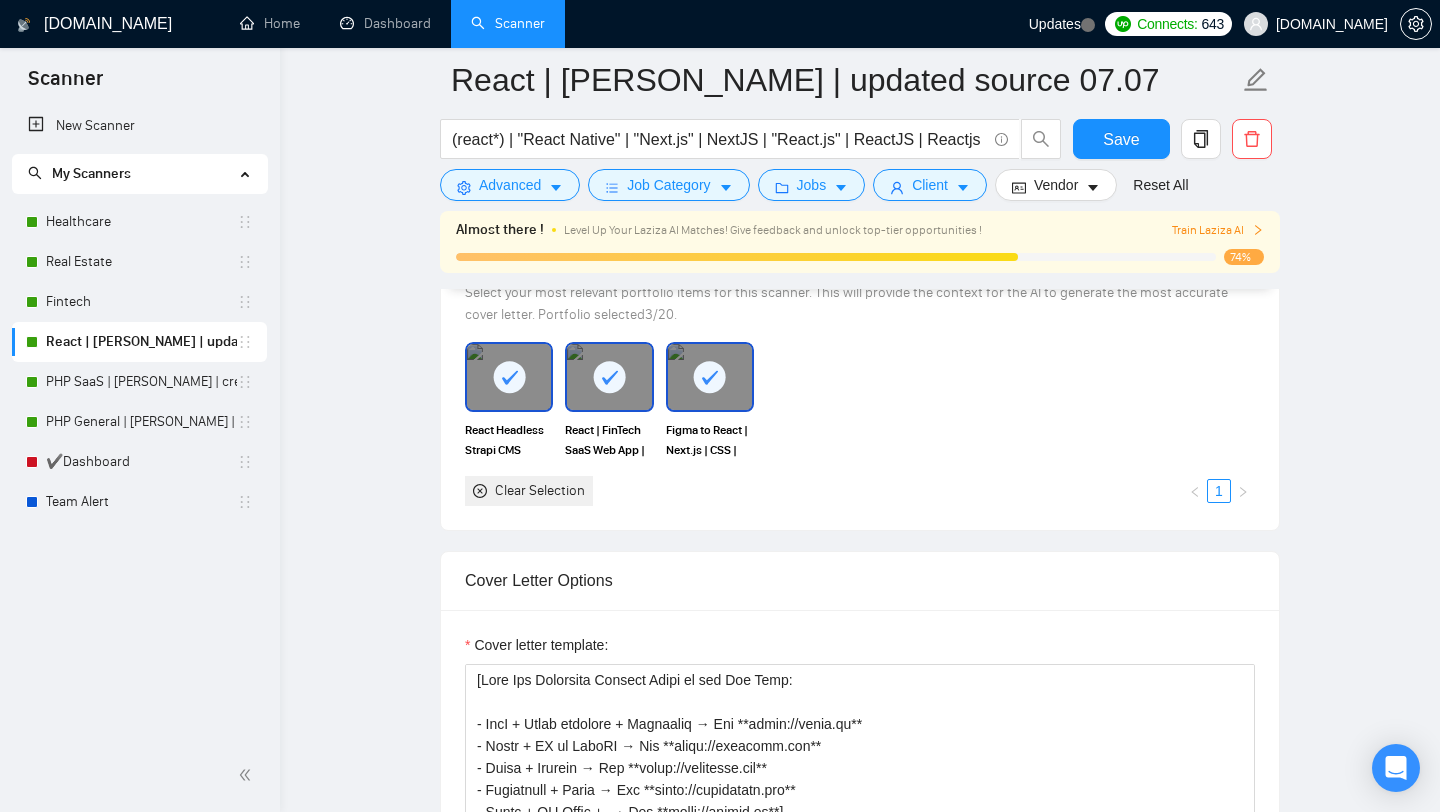 scroll, scrollTop: 1954, scrollLeft: 0, axis: vertical 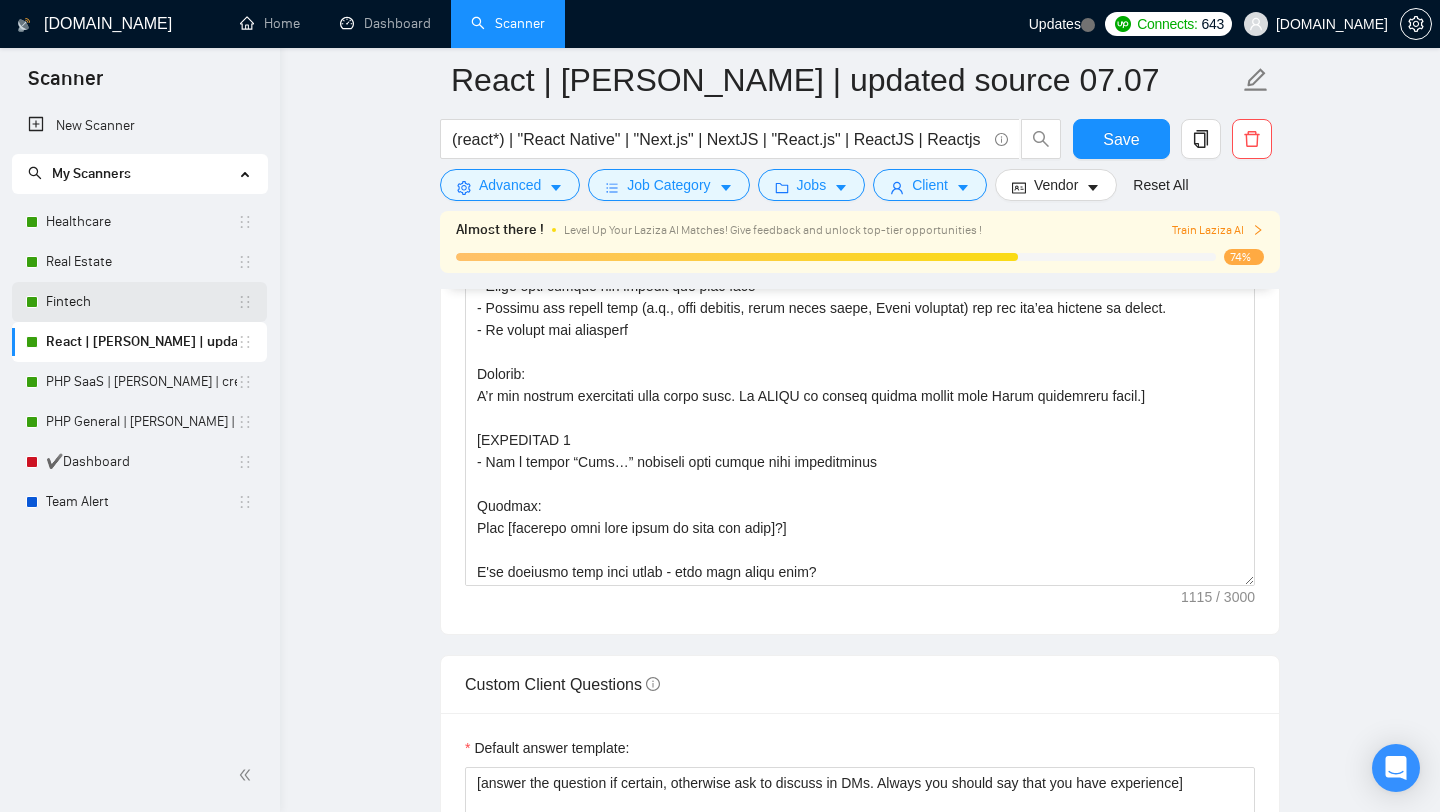 click on "Fintech" at bounding box center (141, 302) 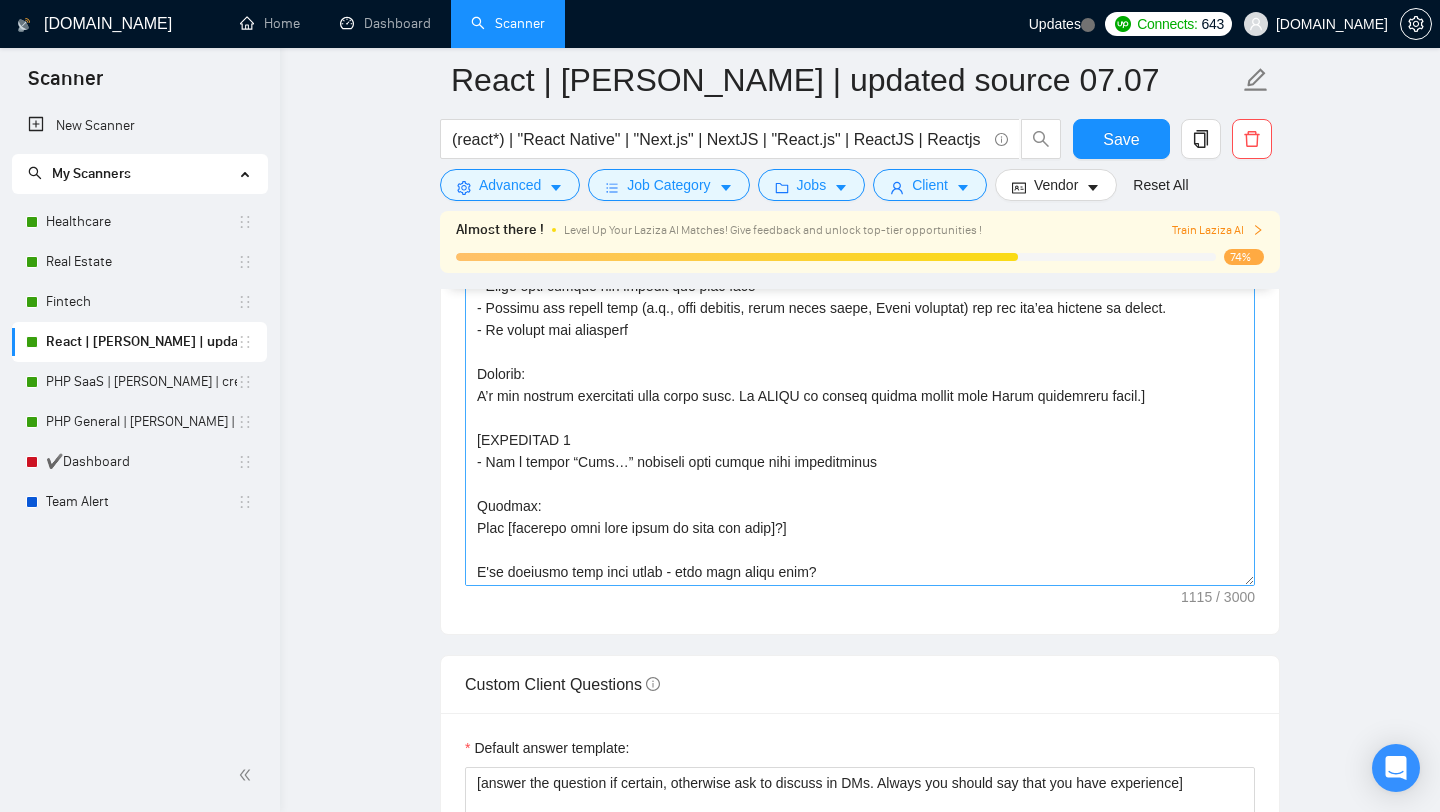 scroll, scrollTop: 242, scrollLeft: 0, axis: vertical 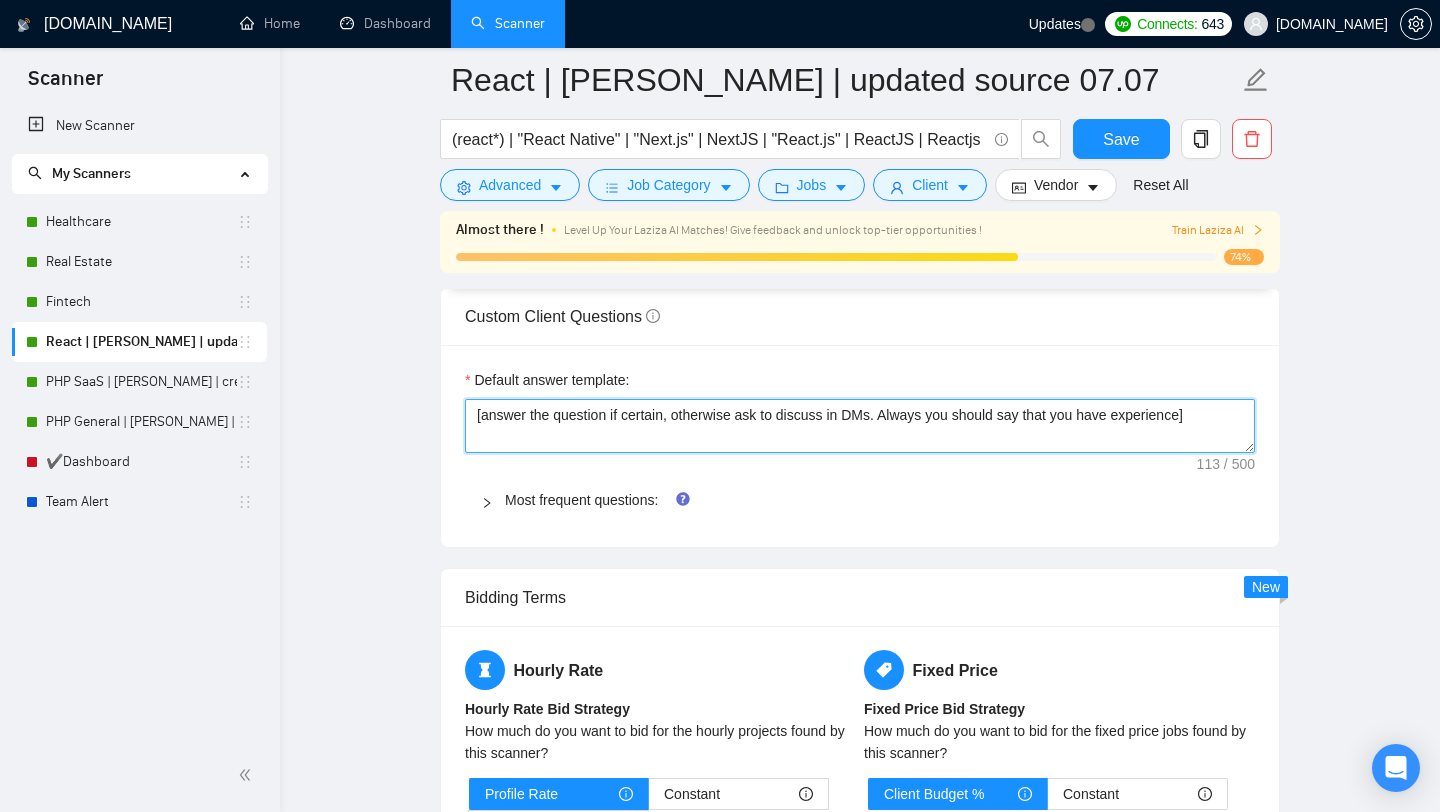 drag, startPoint x: 891, startPoint y: 410, endPoint x: 1205, endPoint y: 408, distance: 314.00638 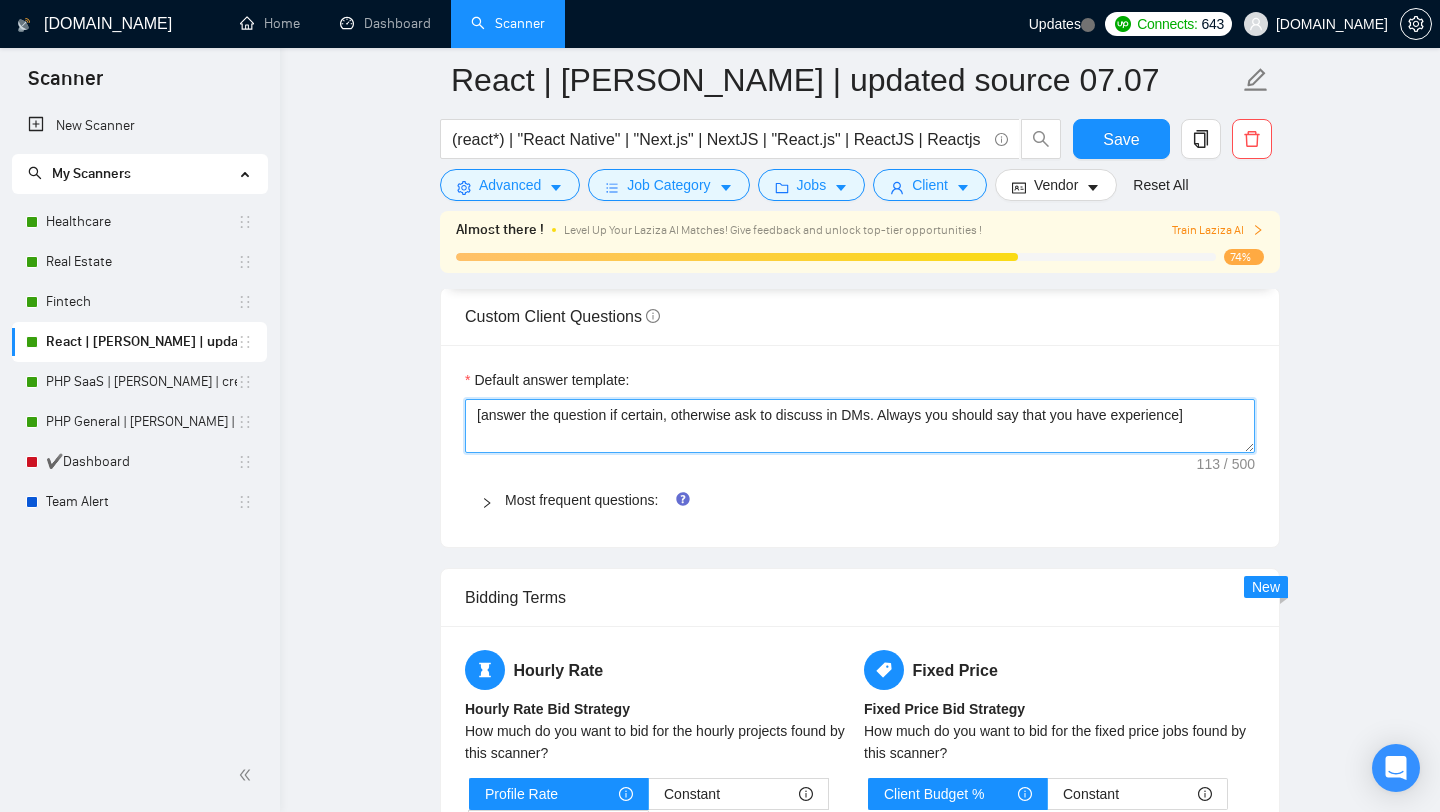 click on "[answer the question if certain, otherwise ask to discuss in DMs. Always you should say that you have experience]" at bounding box center (860, 426) 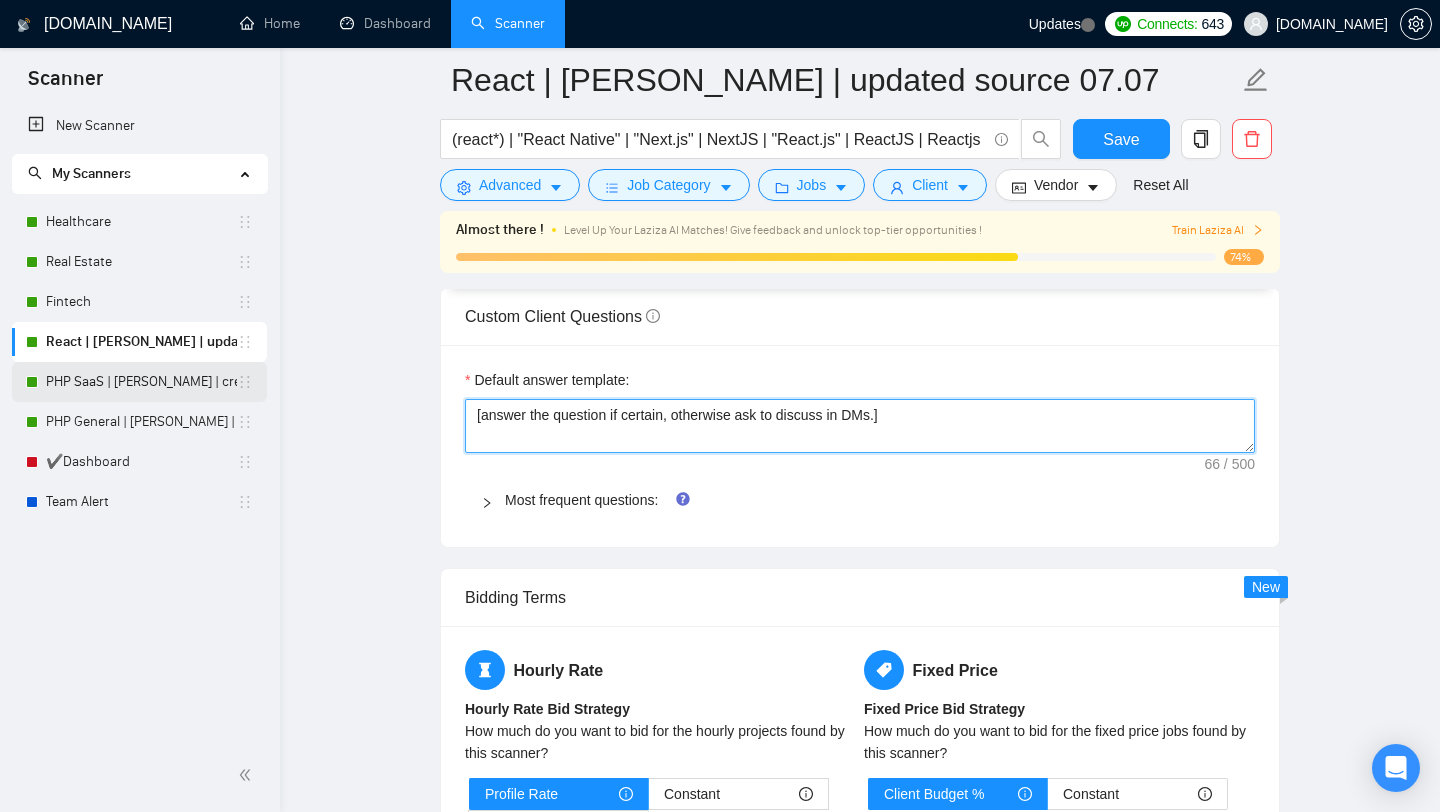 drag, startPoint x: 980, startPoint y: 416, endPoint x: 182, endPoint y: 388, distance: 798.4911 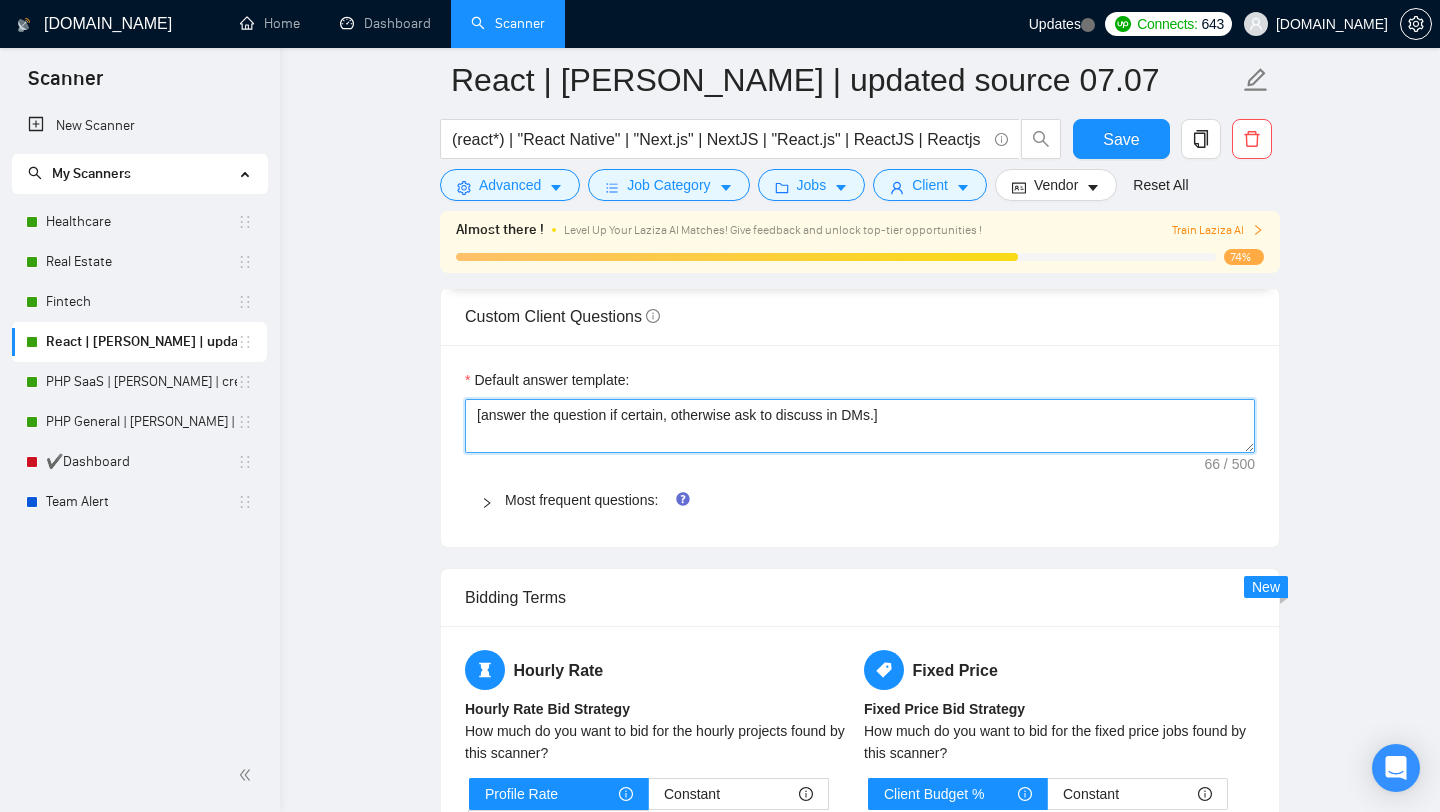 click on "[answer the question if certain, otherwise ask to discuss in DMs.]" at bounding box center [860, 426] 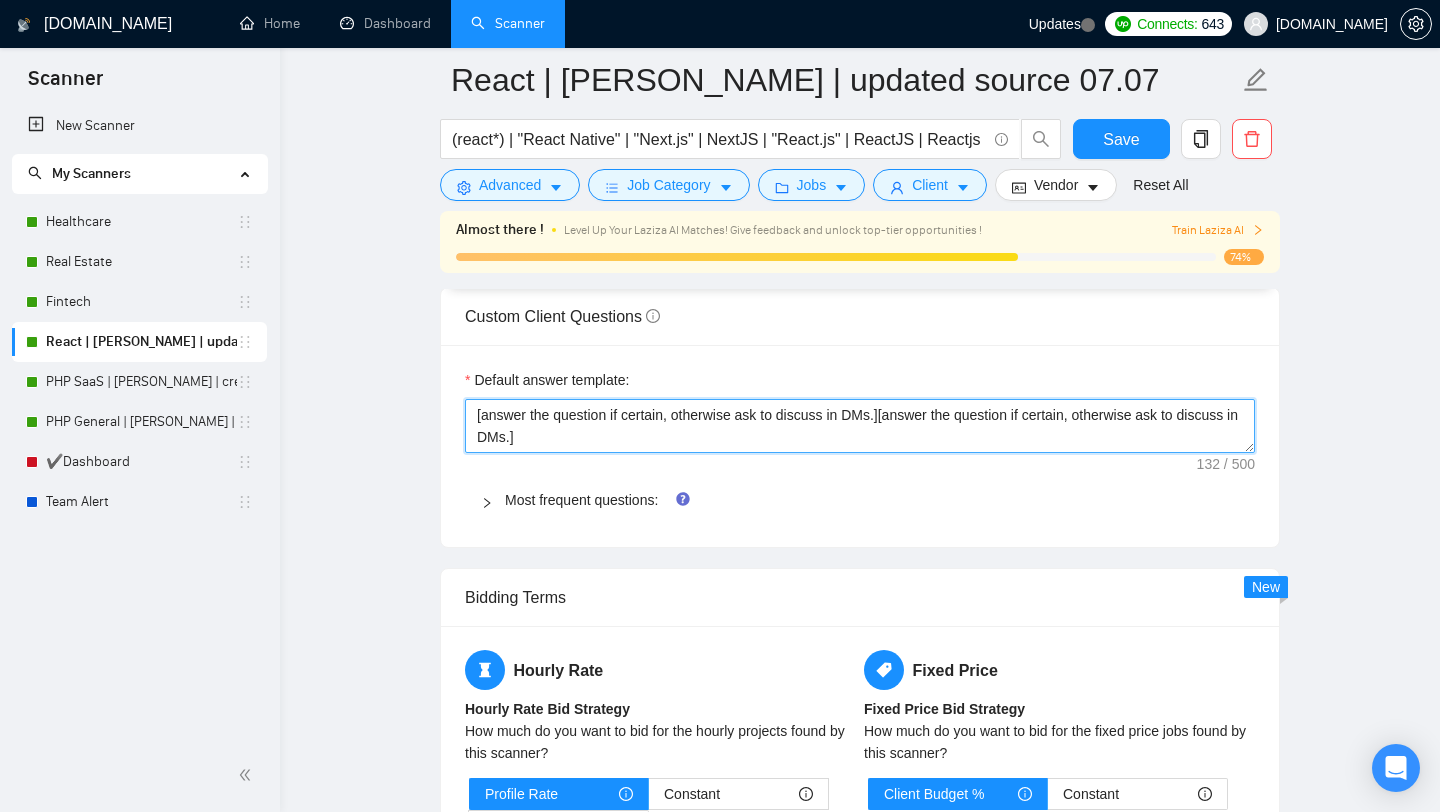 click on "[answer the question if certain, otherwise ask to discuss in DMs.][answer the question if certain, otherwise ask to discuss in DMs.]" at bounding box center (860, 426) 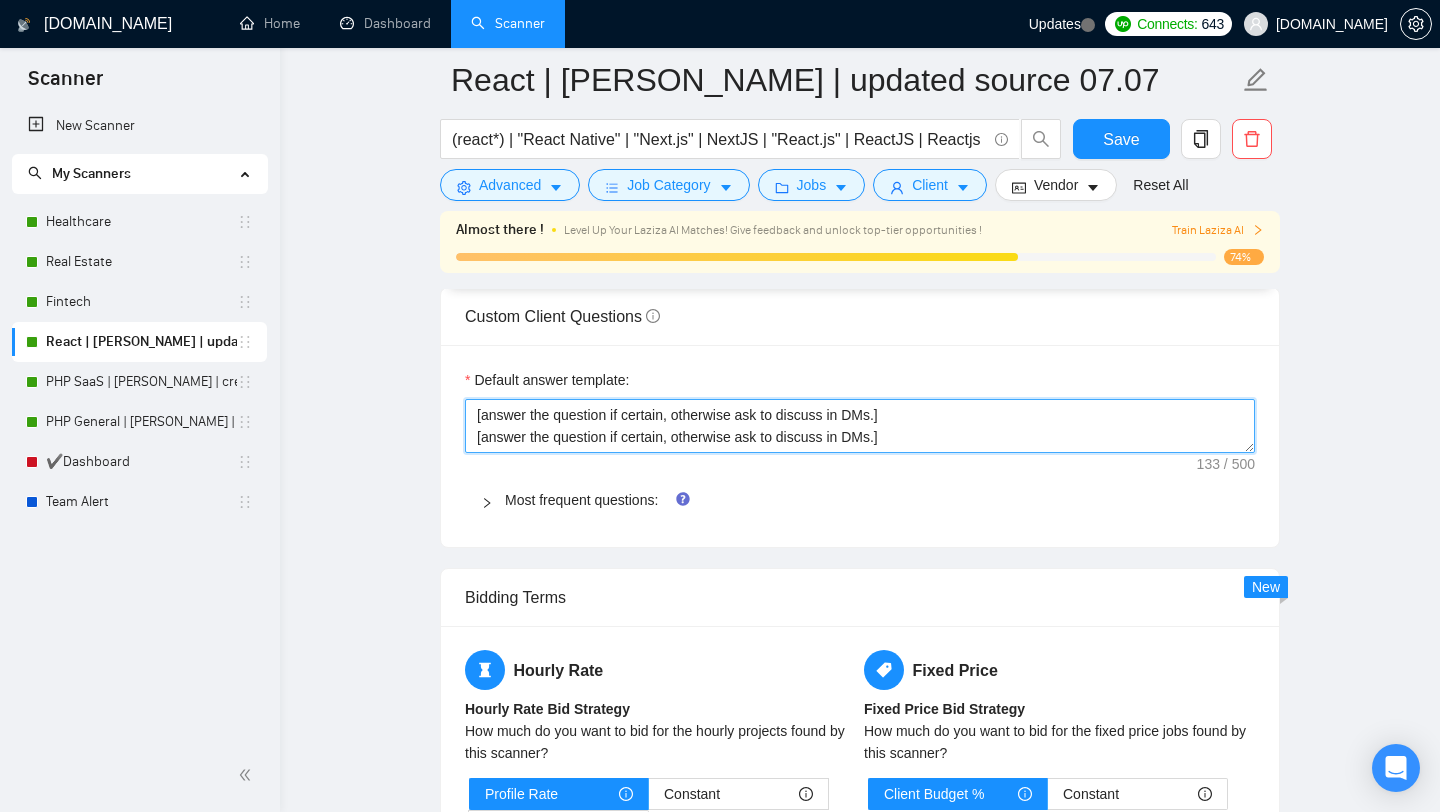 click on "[answer the question if certain, otherwise ask to discuss in DMs.]
[answer the question if certain, otherwise ask to discuss in DMs.]" at bounding box center (860, 426) 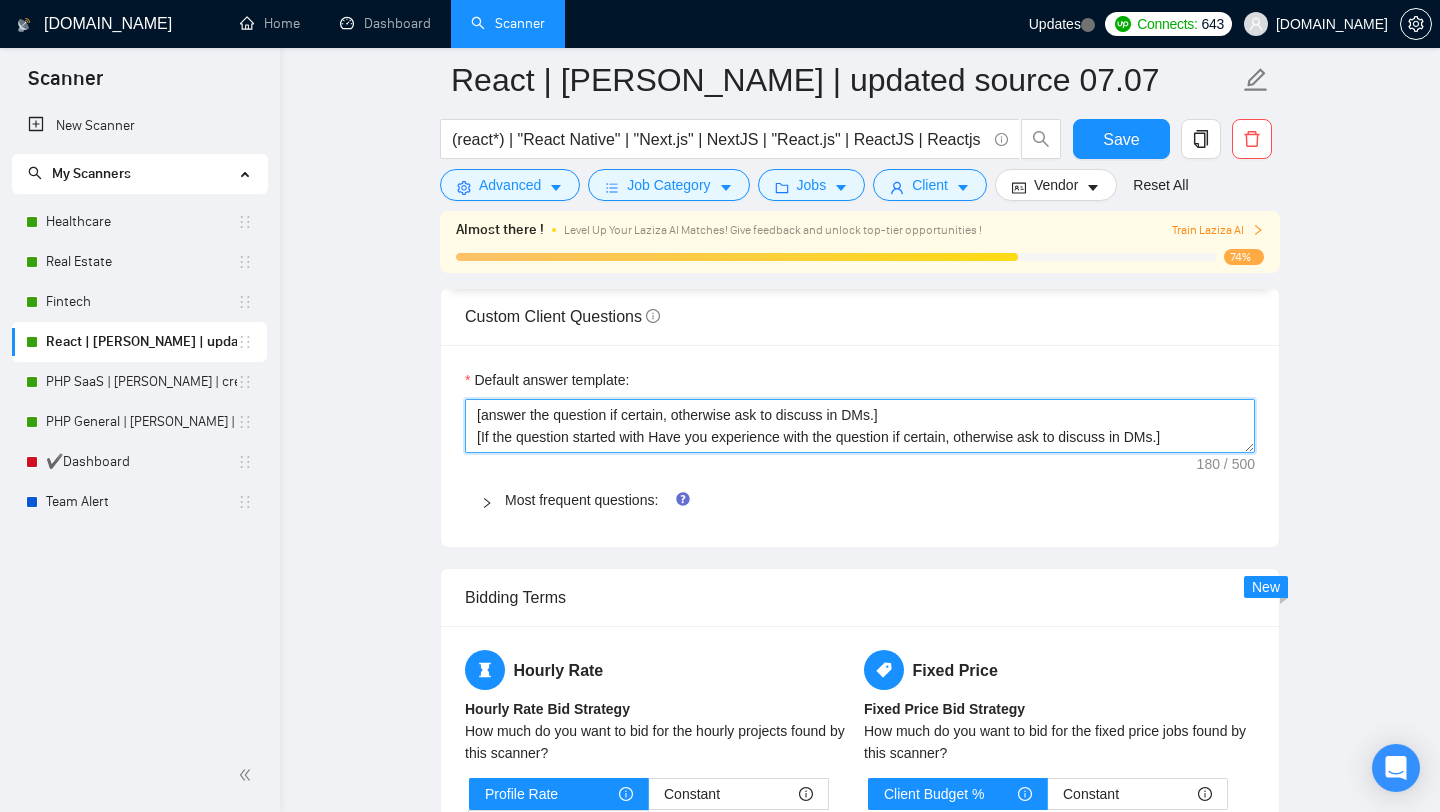 drag, startPoint x: 828, startPoint y: 436, endPoint x: 1187, endPoint y: 432, distance: 359.02228 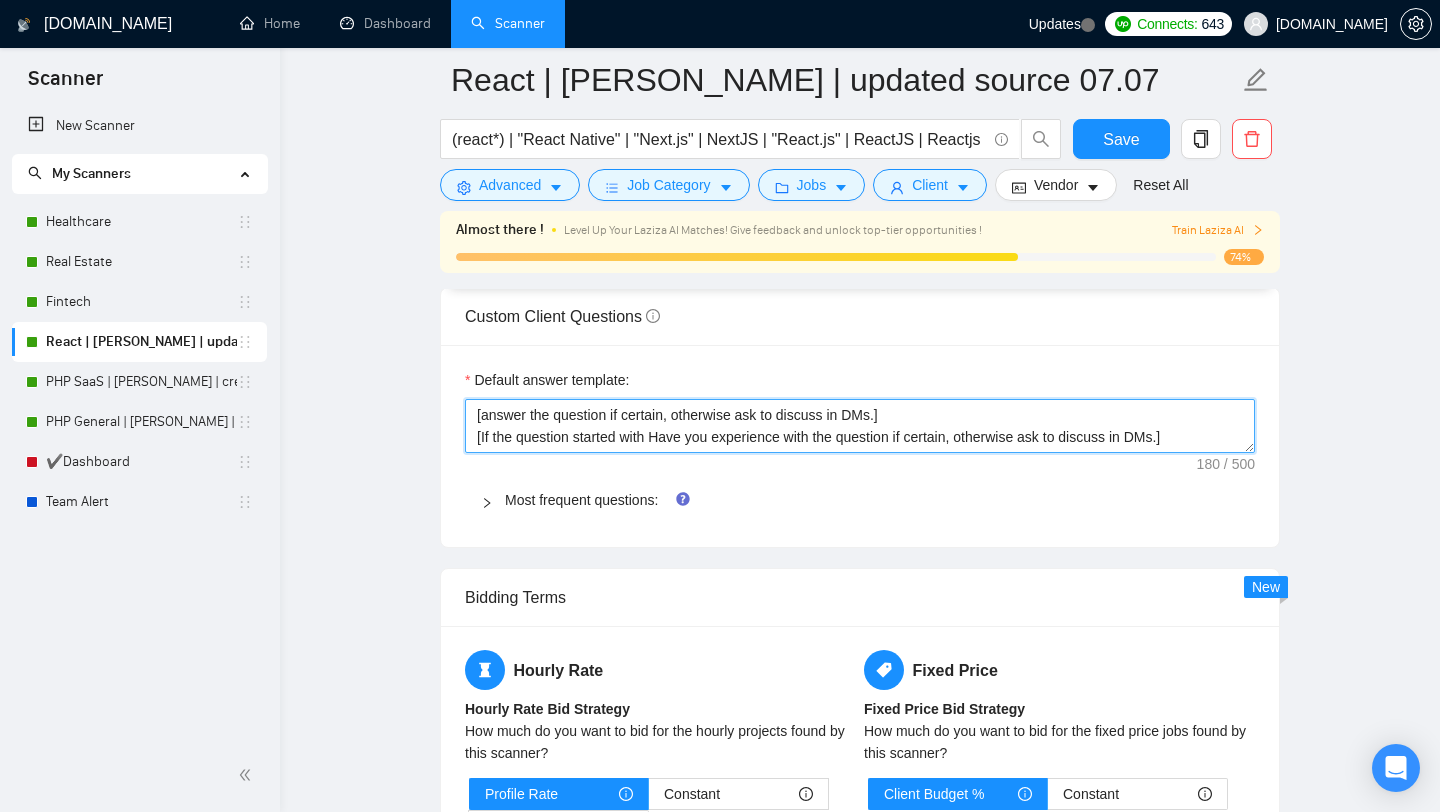 click on "[answer the question if certain, otherwise ask to discuss in DMs.]
[If the question started with Have you experience with the question if certain, otherwise ask to discuss in DMs.]" at bounding box center (860, 426) 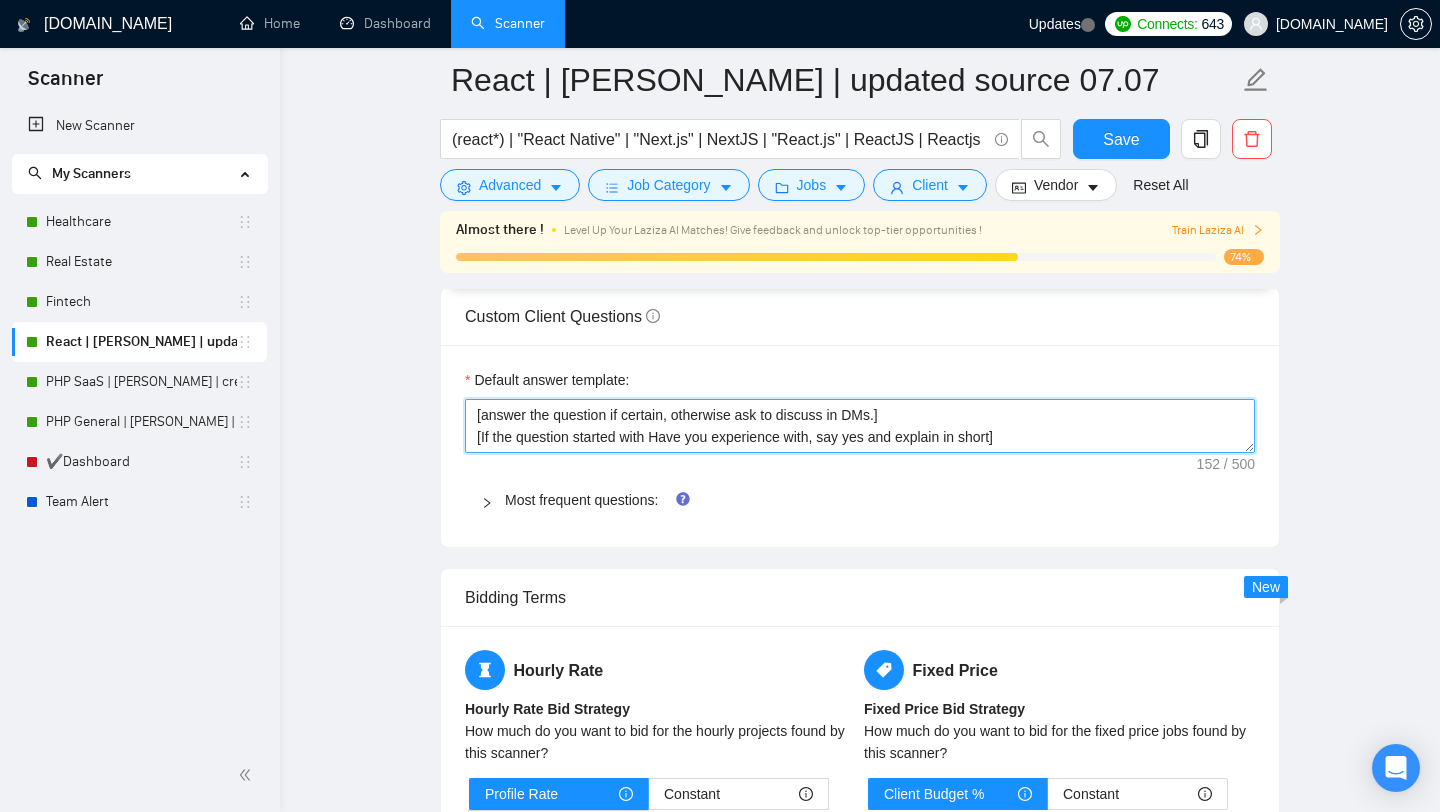 click on "[answer the question if certain, otherwise ask to discuss in DMs.]
[If the question started with Have you experience with, say yes and explain in short]" at bounding box center (860, 426) 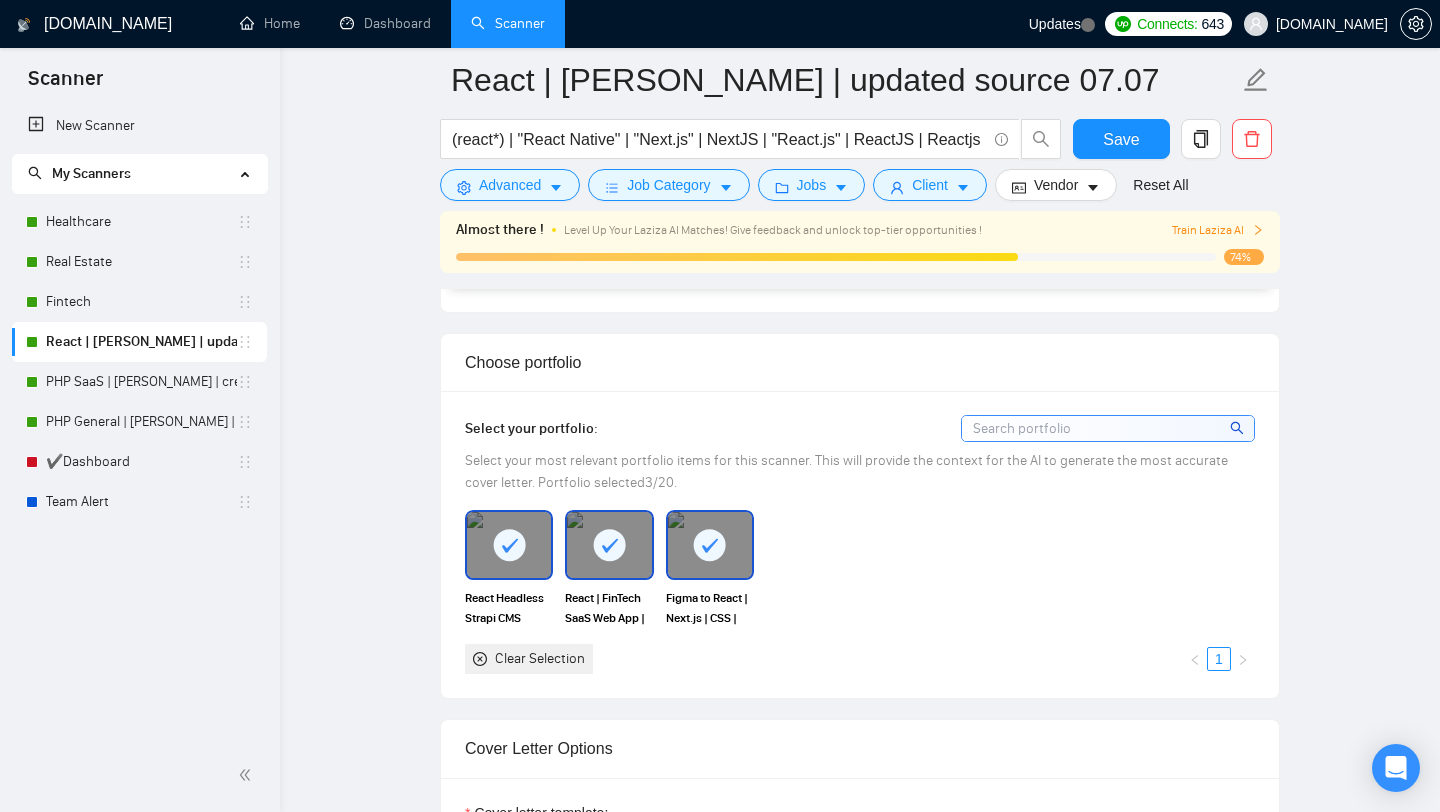 scroll, scrollTop: 1253, scrollLeft: 0, axis: vertical 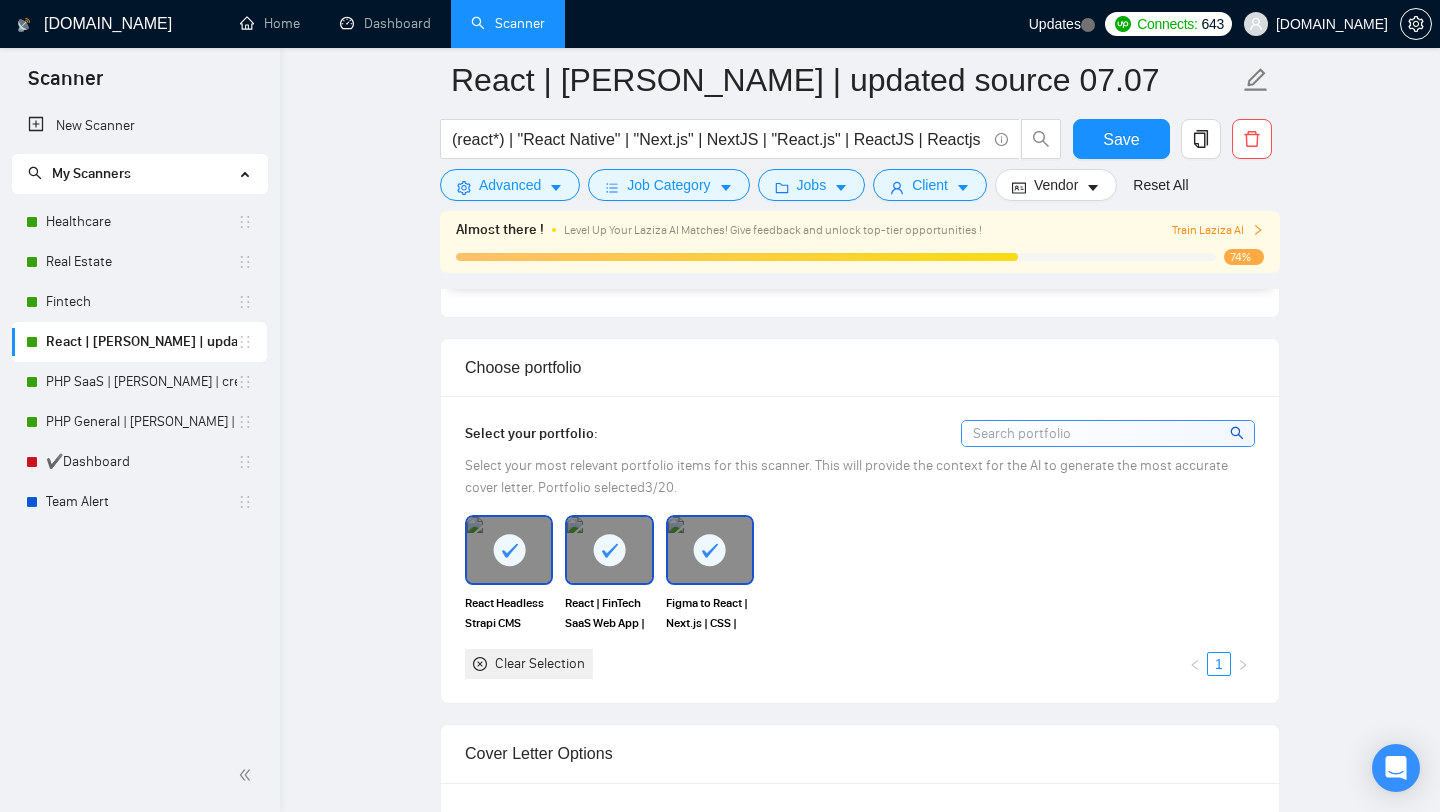 type on "[answer the question if certain, otherwise ask to discuss in DMs.]
[If the question started with Have you experience with, say yes and explain in short]" 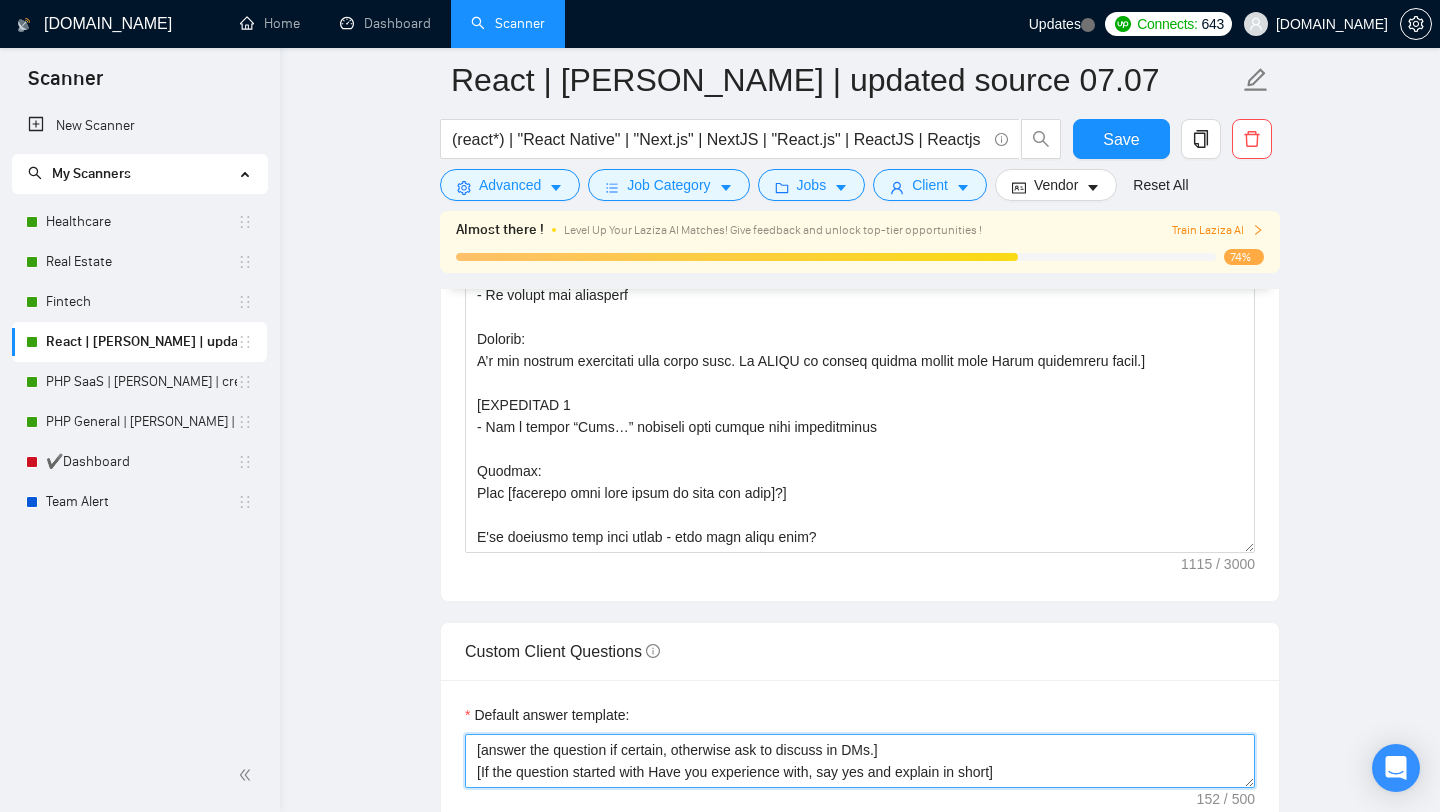 scroll, scrollTop: 2003, scrollLeft: 0, axis: vertical 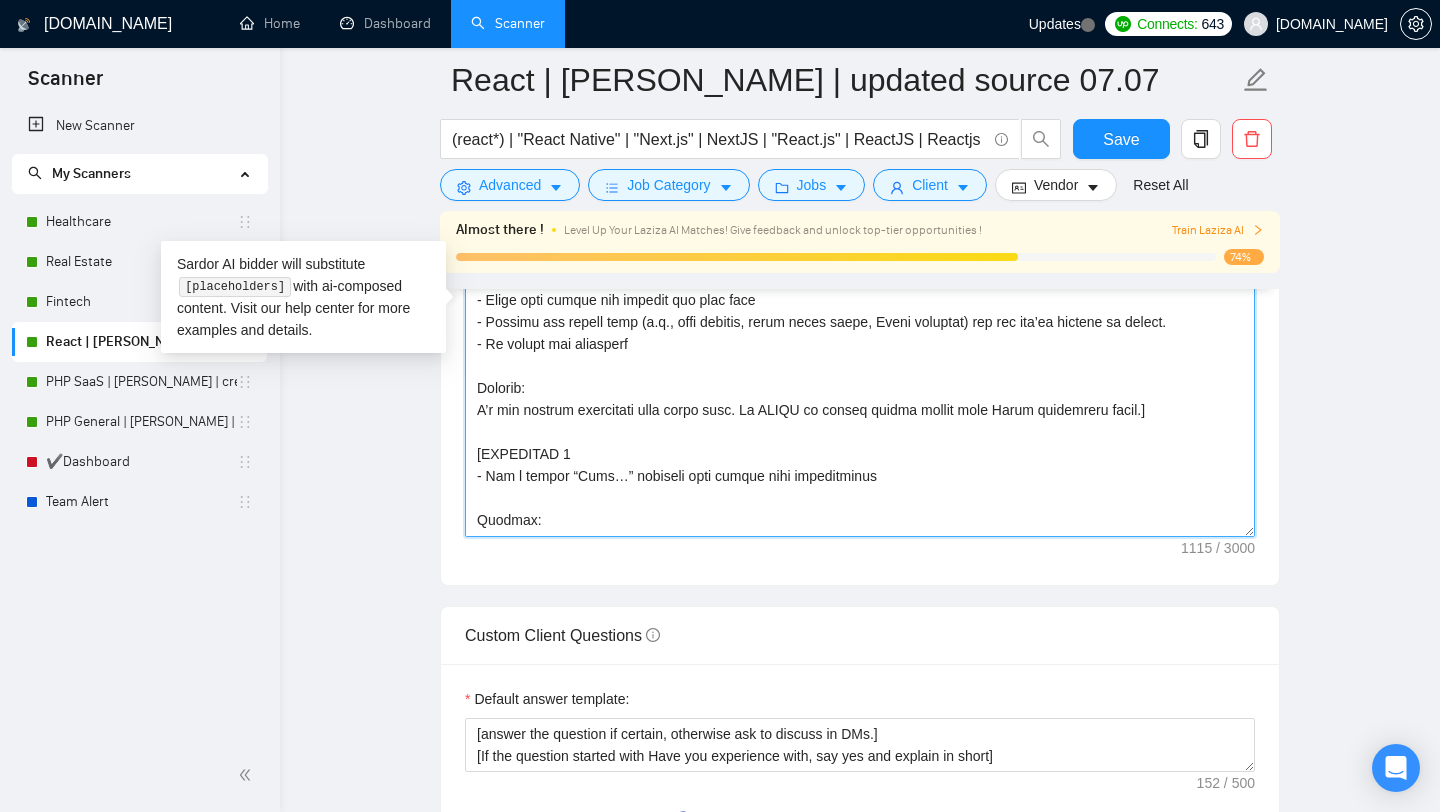 drag, startPoint x: 479, startPoint y: 410, endPoint x: 507, endPoint y: 424, distance: 31.304953 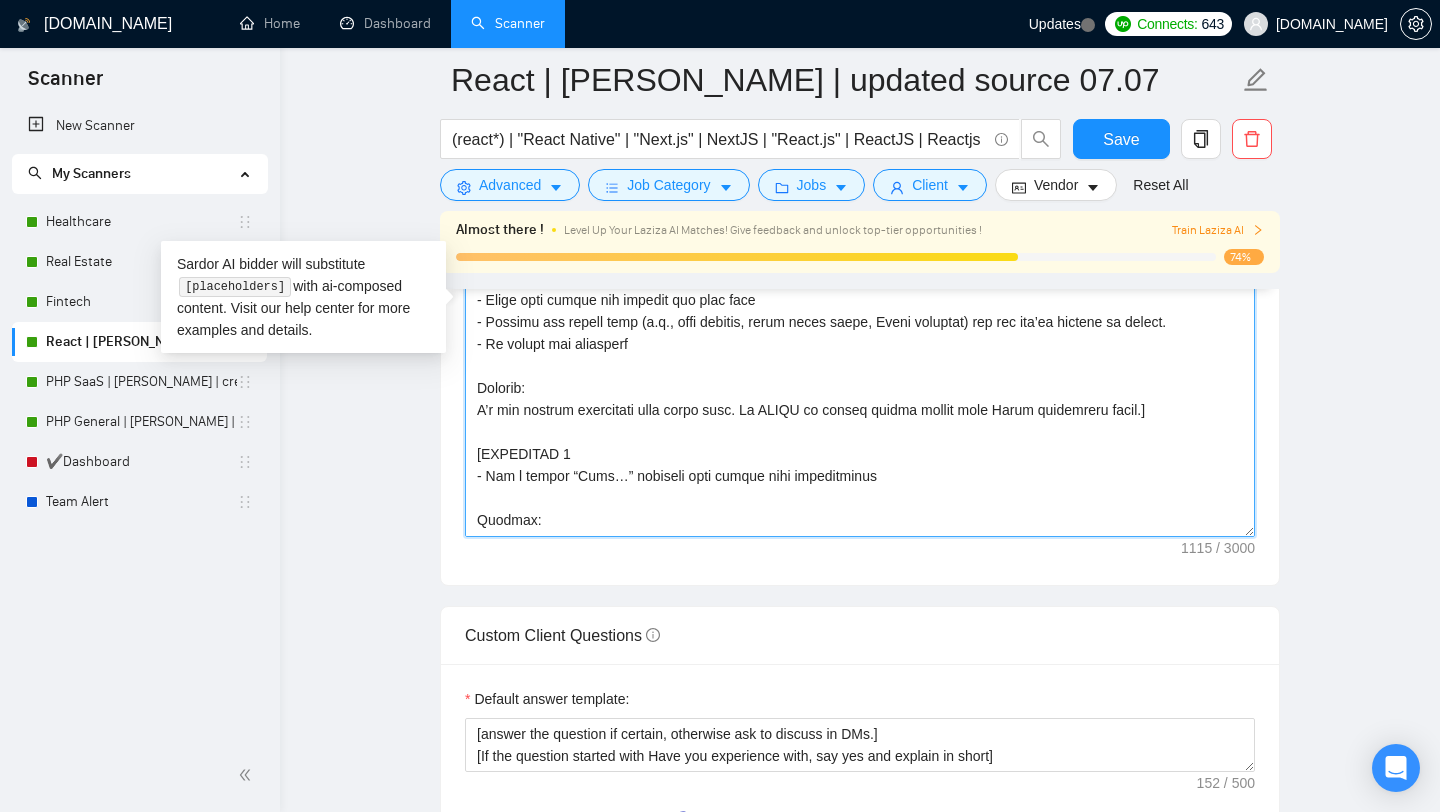click on "Cover letter template:" at bounding box center (860, 312) 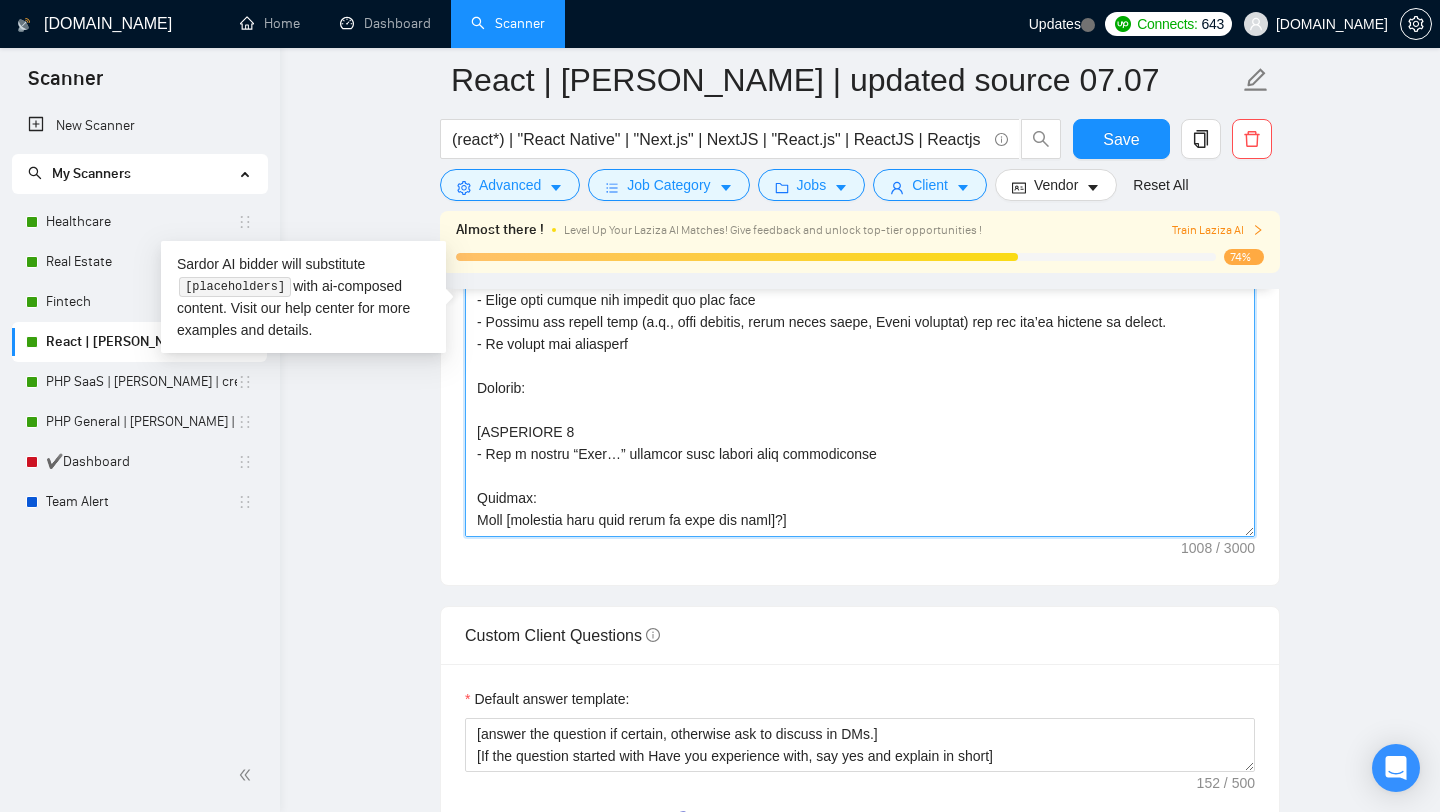 paste on "On [ one references from the list above] I work with [ required technical skiils, like React, PHP, [DOMAIN_NAME], etc. from job post] to solve main pain point of this job post]. To avoid [ one possible risk from the main pain] I used [ required technical skiils or action] to keep things on track." 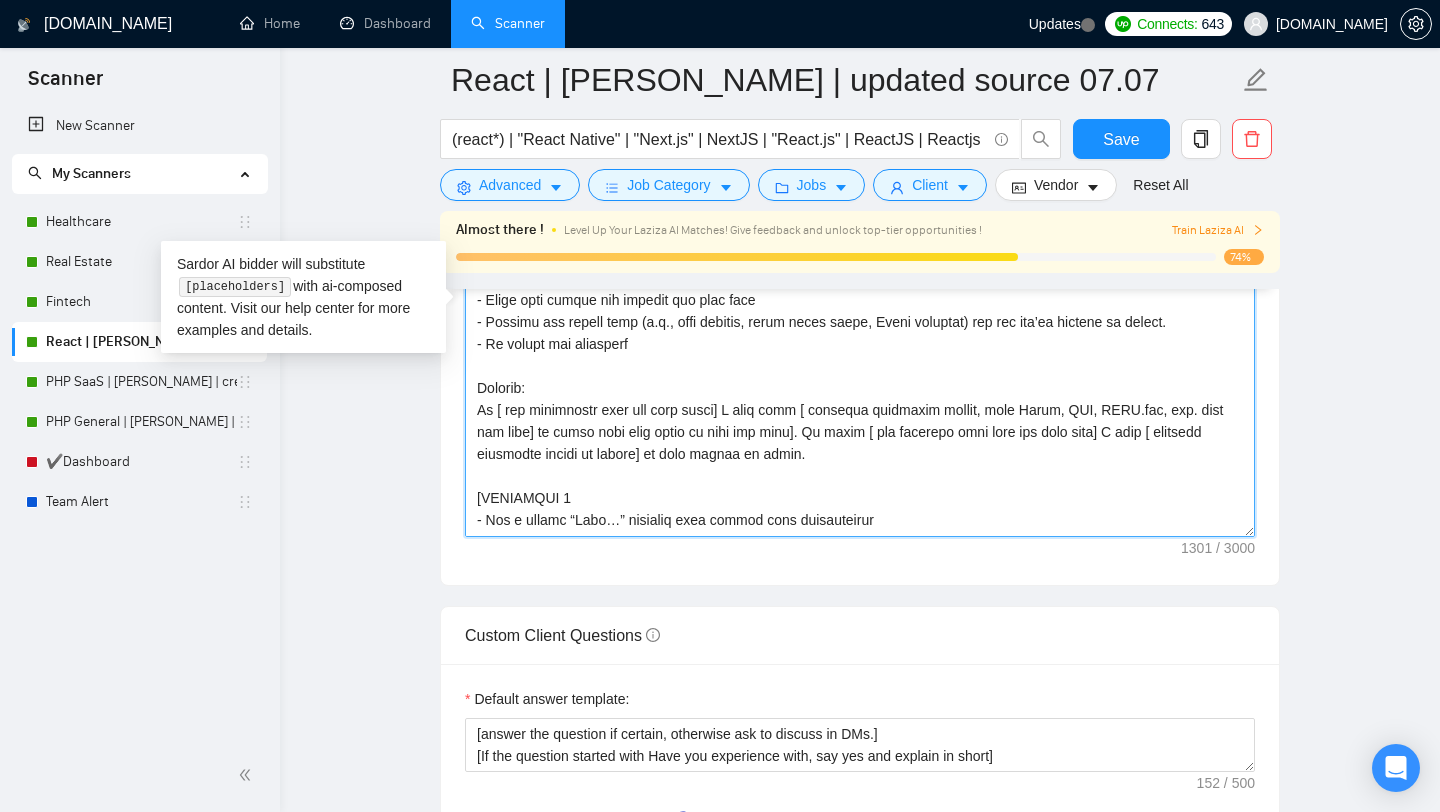 click on "Cover letter template:" at bounding box center [860, 312] 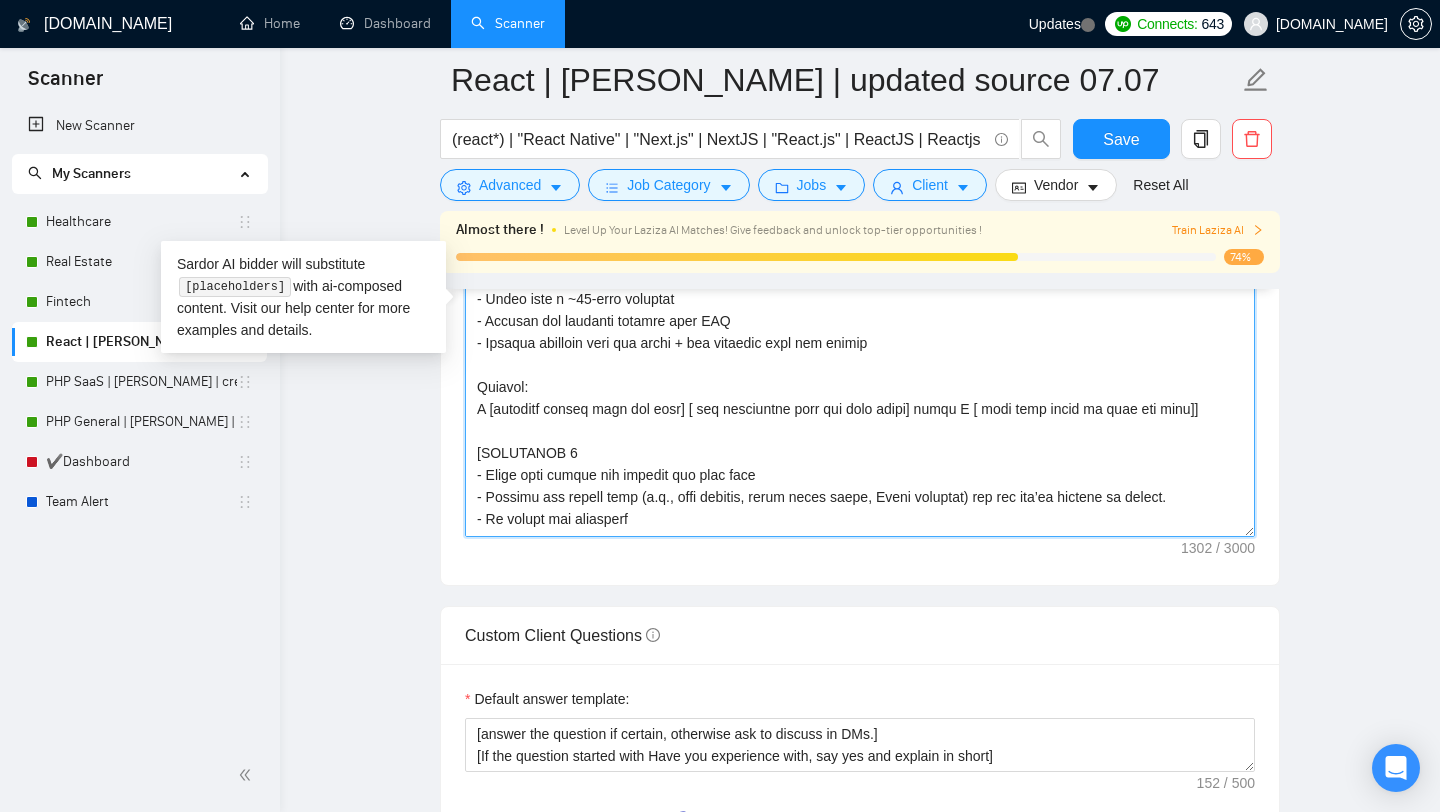scroll, scrollTop: 0, scrollLeft: 0, axis: both 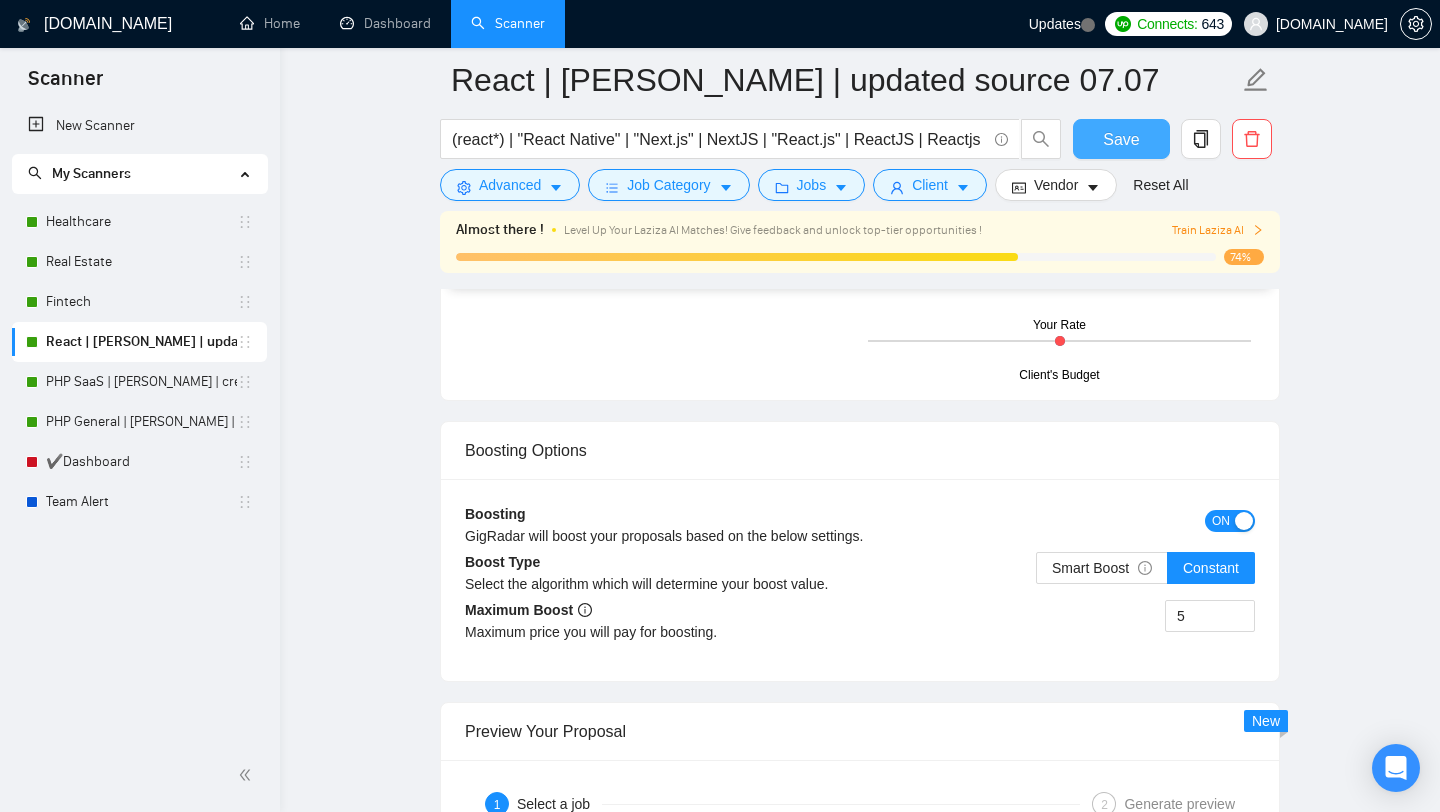 type on "[Pick One Reference Example Based on the Job Type:
- SaaS + React frontend + Dashboard → Use **https://mxney.io**
- React + AI or OpenAI → Use **https://homeease.pro**
- React + Payment → Use **https://moneyclub.net**
- Automation + React → Use **https://rixahealth.com**
- React + AI Agent +  → Use **https://funler.ai**]
[PARAGRAPH 1
- Start with a ~14-word sentence
- Mention one matching project with URL
- Briefly describe what you built + the business goal you solved
Example:
I [required action from job post] [ one references from the list above] where I [ main pain point of this job post]]
[PARAGRAPH 2
- Share your method for solving the main task
- Mention one common risk (e.g., slow renders, buggy state logic, Figma mismatch) and how you’ve handled it before.
- Be honest and technical
Example:
On [ one references from the list above] I work with [ required technical skiils, like React, PHP, MAKE.com, etc. from job post] to solve main pain point of this job post]. To avoid [ one possible risk fro..." 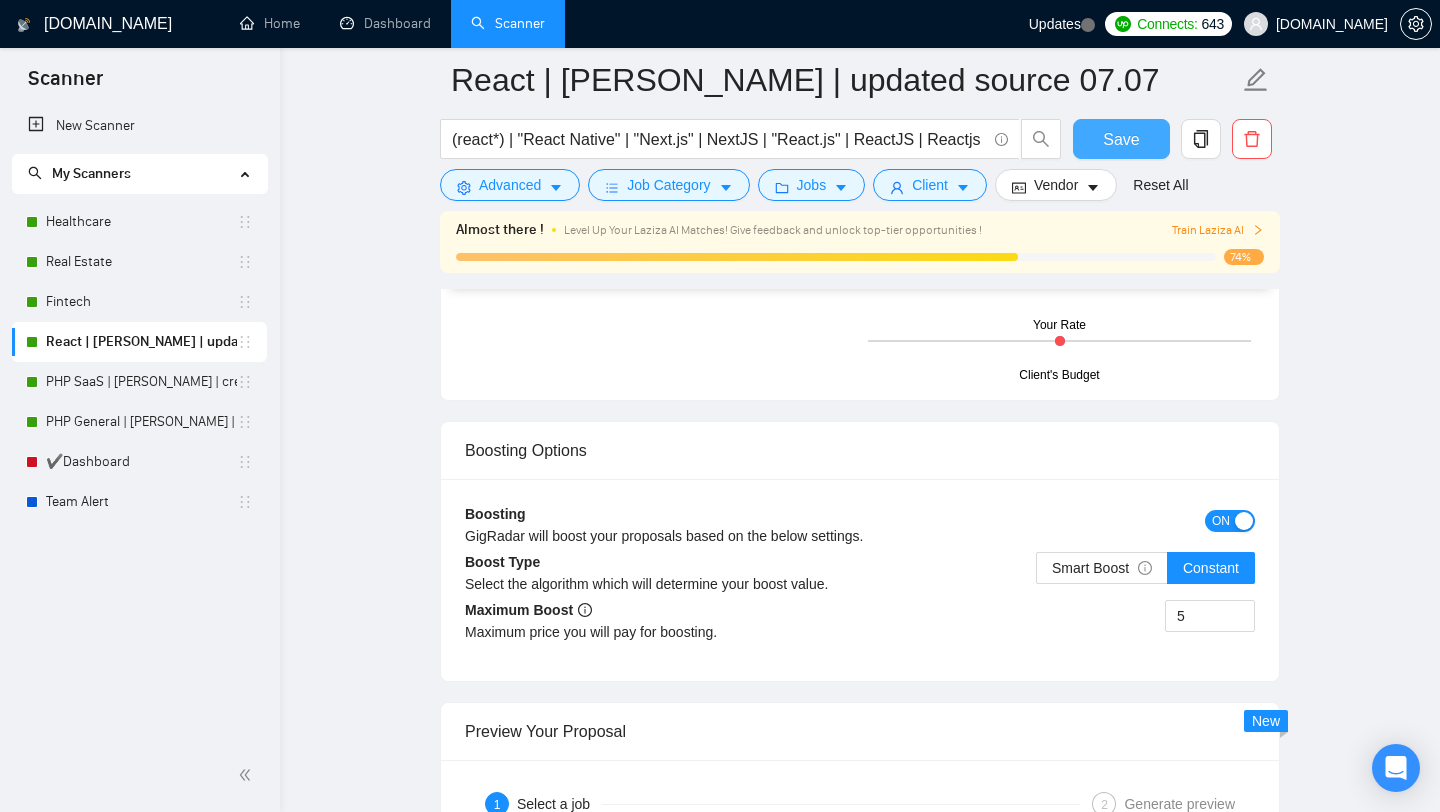 click on "Save" at bounding box center (1121, 139) 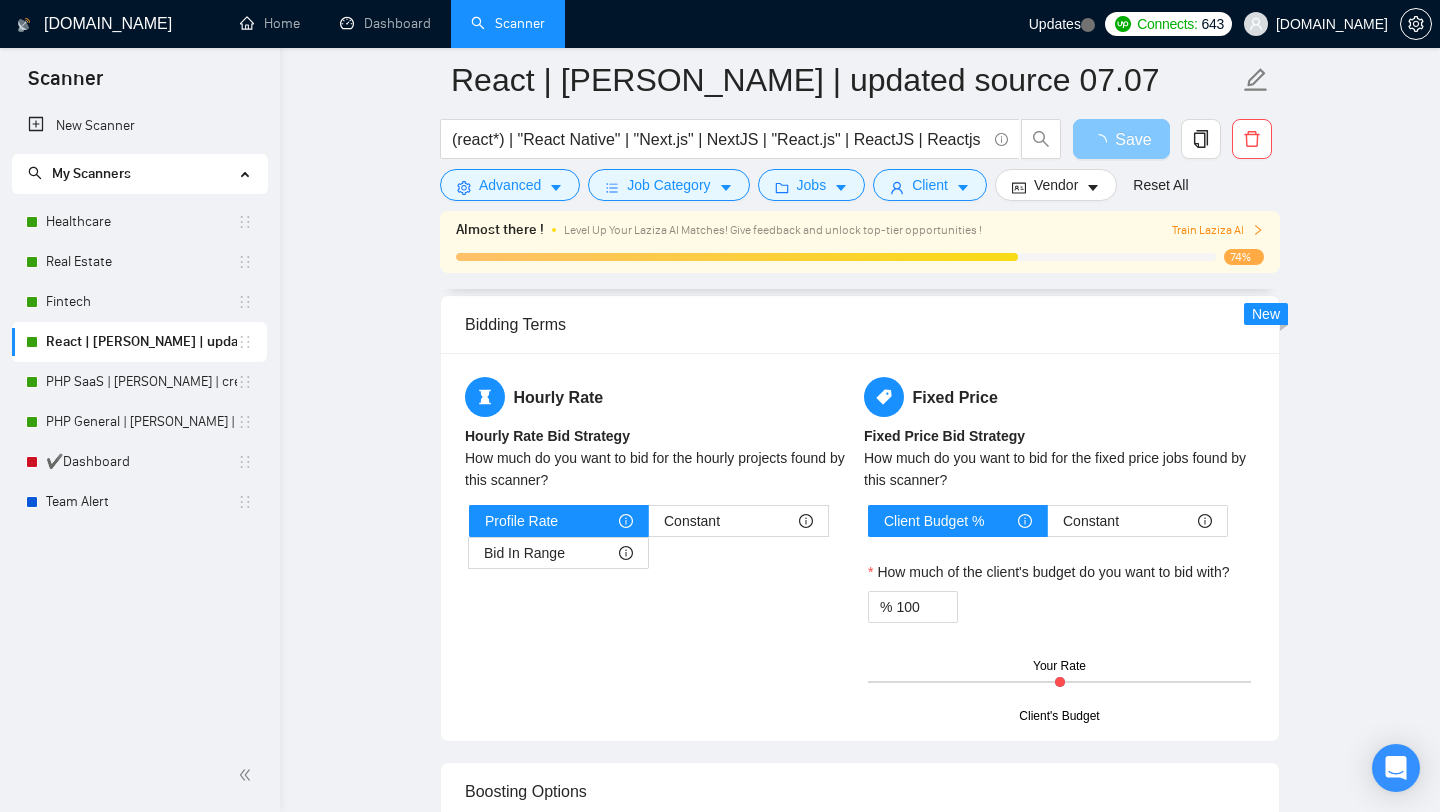 scroll, scrollTop: 2568, scrollLeft: 0, axis: vertical 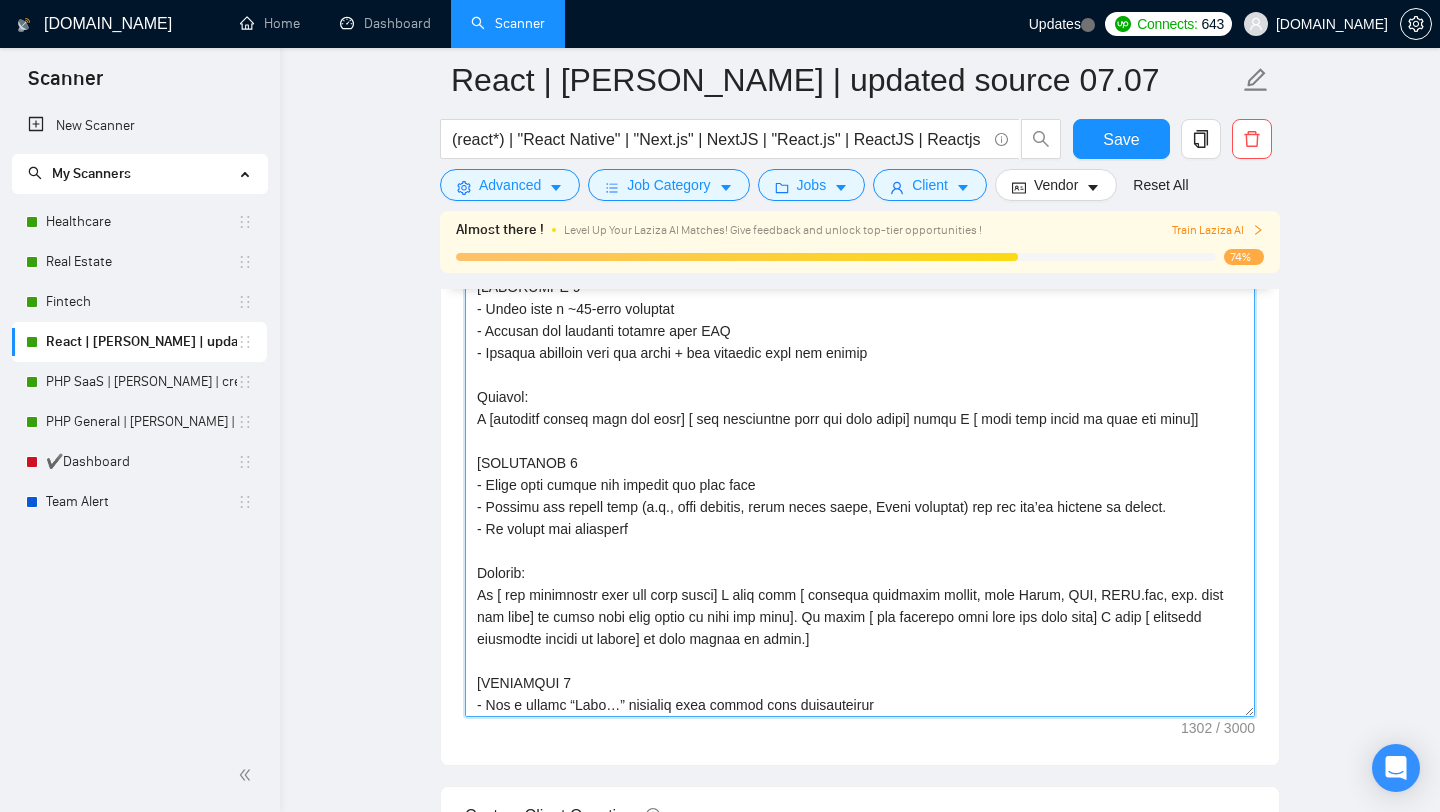 click on "Cover letter template:" at bounding box center (860, 492) 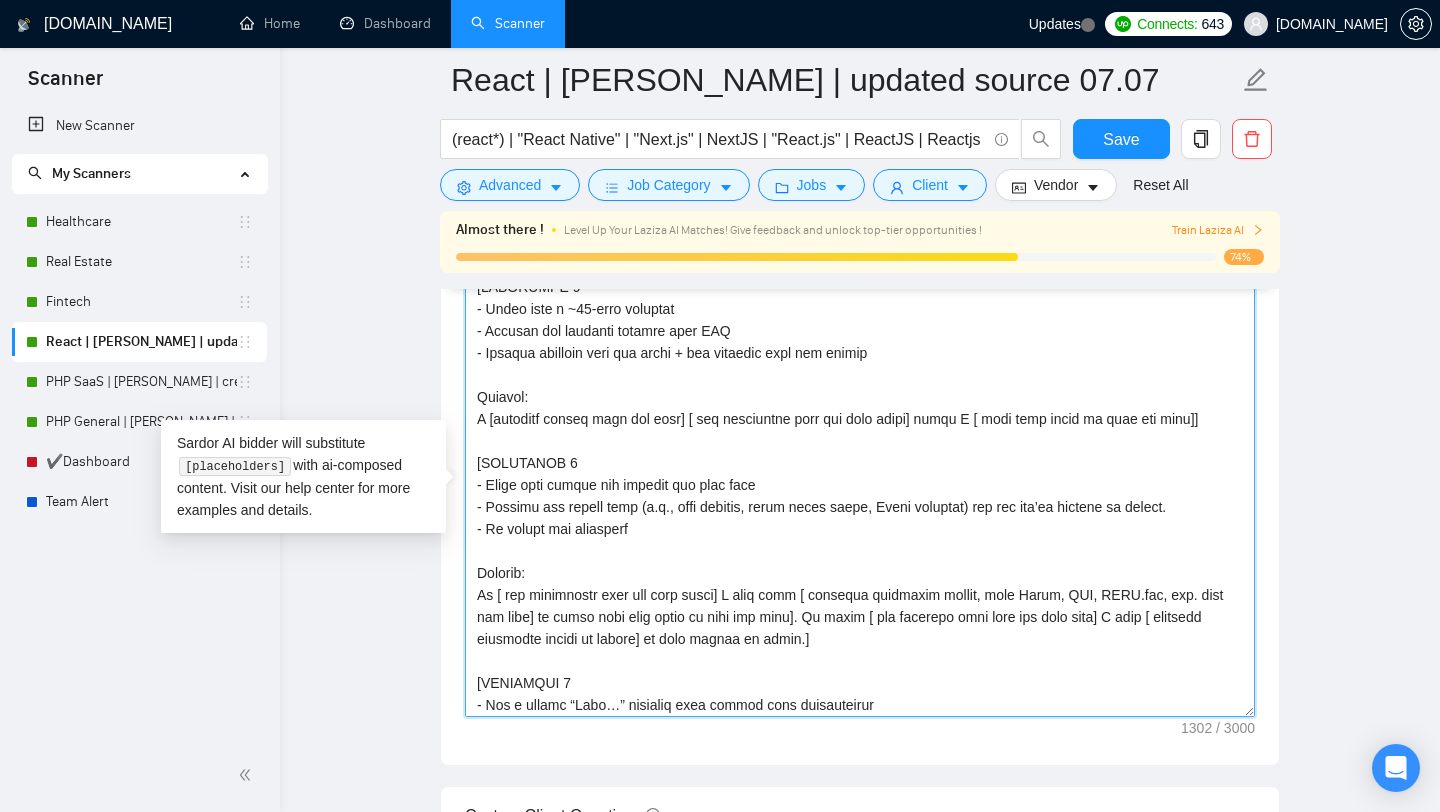 click on "Cover letter template:" at bounding box center [860, 492] 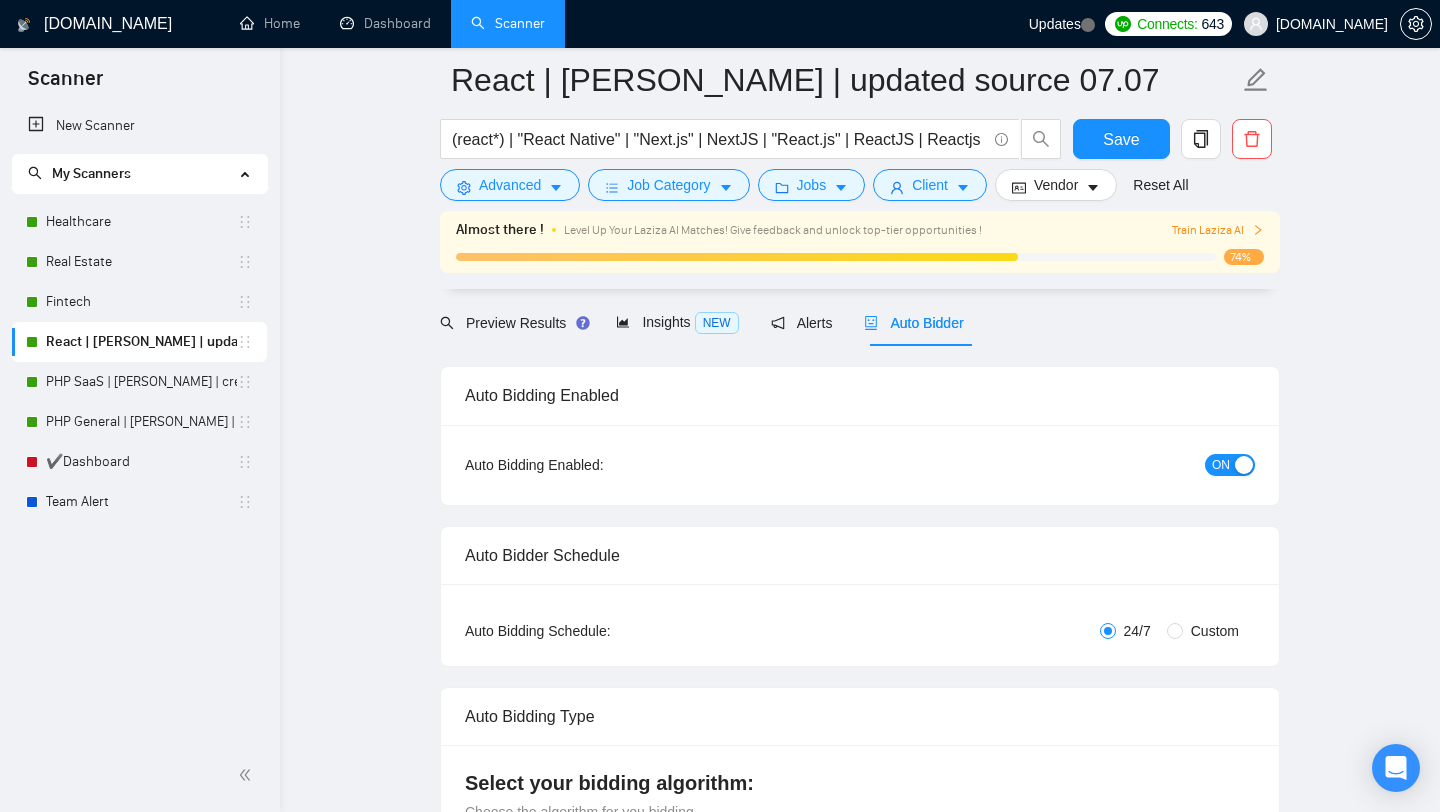 scroll, scrollTop: 121, scrollLeft: 0, axis: vertical 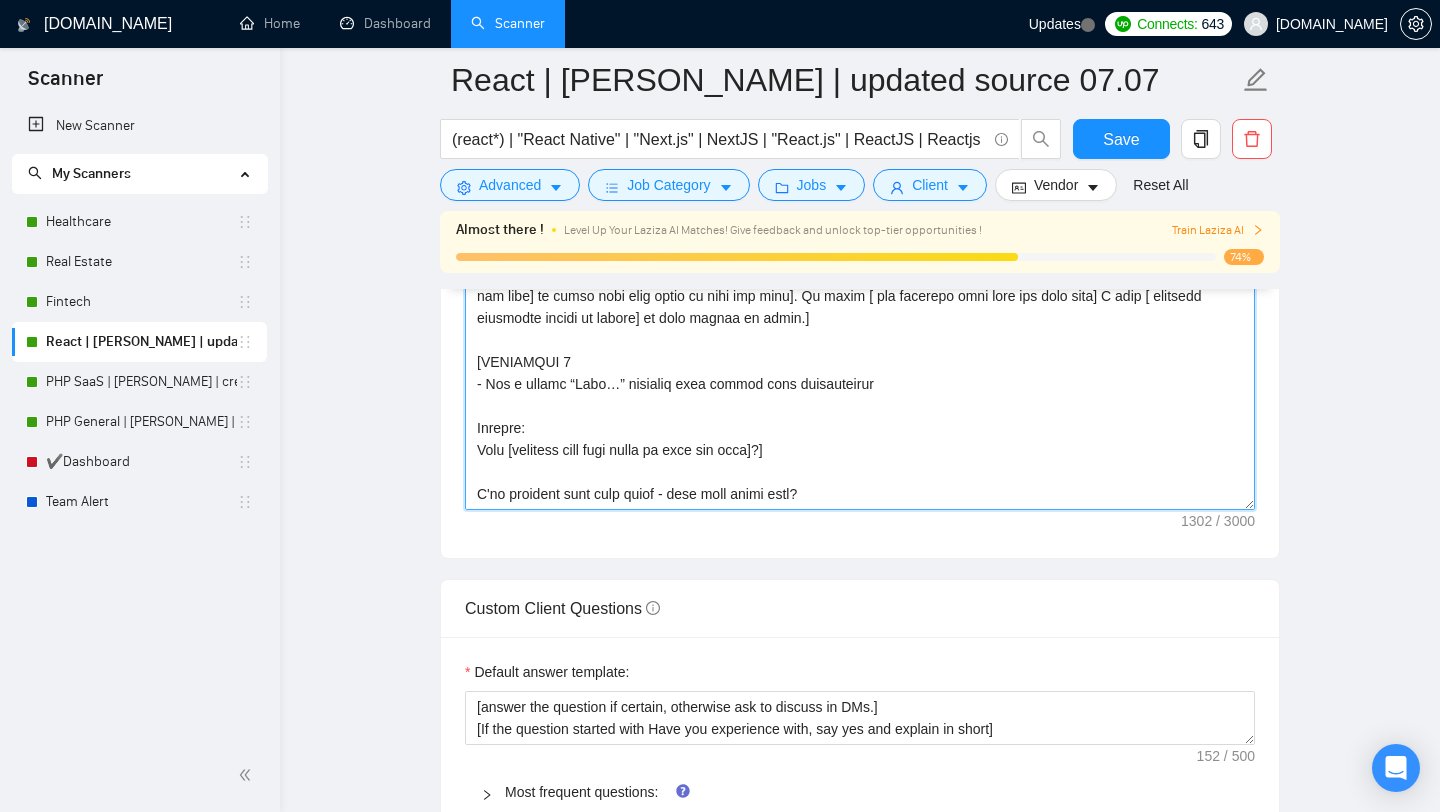 click on "Cover letter template:" at bounding box center [860, 285] 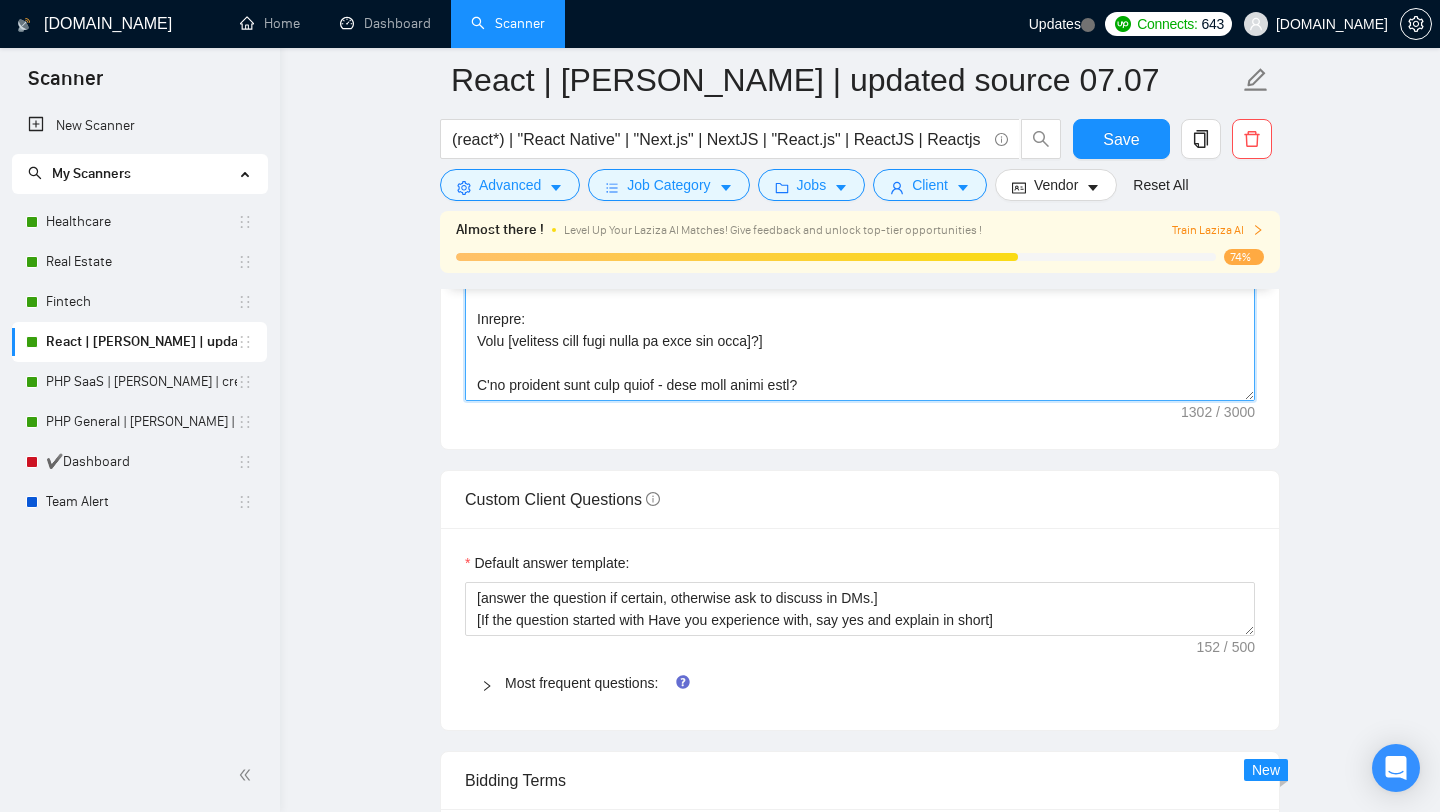 click on "Cover letter template:" at bounding box center [860, 176] 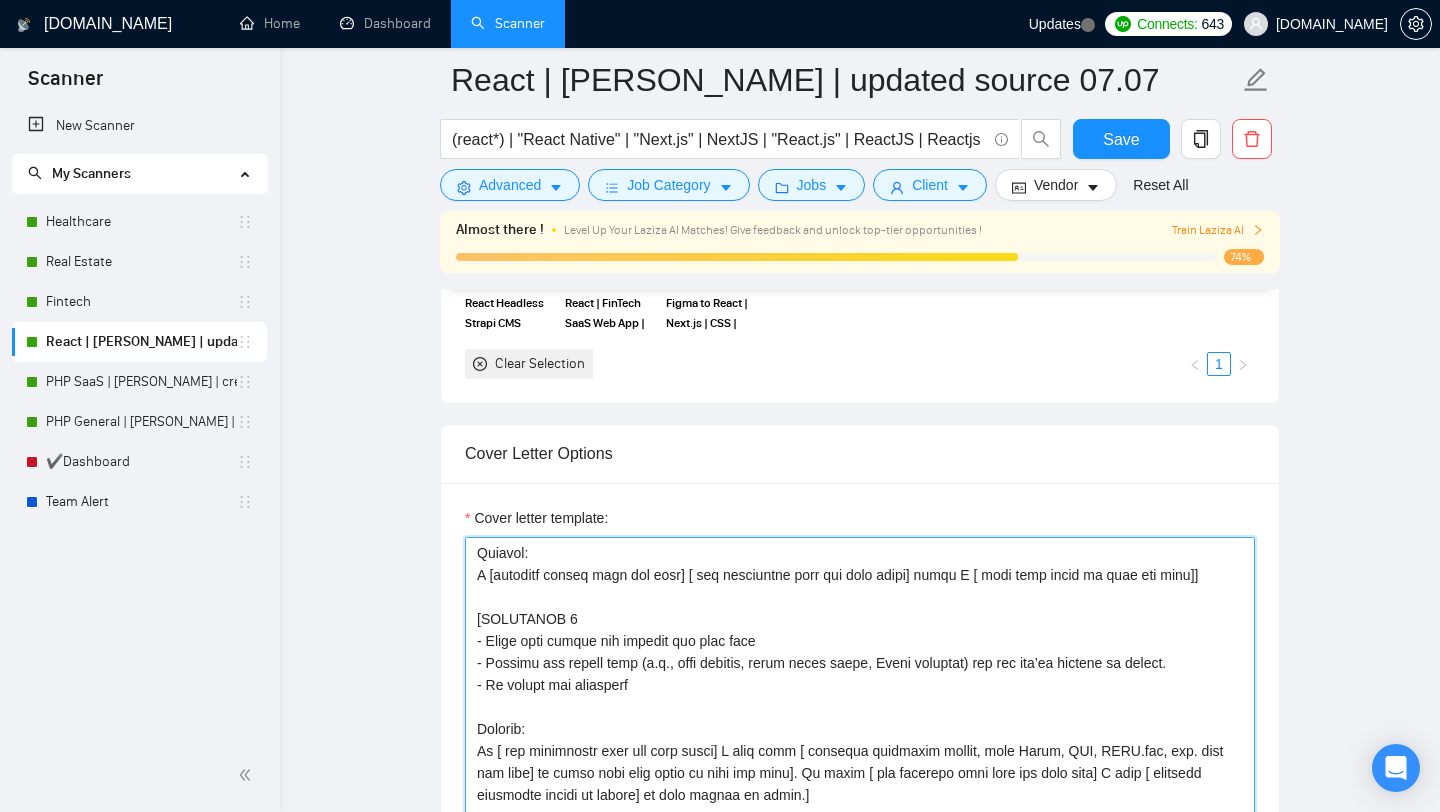 scroll, scrollTop: 1577, scrollLeft: 0, axis: vertical 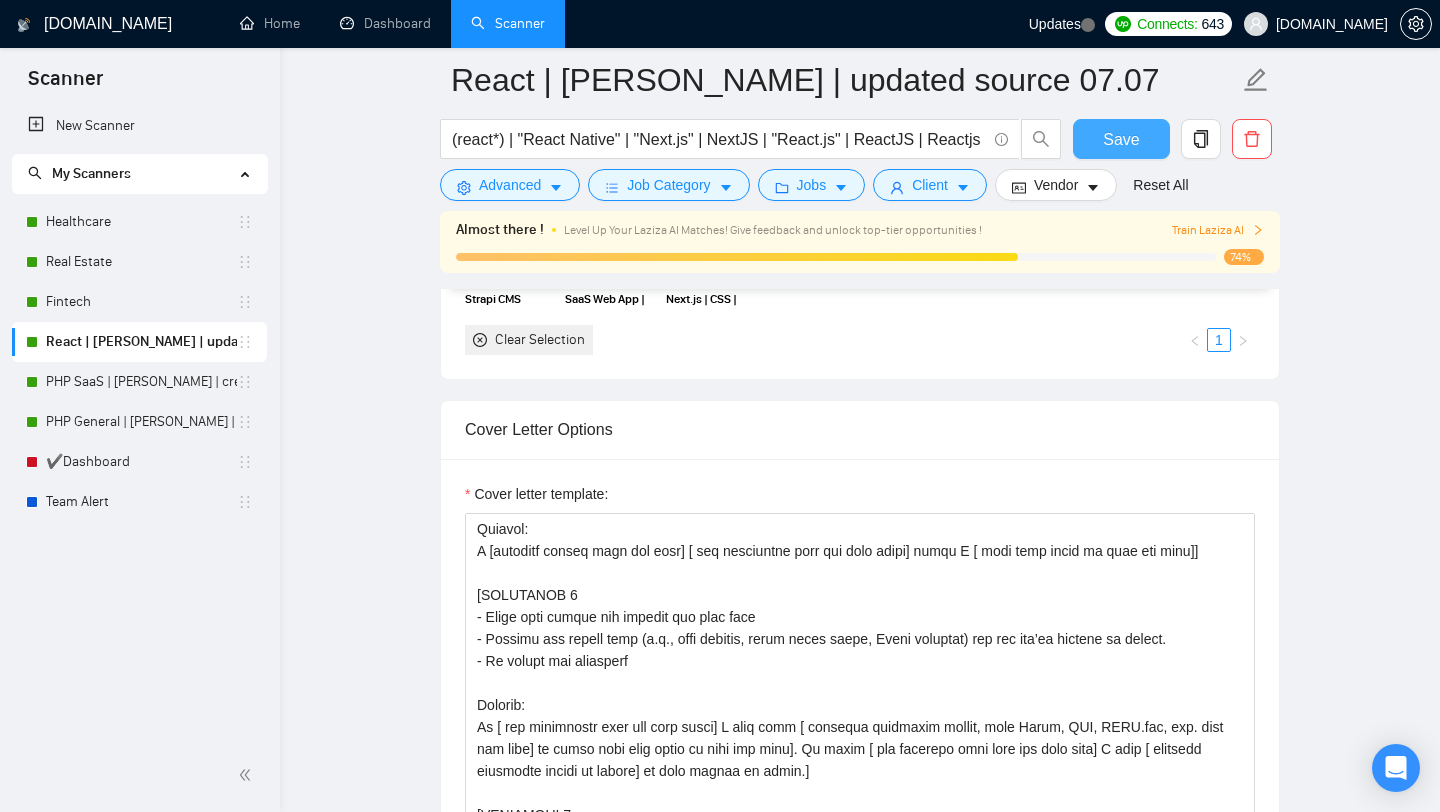 click on "Save" at bounding box center [1121, 139] 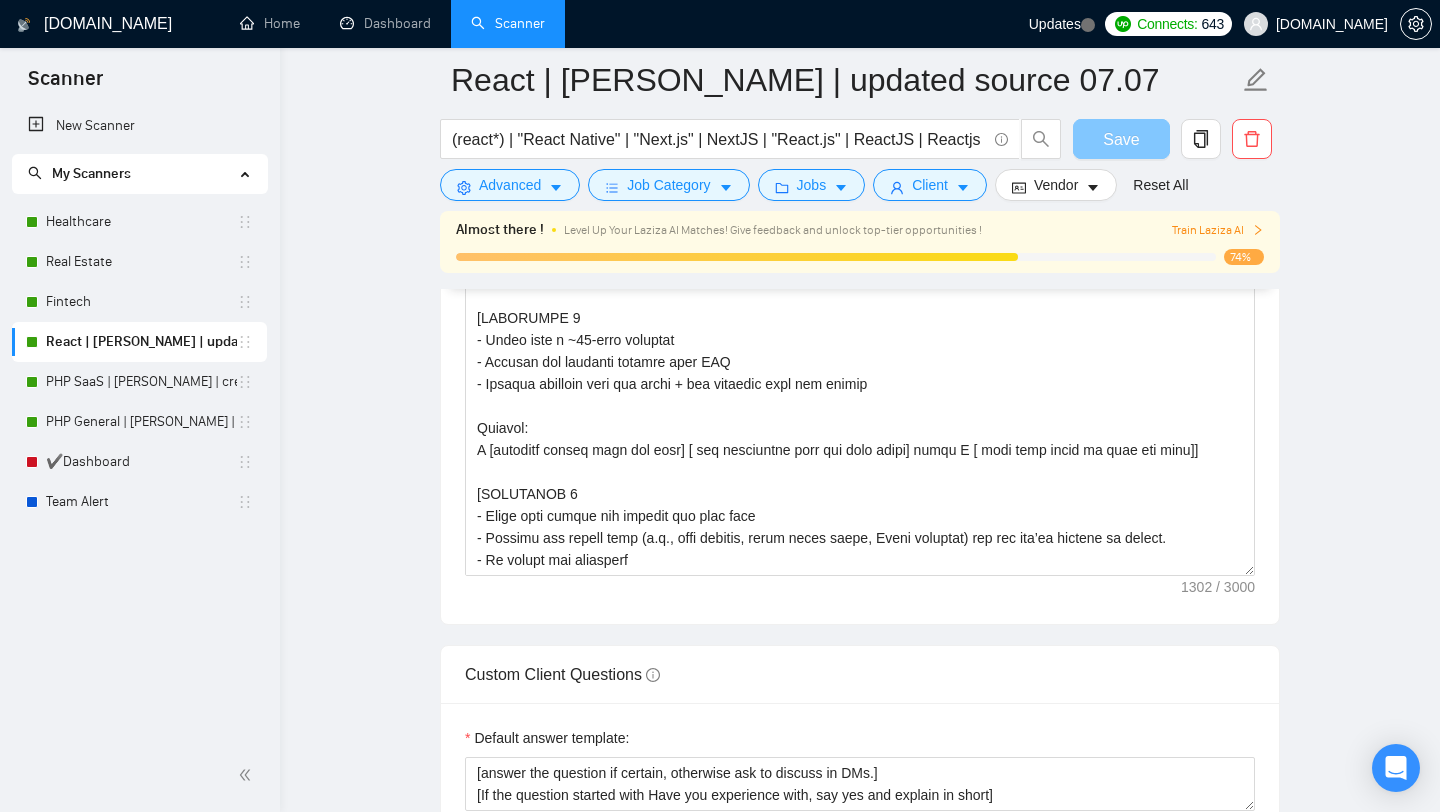type 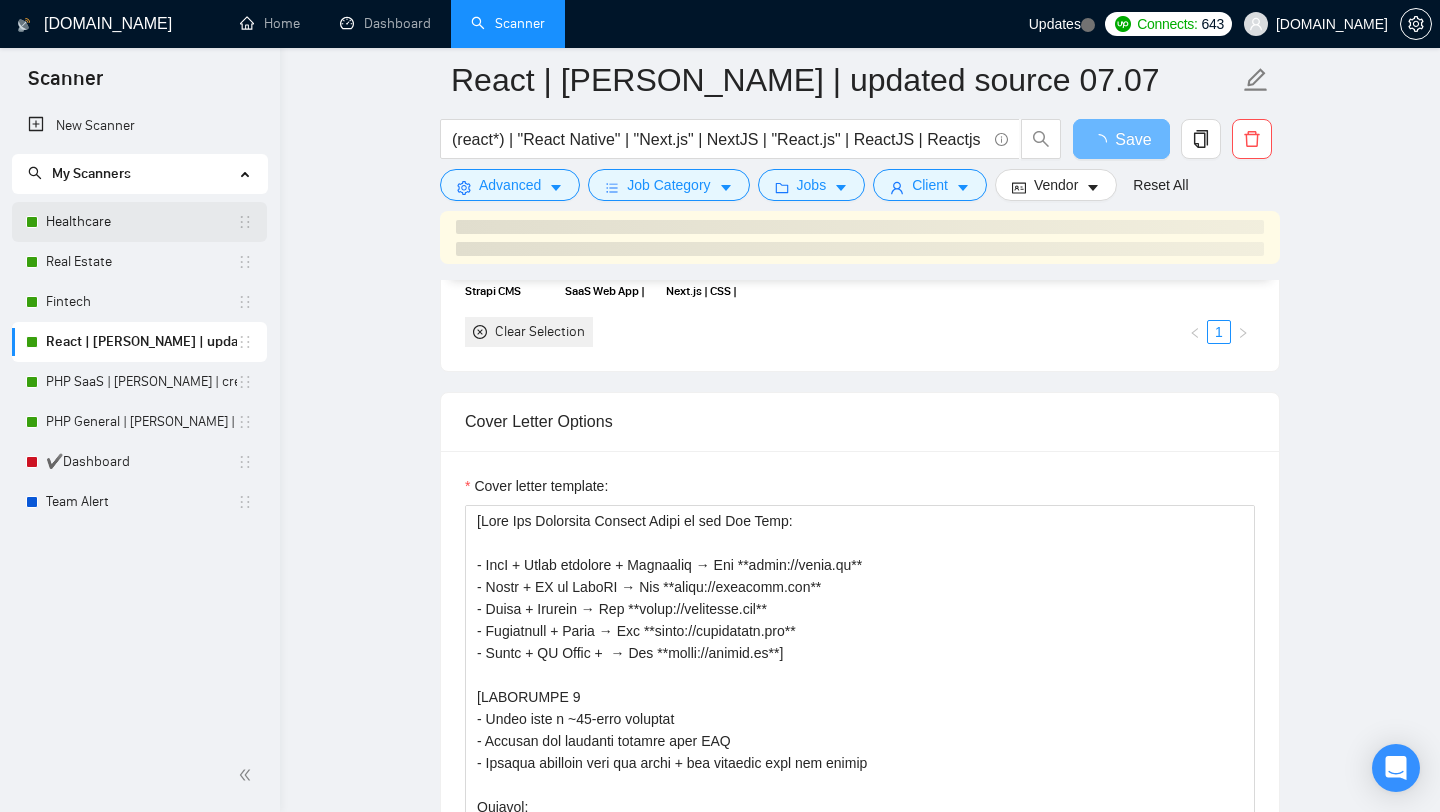 click on "Healthcare" at bounding box center (141, 222) 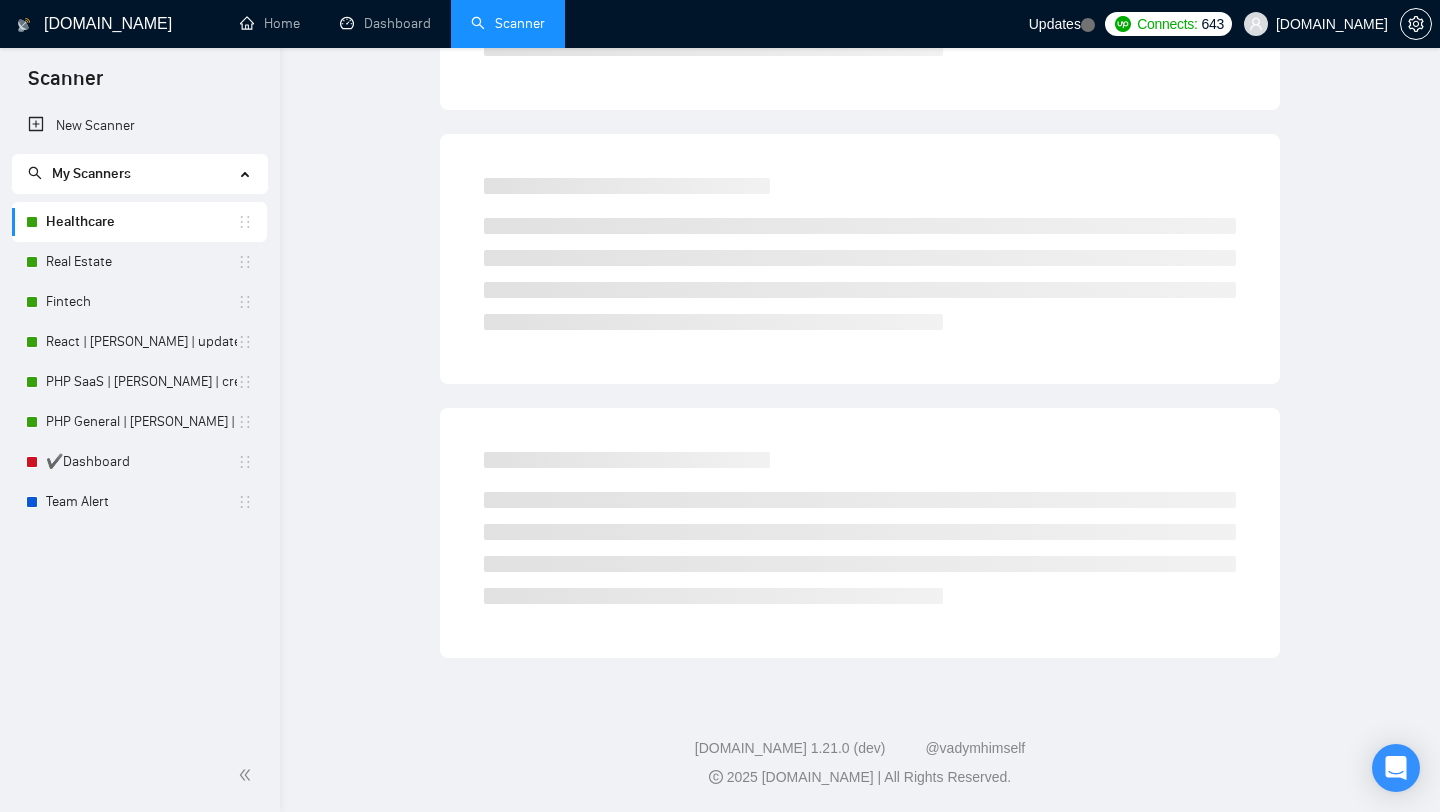 scroll, scrollTop: 0, scrollLeft: 0, axis: both 